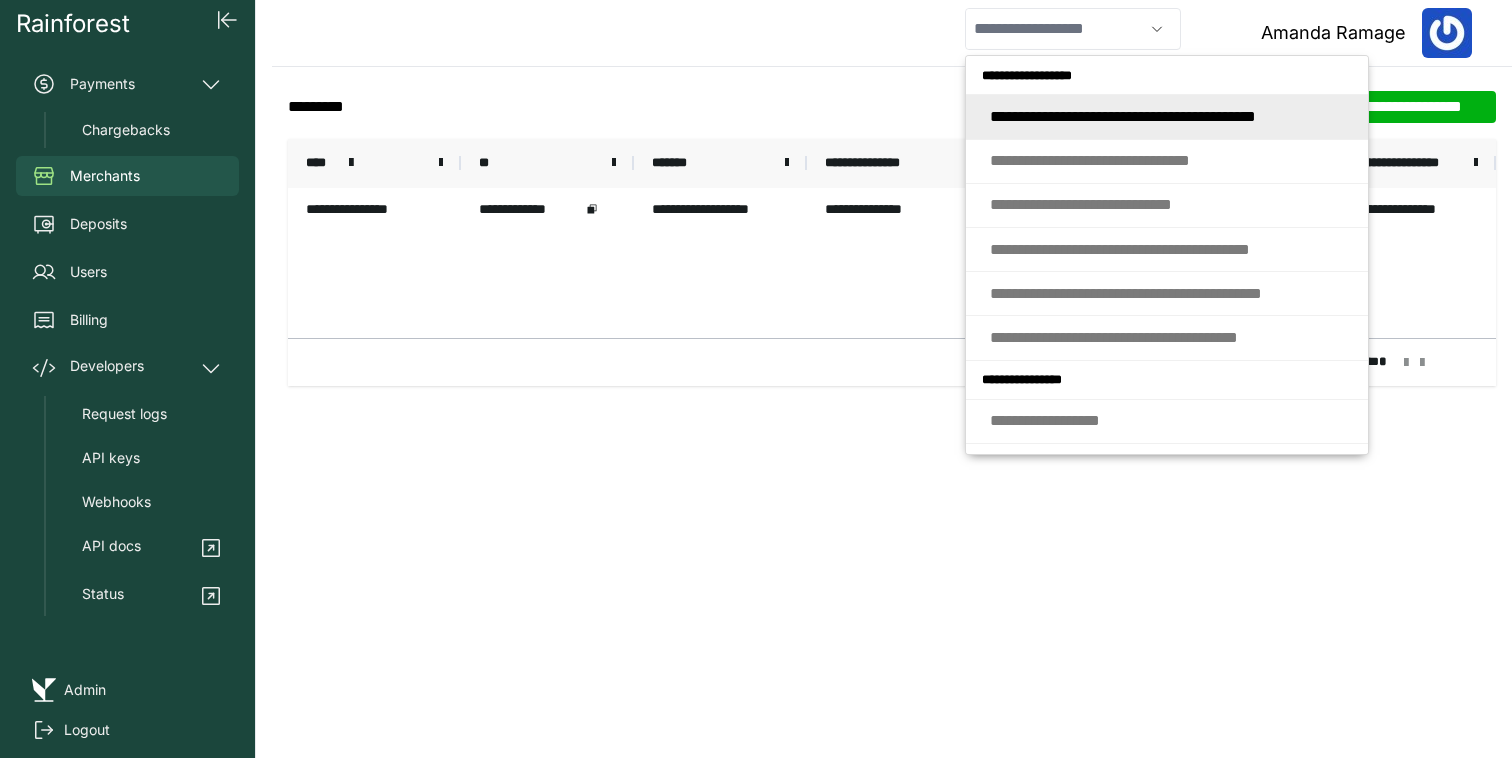 scroll, scrollTop: 0, scrollLeft: 0, axis: both 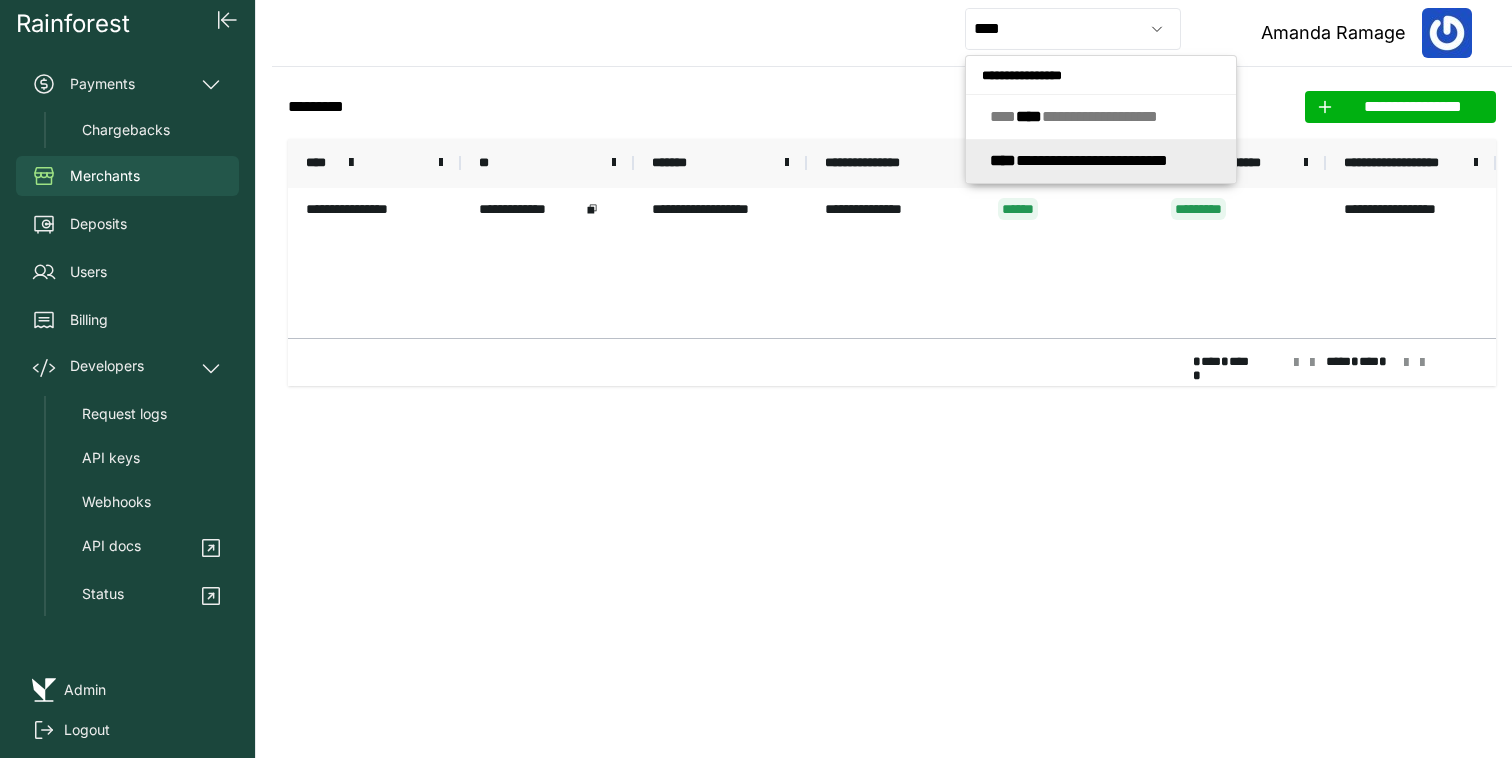 click on "**********" 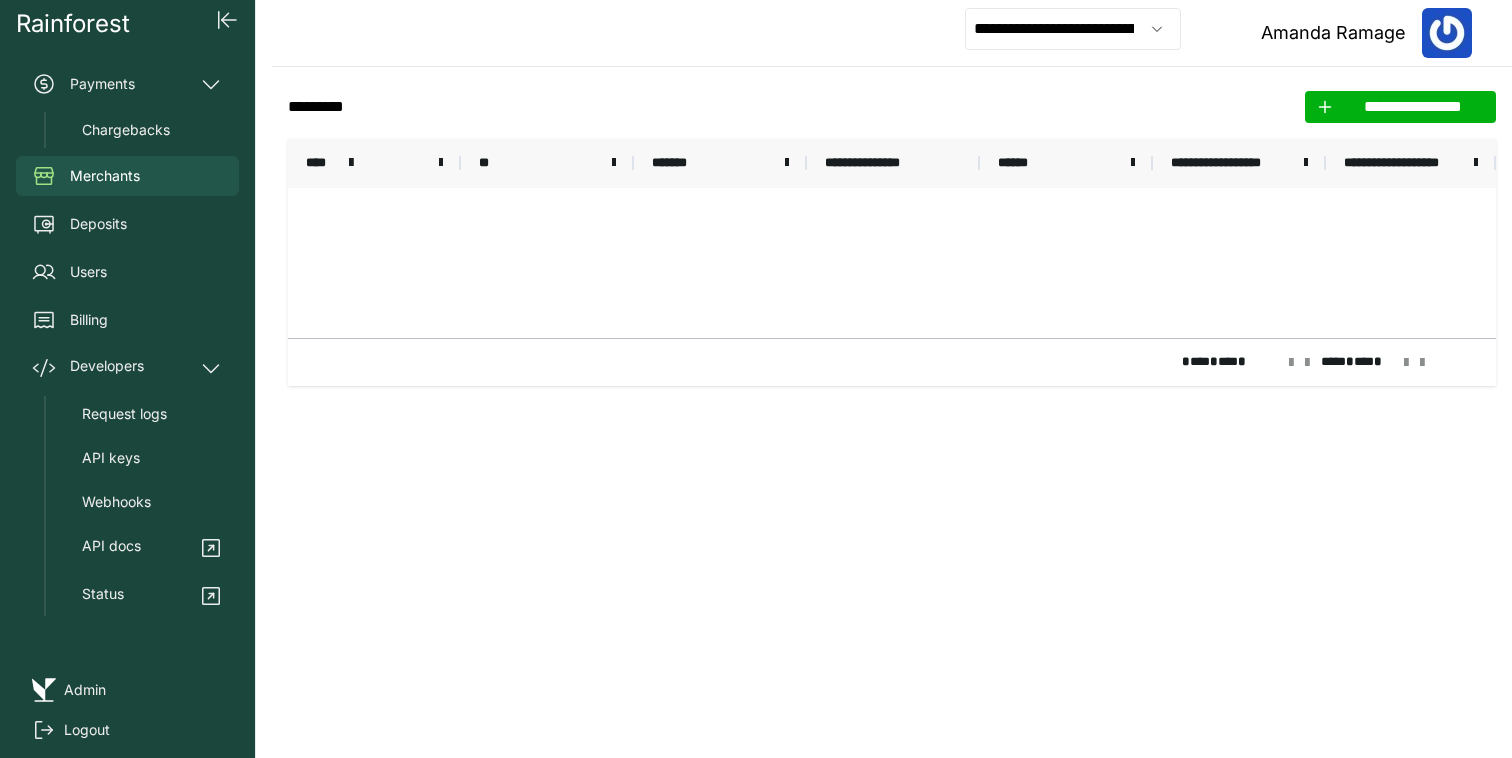 click on "**********" at bounding box center [892, 33] 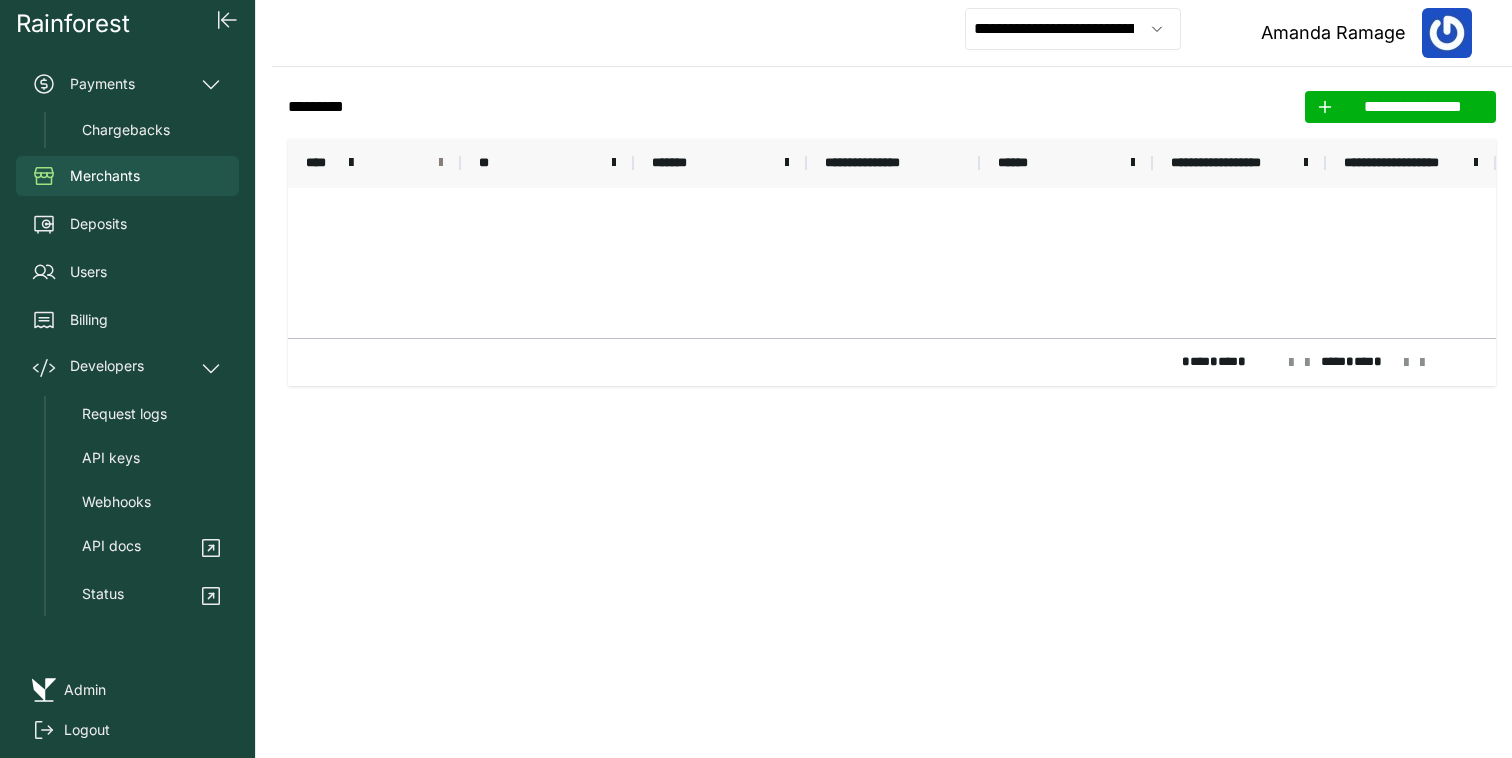 click at bounding box center [441, 163] 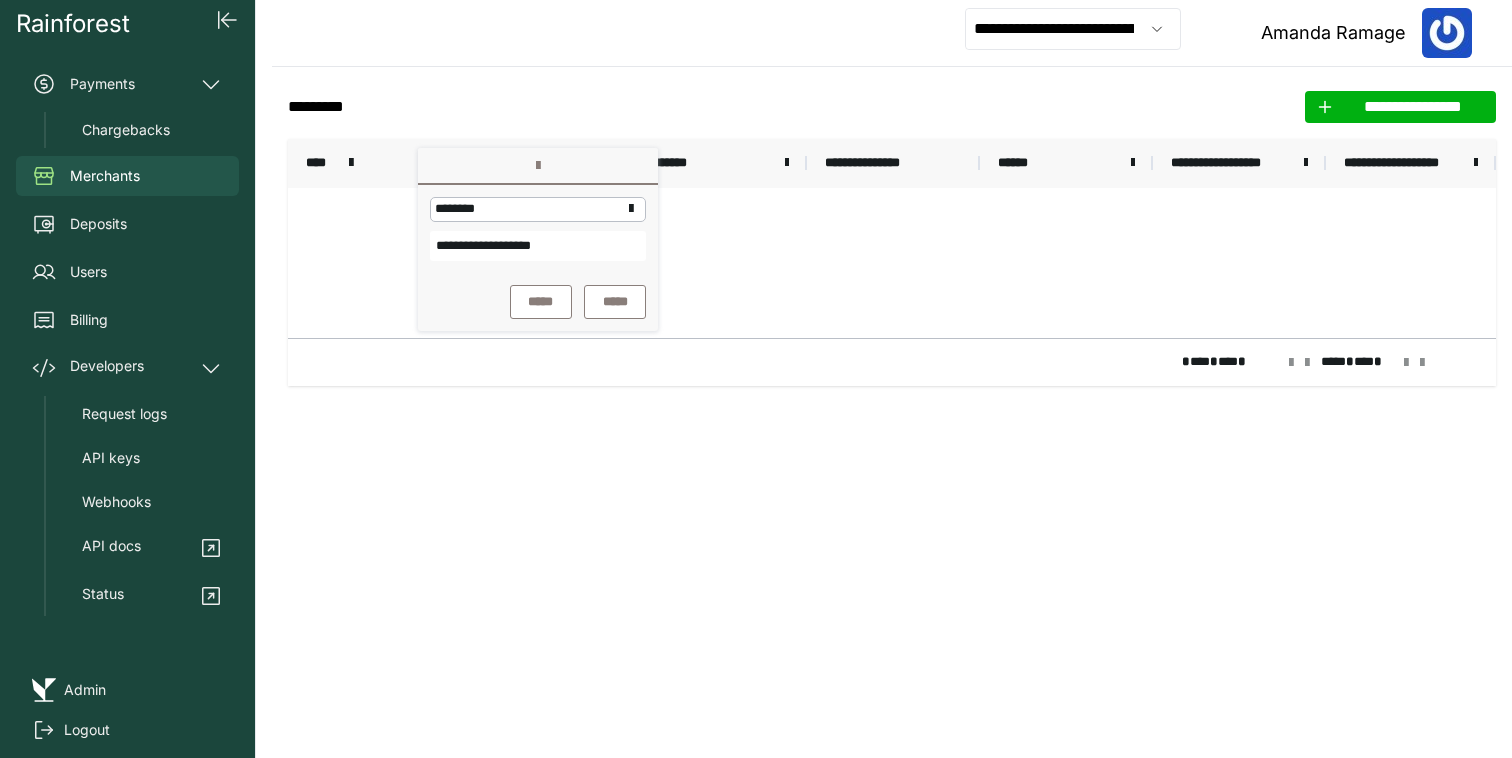 click on "**********" at bounding box center (538, 246) 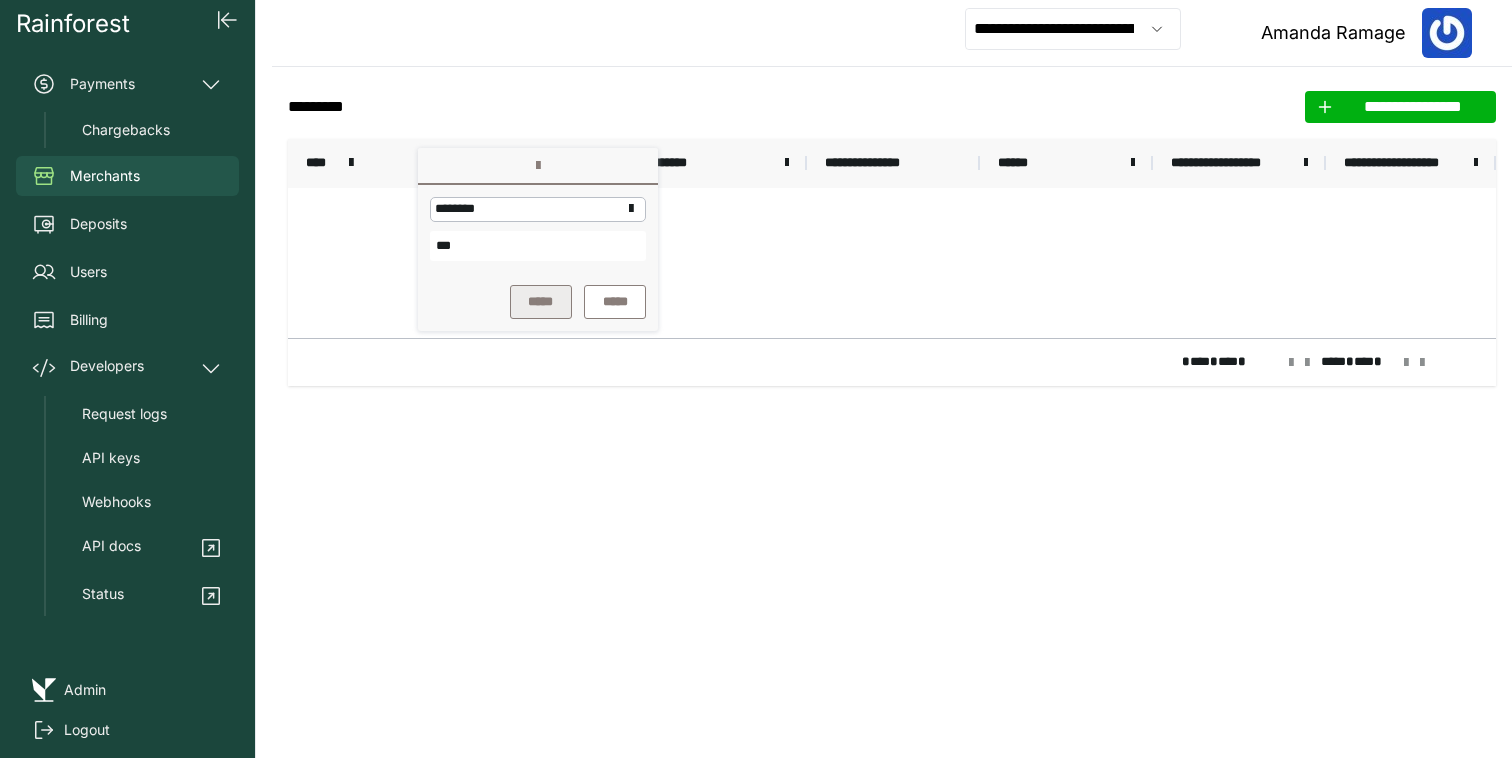 type on "***" 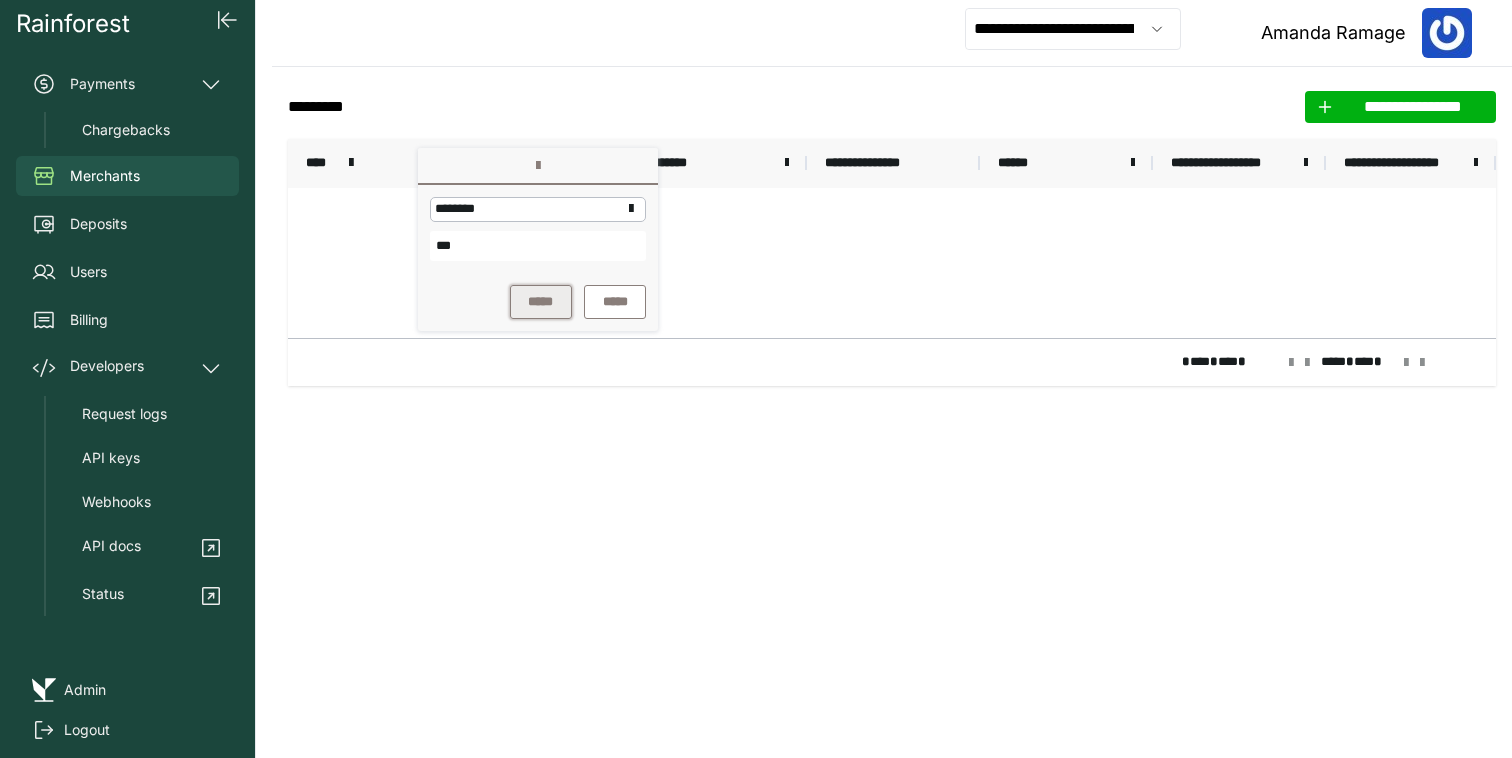 click on "*****" at bounding box center [541, 302] 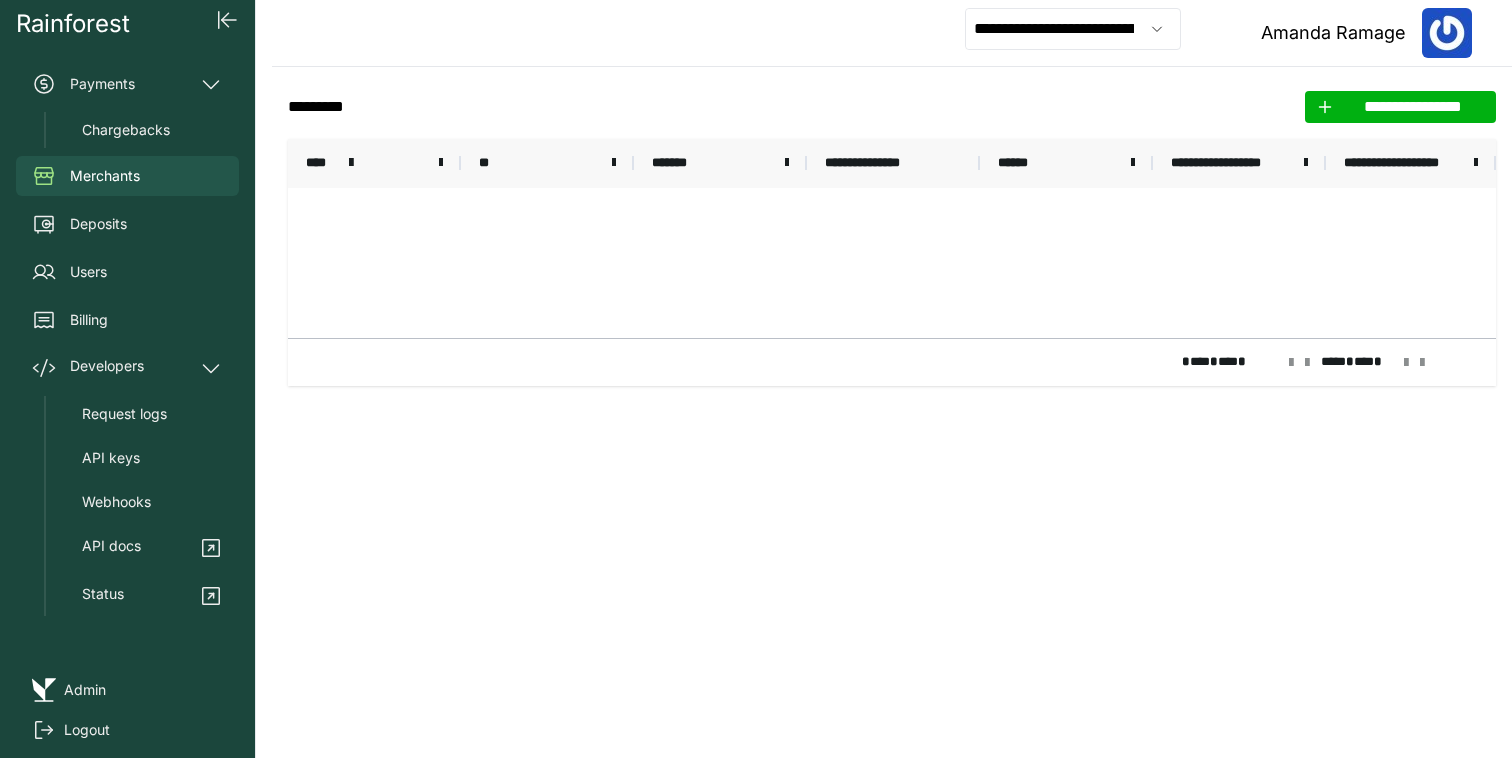 click on "**********" 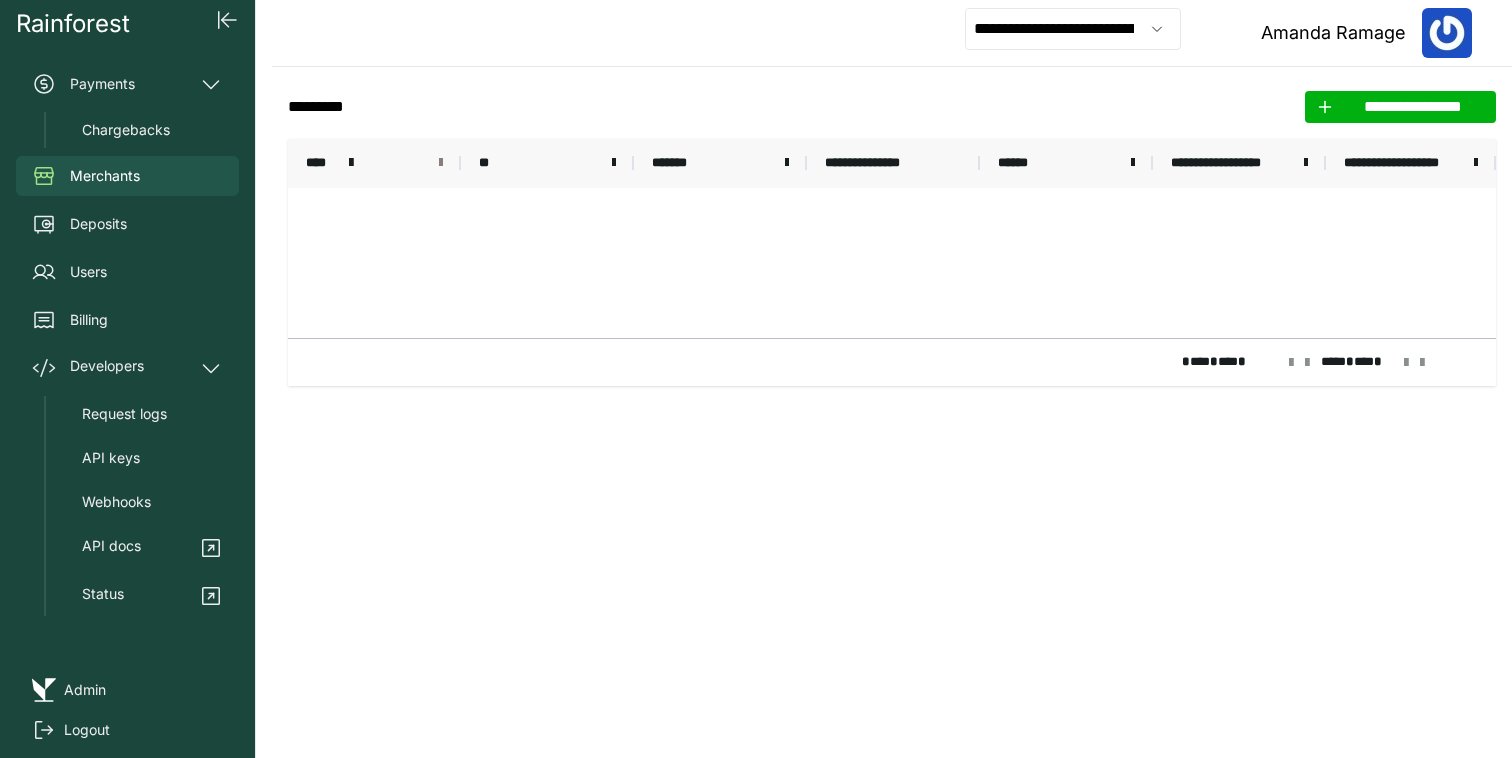 click at bounding box center [441, 163] 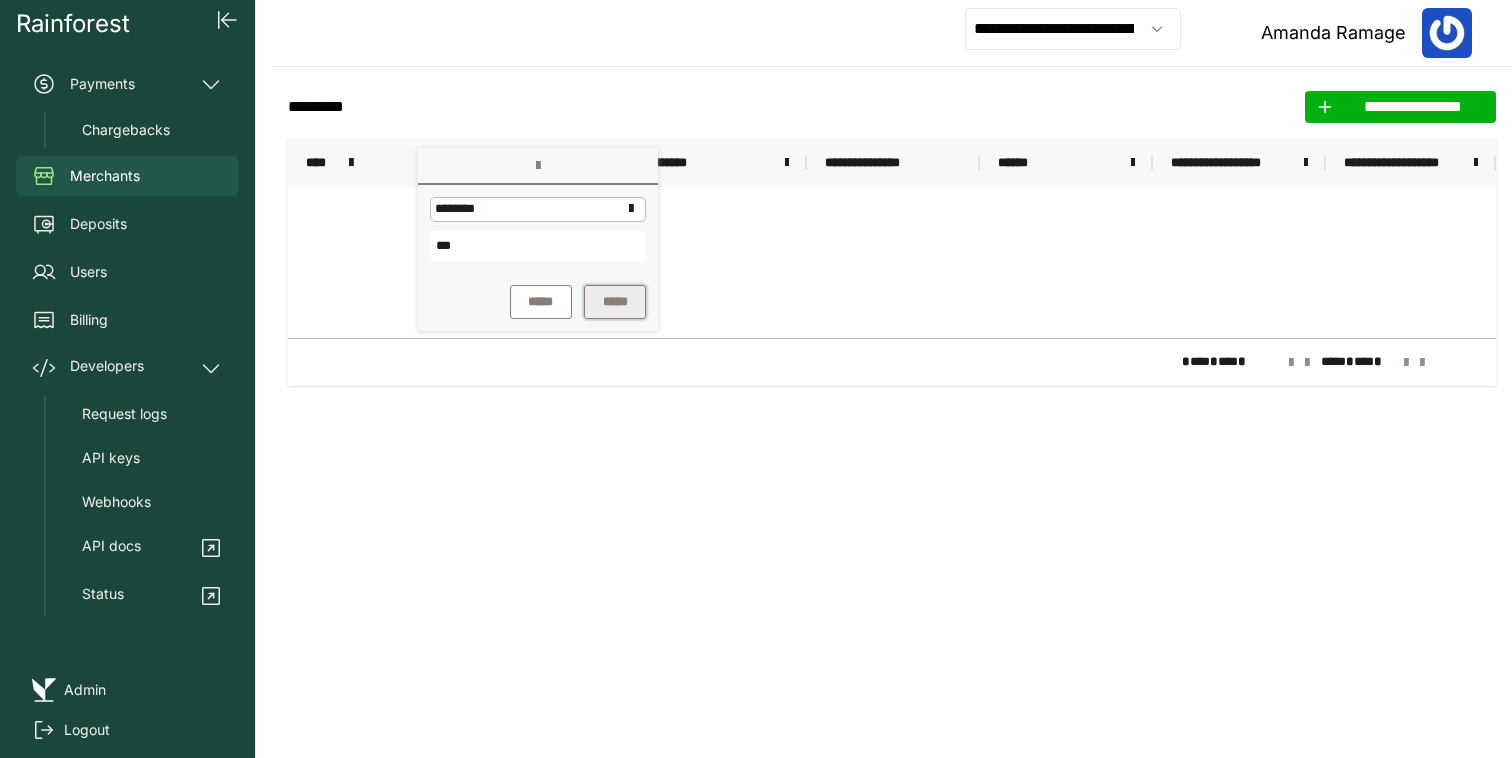 click on "*****" at bounding box center [615, 302] 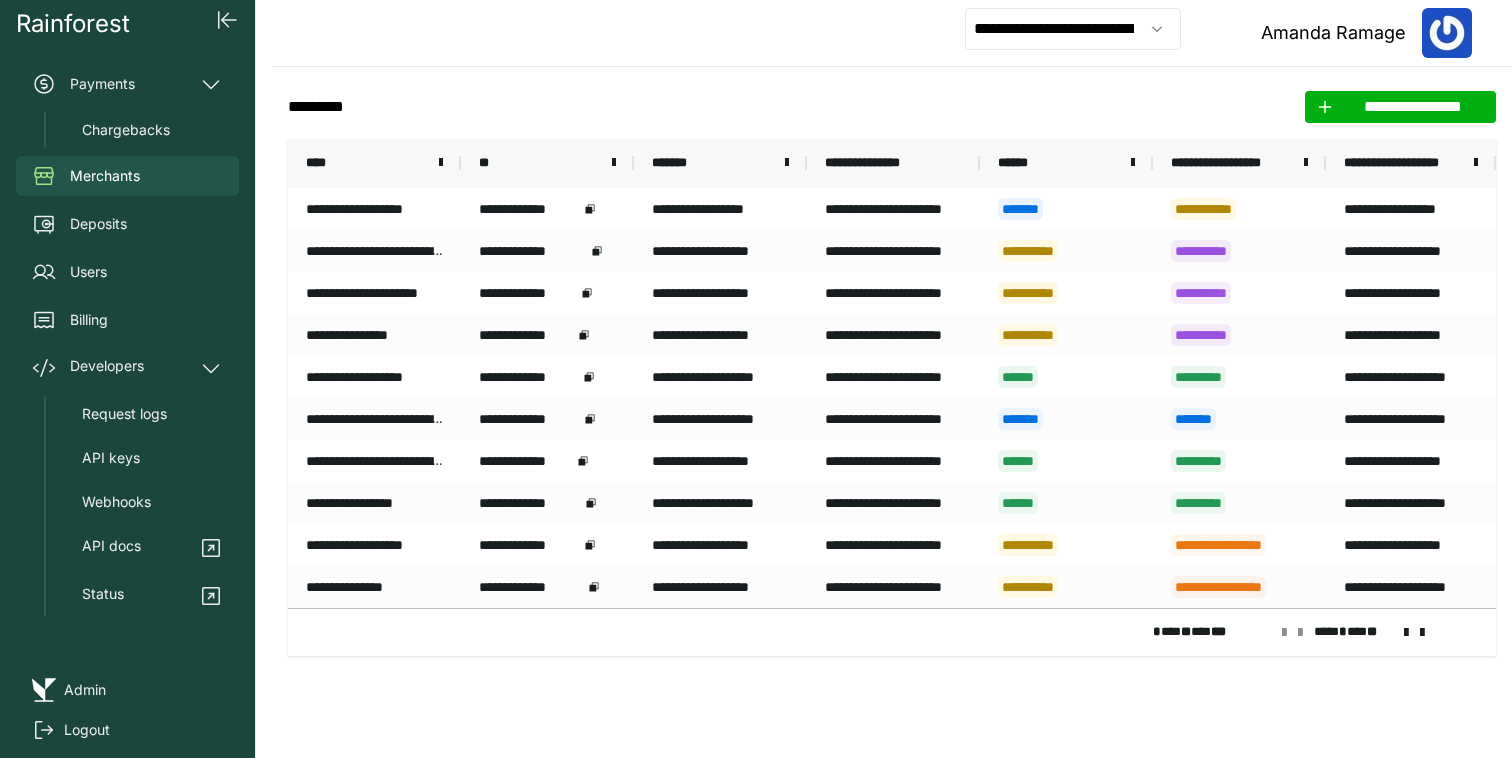 click on "**********" at bounding box center [892, 33] 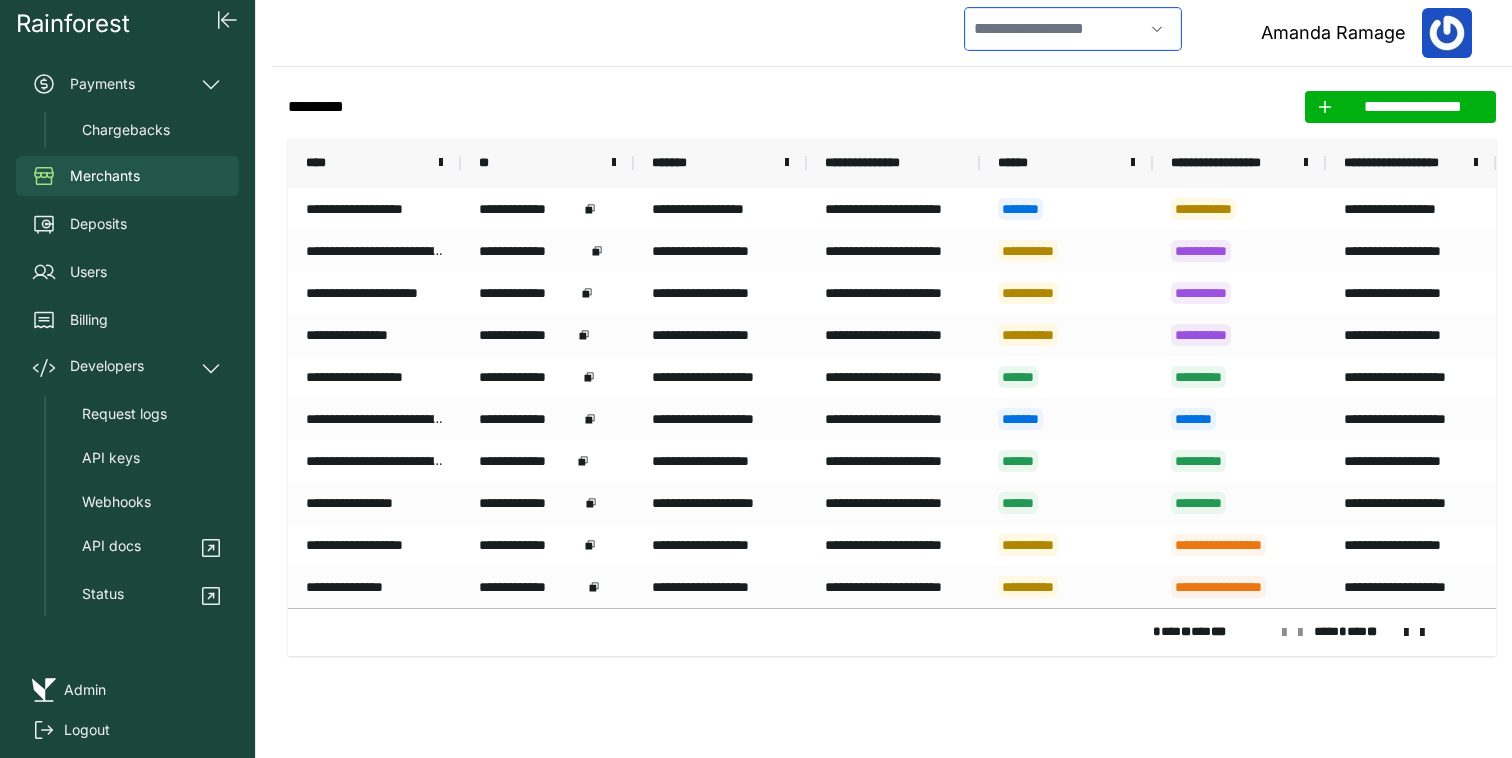 click at bounding box center [1054, 29] 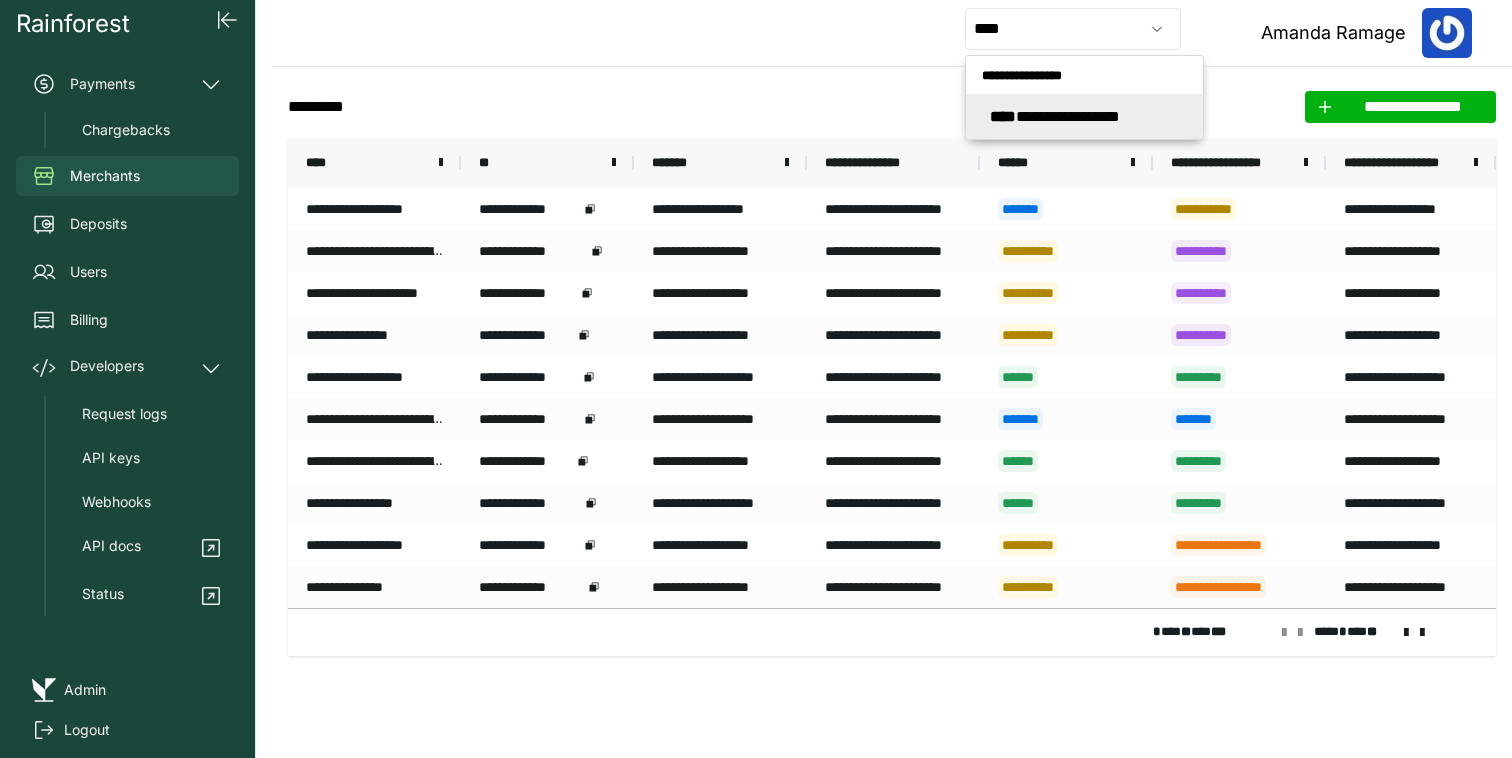 type on "**********" 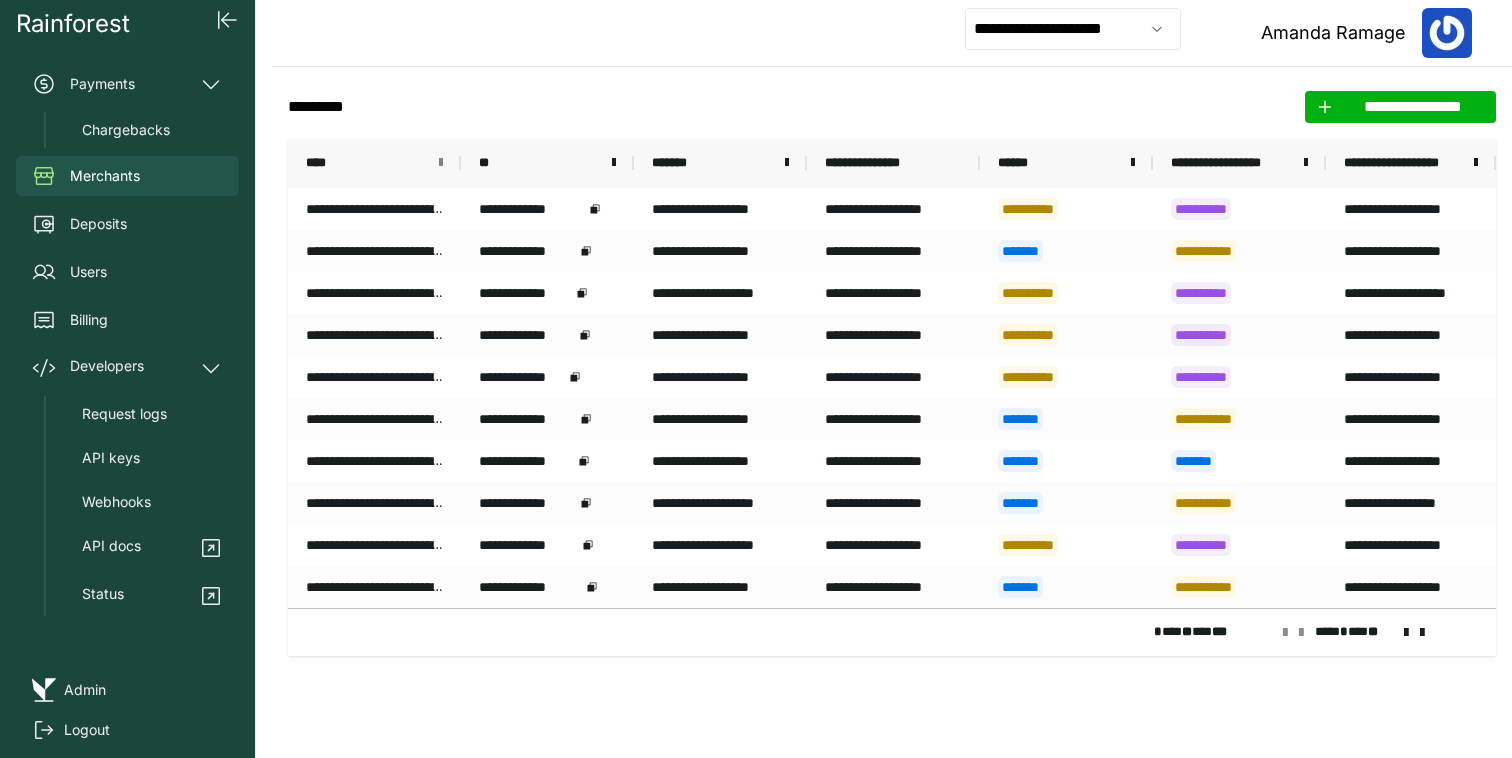 click at bounding box center (441, 163) 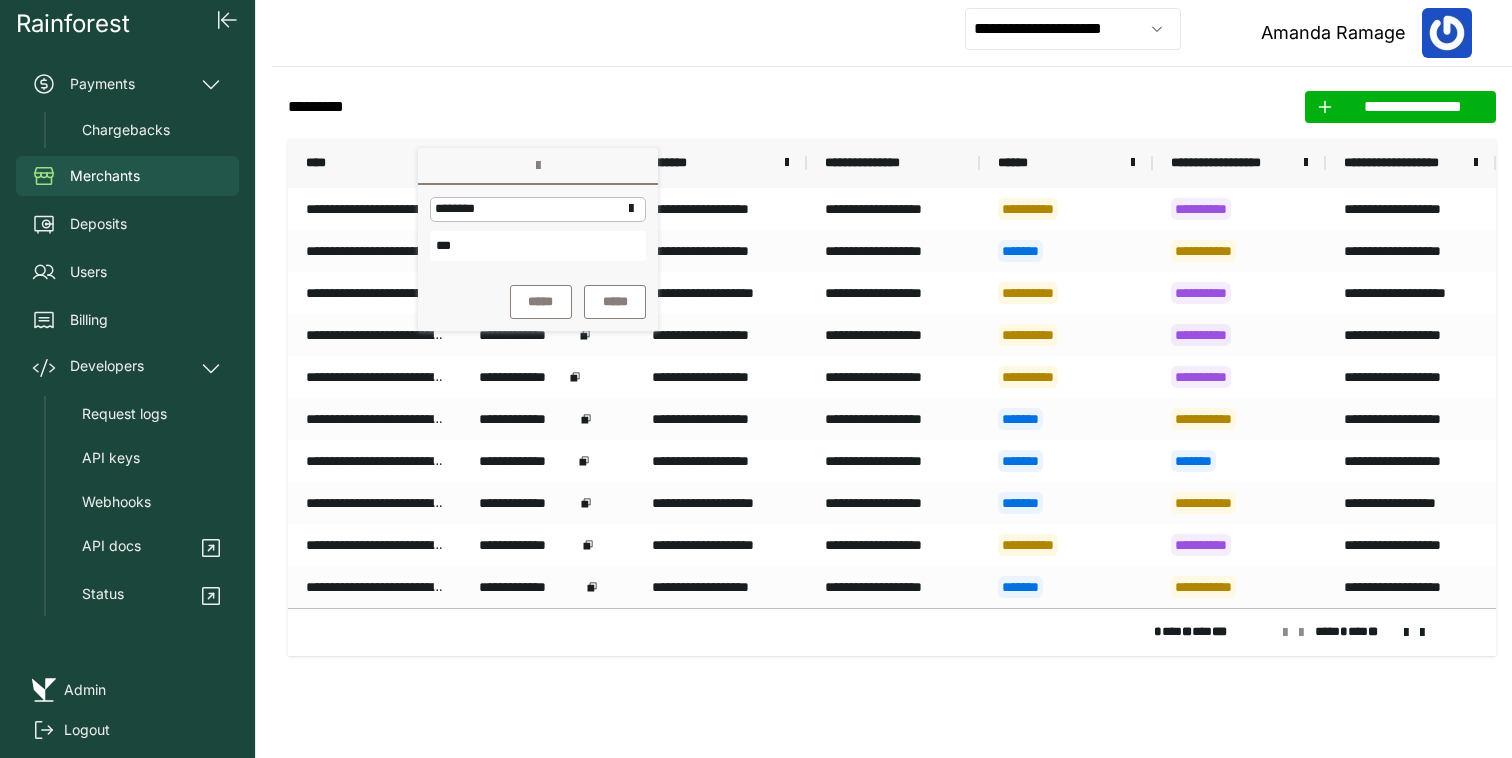 type on "***" 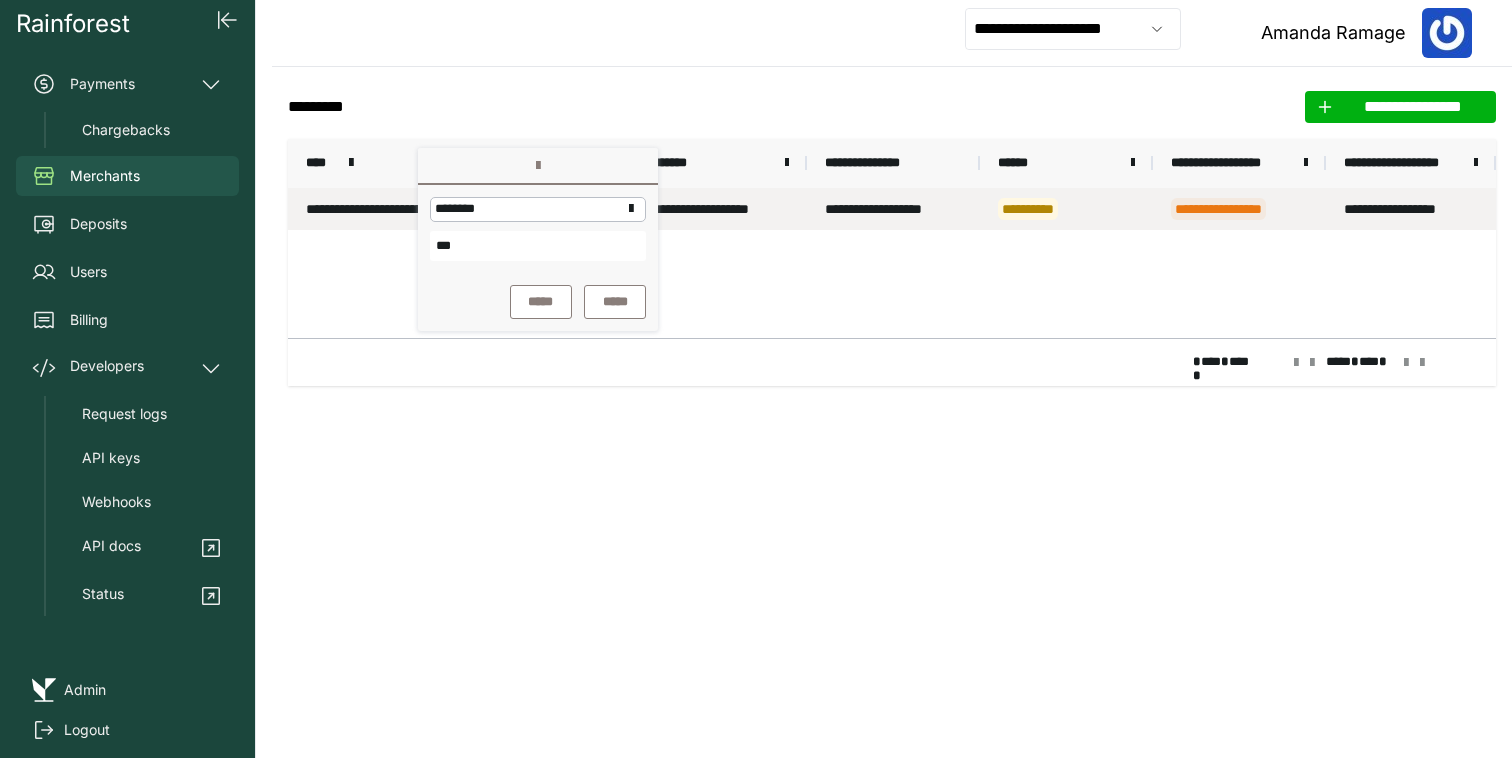 click on "**********" at bounding box center [374, 209] 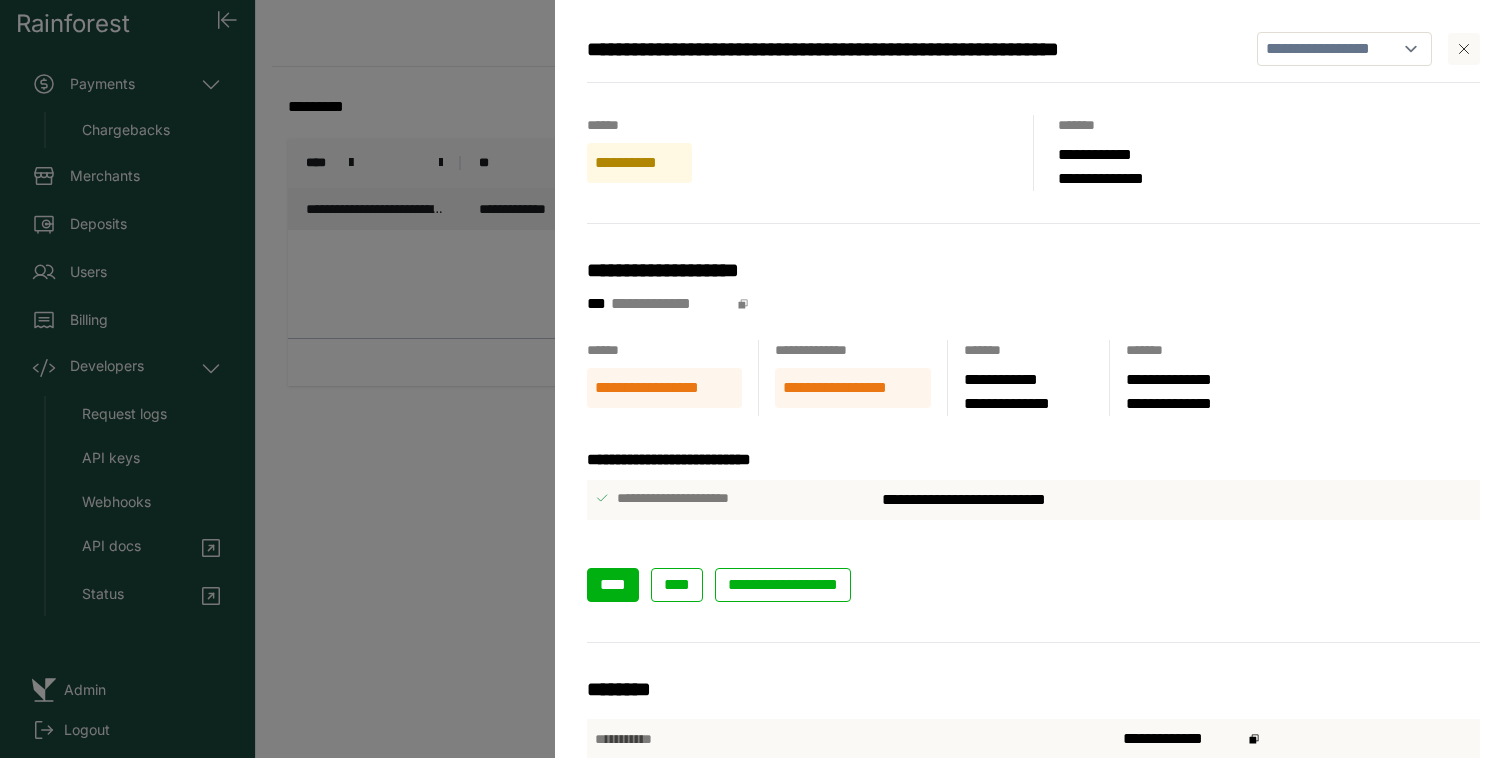 click on "****" at bounding box center (613, 584) 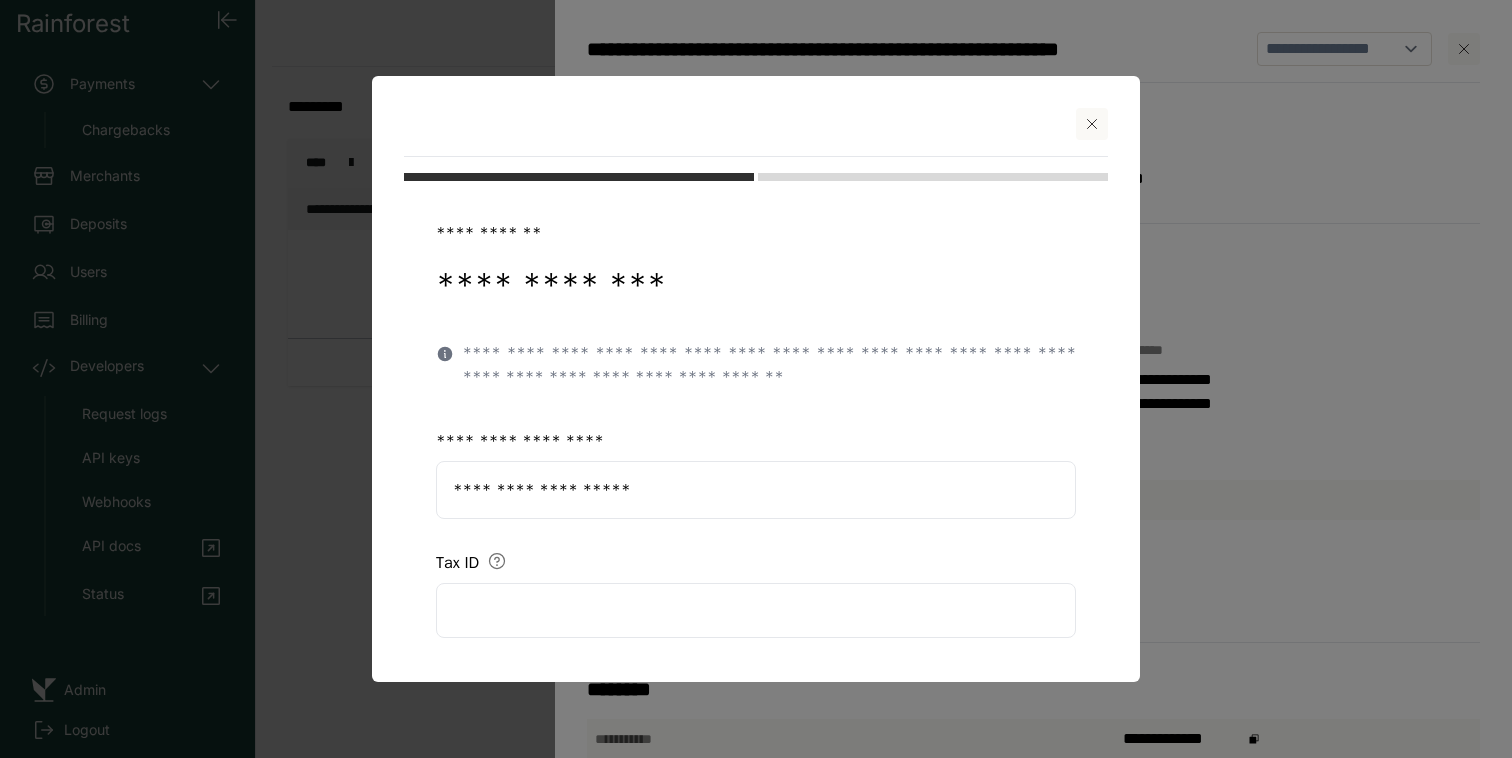 scroll, scrollTop: 123, scrollLeft: 0, axis: vertical 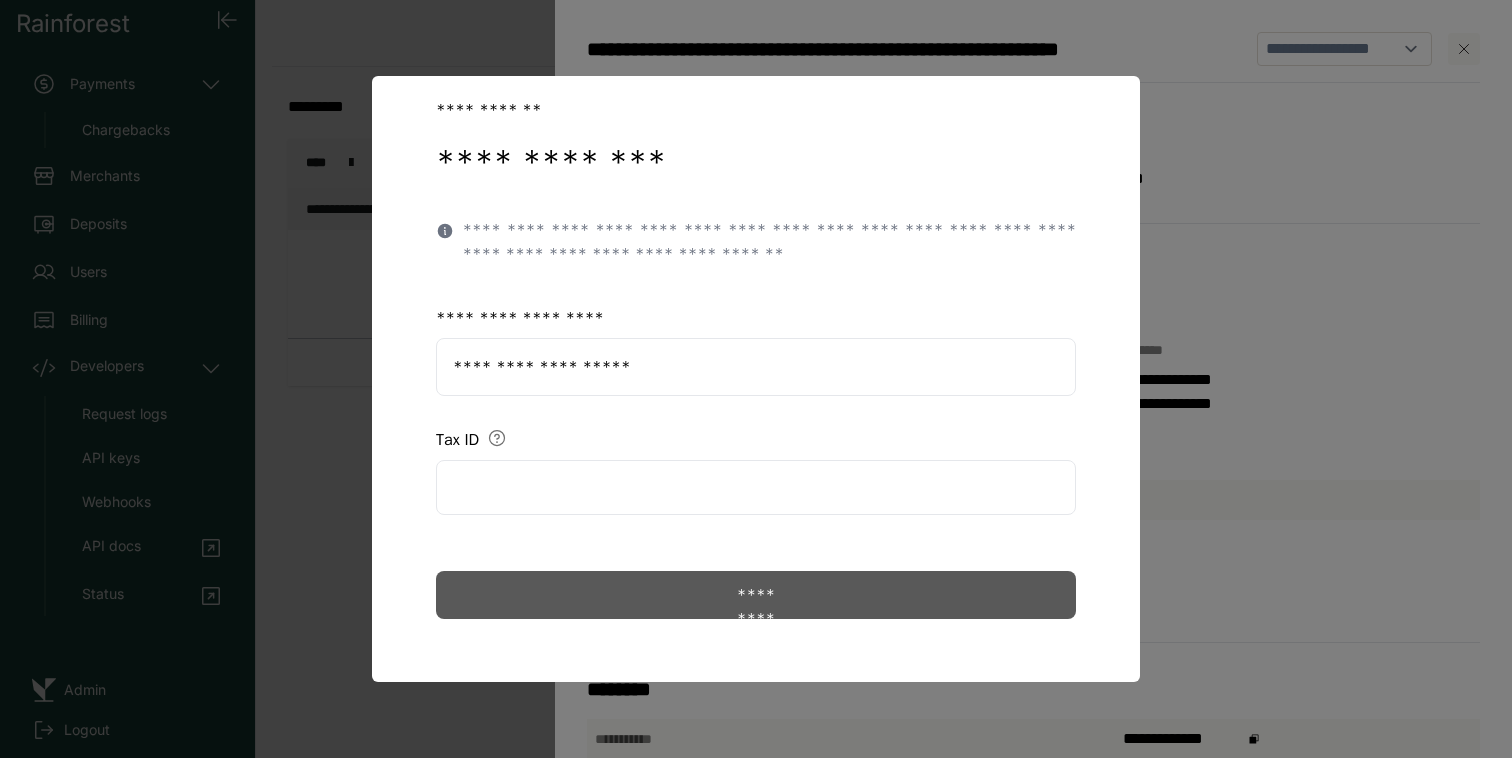 click on "*********" 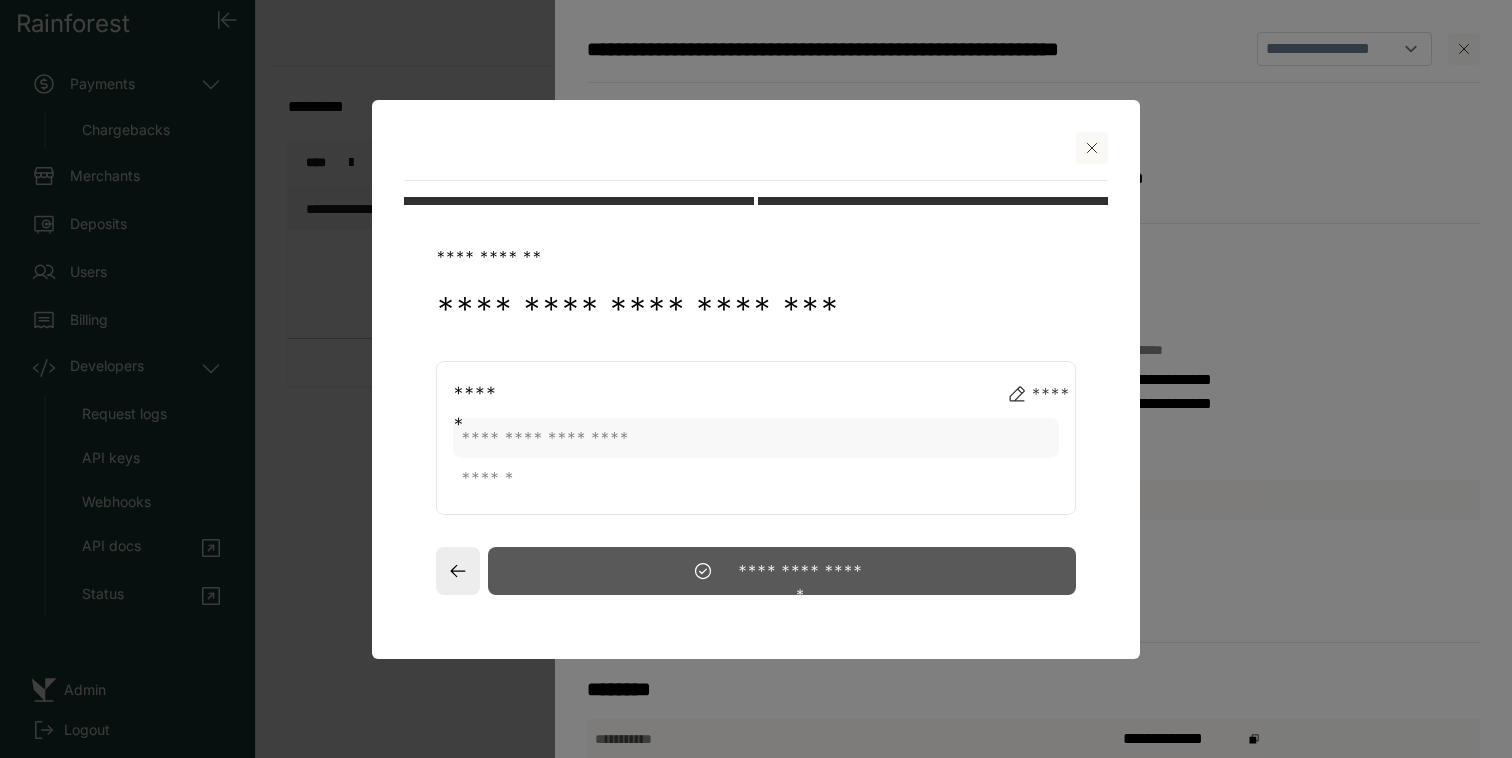 scroll, scrollTop: 0, scrollLeft: 0, axis: both 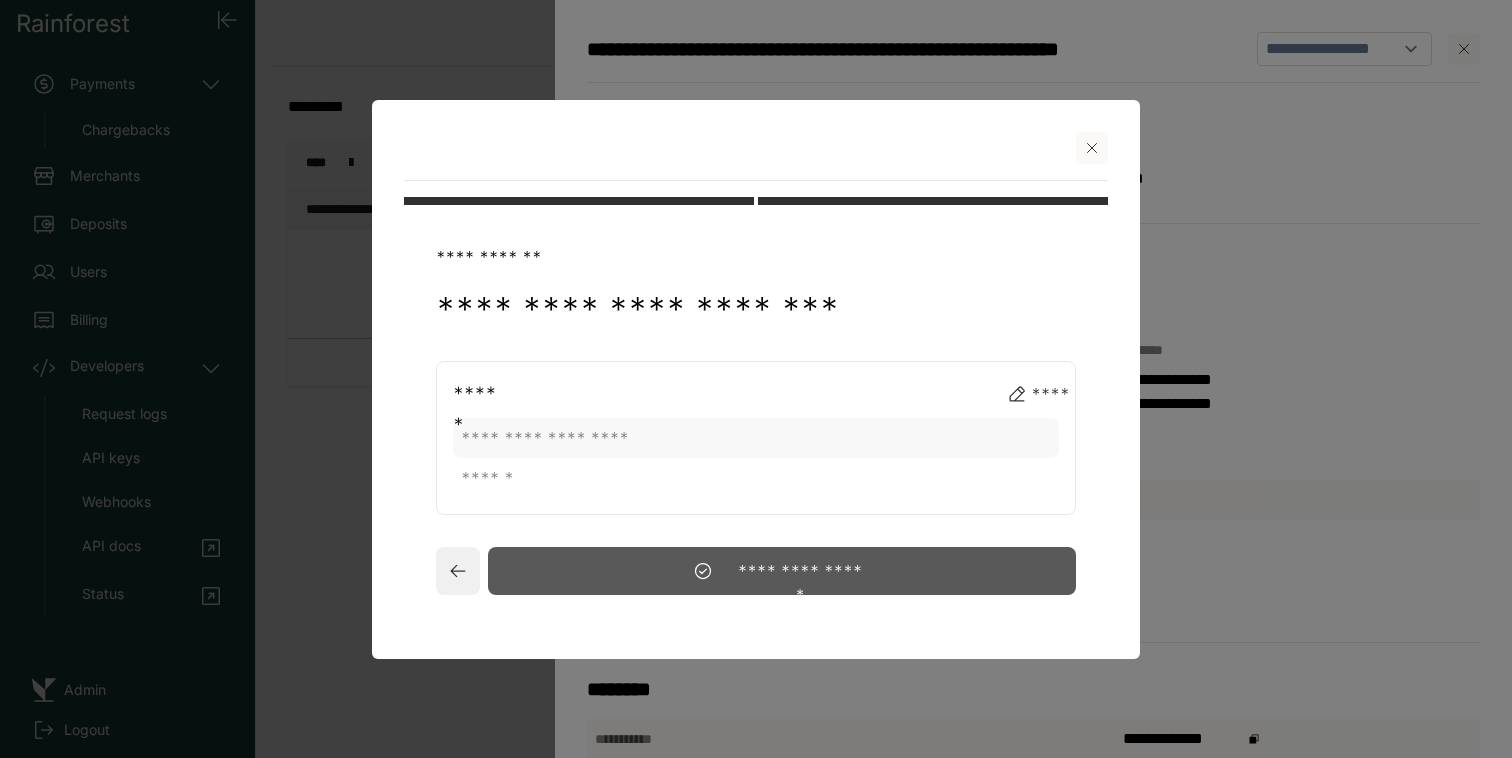 click 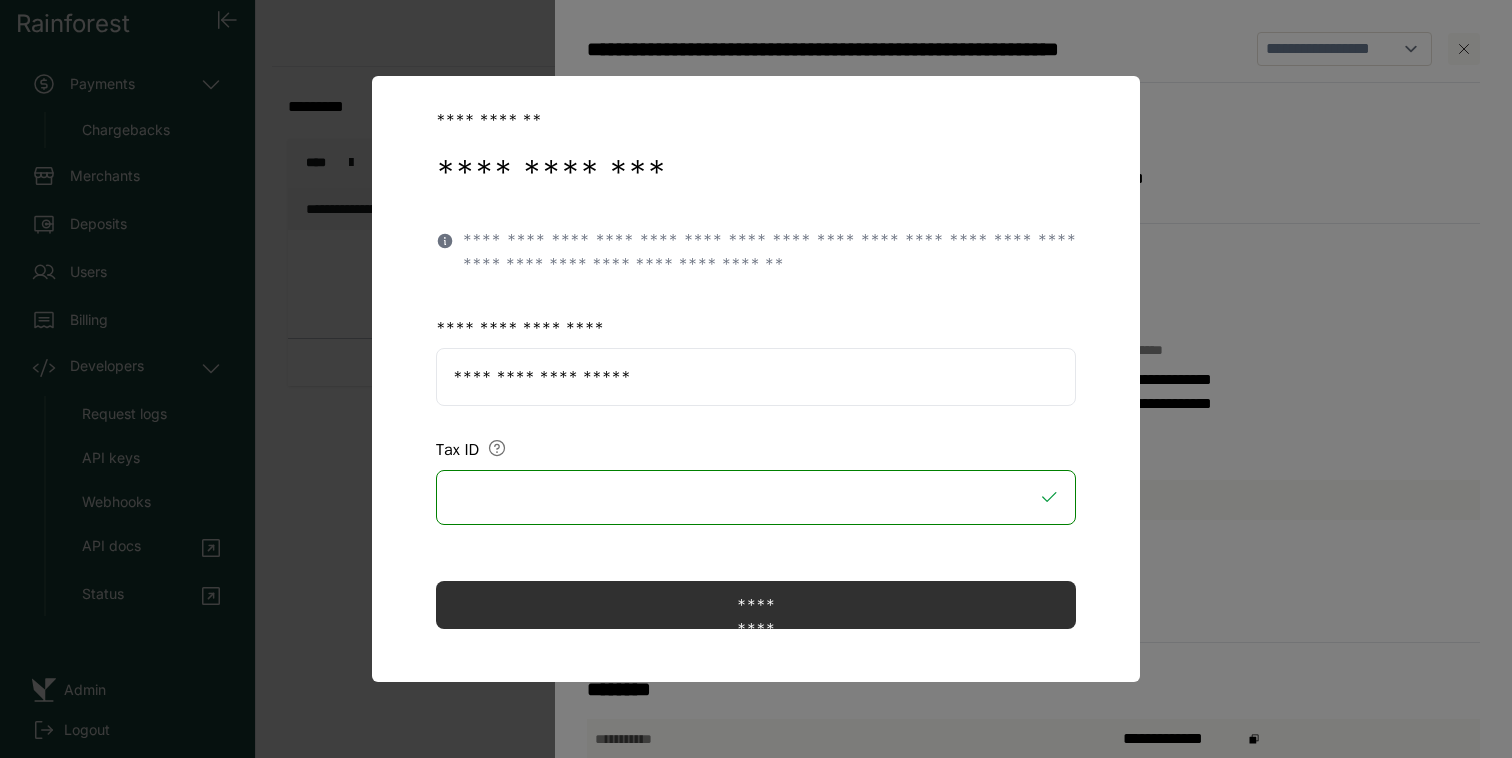 scroll, scrollTop: 123, scrollLeft: 0, axis: vertical 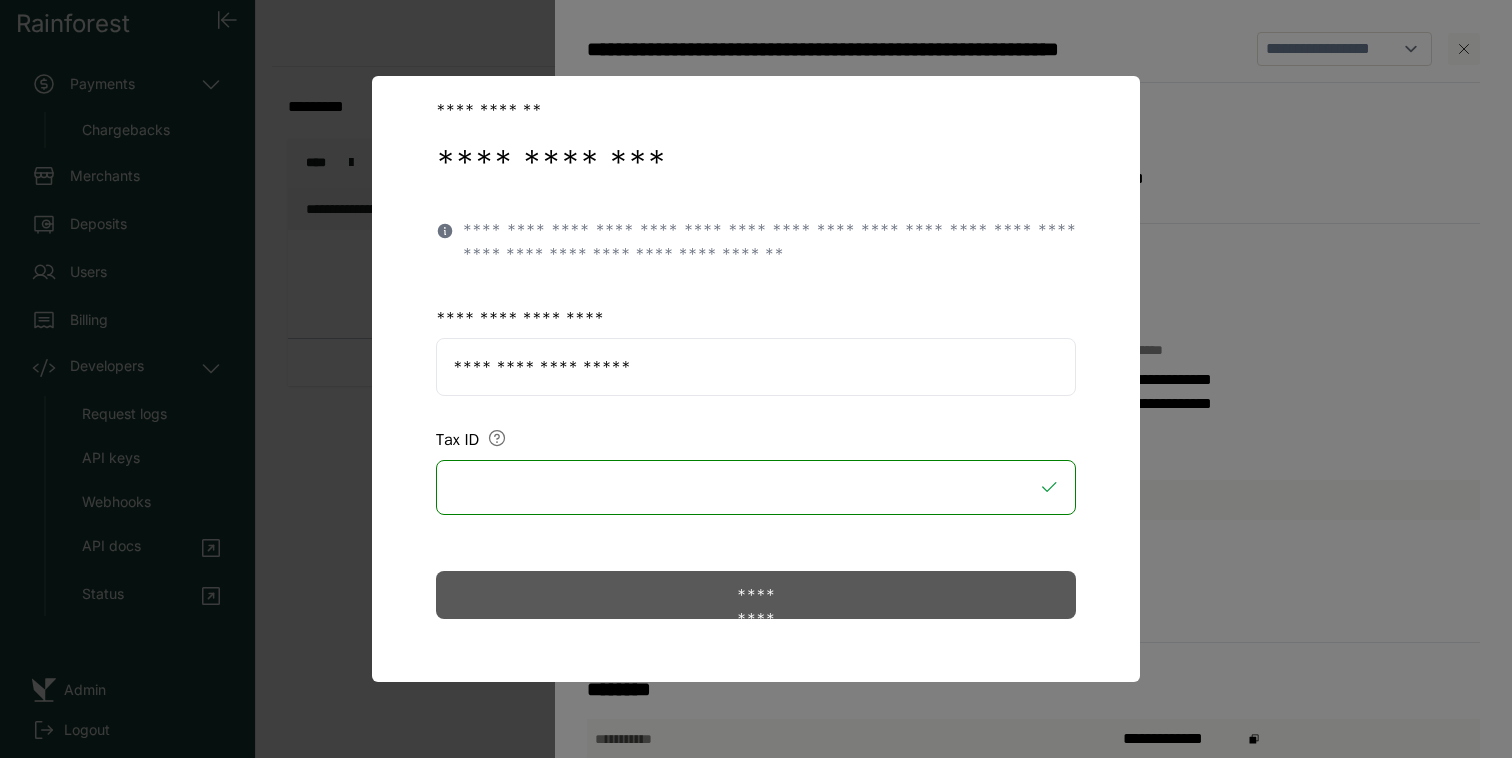 click on "*********" at bounding box center (756, 595) 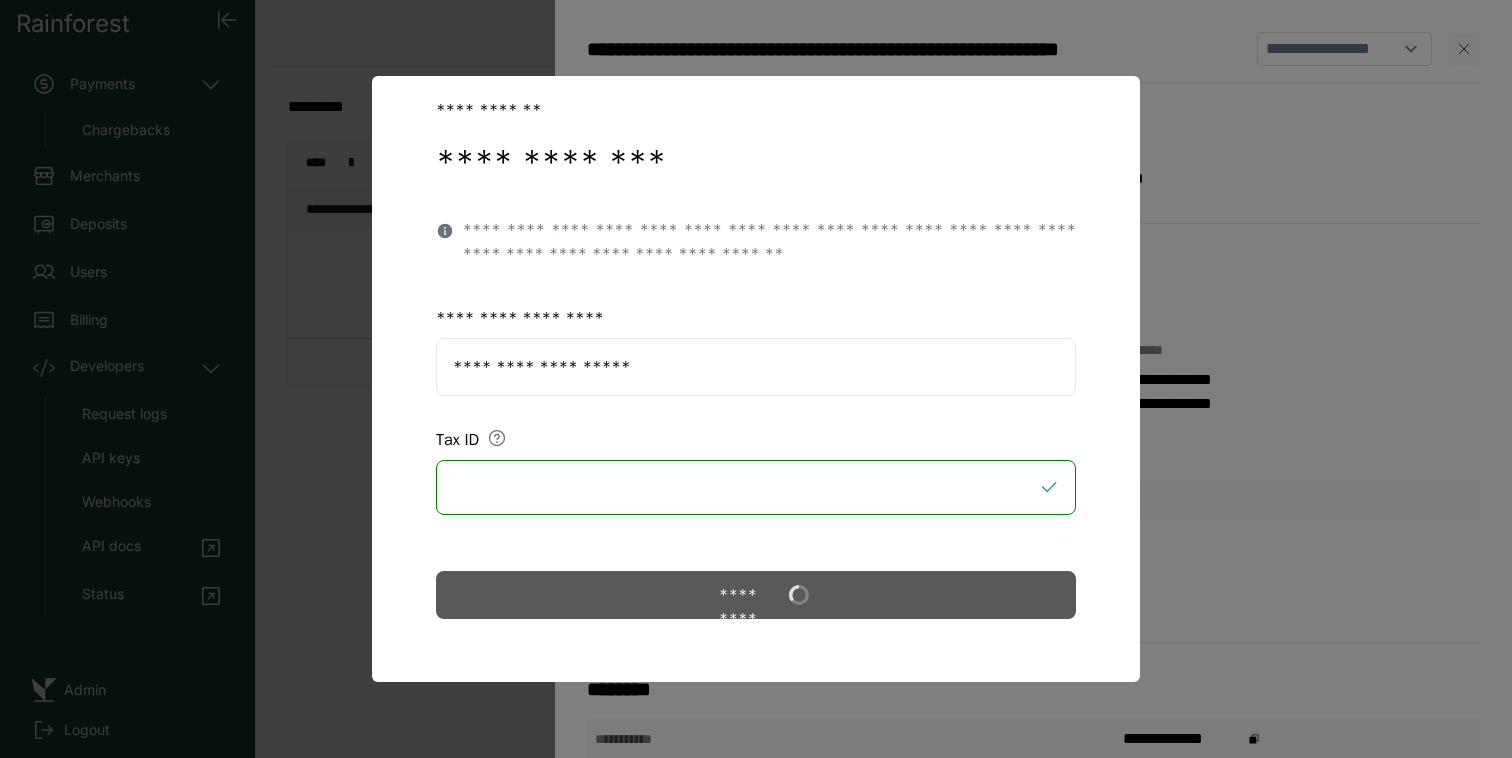 scroll, scrollTop: 0, scrollLeft: 0, axis: both 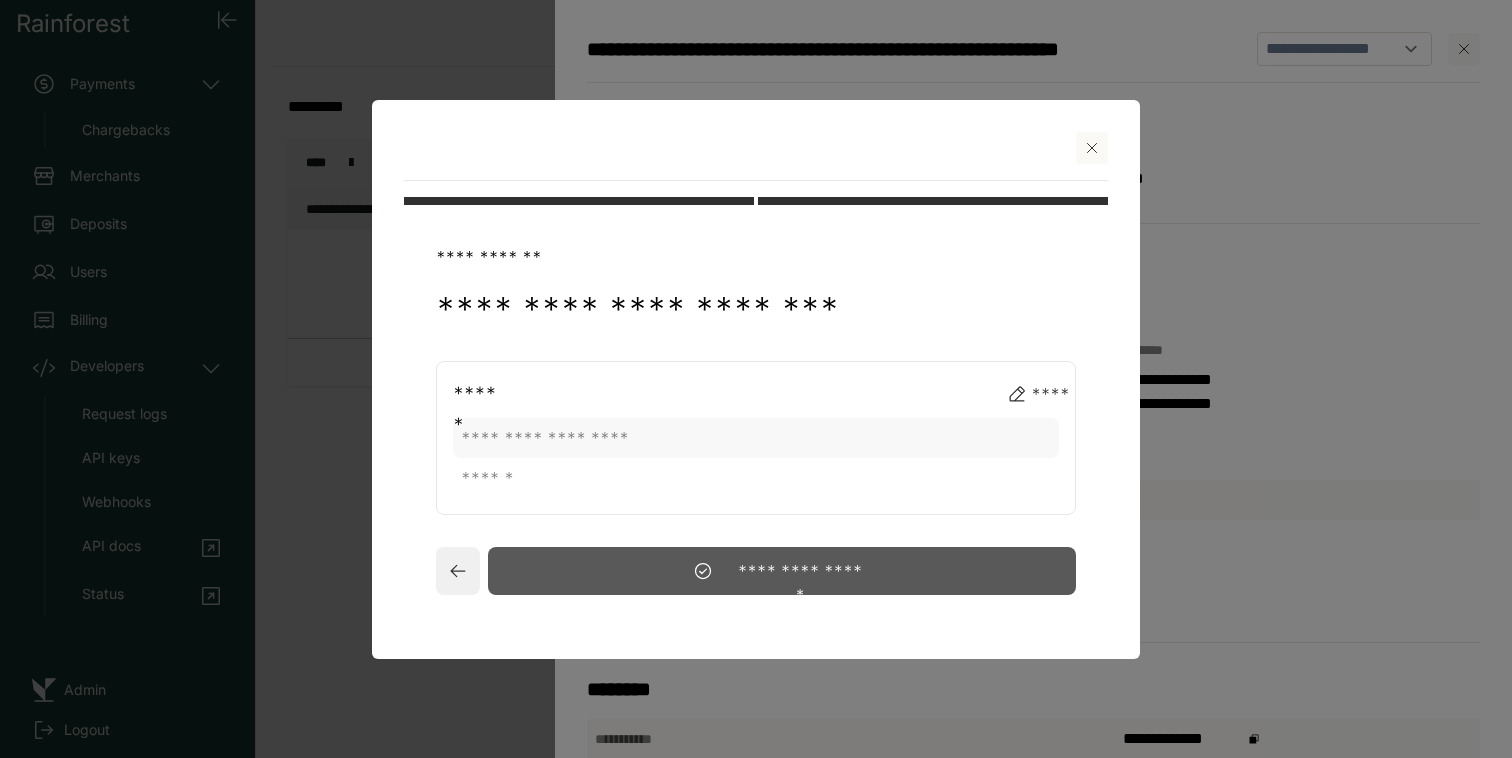click 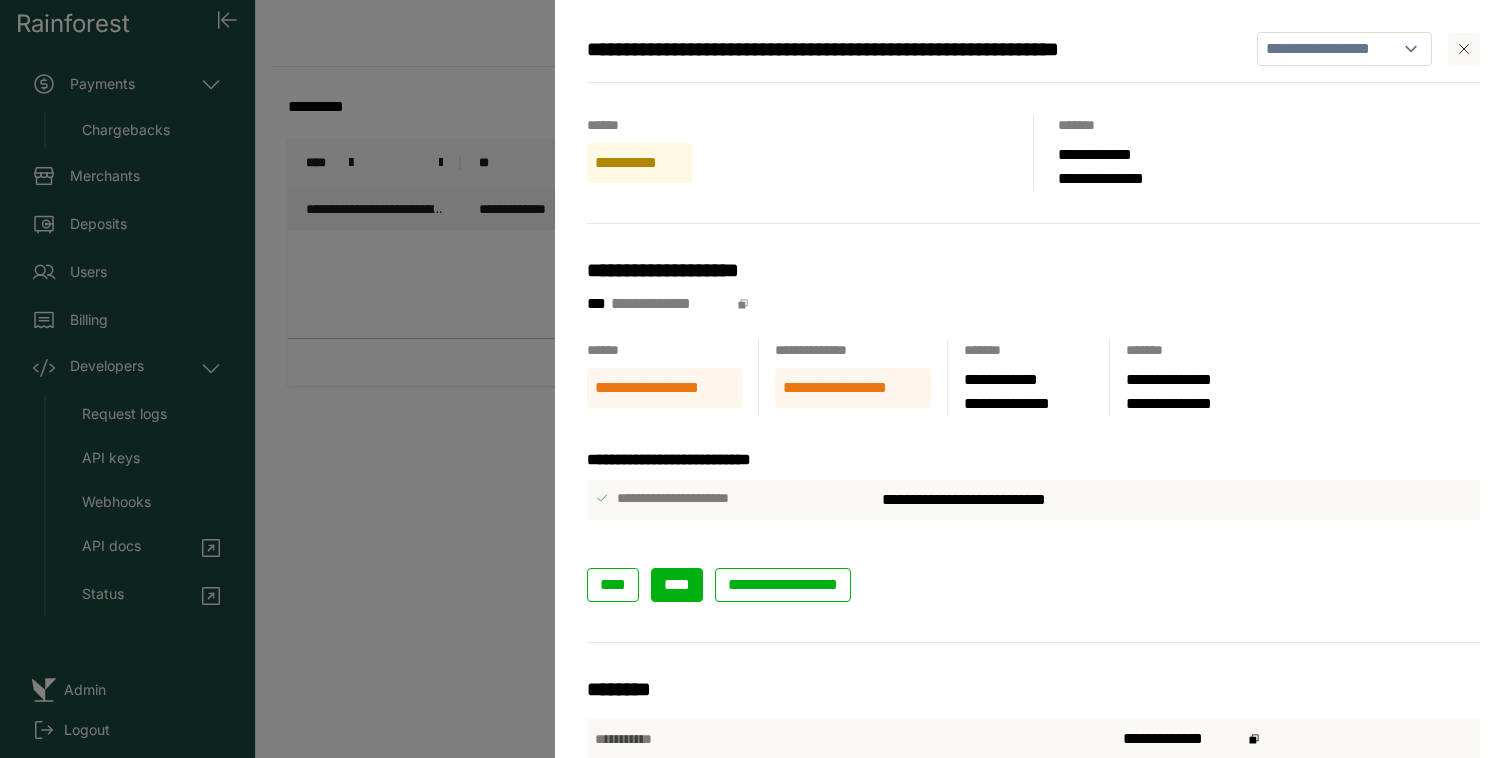 click on "****" at bounding box center (677, 585) 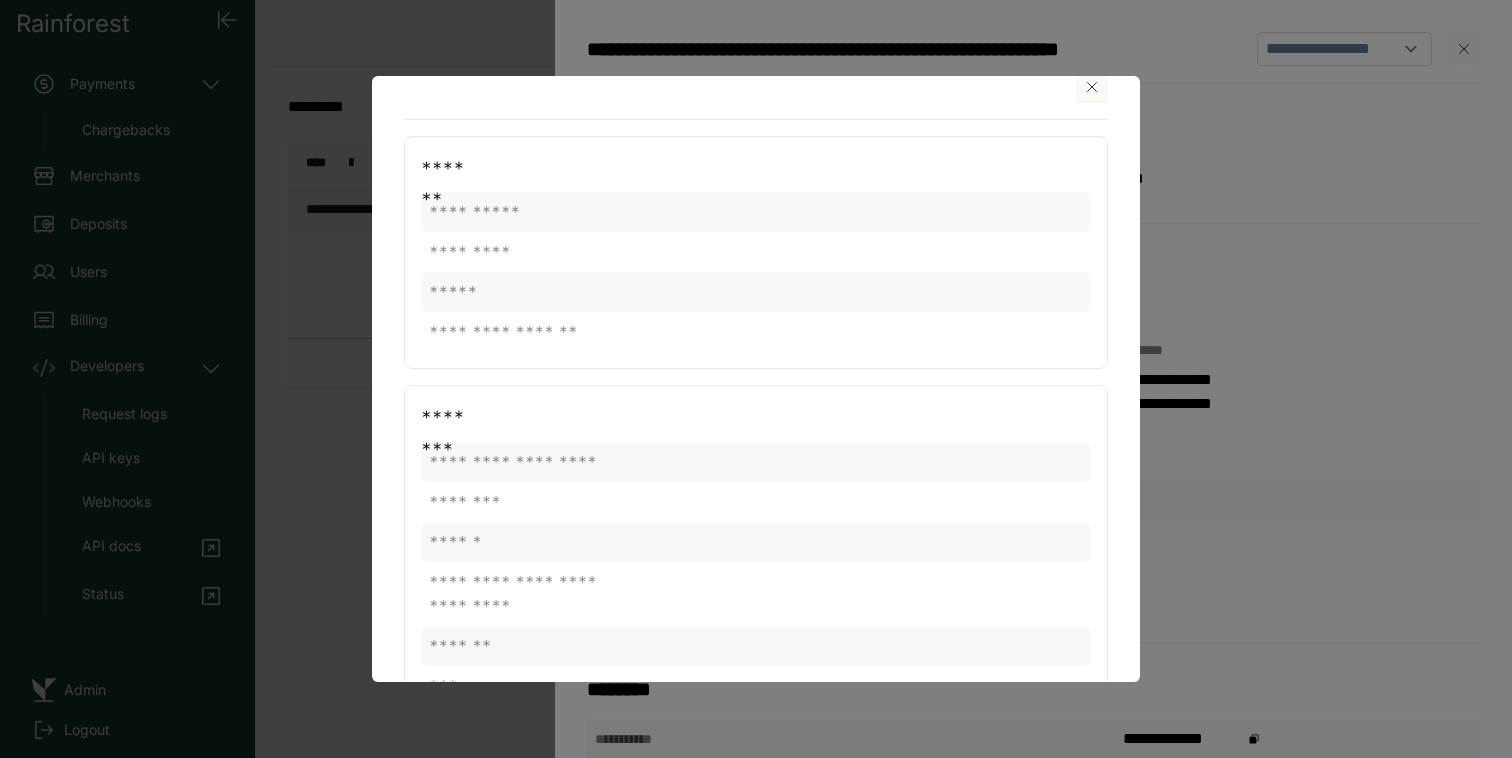 scroll, scrollTop: 0, scrollLeft: 0, axis: both 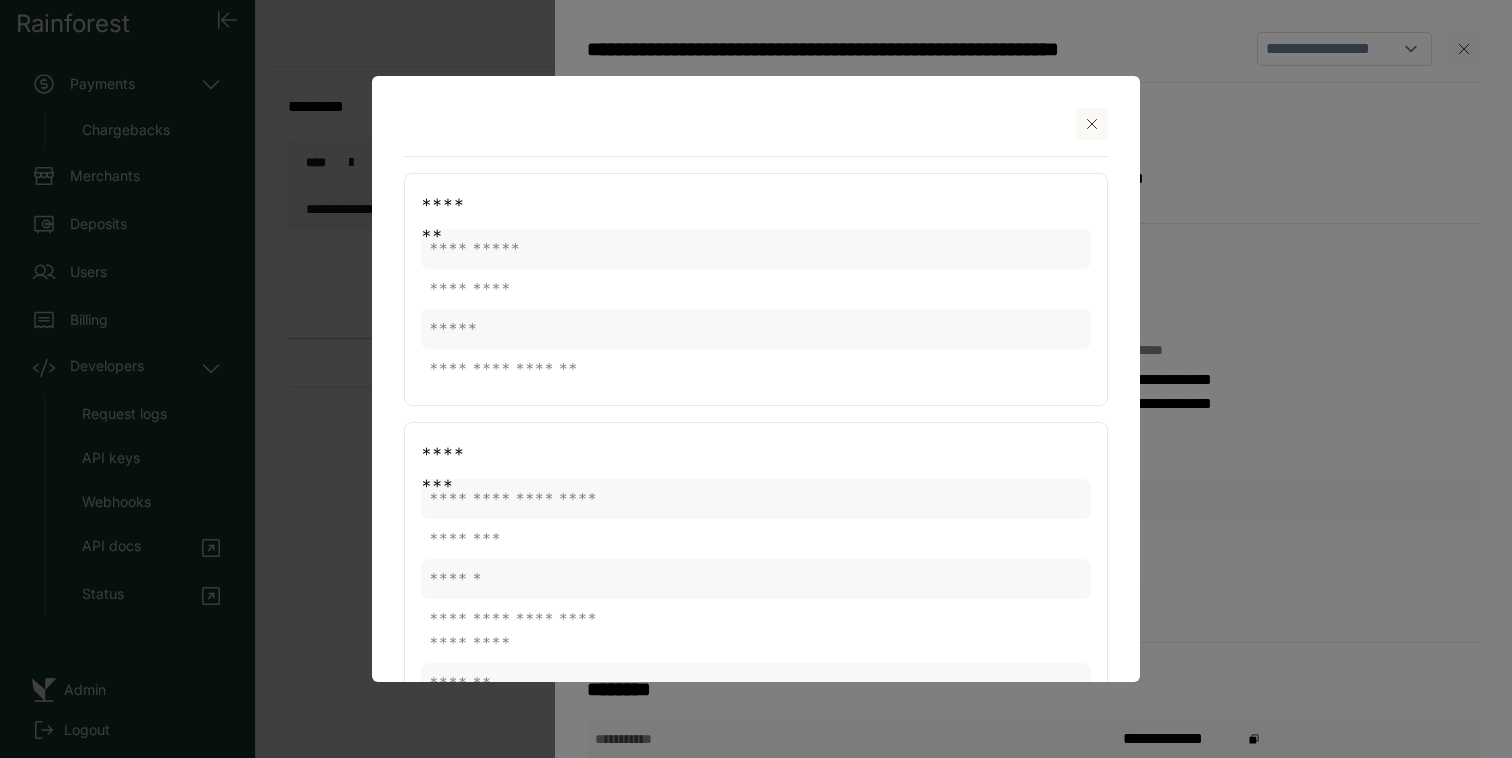 click 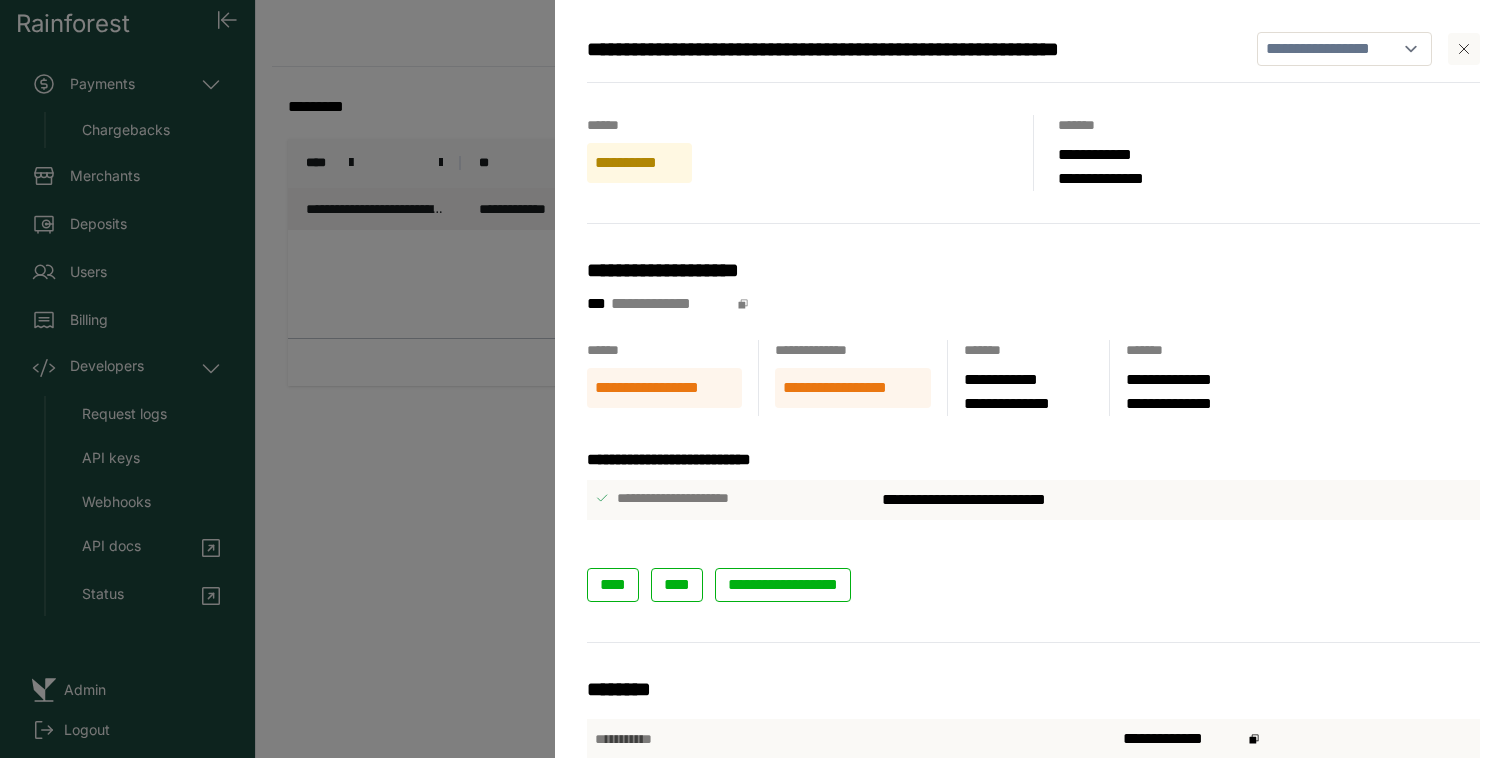 click on "**********" at bounding box center [756, 379] 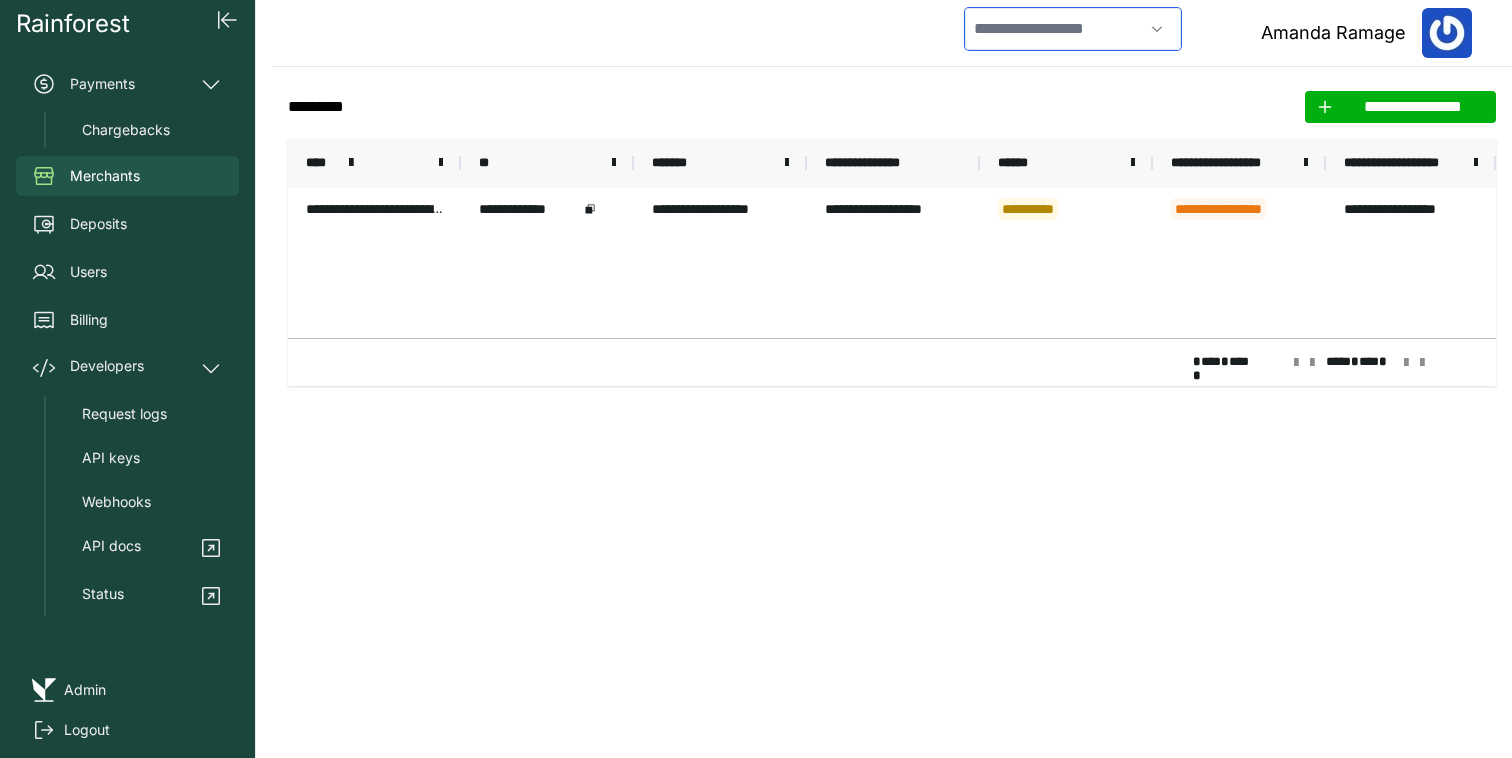 click at bounding box center (1054, 29) 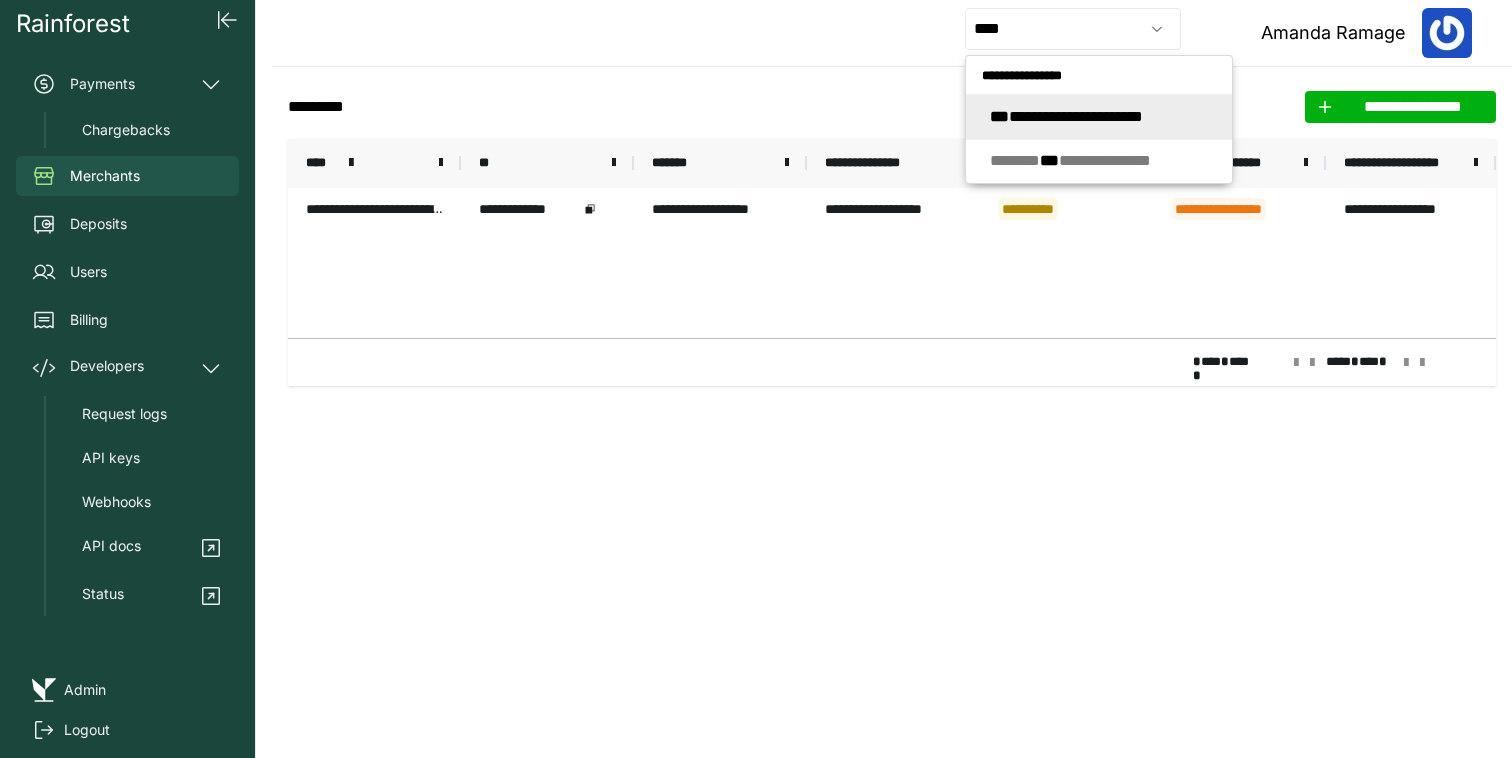 type on "**********" 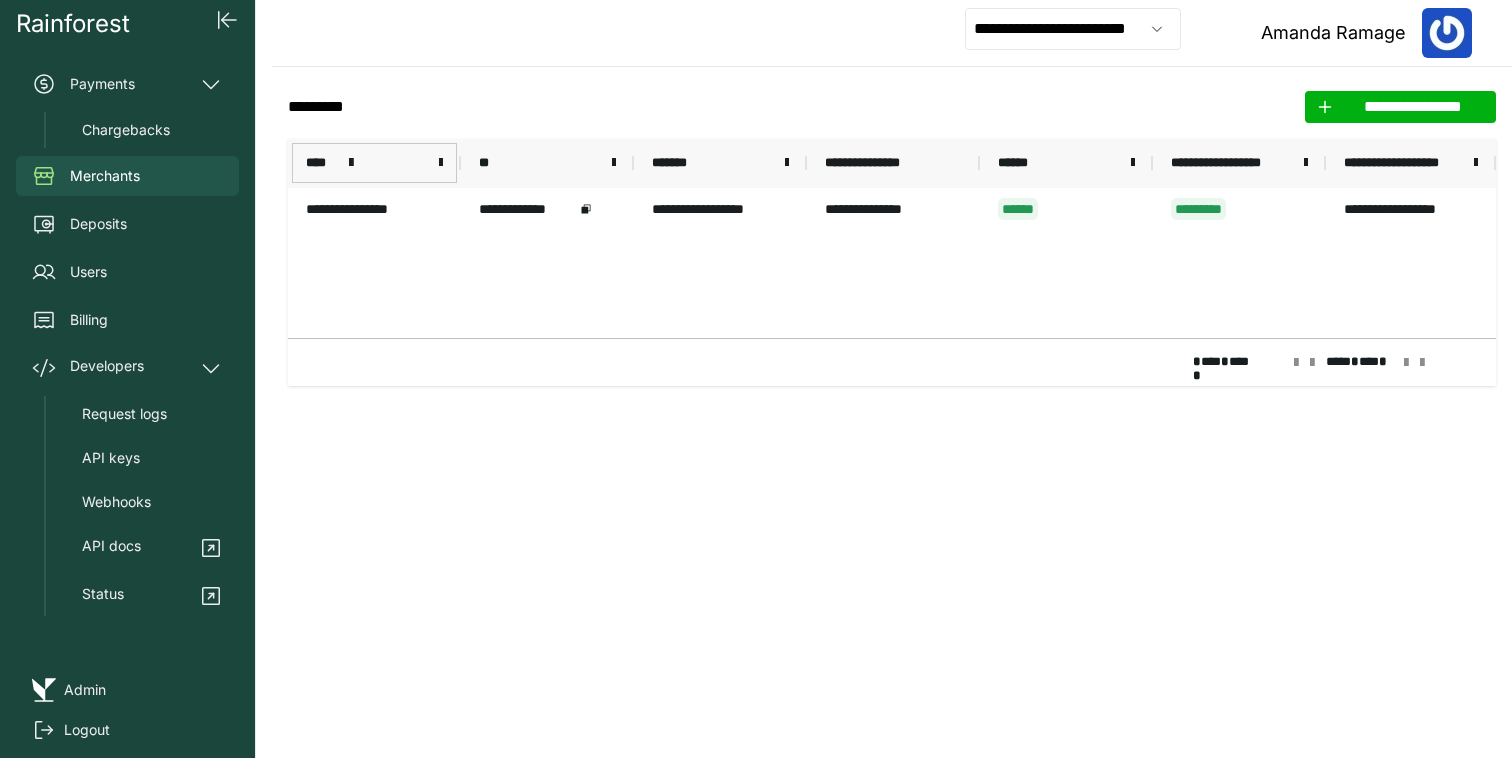 click on "****" at bounding box center (374, 163) 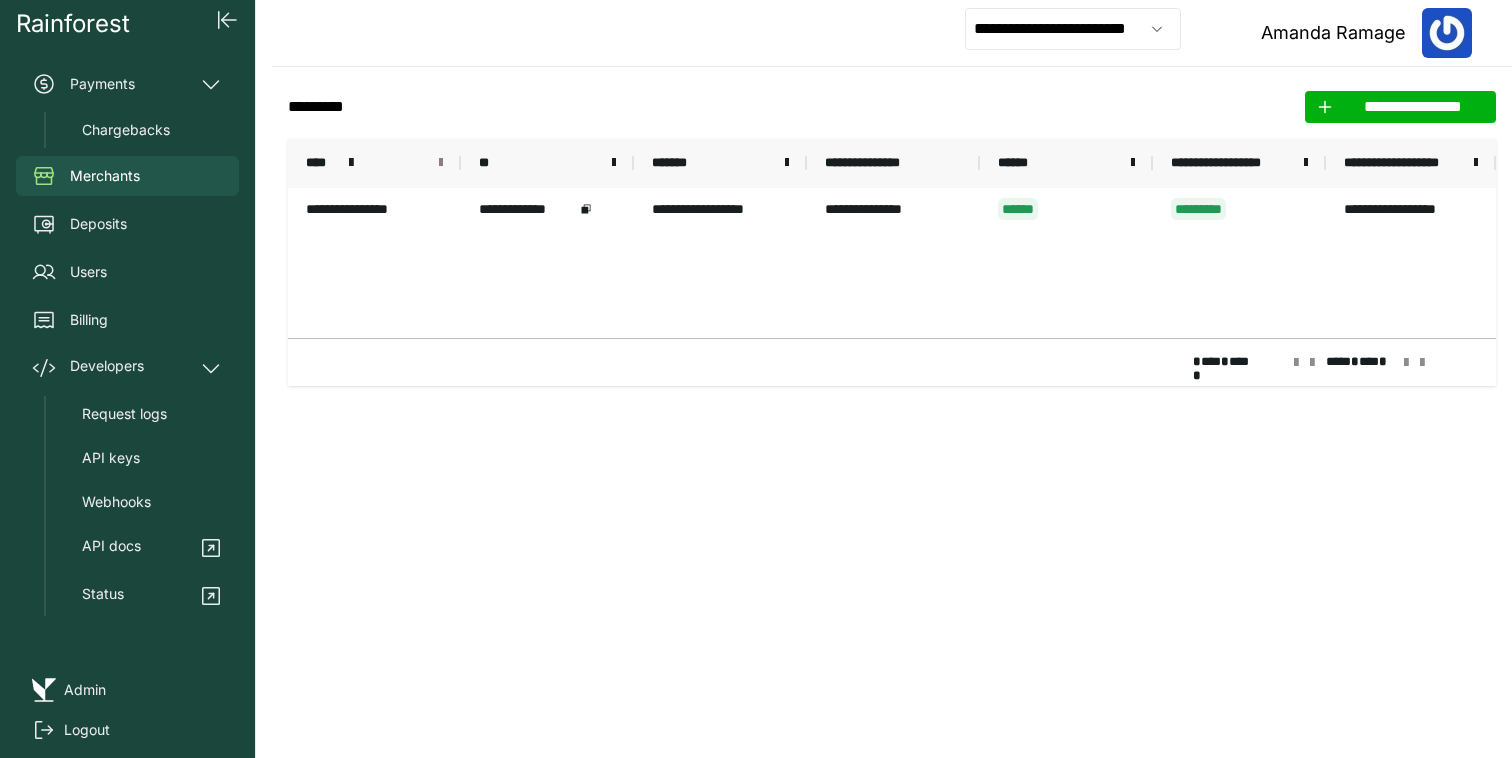 click at bounding box center [441, 163] 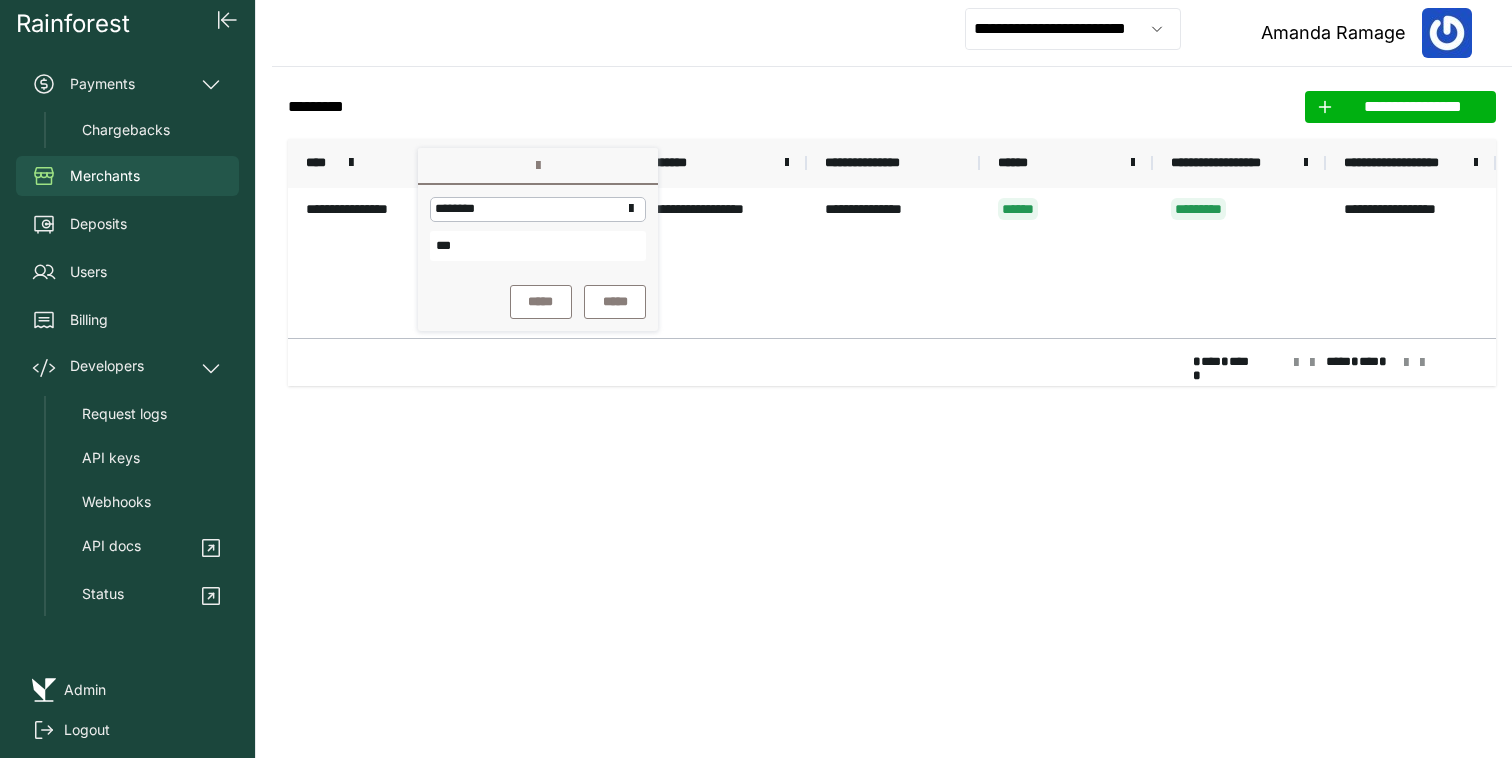 click on "***" at bounding box center (538, 246) 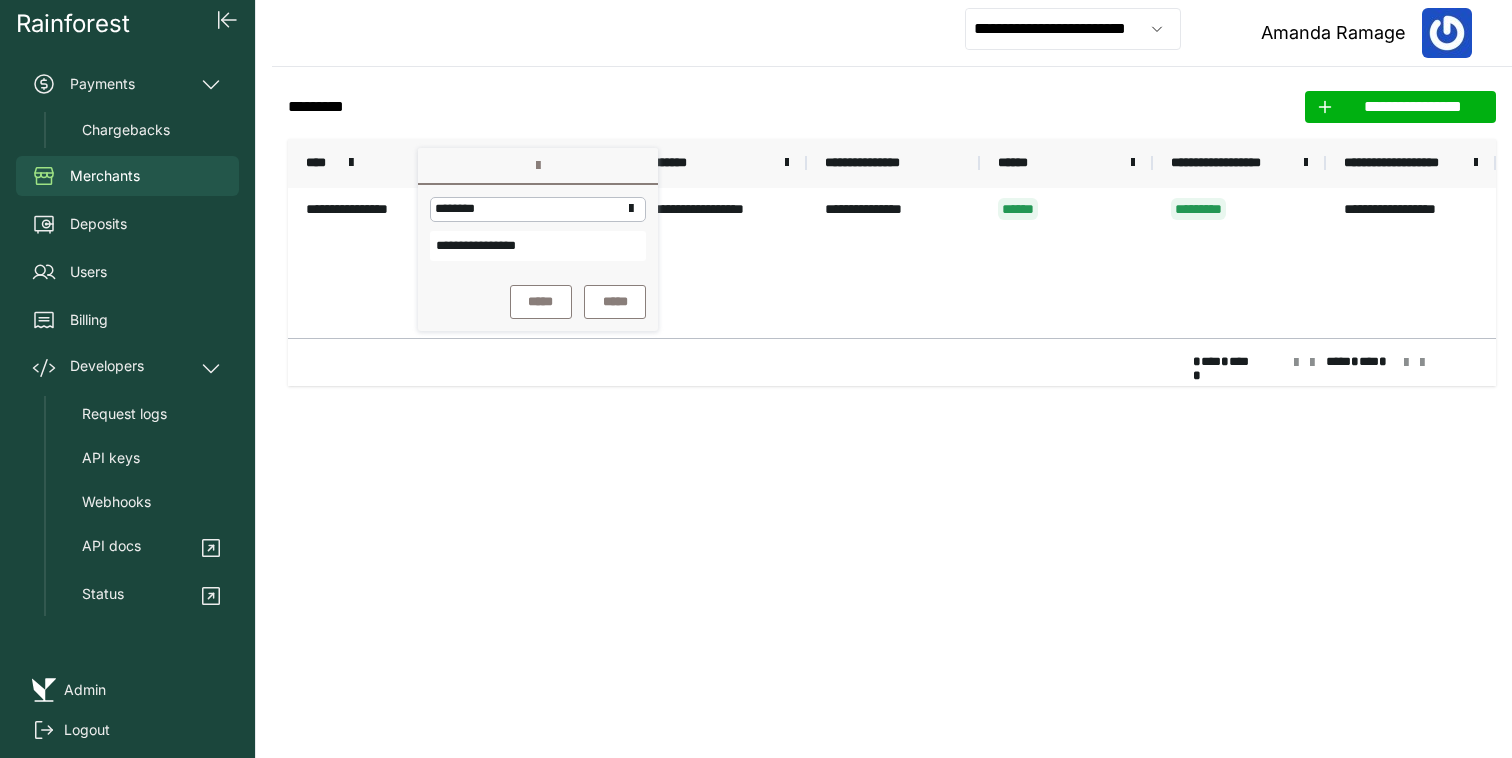 type on "**********" 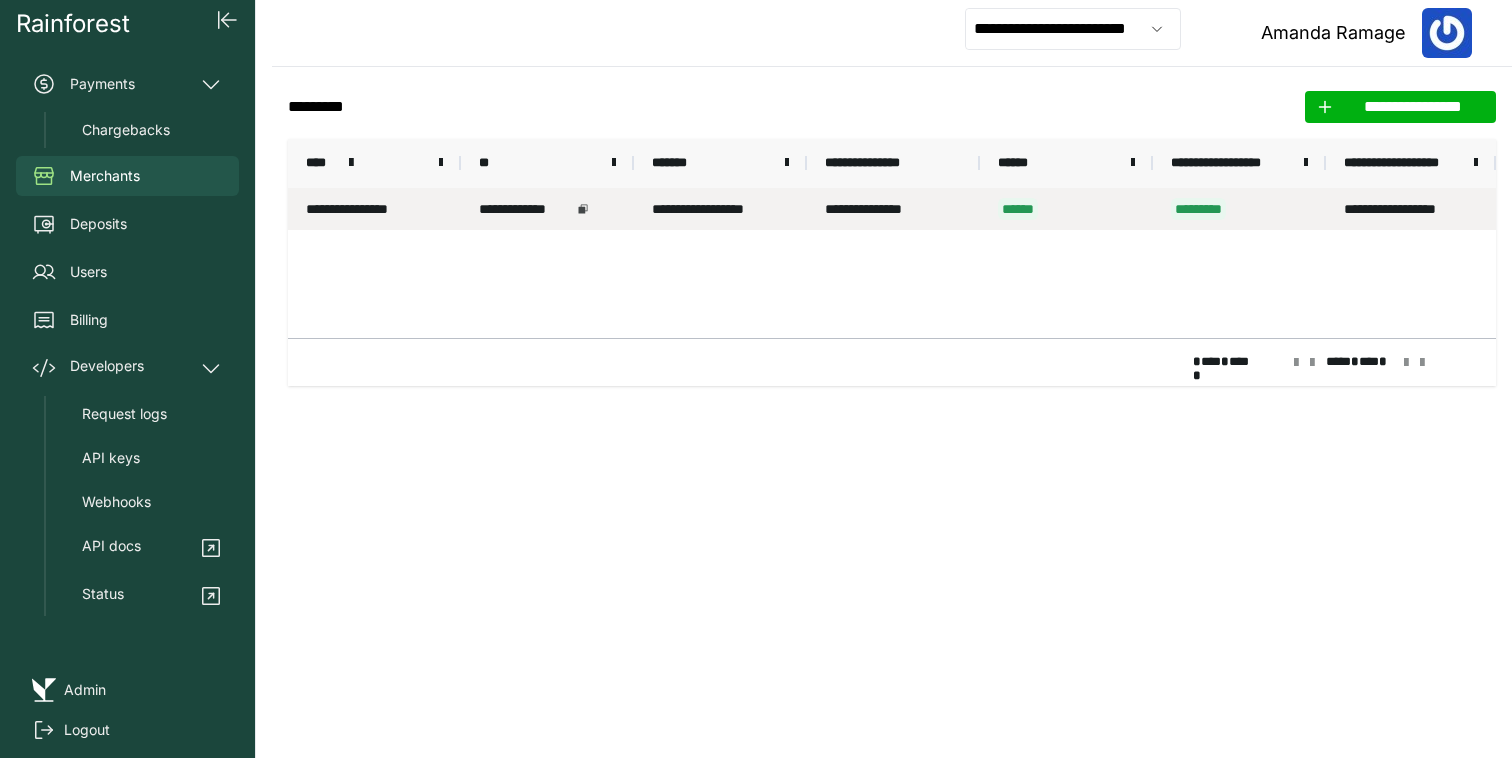 click 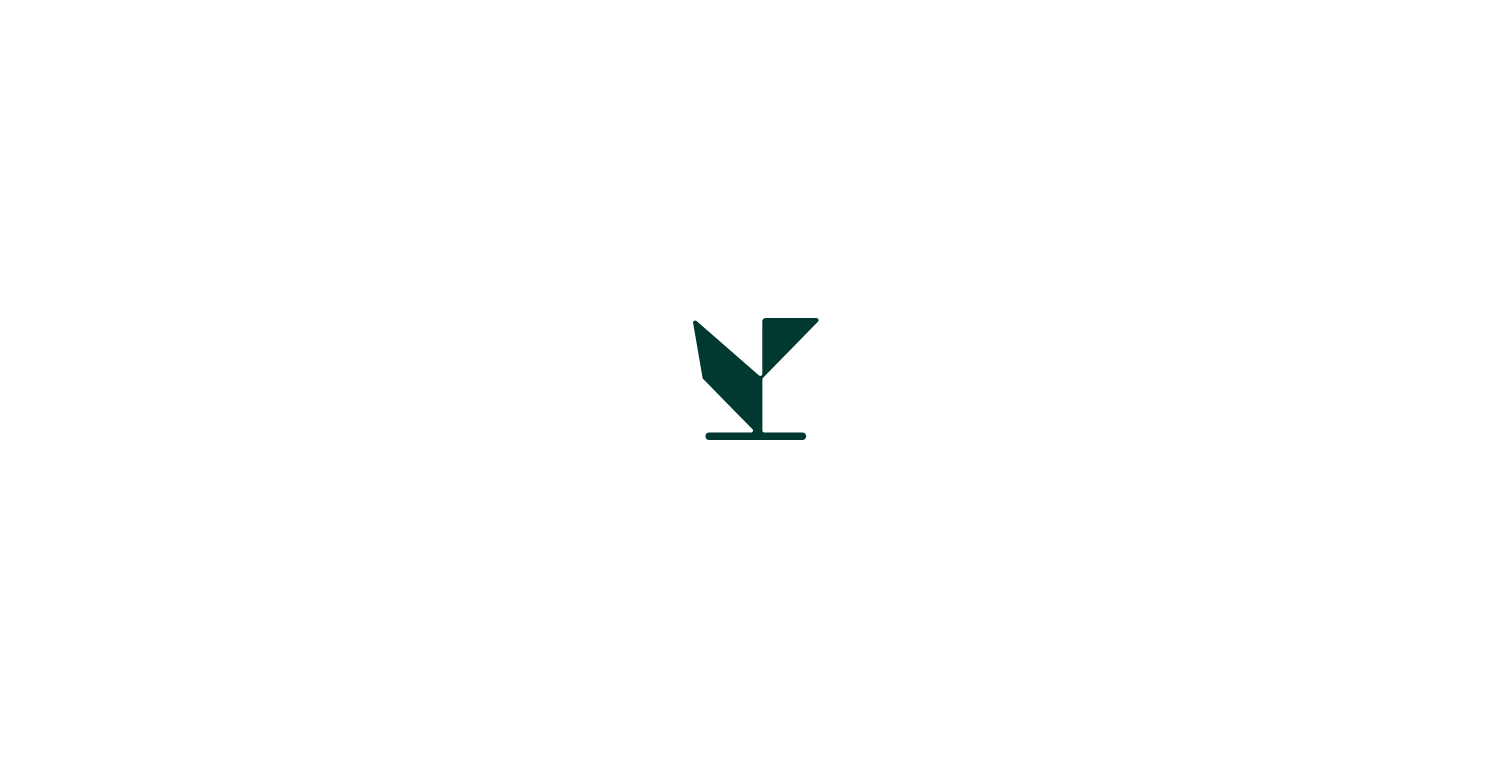 scroll, scrollTop: 0, scrollLeft: 0, axis: both 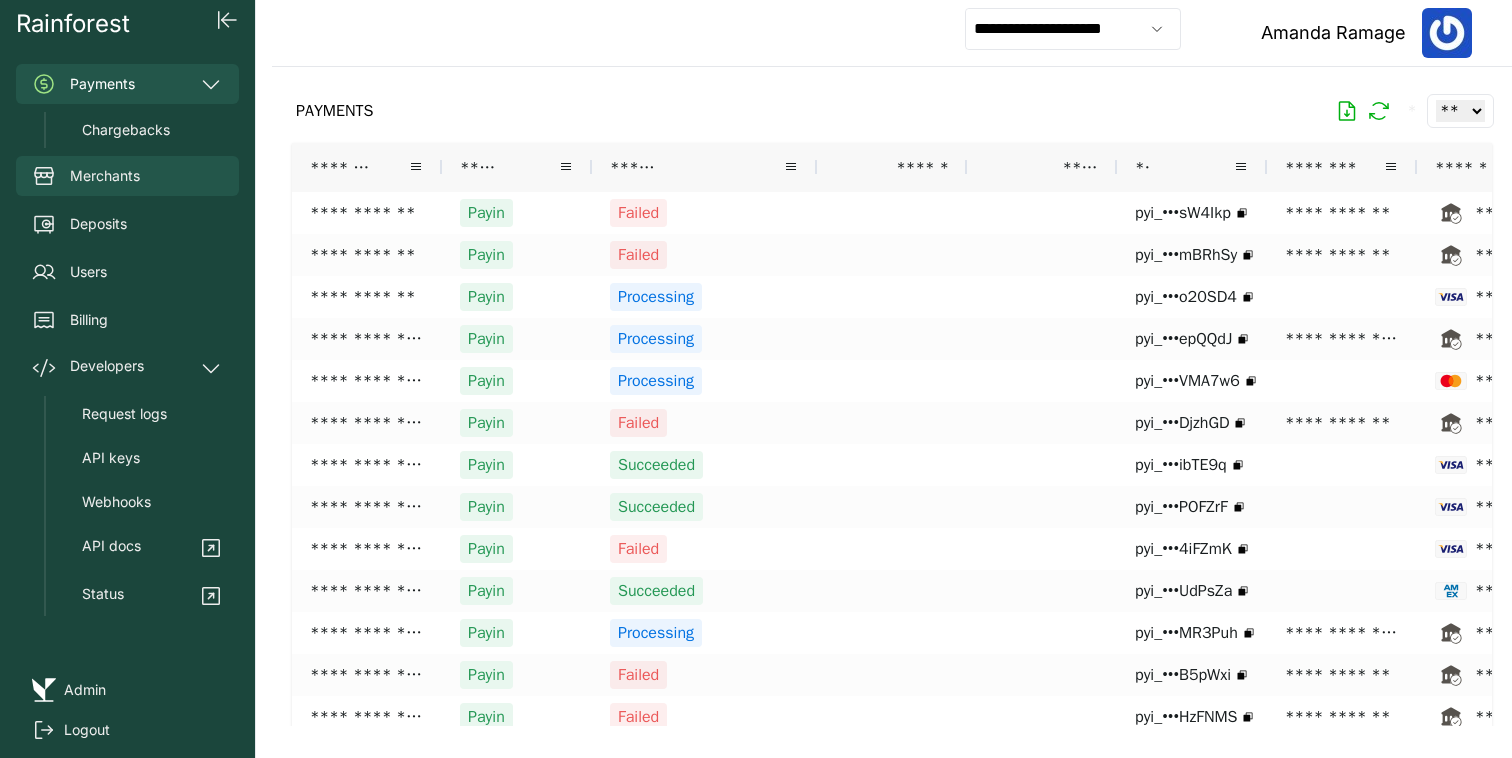 click on "Merchants" at bounding box center [127, 176] 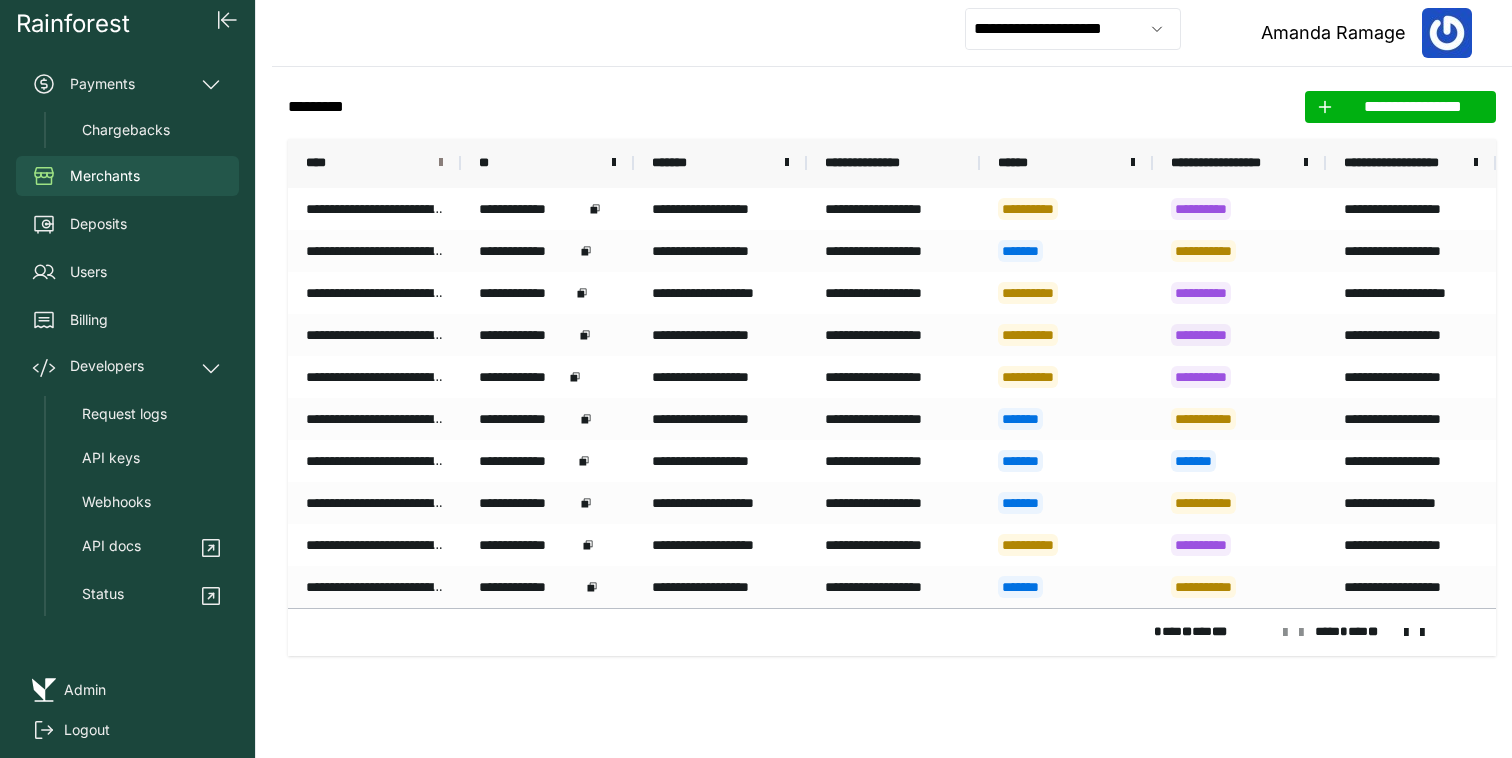 click at bounding box center (441, 163) 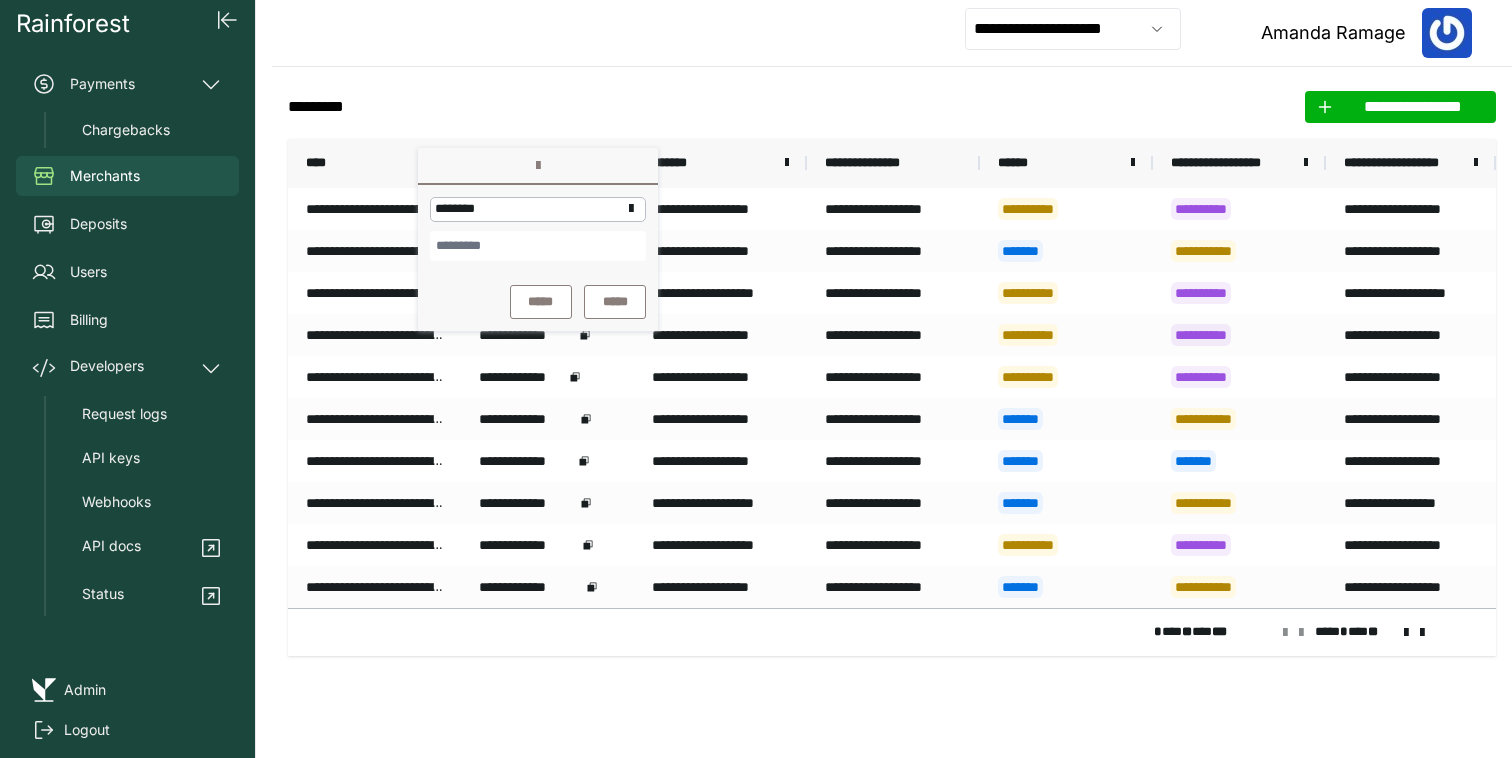 click on "**********" at bounding box center (1073, 29) 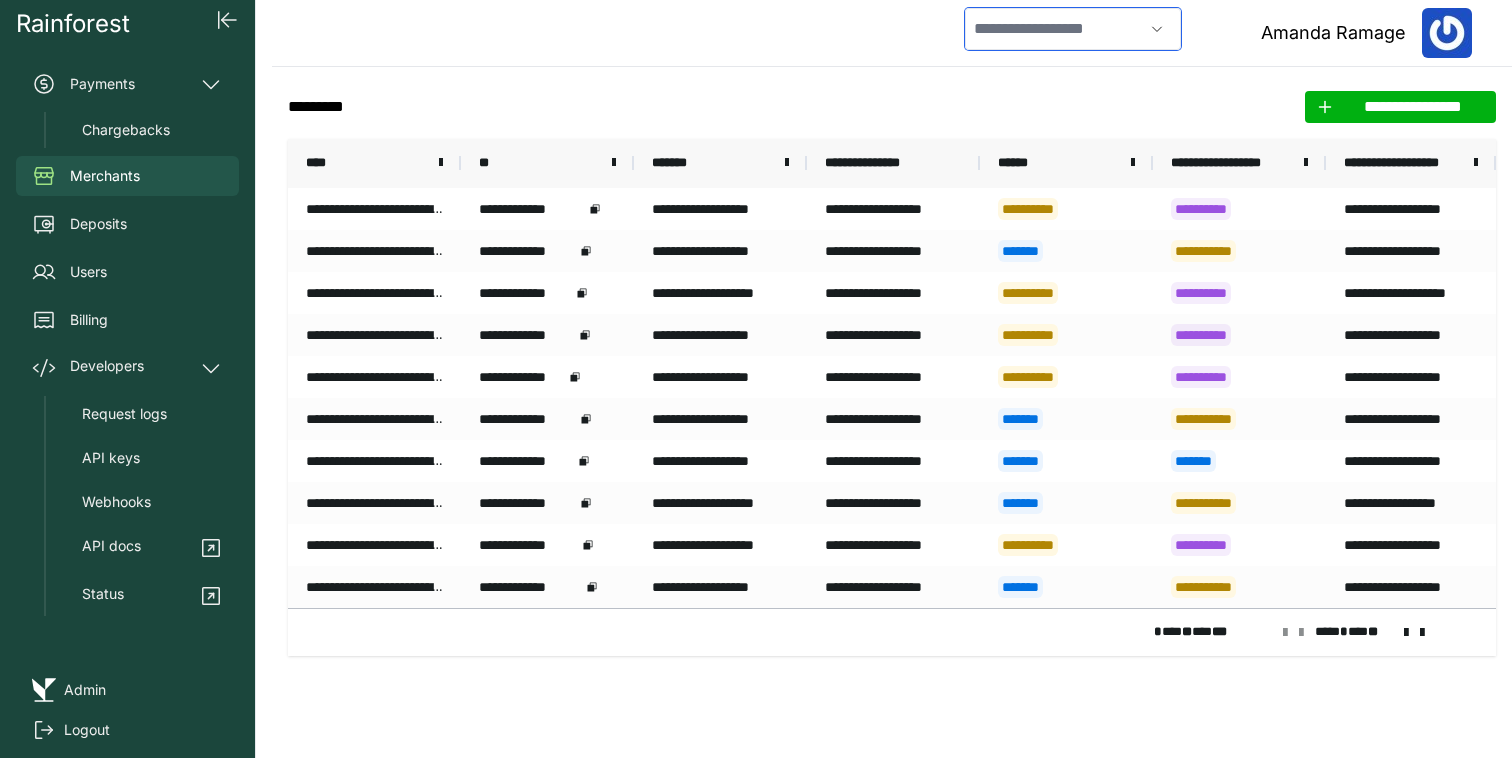 click at bounding box center [1054, 29] 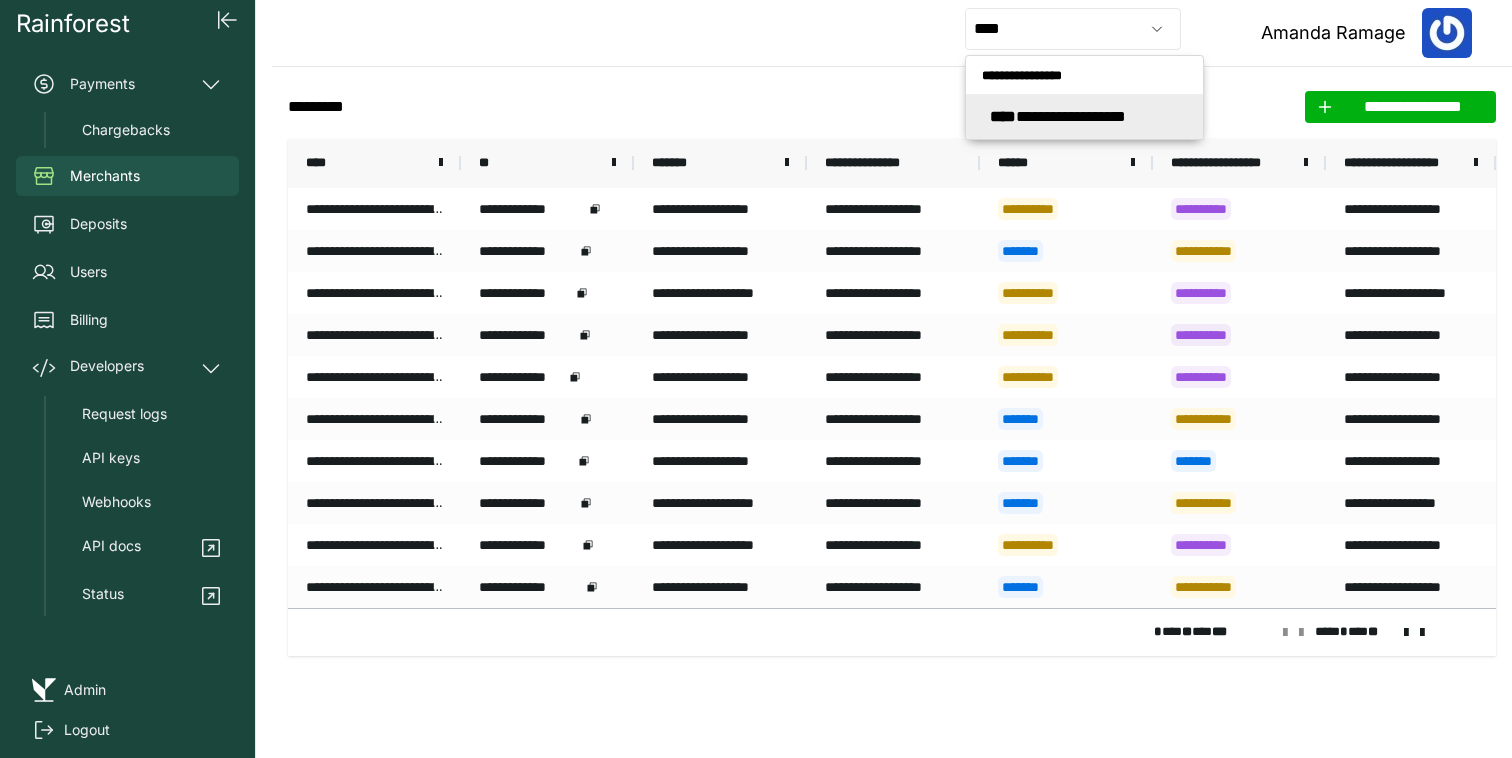 type on "**********" 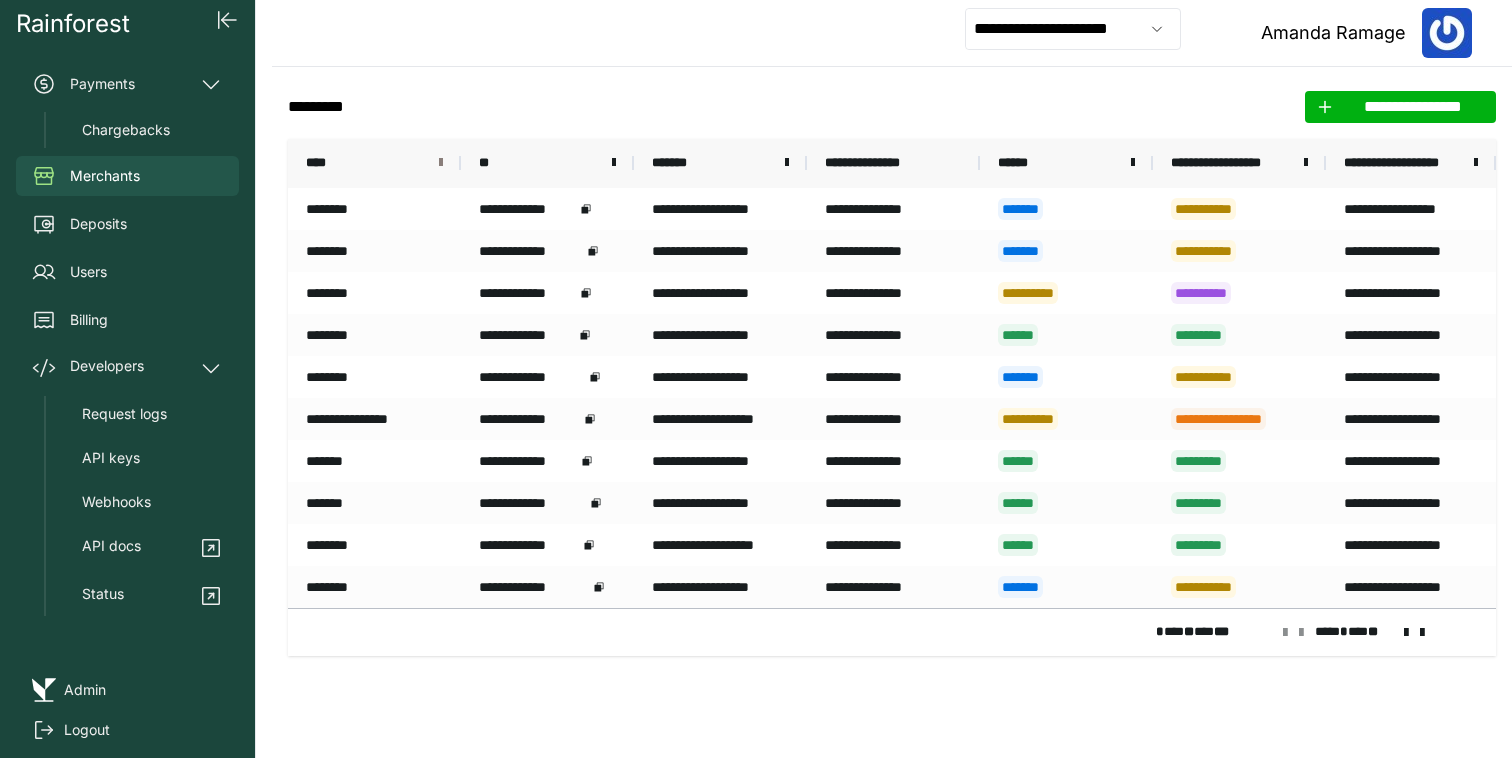 click at bounding box center (441, 163) 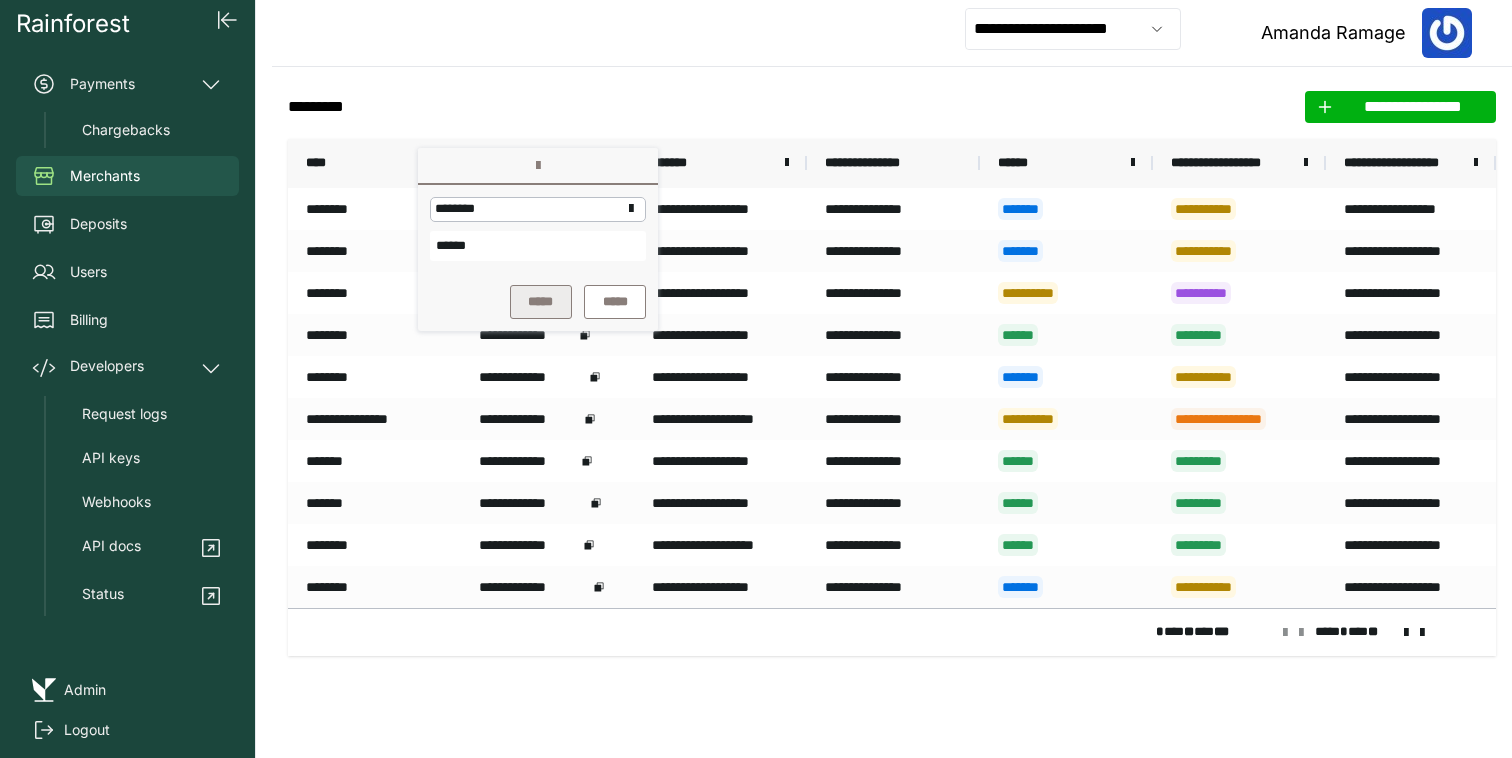 type on "******" 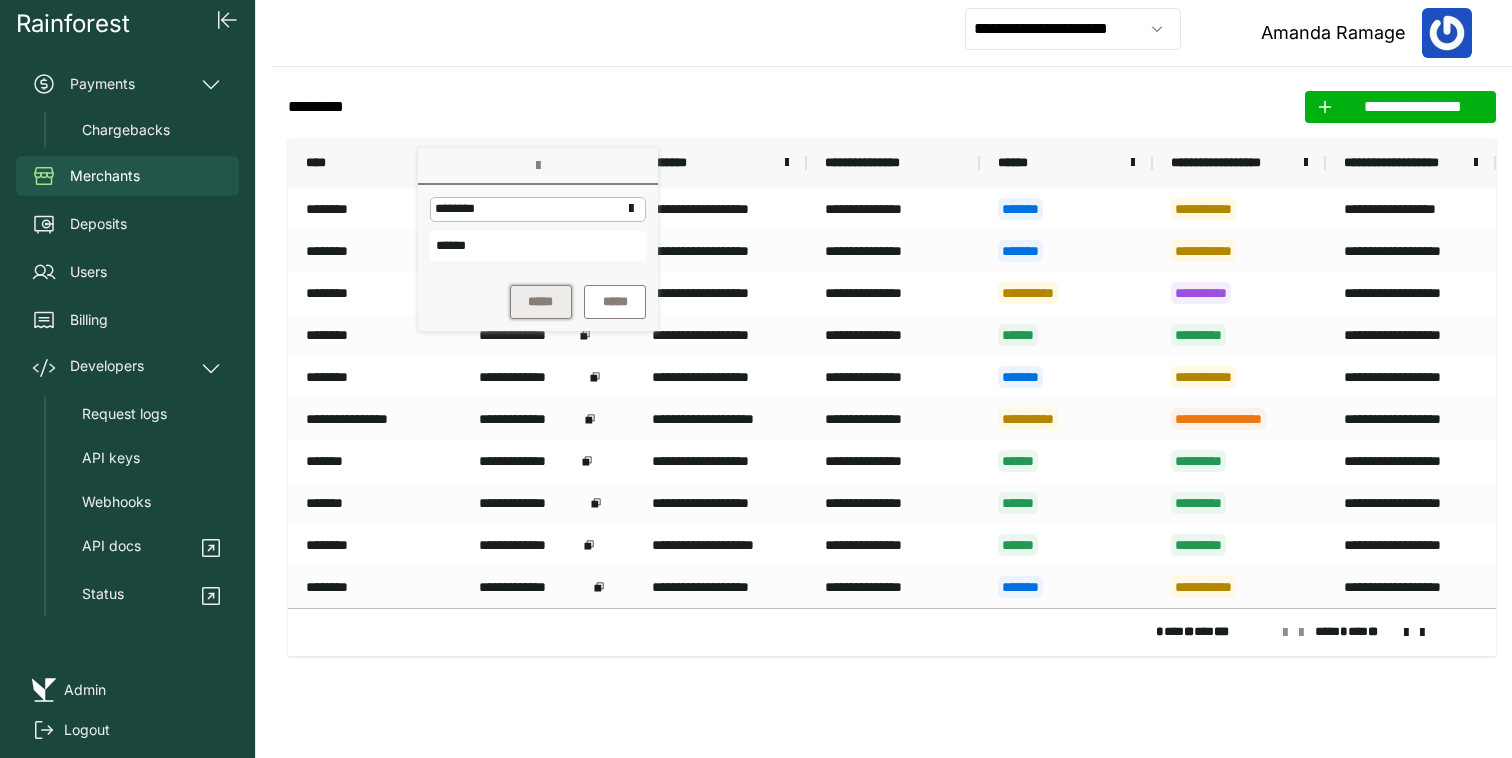 click on "*****" at bounding box center (541, 302) 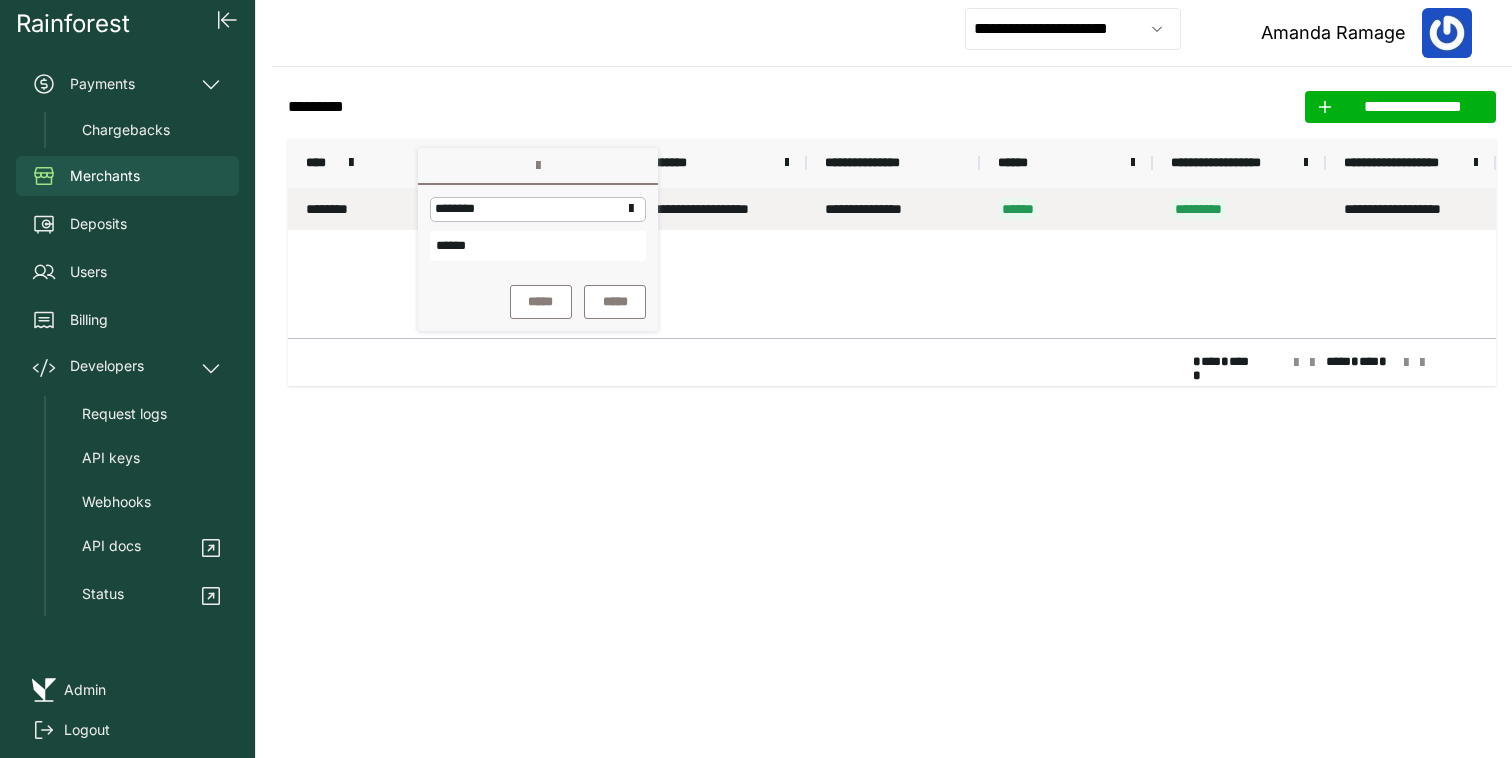 click on "********" at bounding box center [374, 209] 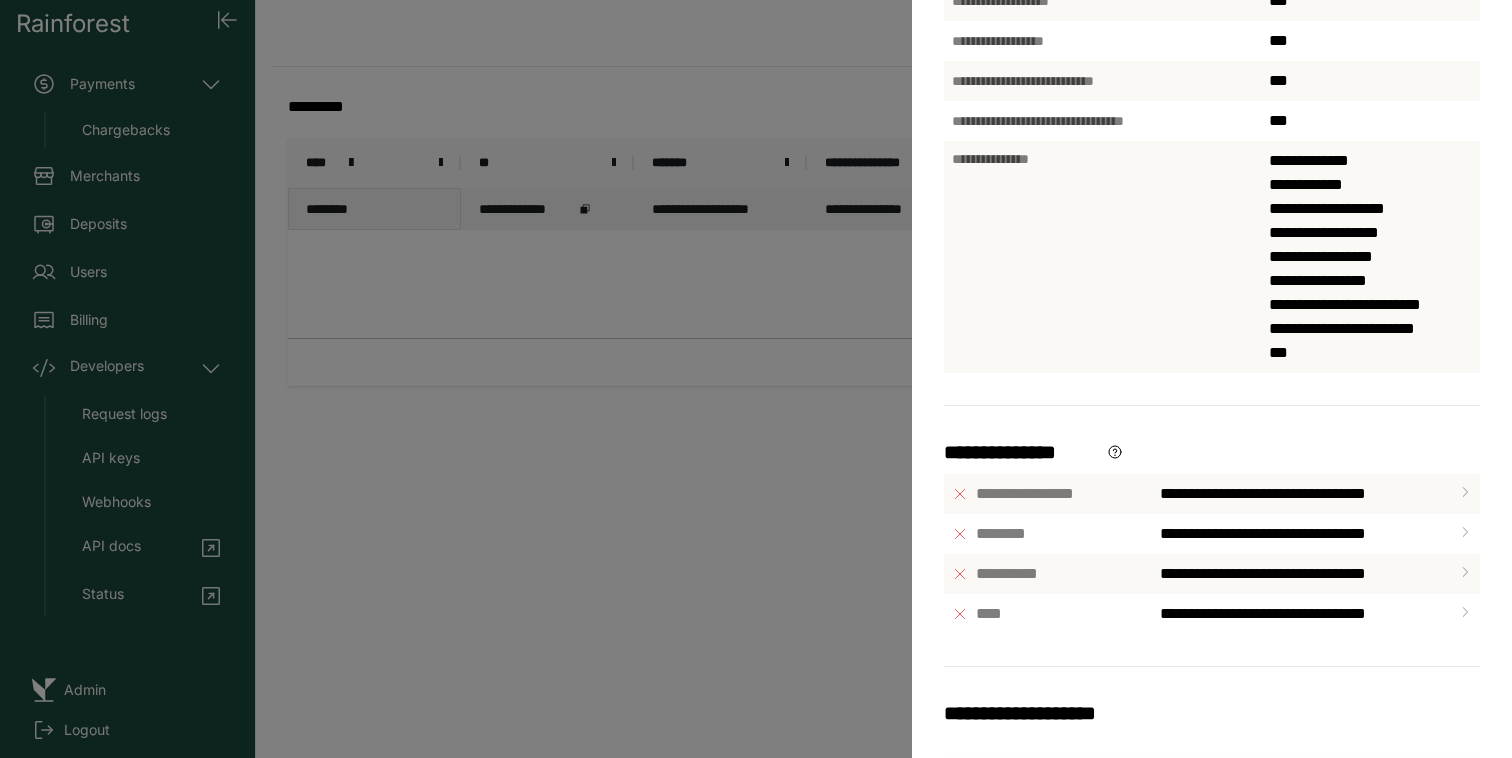 scroll, scrollTop: 815, scrollLeft: 0, axis: vertical 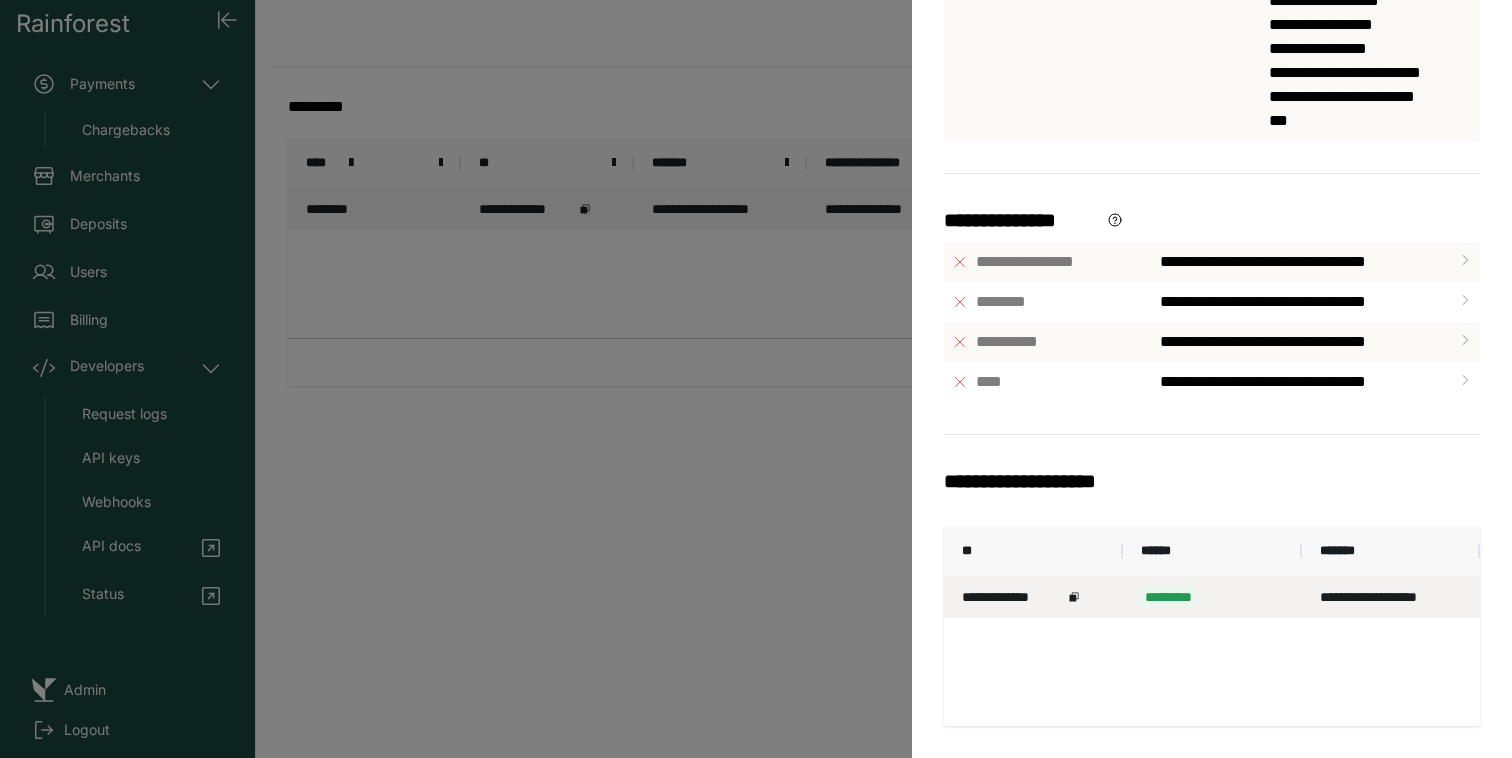 click on "**********" at bounding box center (1012, 597) 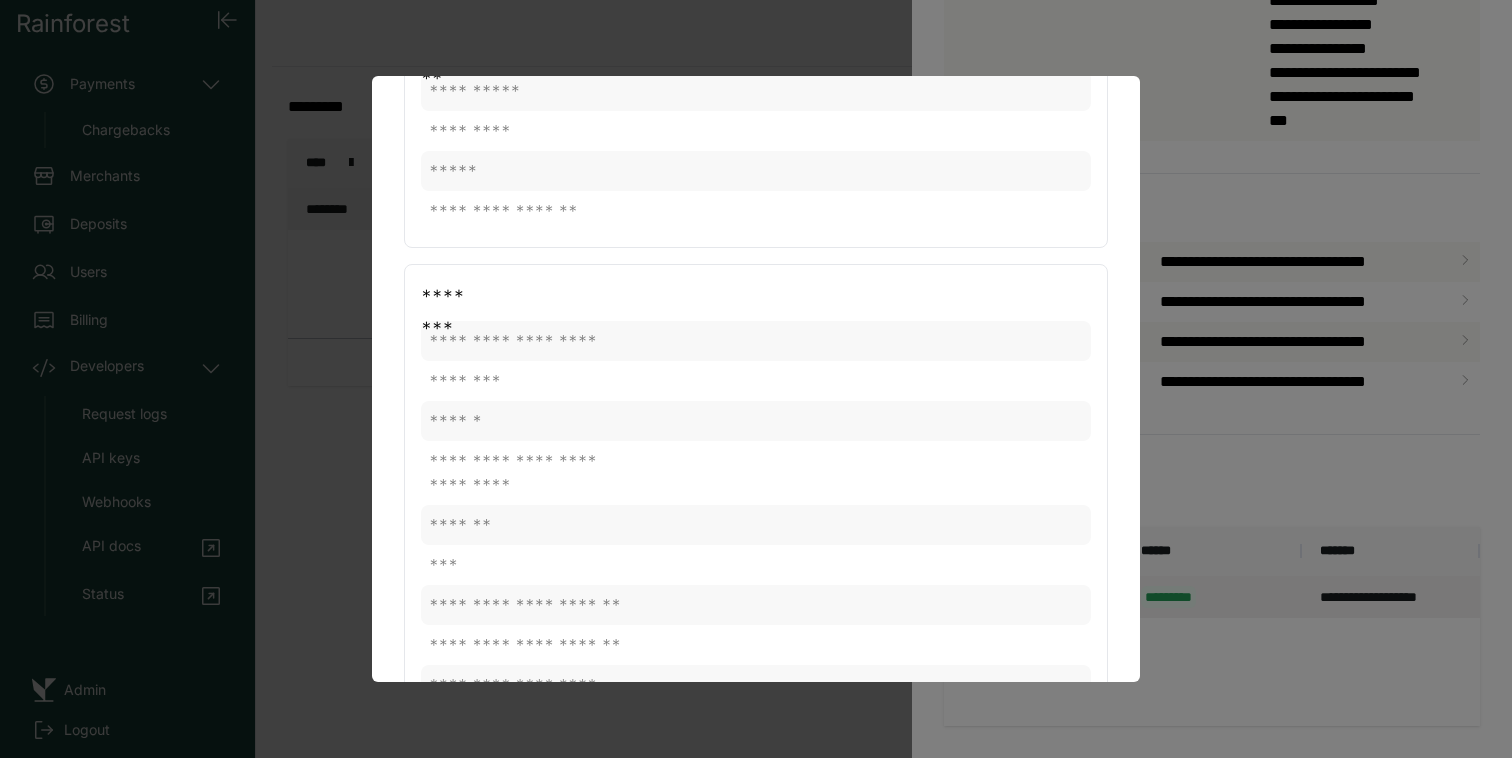 scroll, scrollTop: 0, scrollLeft: 0, axis: both 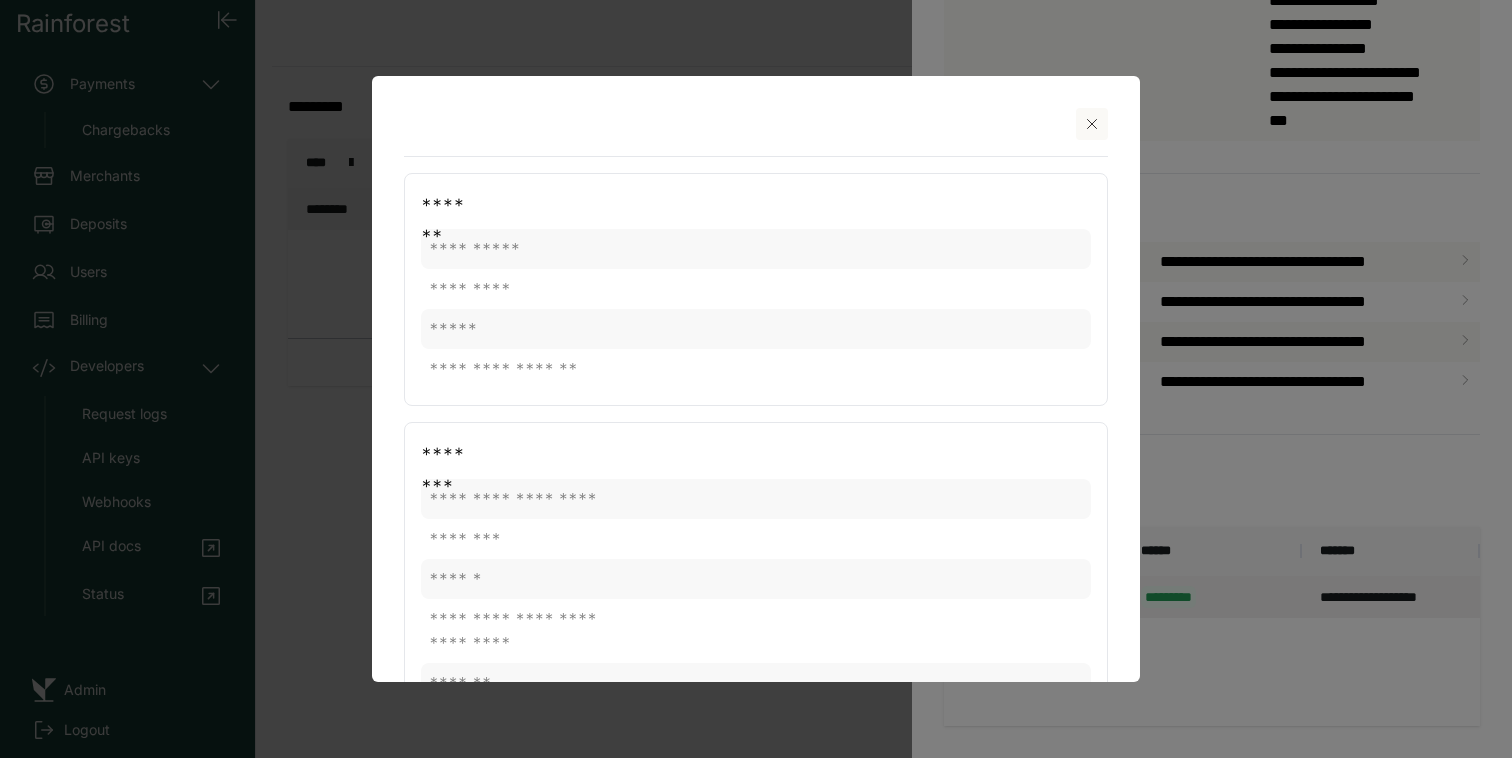 click at bounding box center [1092, 124] 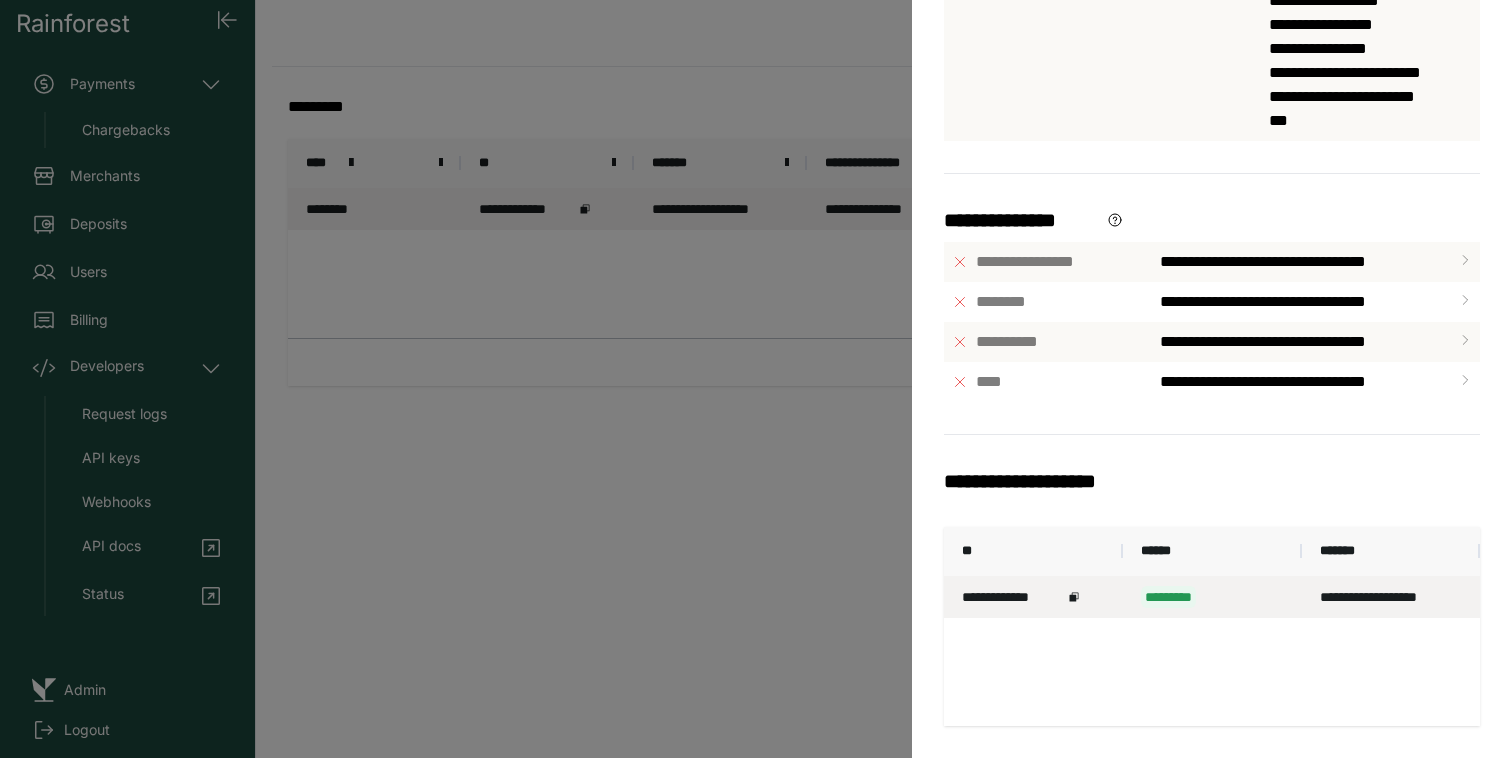 click on "**********" at bounding box center (756, 379) 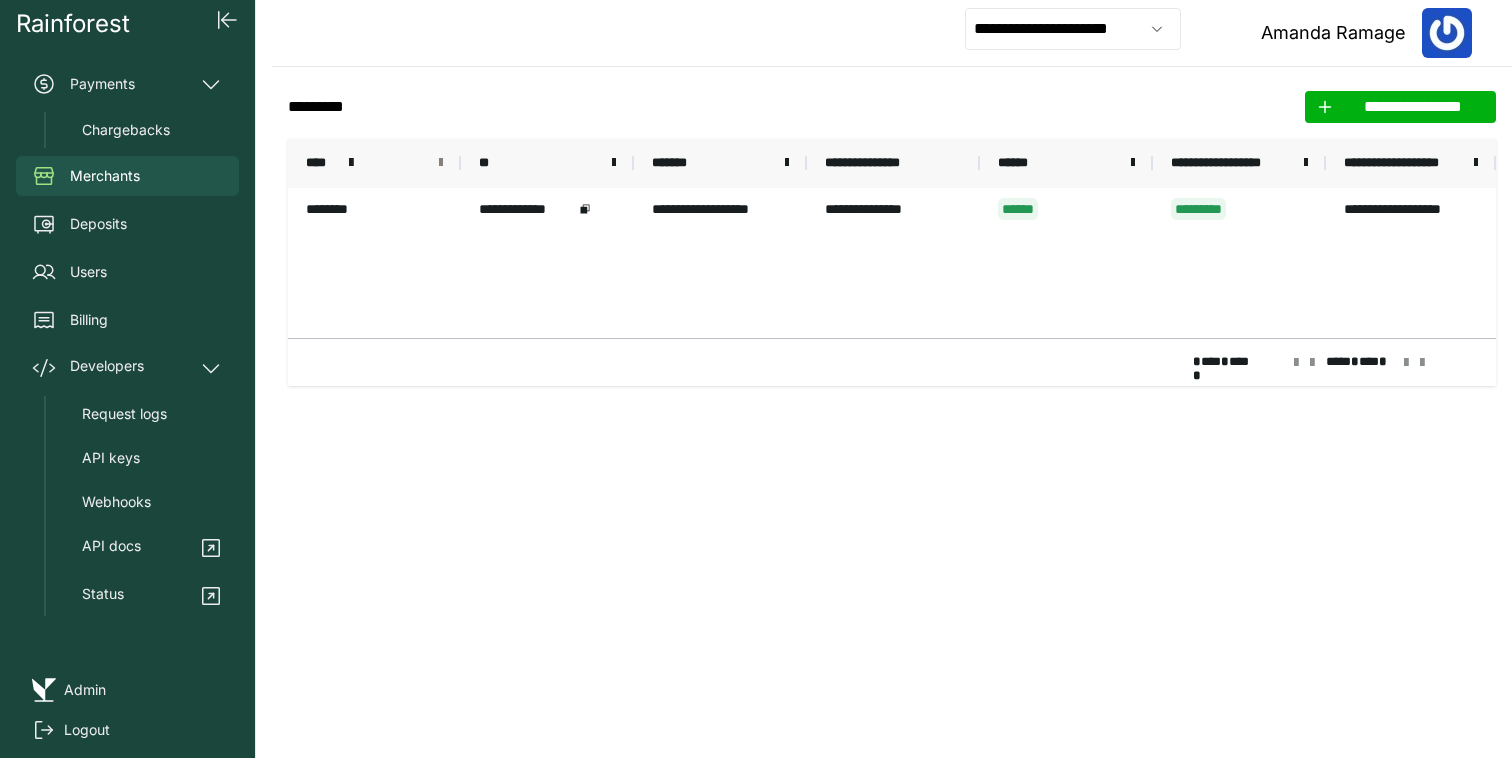 click at bounding box center [441, 163] 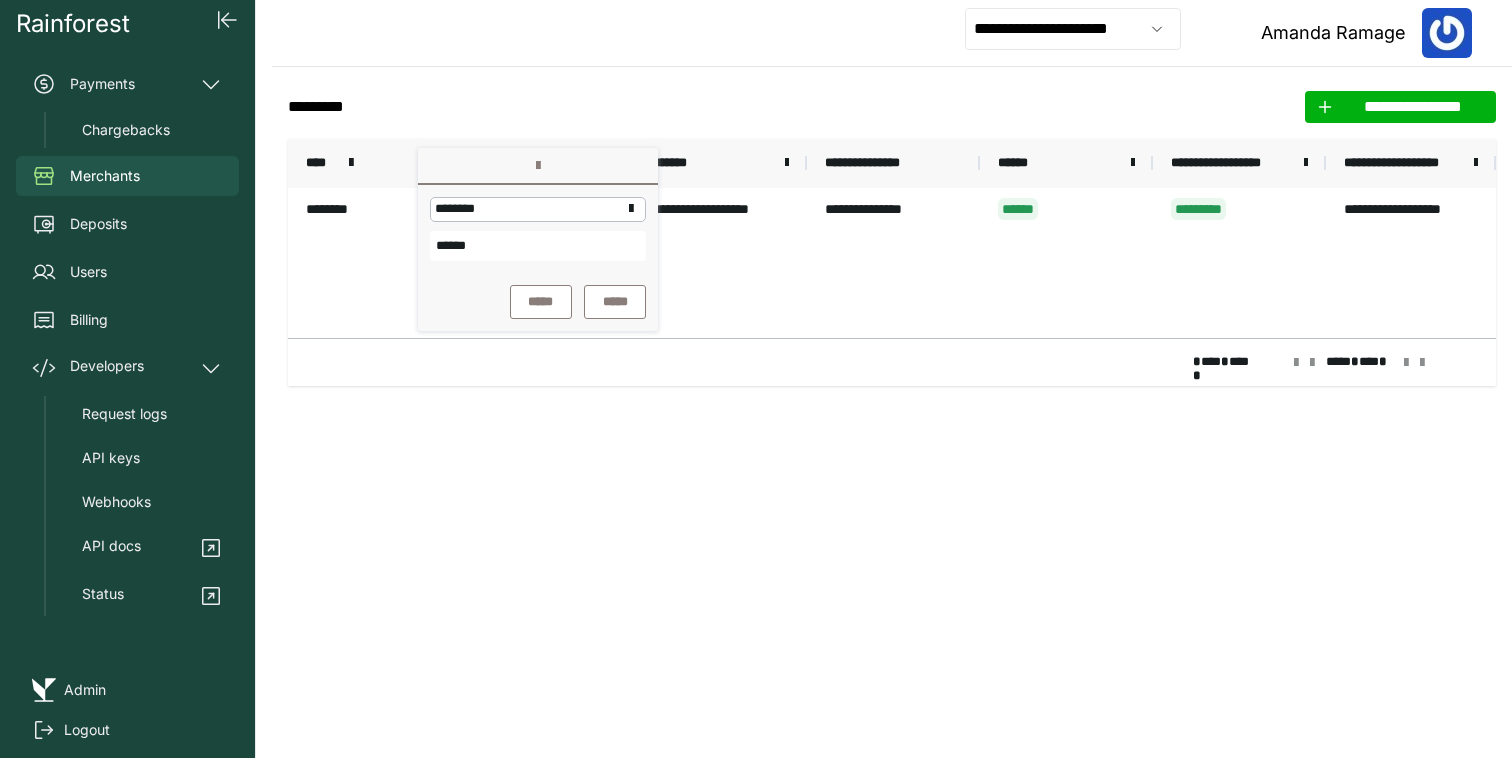 click on "******" at bounding box center (538, 246) 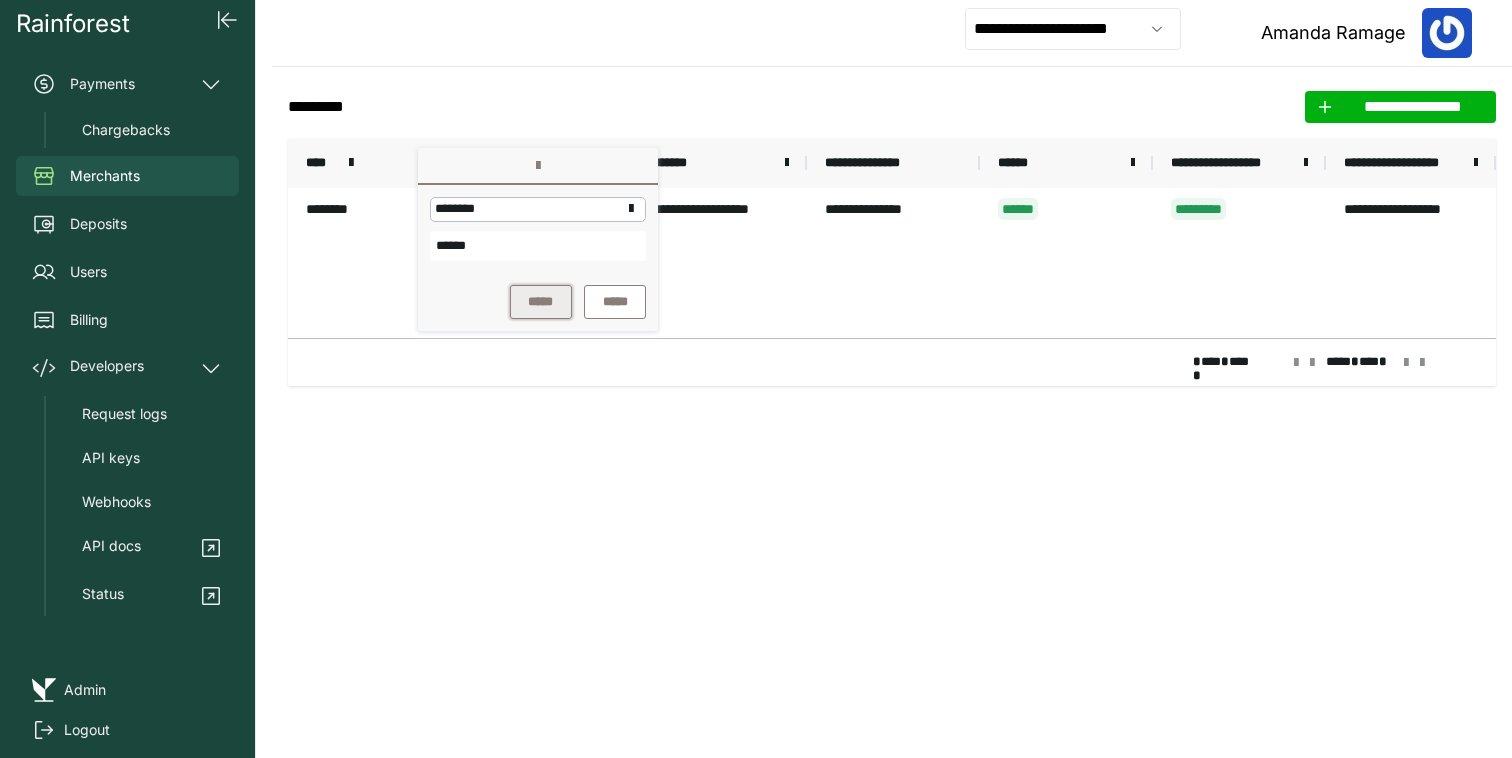 click on "*****" at bounding box center (541, 302) 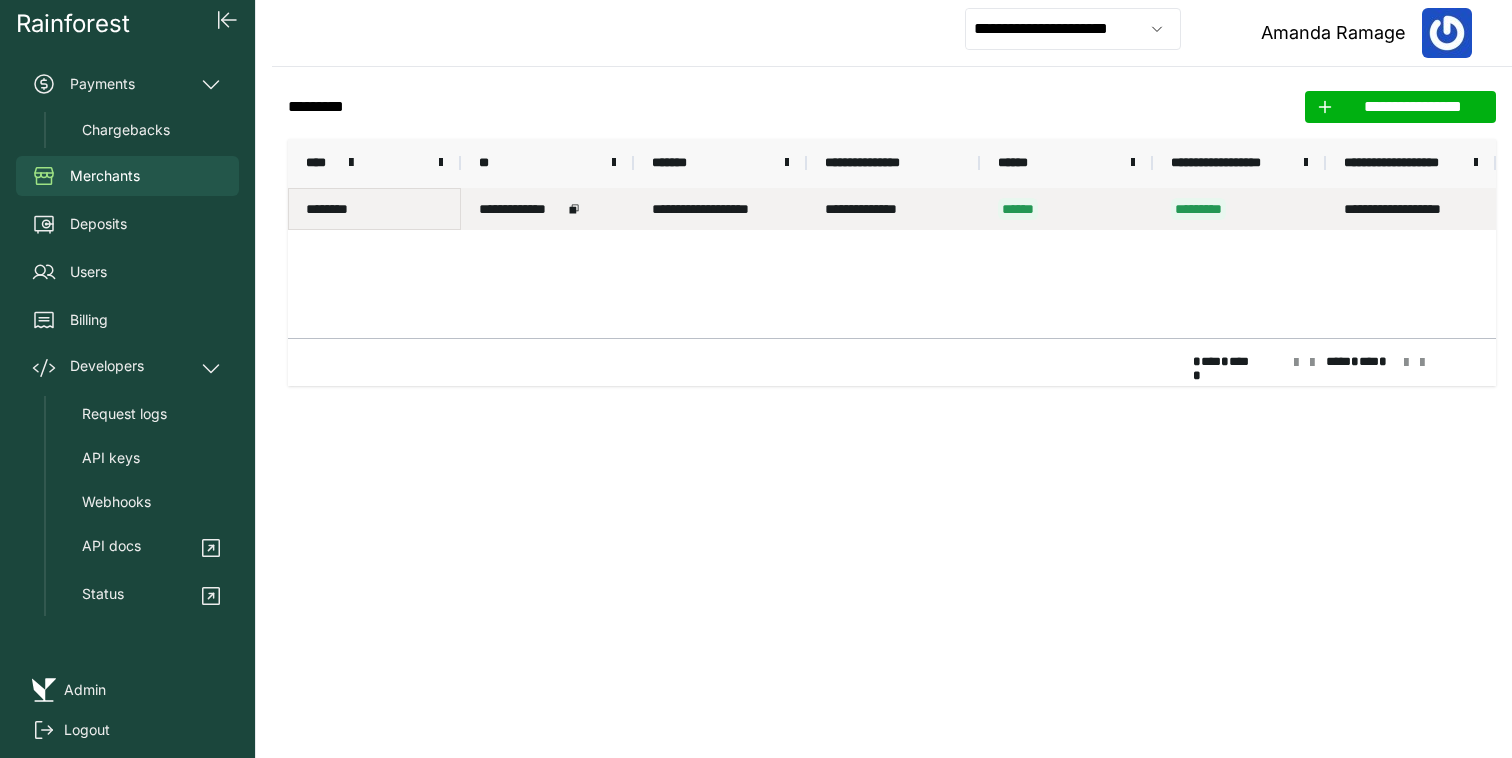 click on "********" at bounding box center (374, 209) 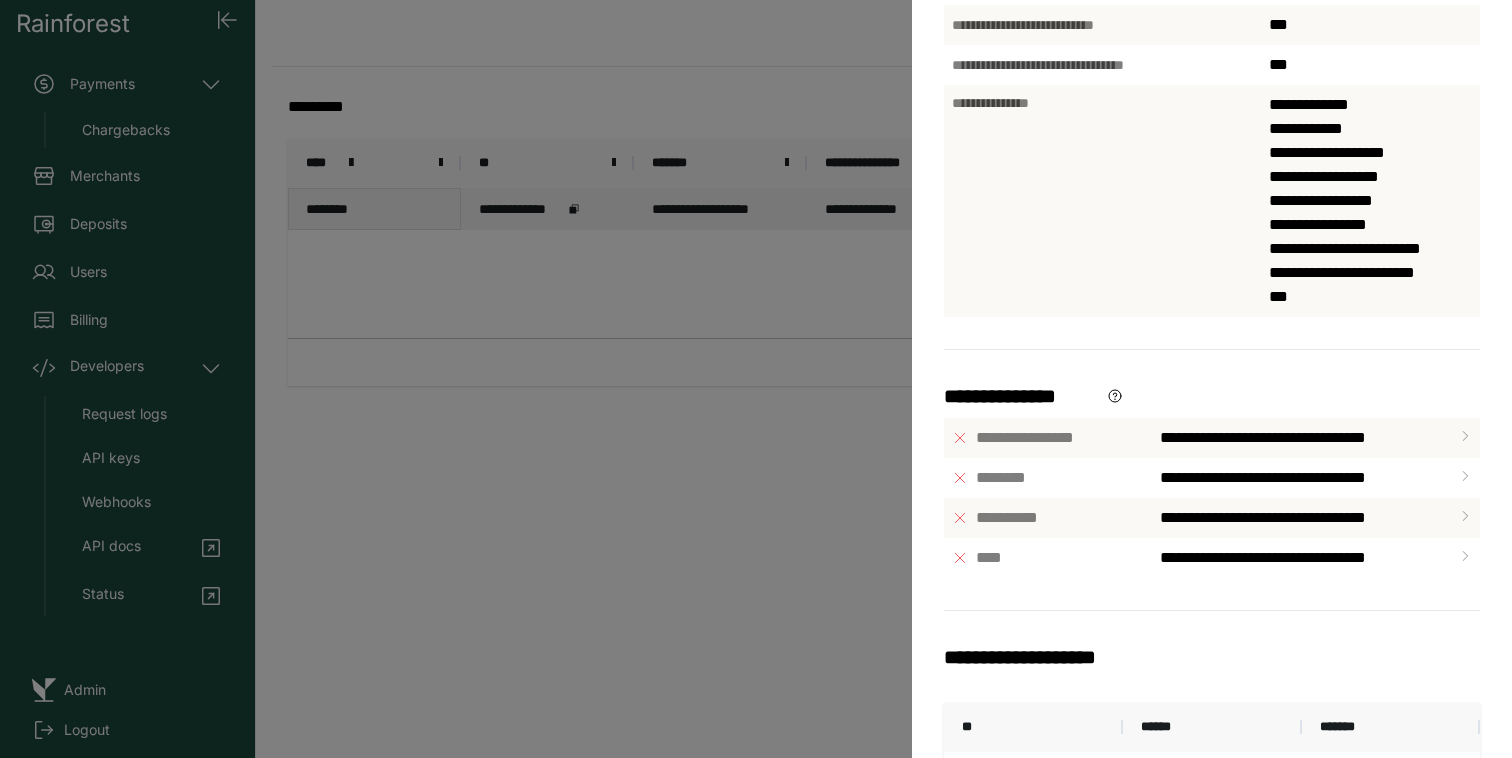 scroll, scrollTop: 684, scrollLeft: 0, axis: vertical 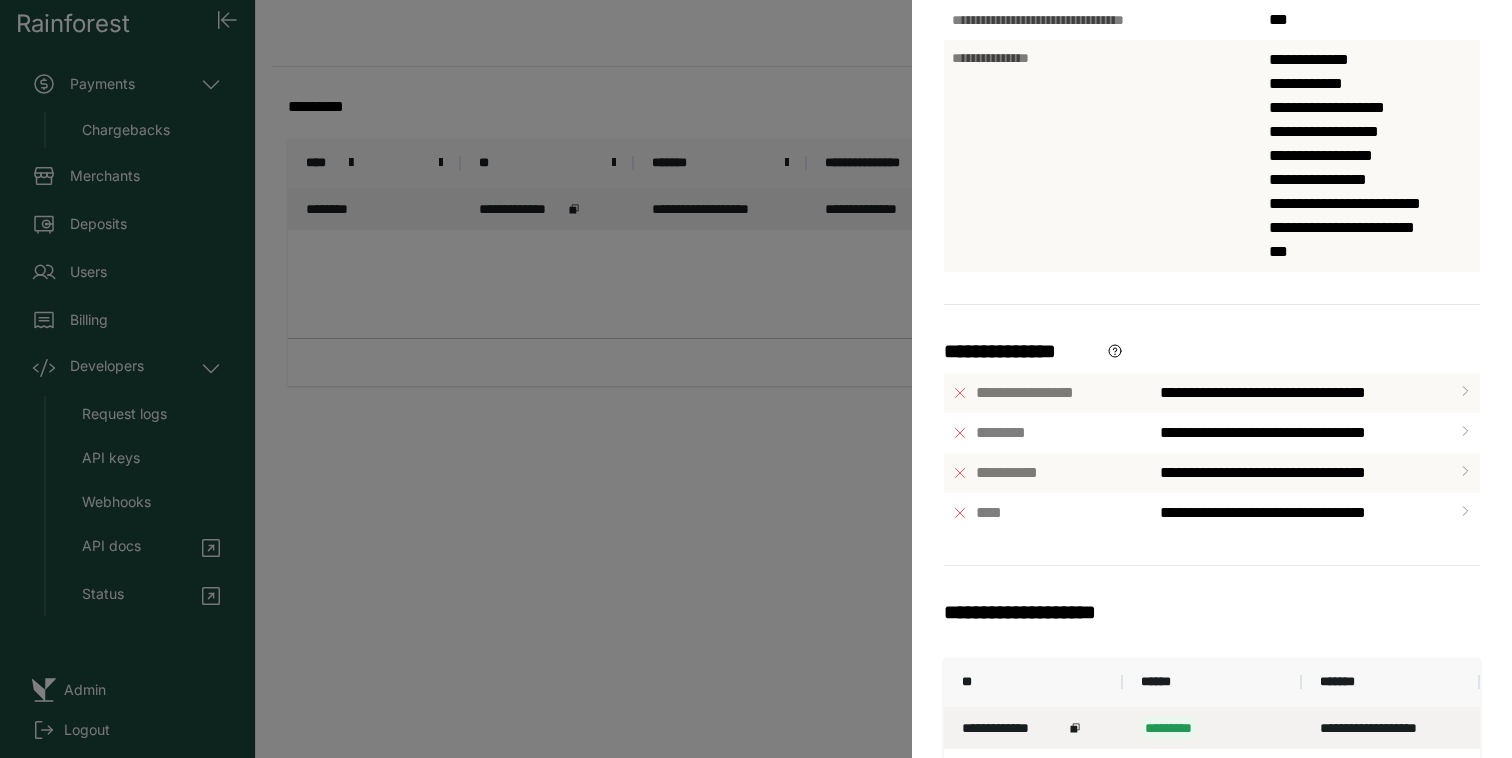 click on "**********" at bounding box center [1013, 728] 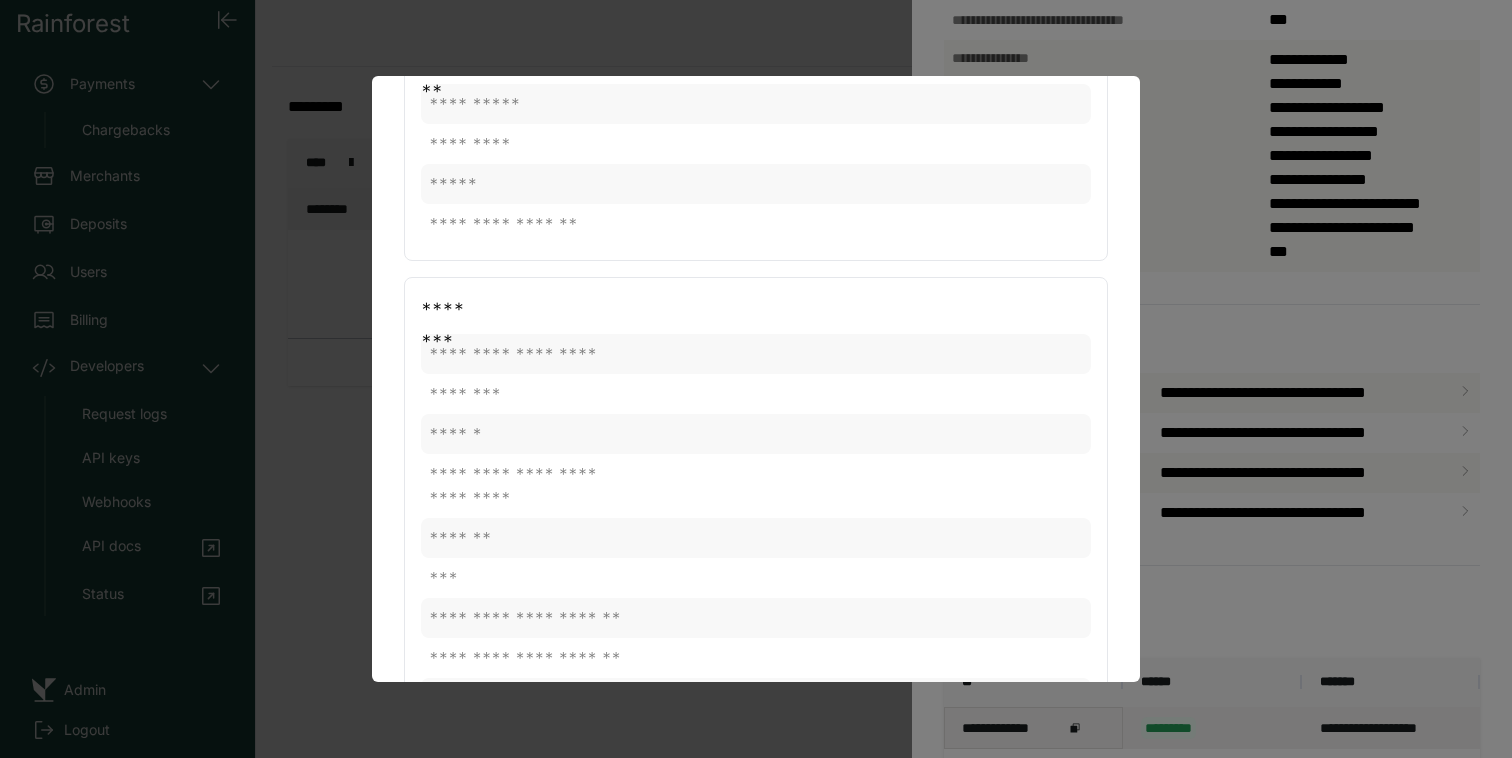 scroll, scrollTop: 309, scrollLeft: 0, axis: vertical 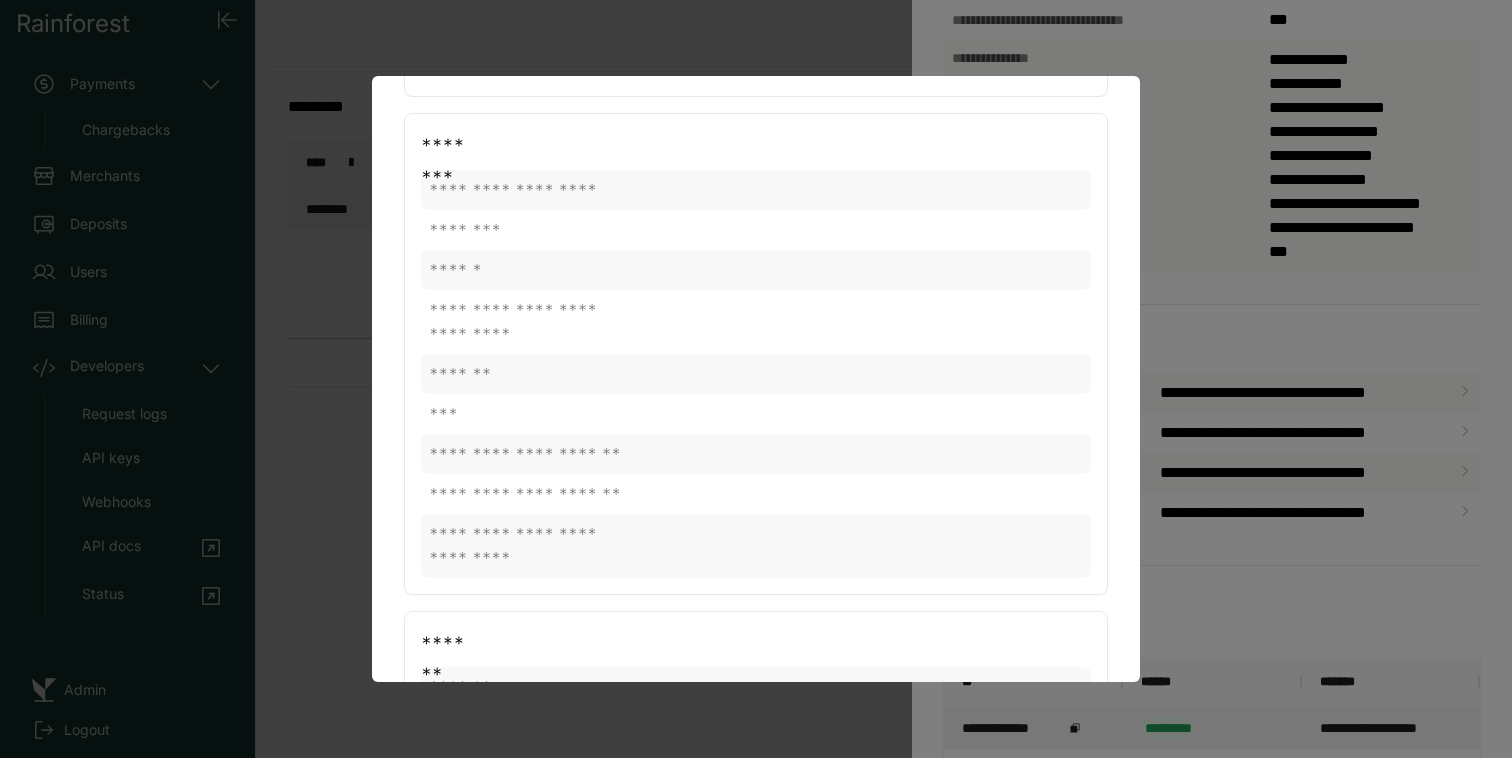 click on "**********" at bounding box center [756, 370] 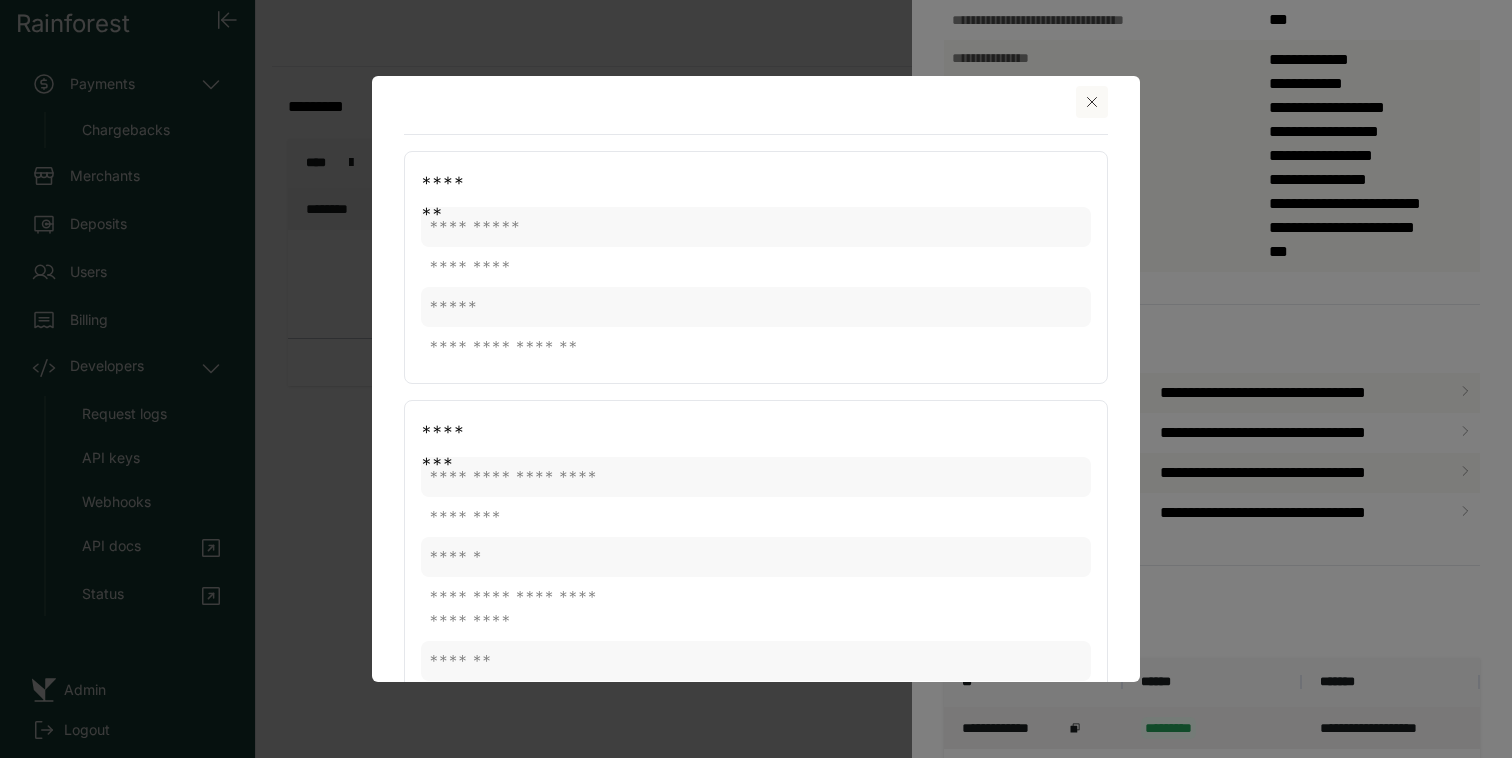 scroll, scrollTop: 0, scrollLeft: 0, axis: both 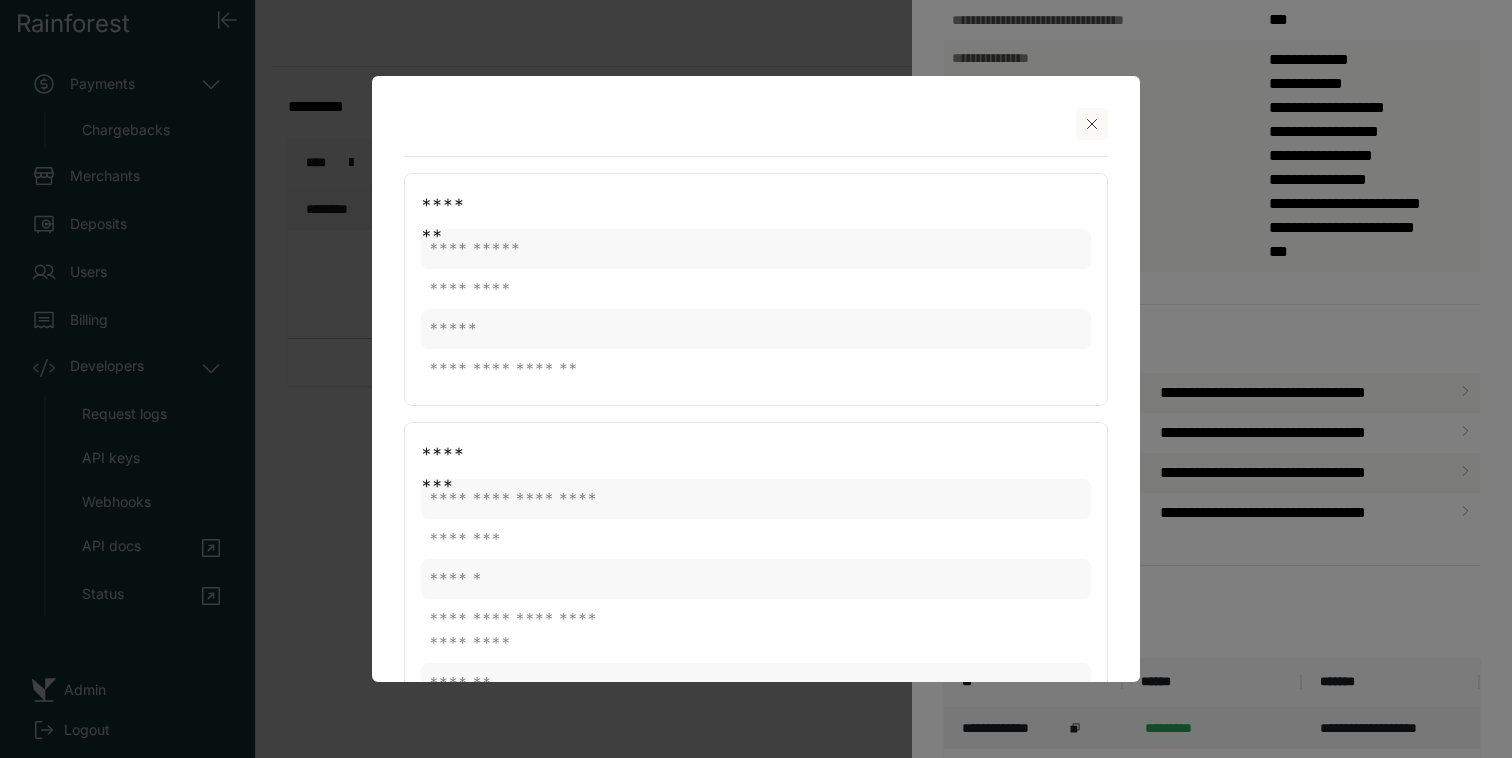 click 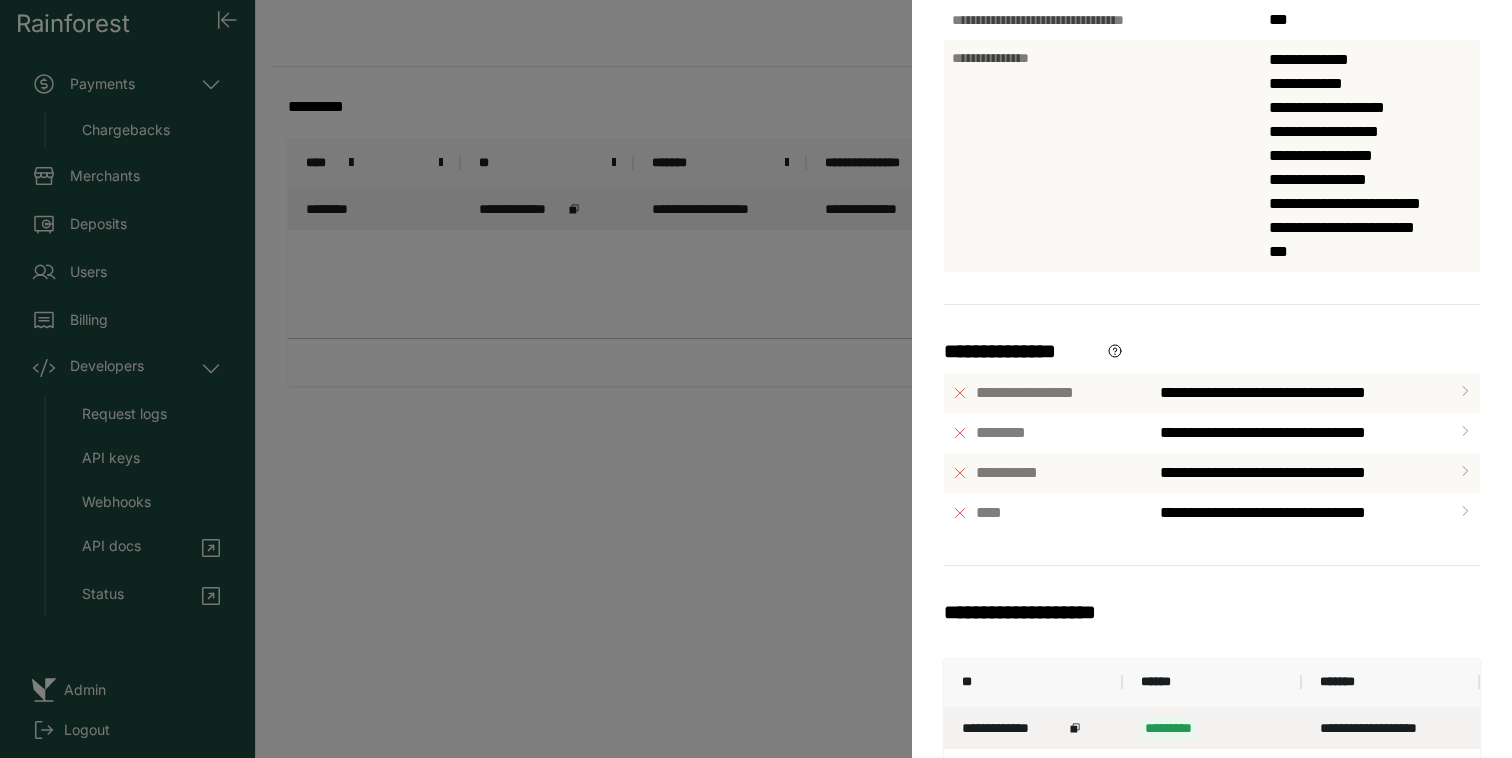 click on "**********" at bounding box center [756, 379] 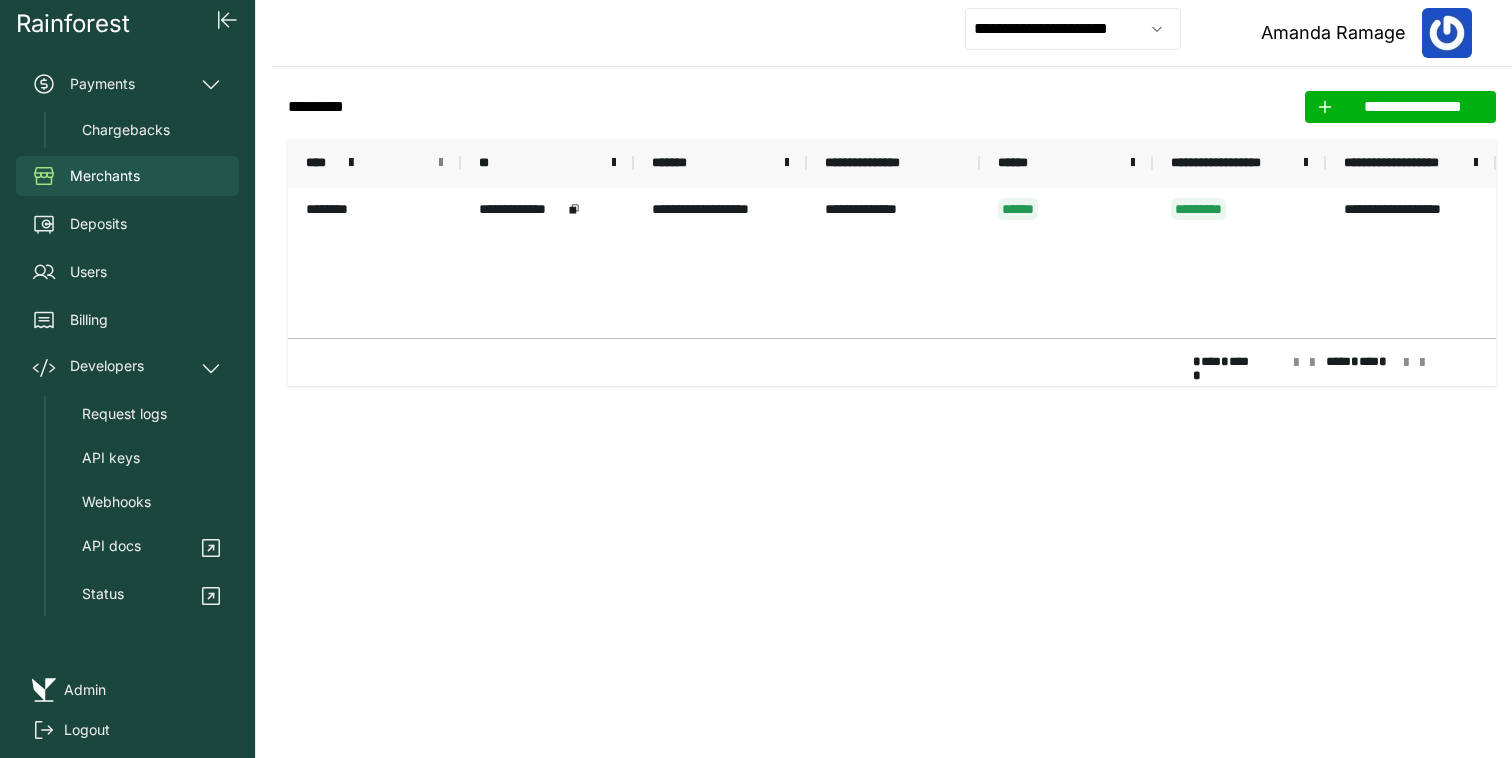 click at bounding box center [441, 163] 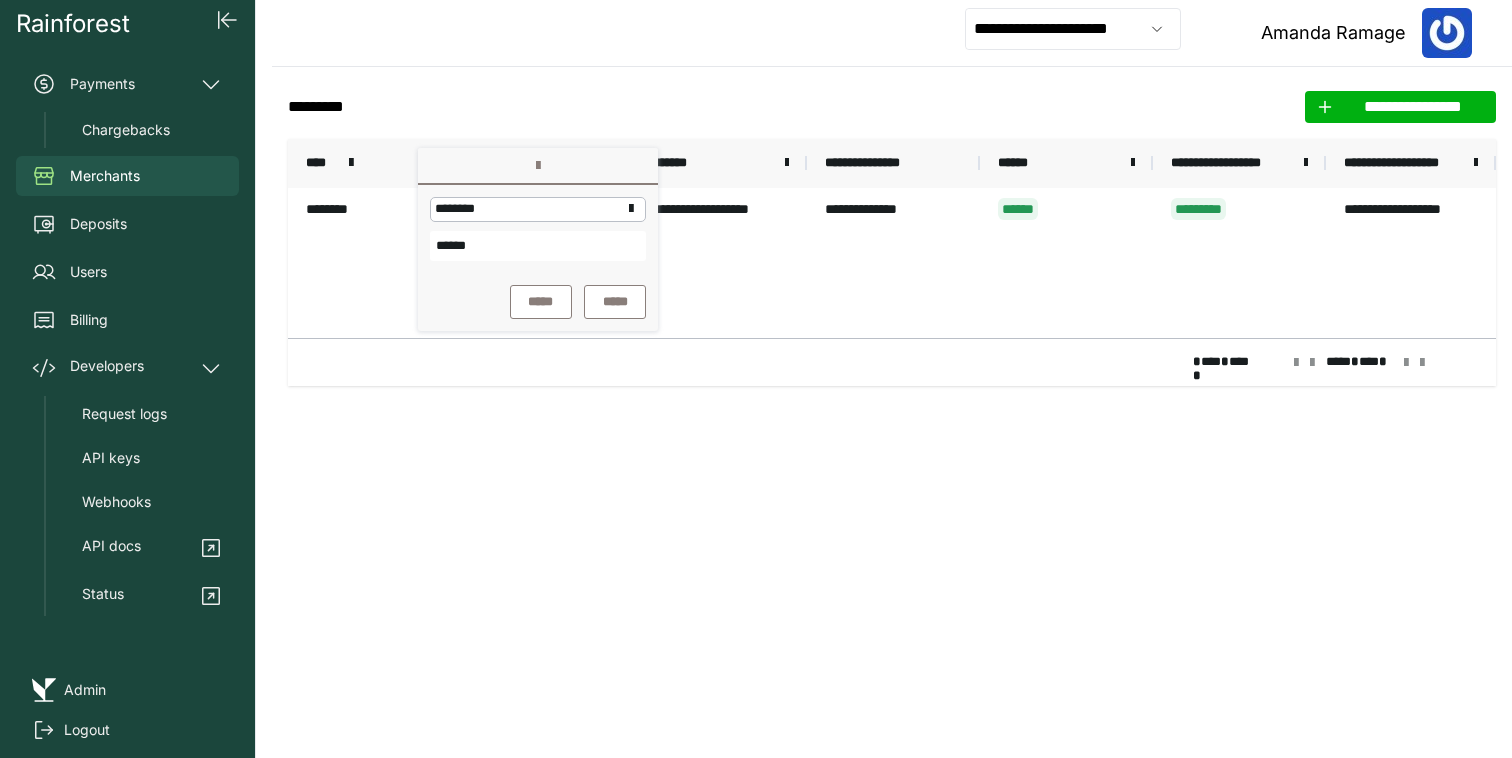 click on "******" at bounding box center (538, 246) 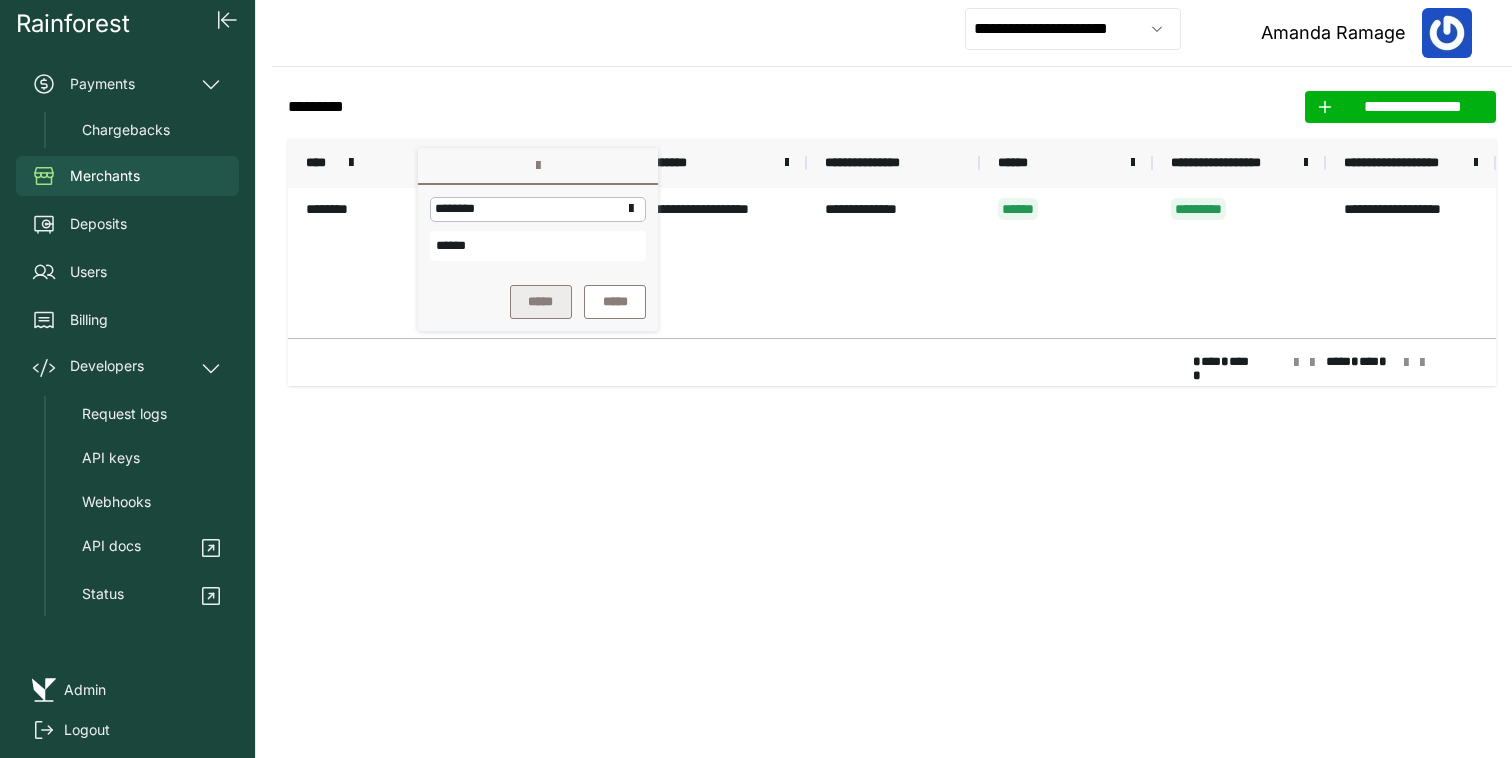 type on "******" 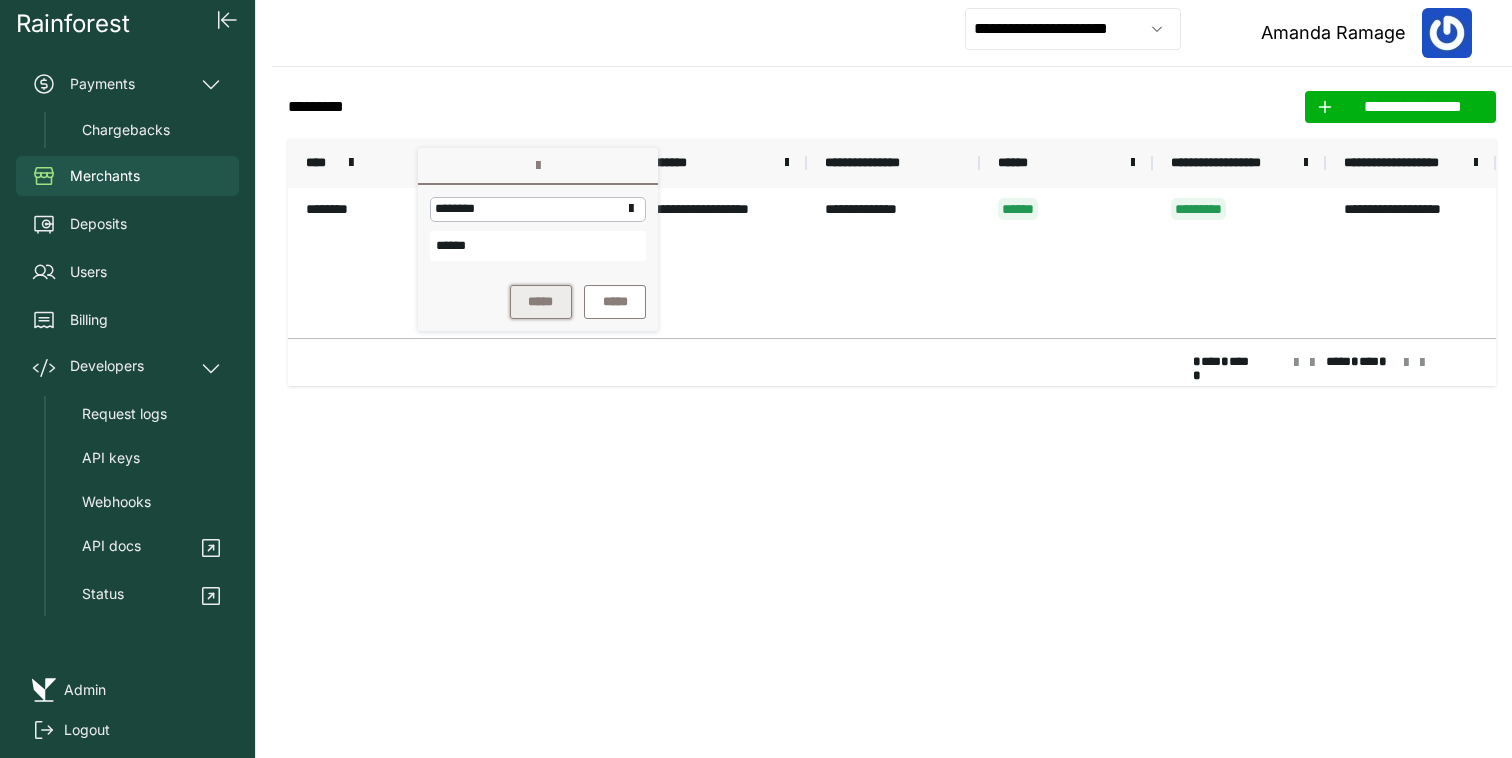 click on "*****" at bounding box center [541, 302] 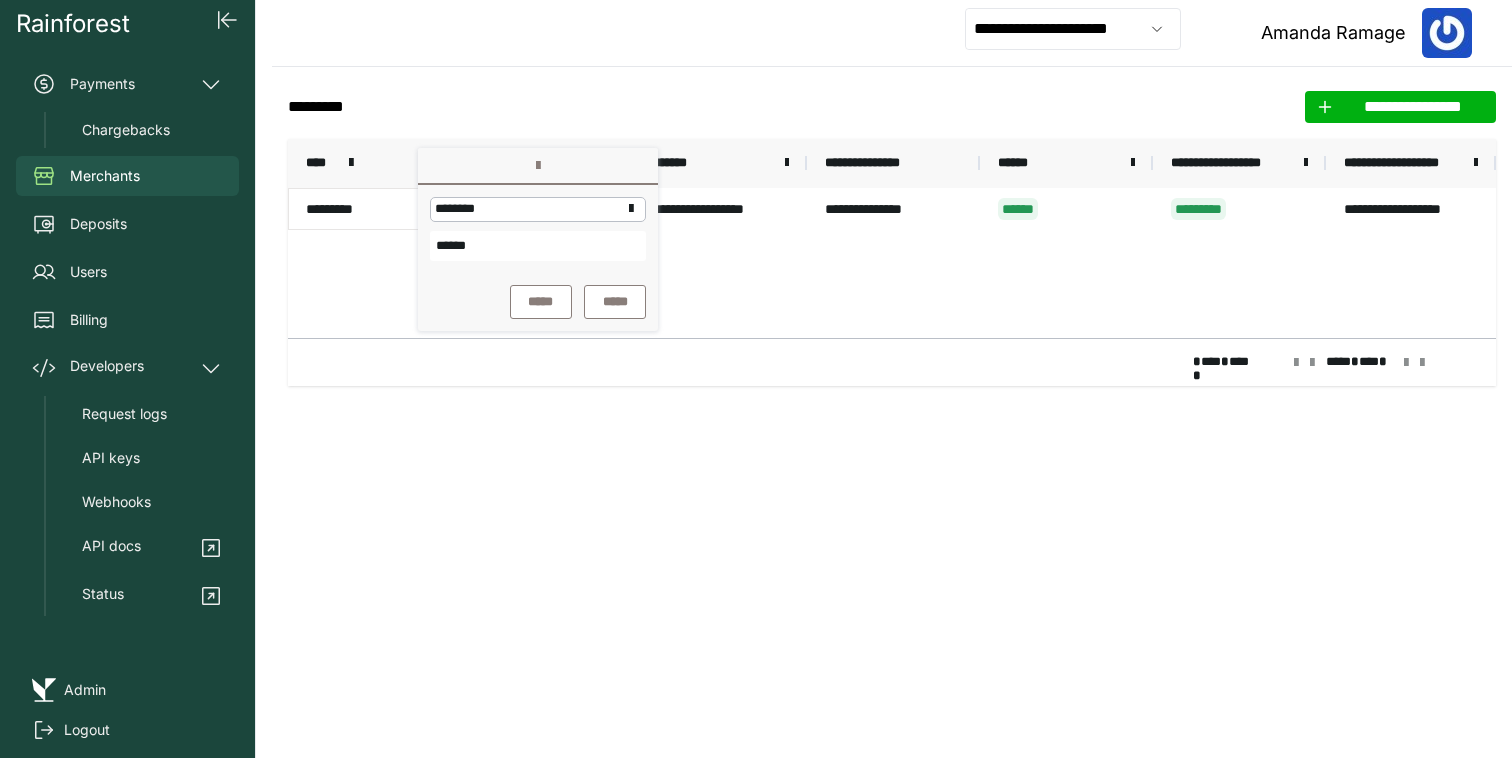 click on "*********" at bounding box center [374, 209] 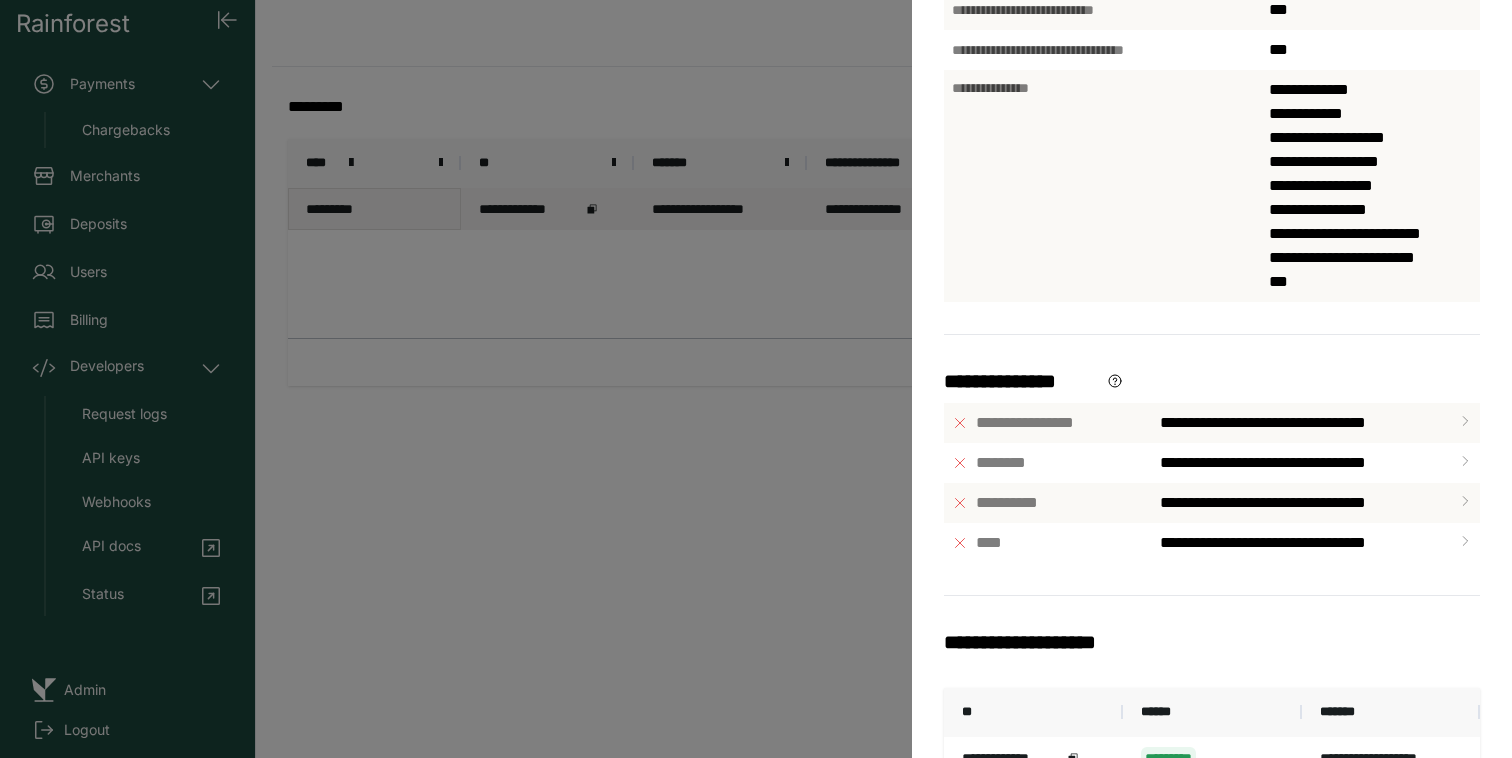 scroll, scrollTop: 815, scrollLeft: 0, axis: vertical 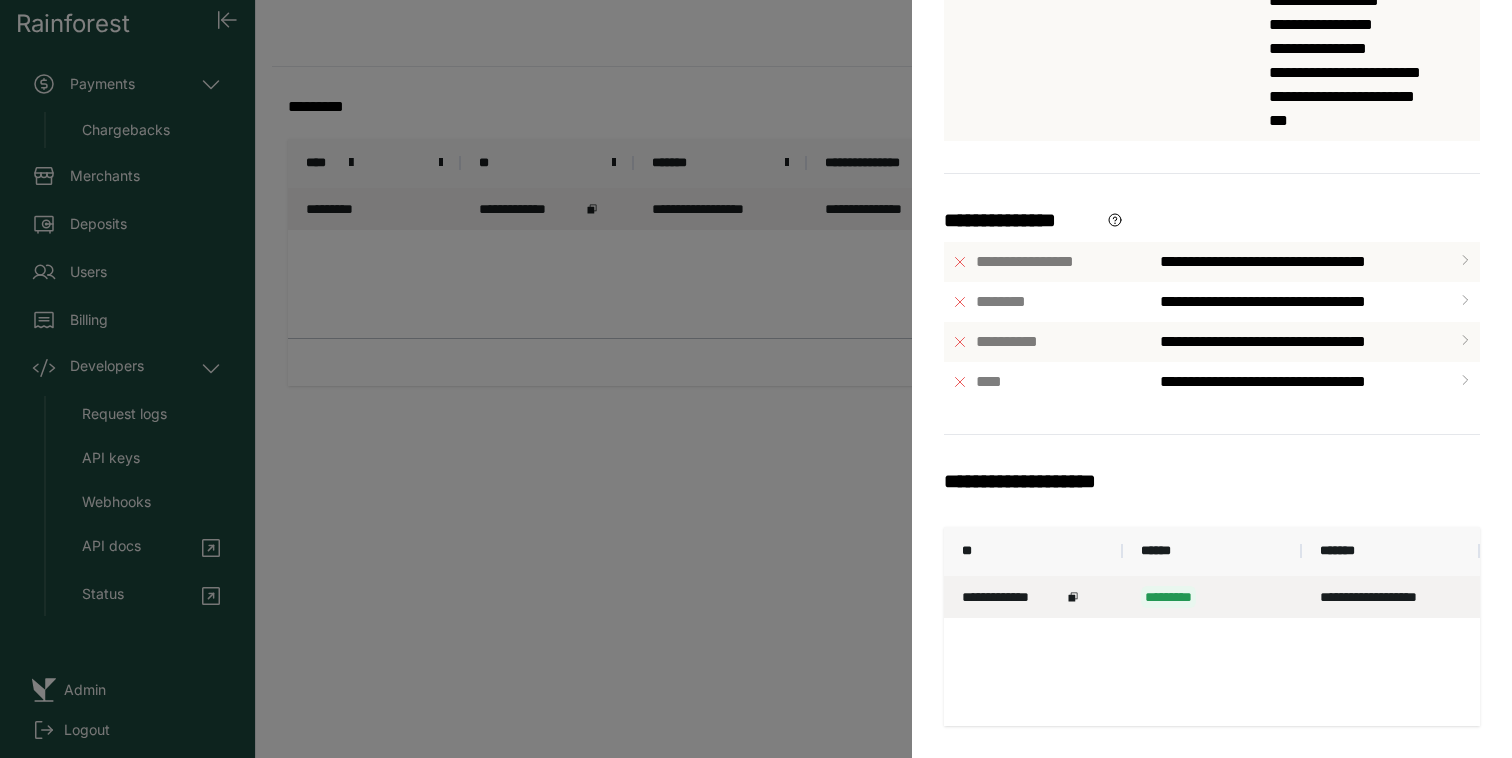 click on "**********" at bounding box center [1012, 597] 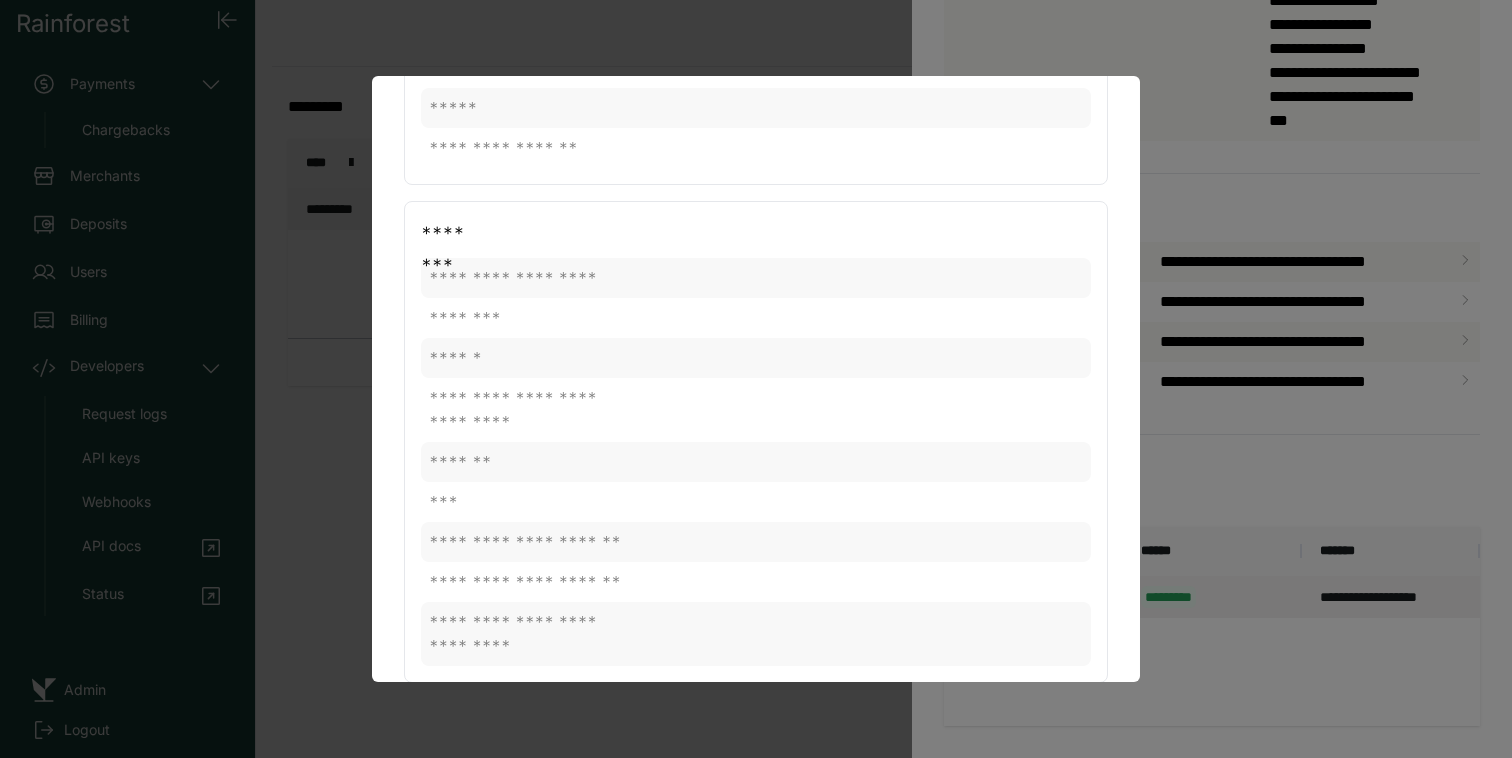 scroll, scrollTop: 0, scrollLeft: 0, axis: both 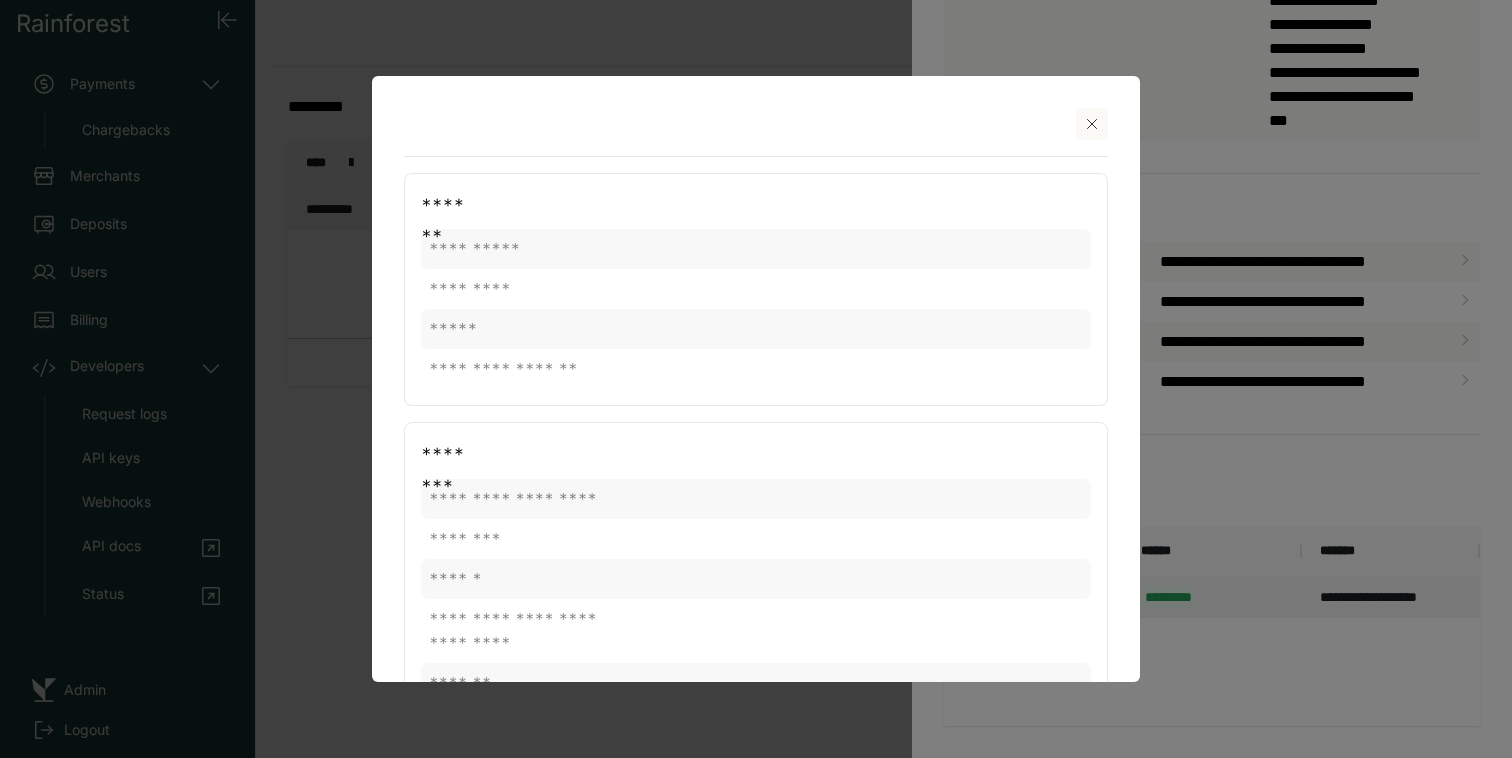 click 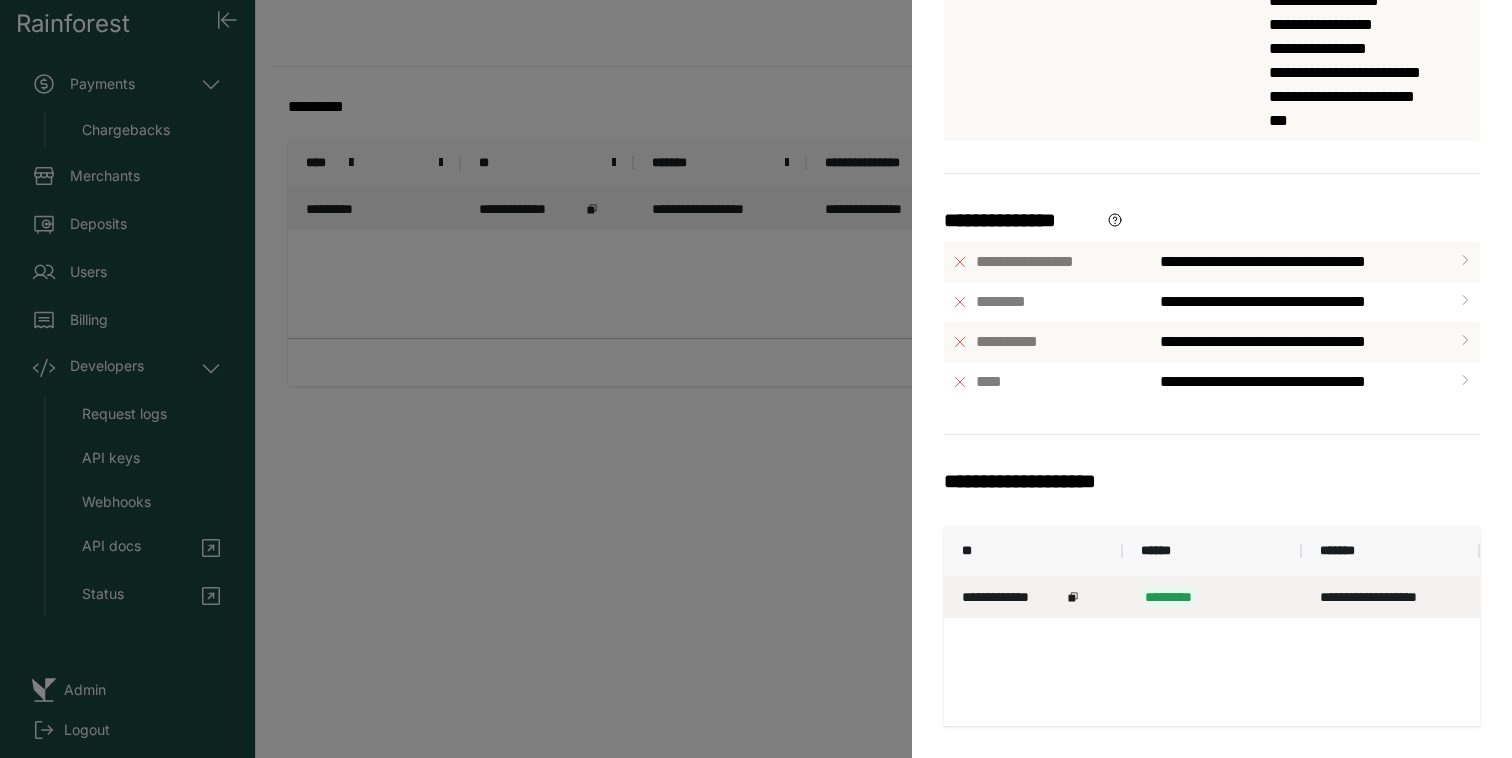 click on "**********" at bounding box center [756, 379] 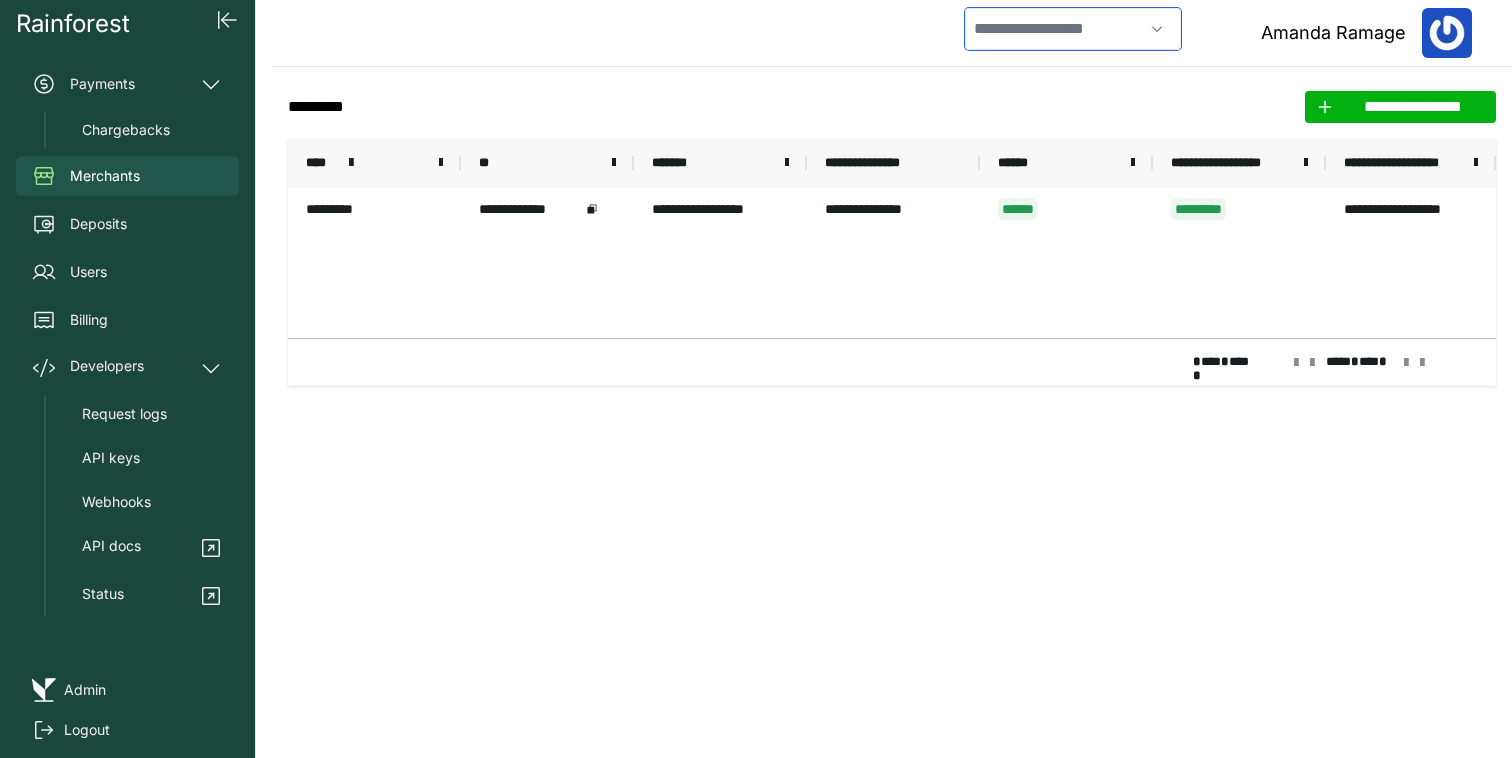 click at bounding box center [1054, 29] 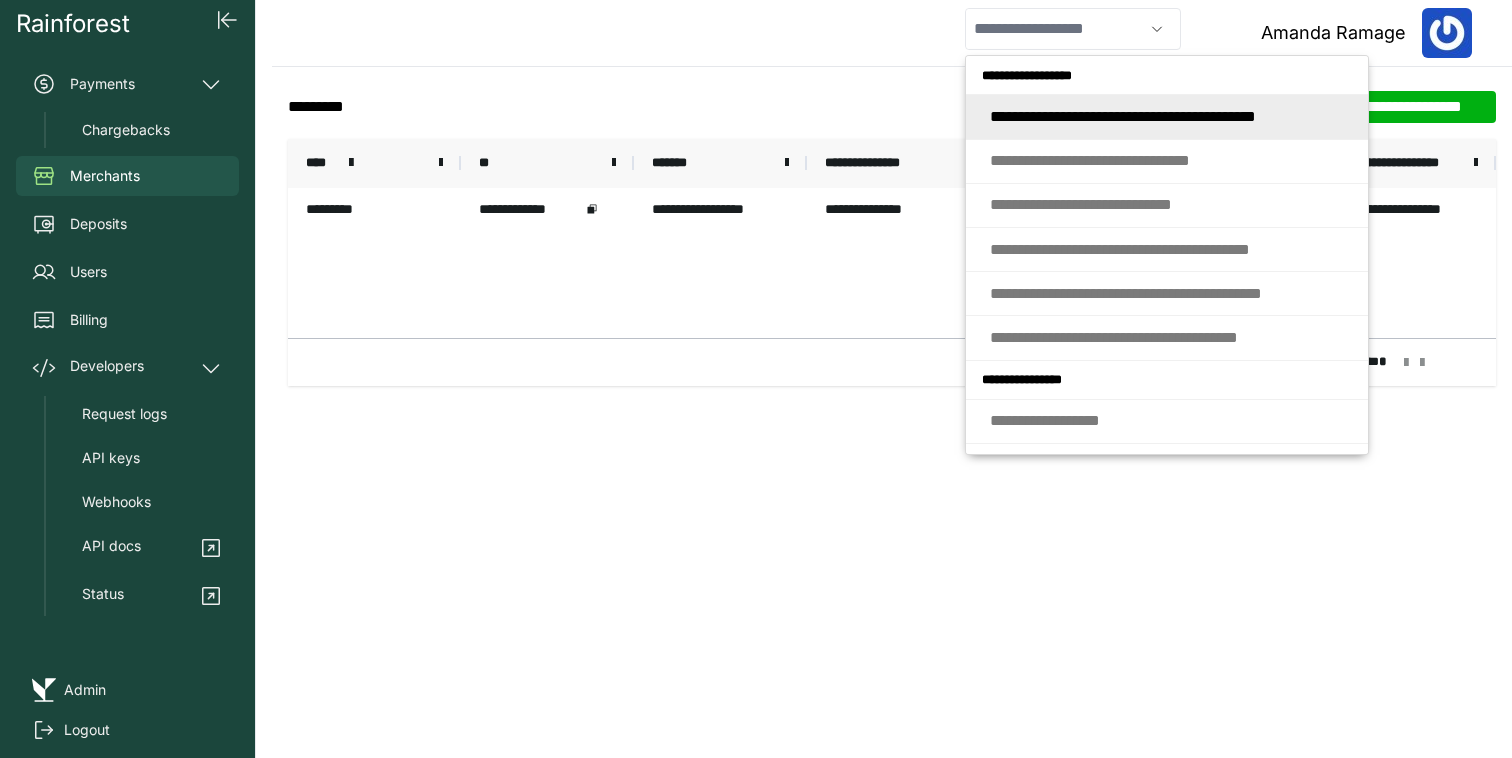 type on "**********" 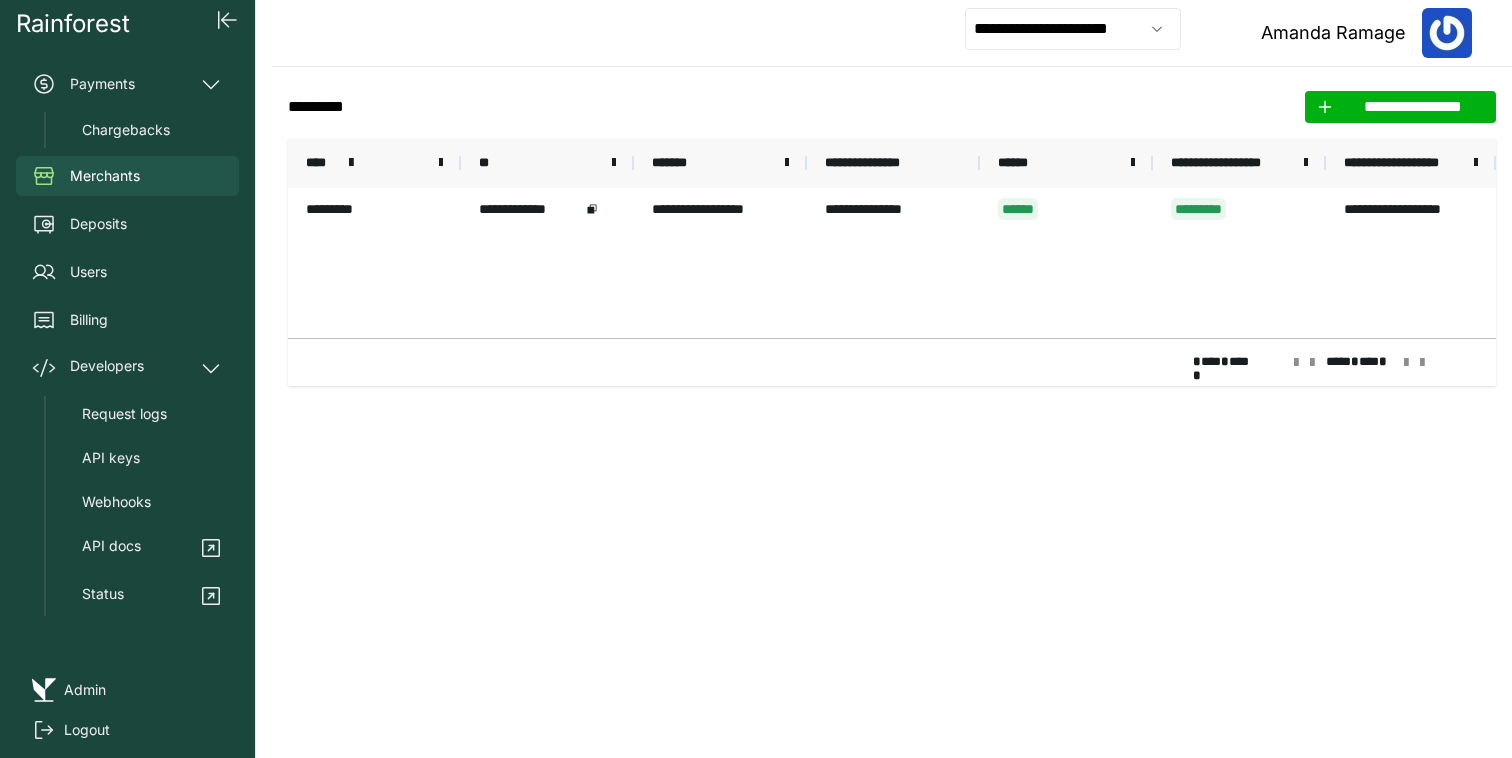 click on "**********" at bounding box center [892, 33] 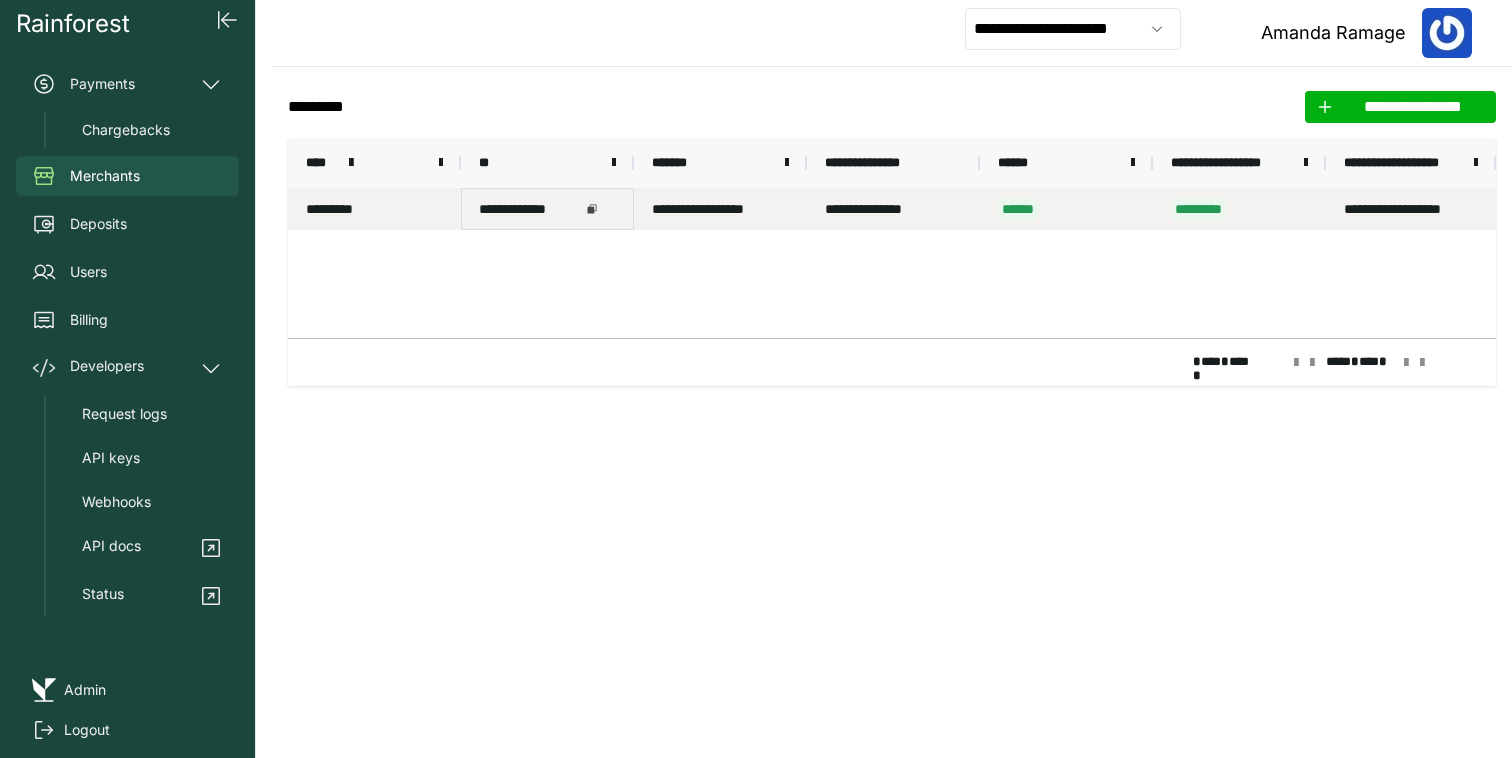 click 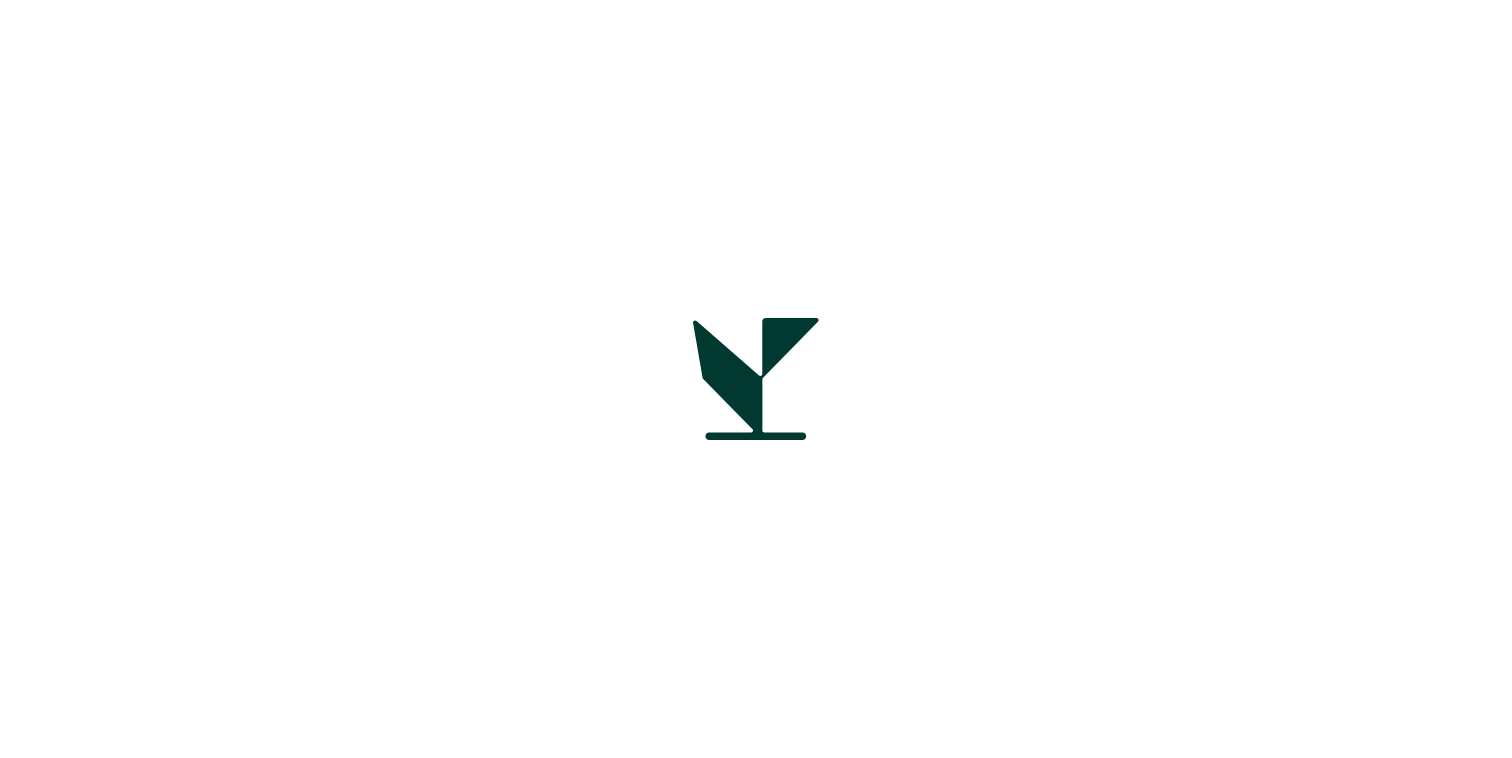 scroll, scrollTop: 0, scrollLeft: 0, axis: both 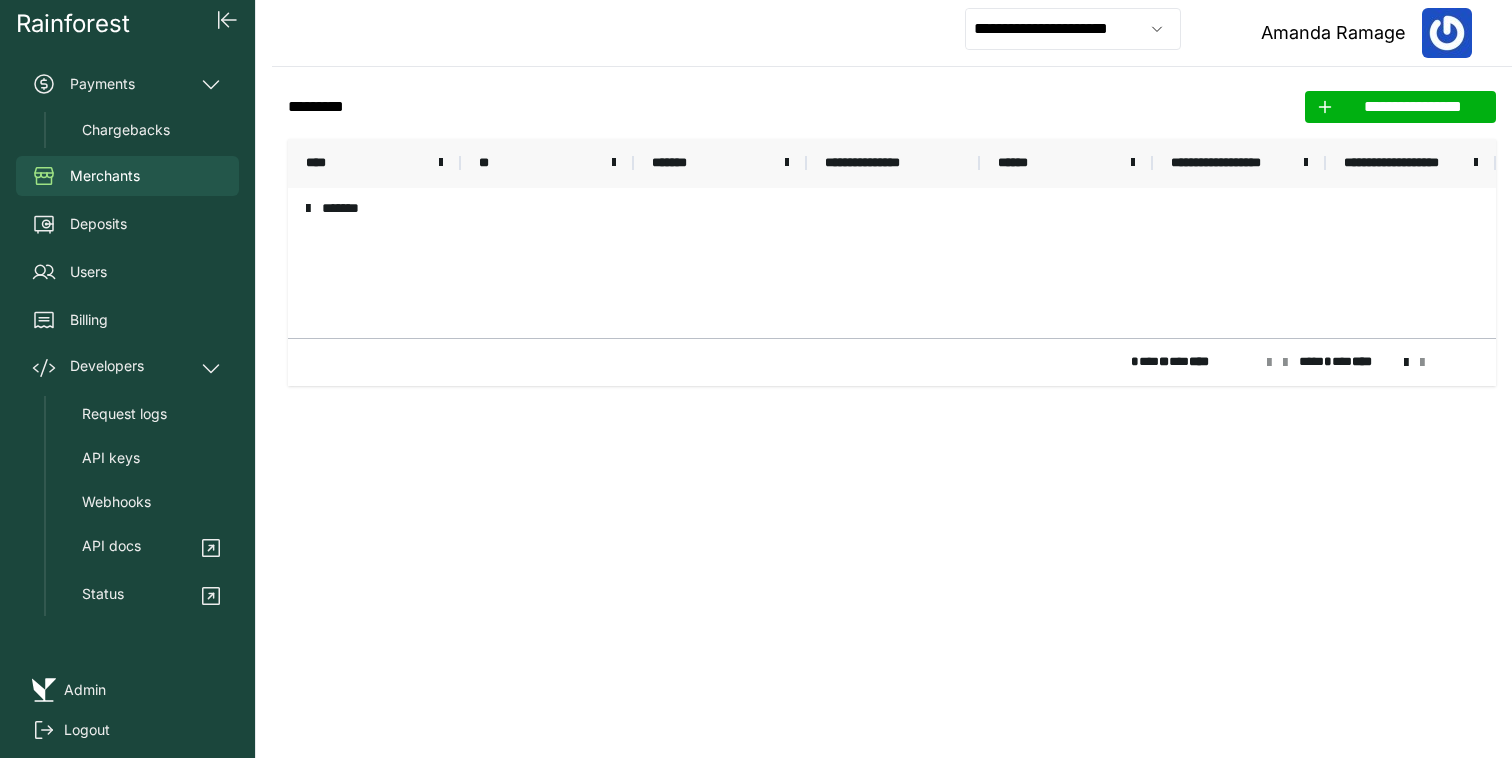 click at bounding box center [614, 163] 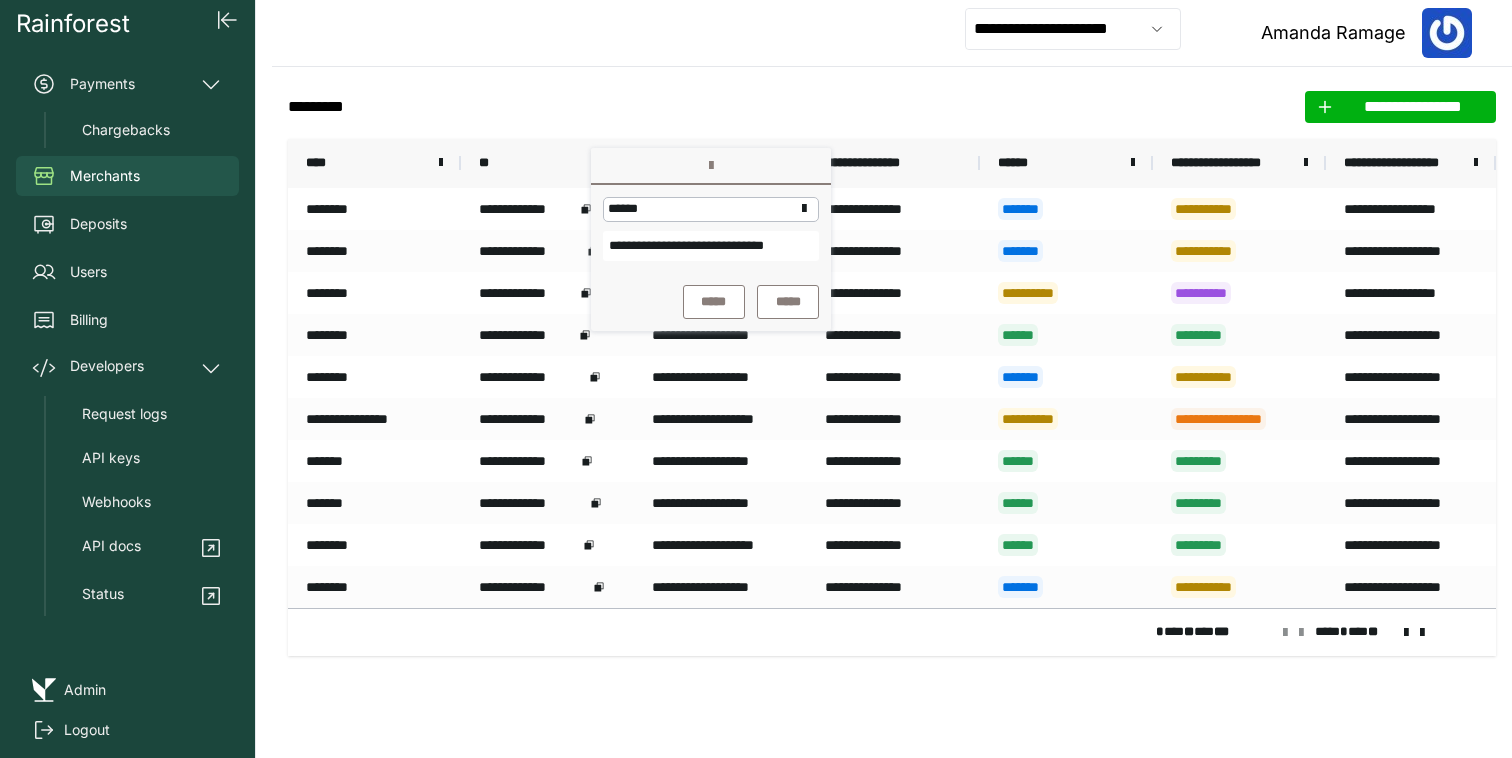 scroll, scrollTop: 0, scrollLeft: 39, axis: horizontal 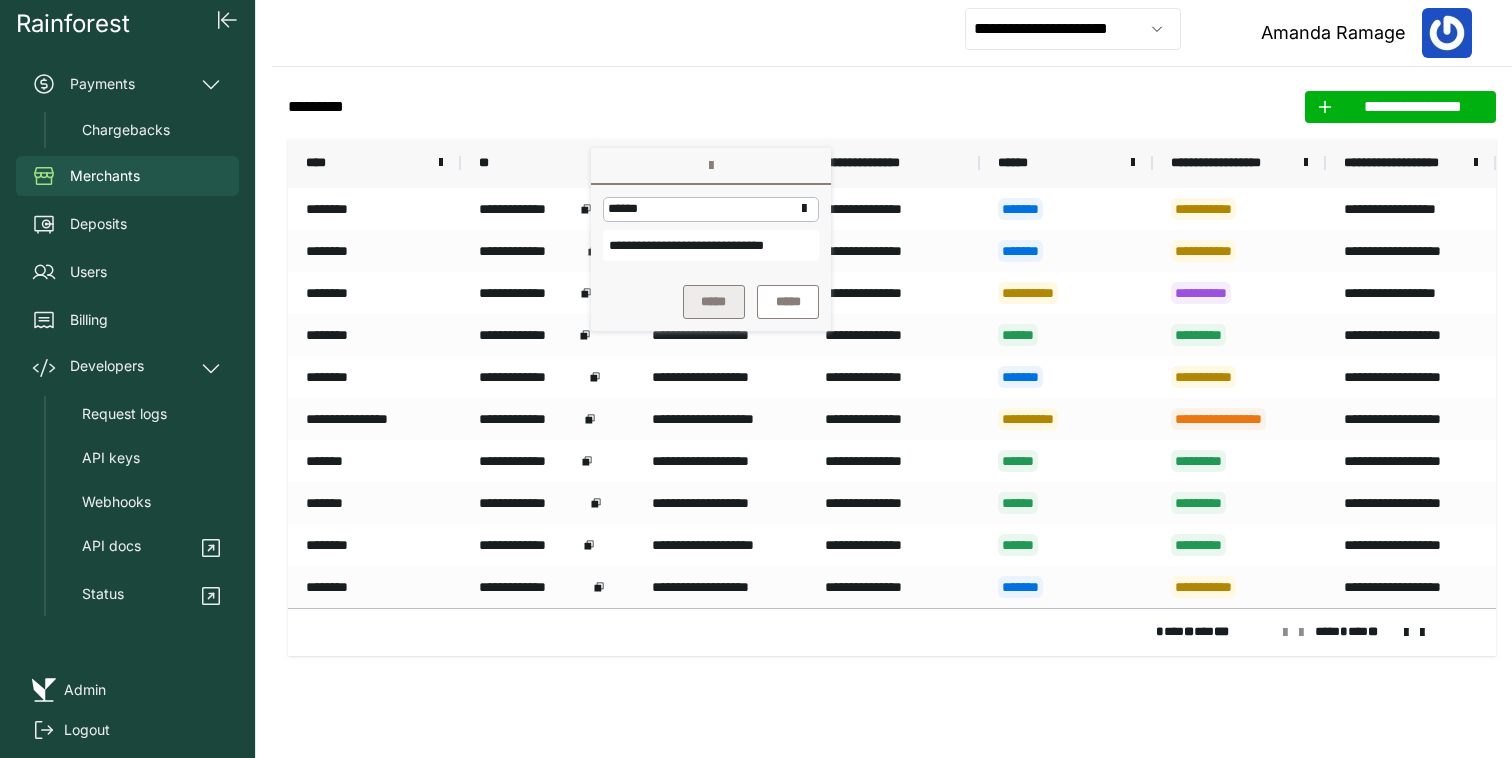 type on "**********" 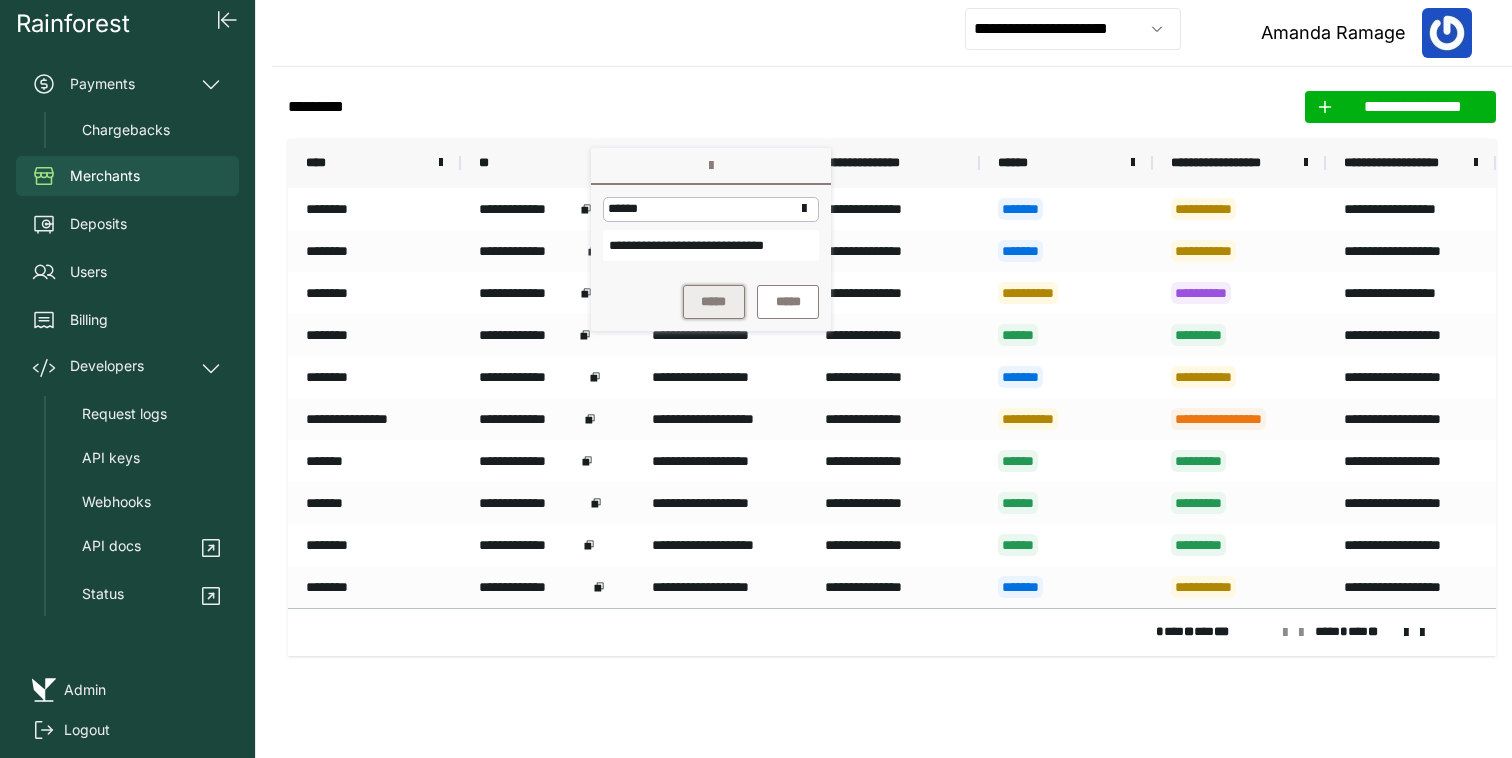 scroll, scrollTop: 0, scrollLeft: 0, axis: both 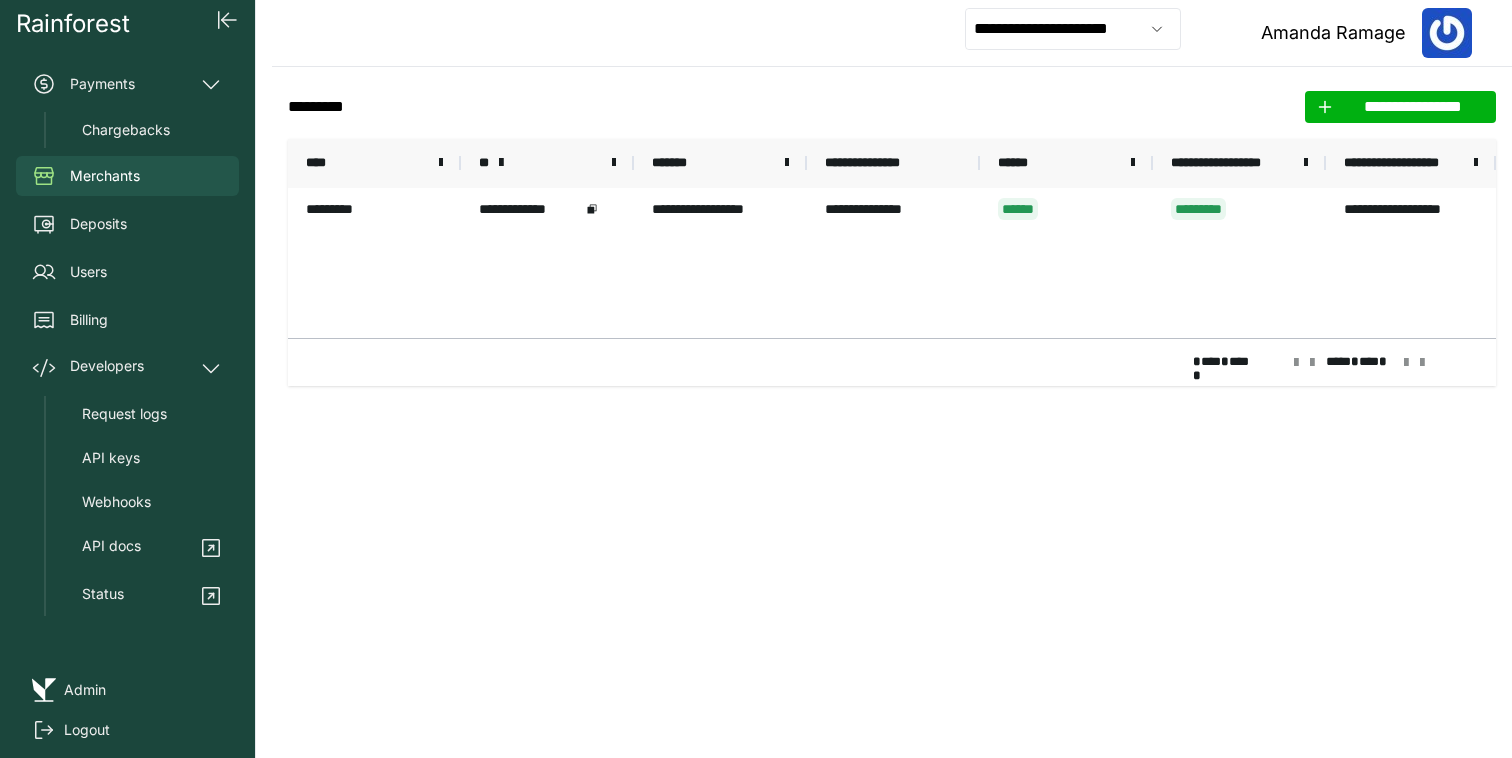 click on "**********" 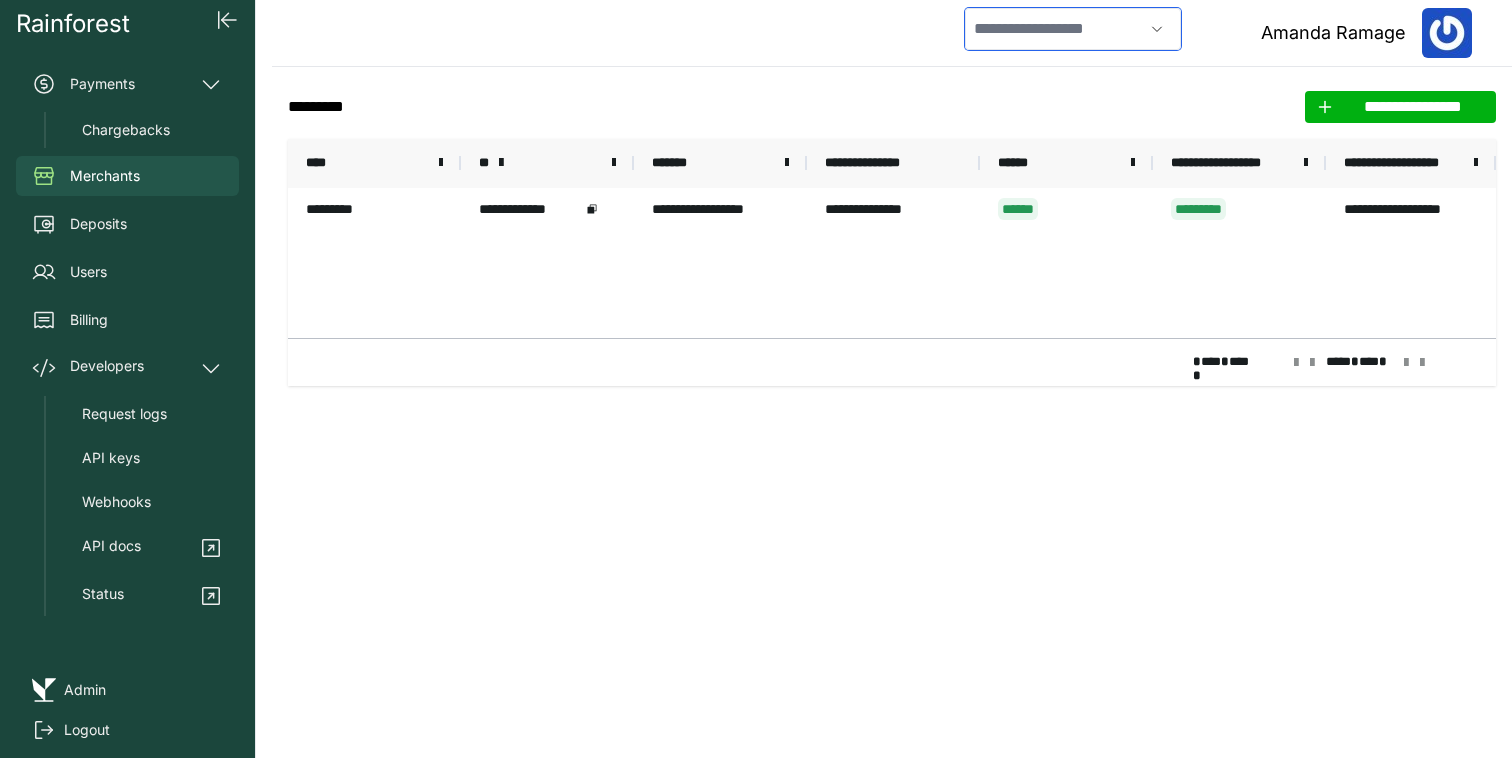 click at bounding box center [1054, 29] 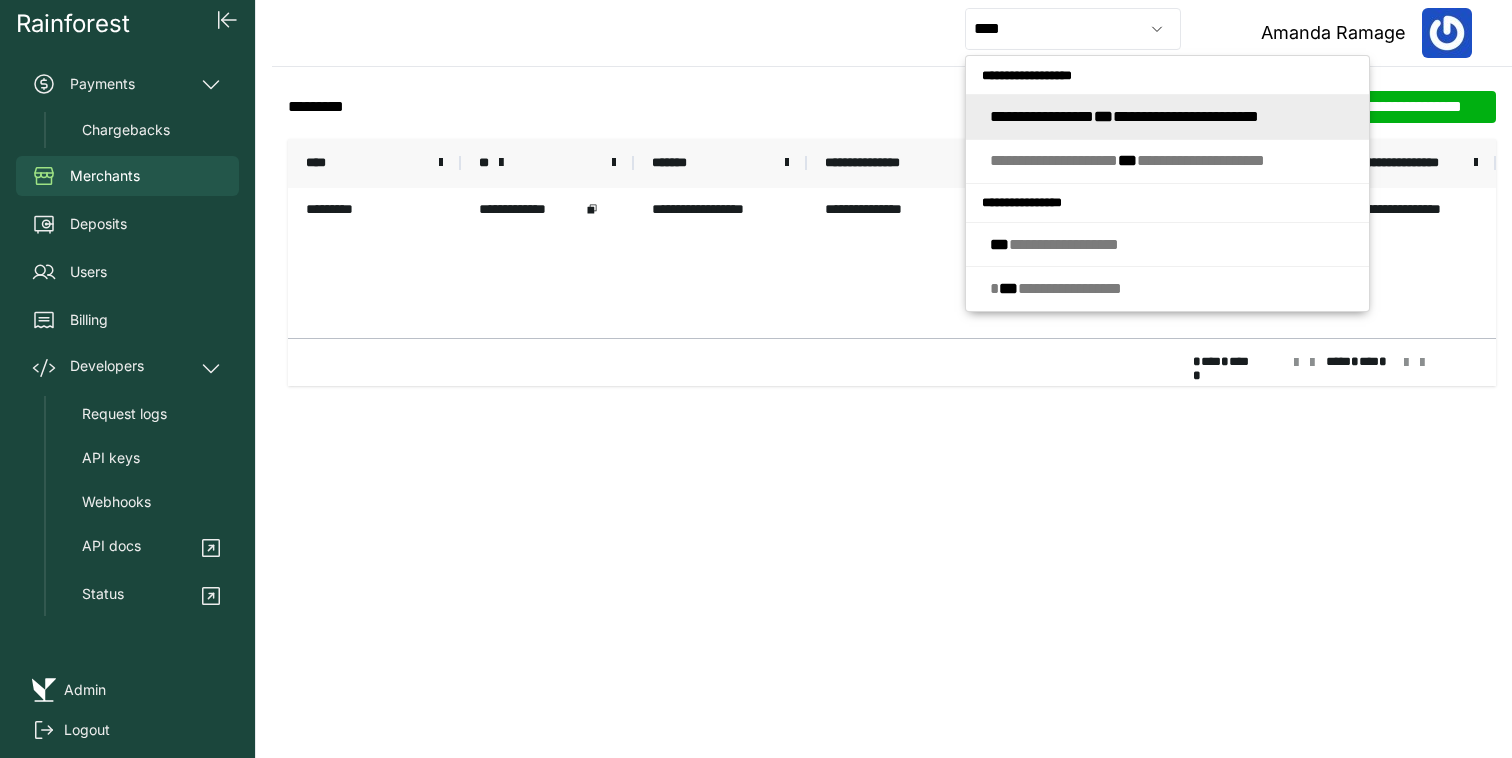 type on "**********" 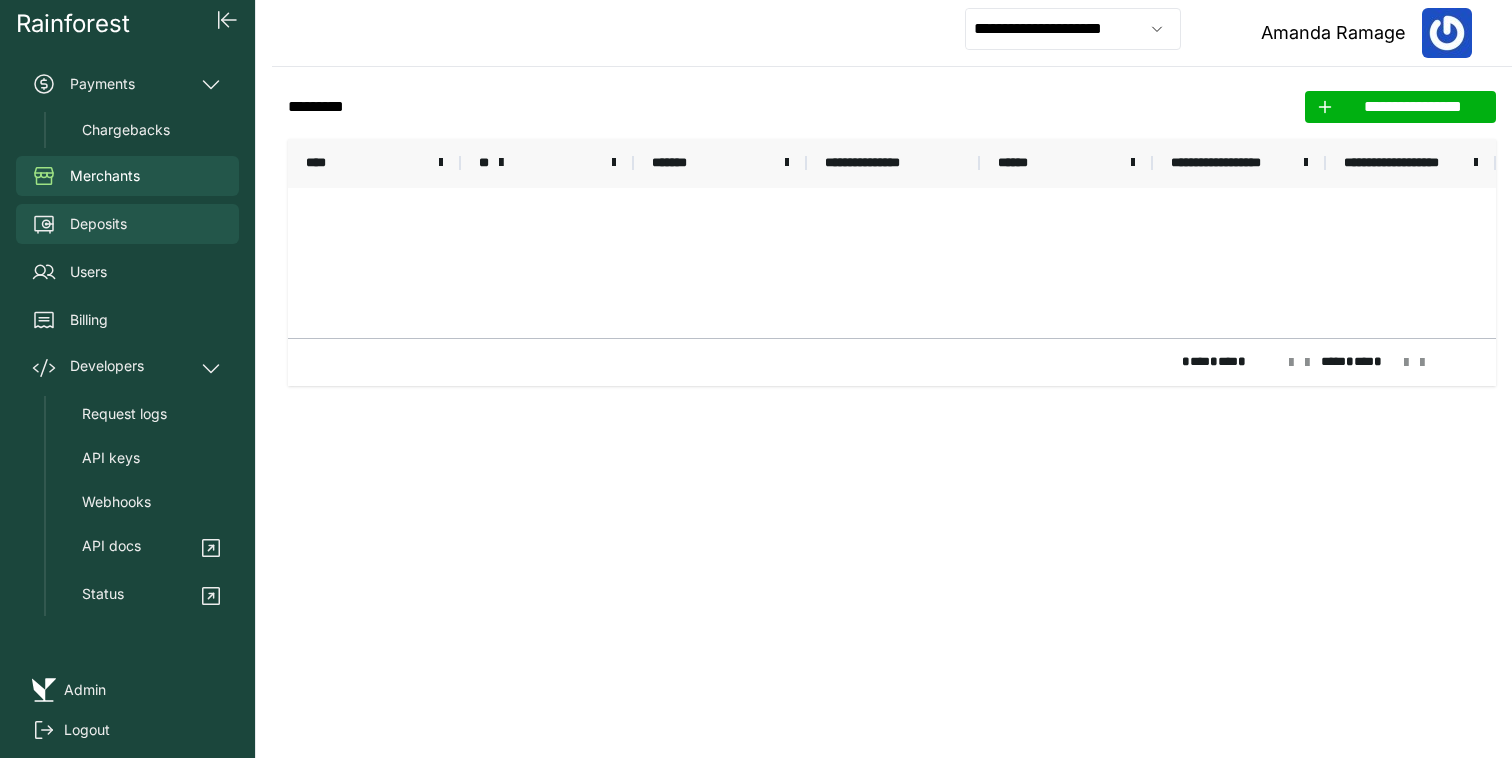 click on "Deposits" at bounding box center (127, 224) 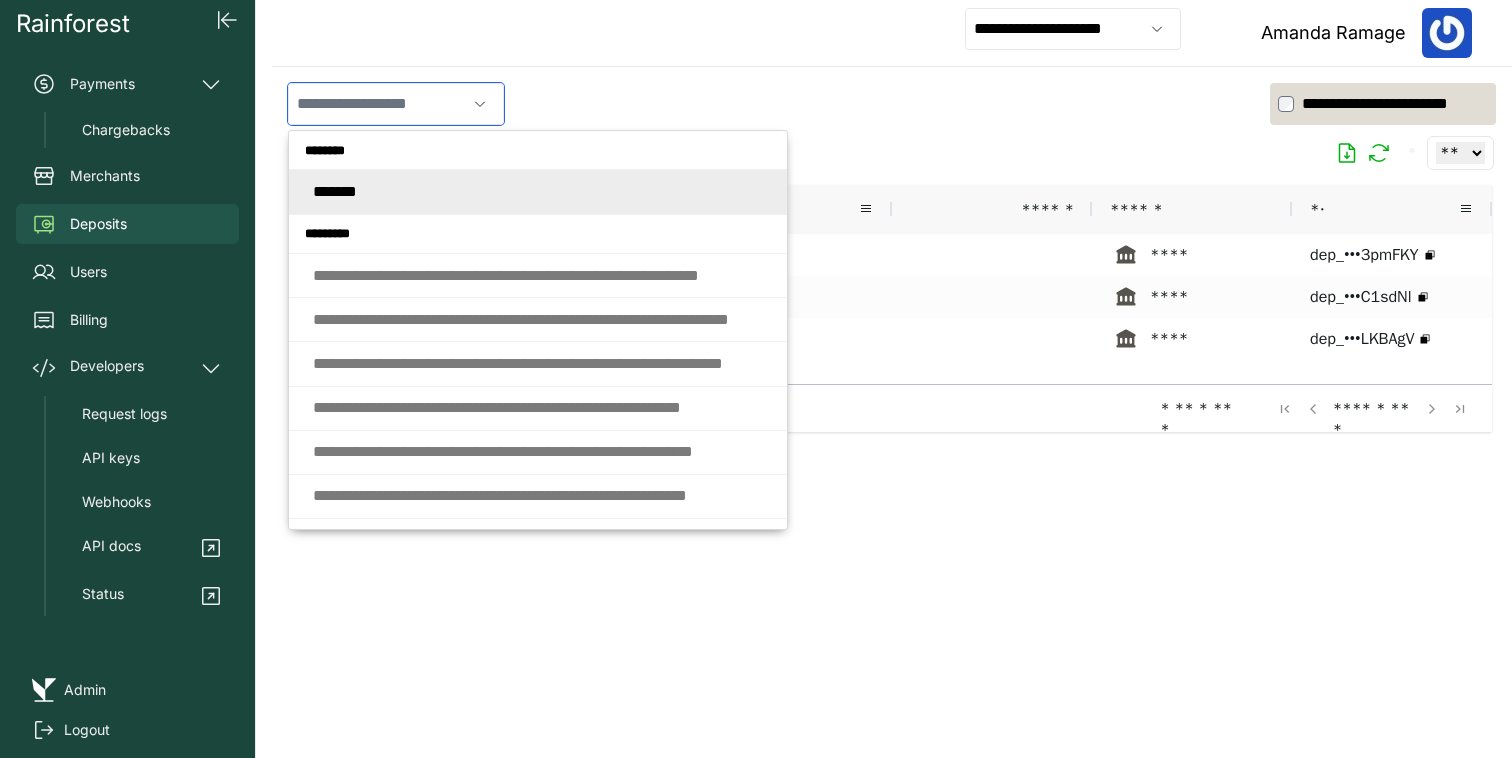 click at bounding box center (377, 104) 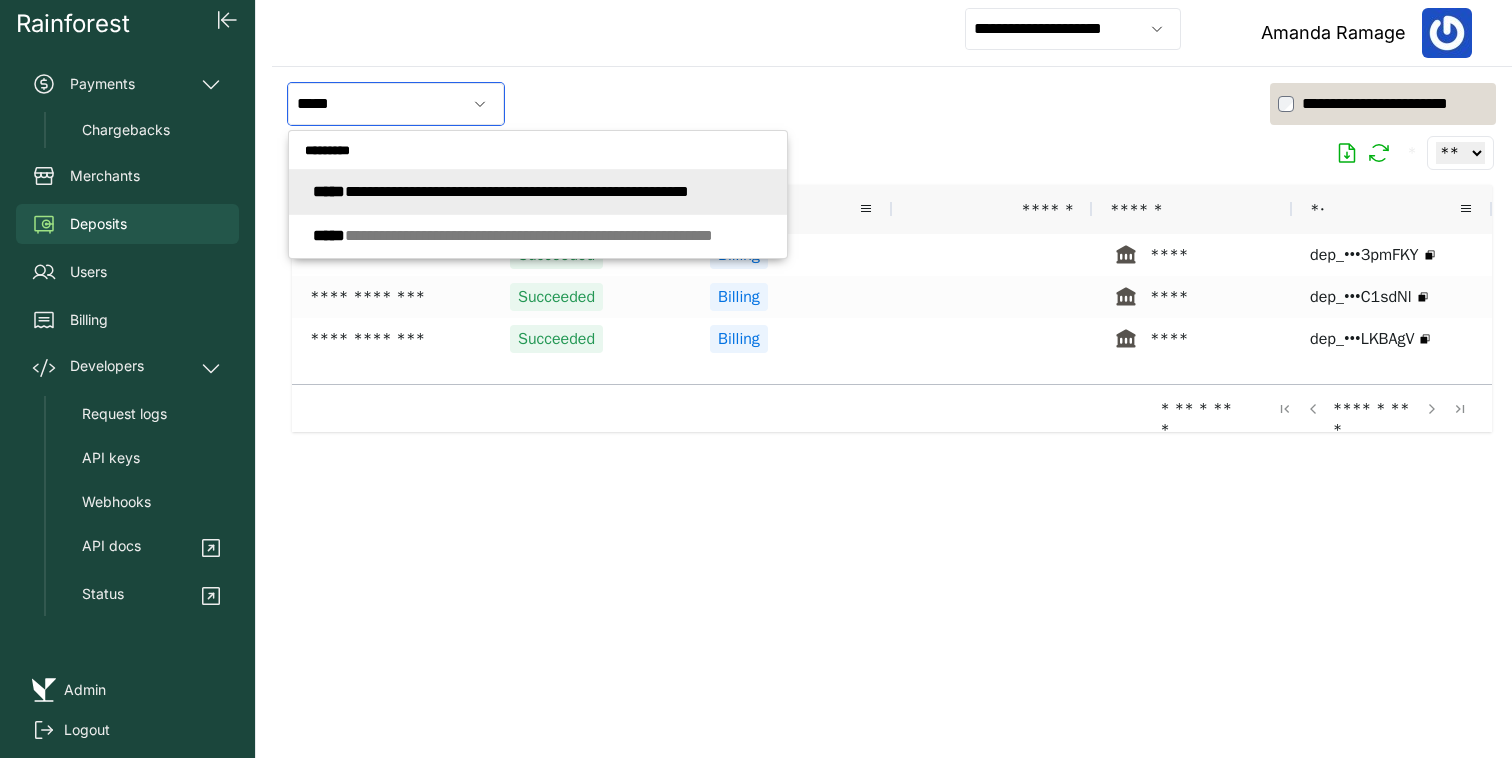 click on "**********" at bounding box center (501, 191) 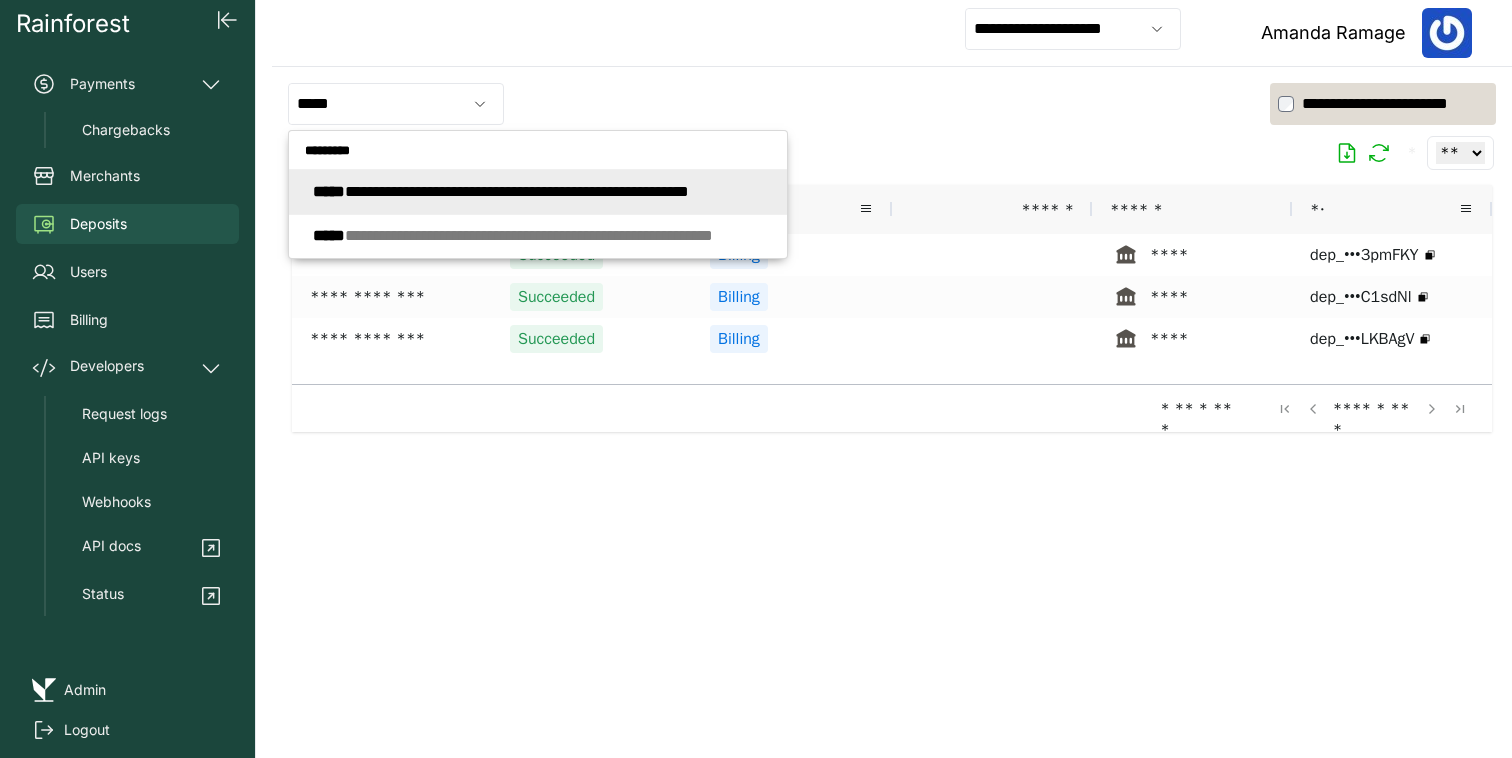 type on "**********" 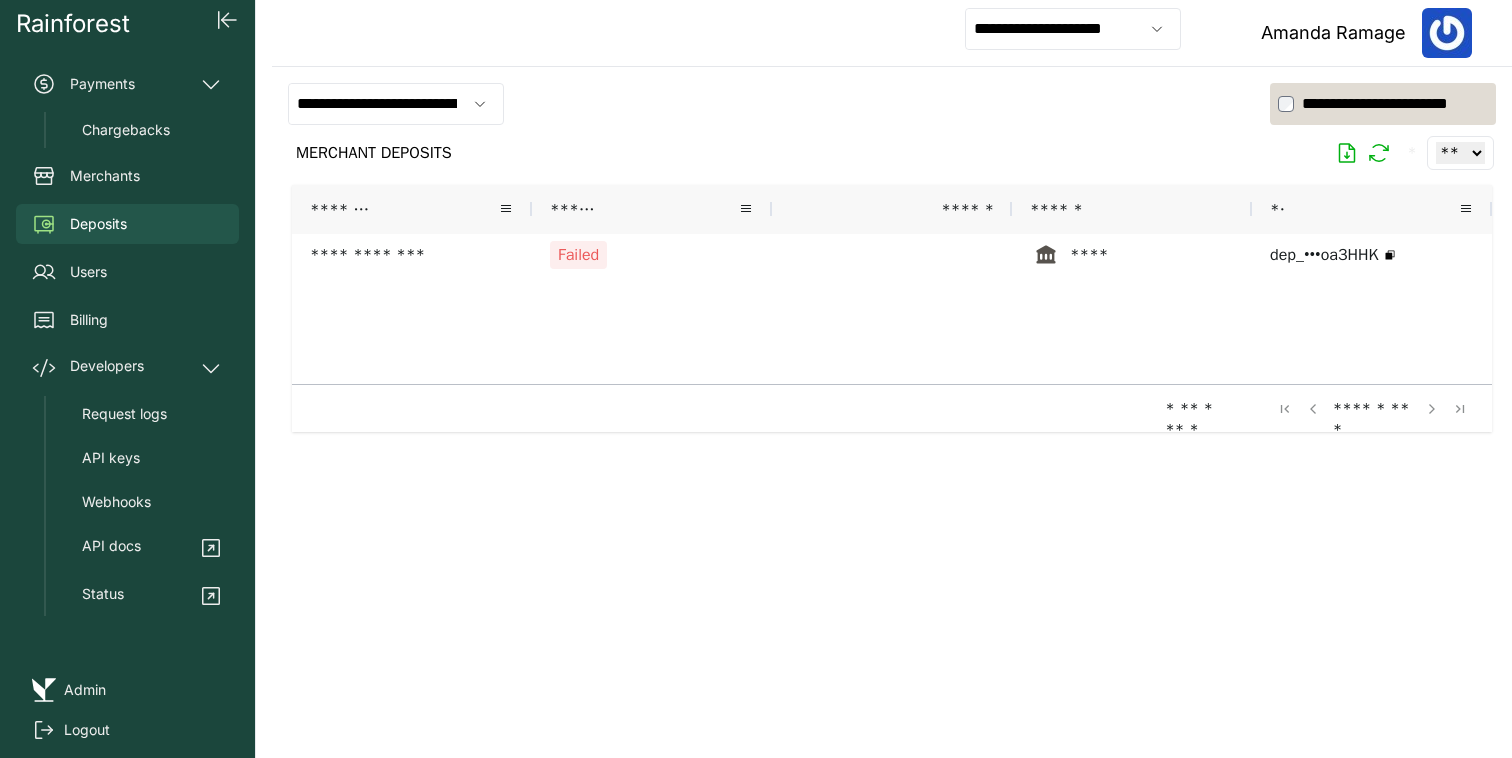 click on "**********" at bounding box center (892, 104) 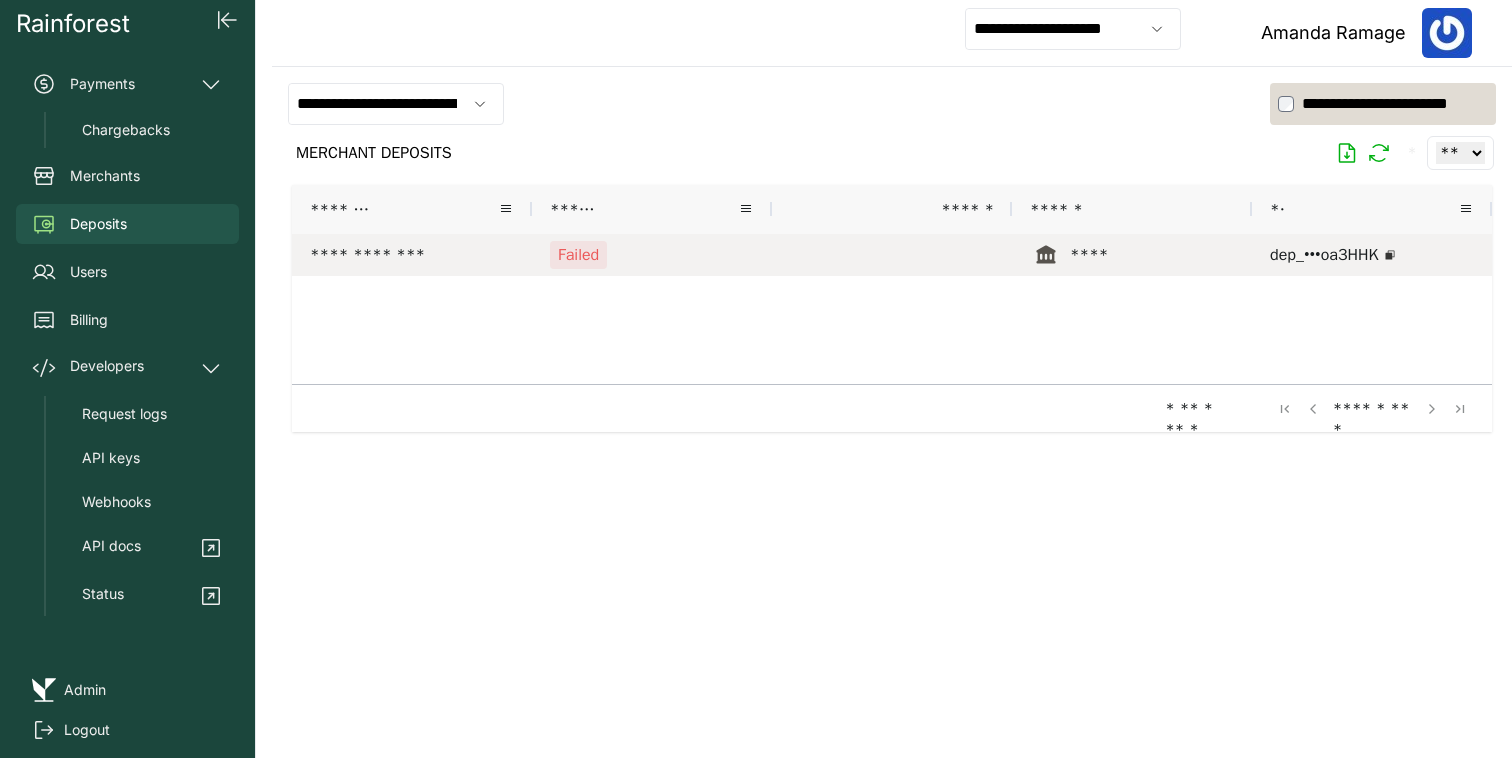 click 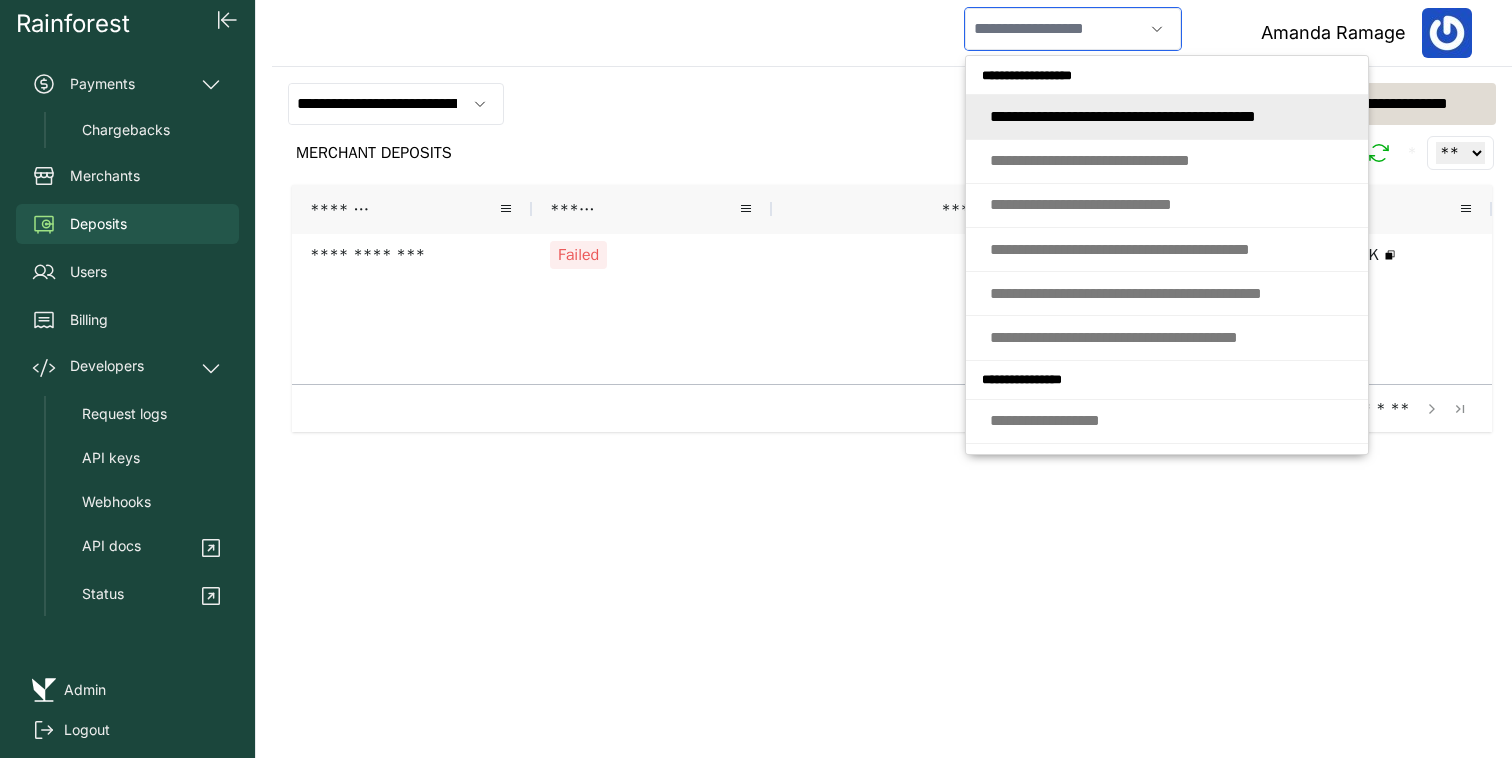 click at bounding box center [1054, 29] 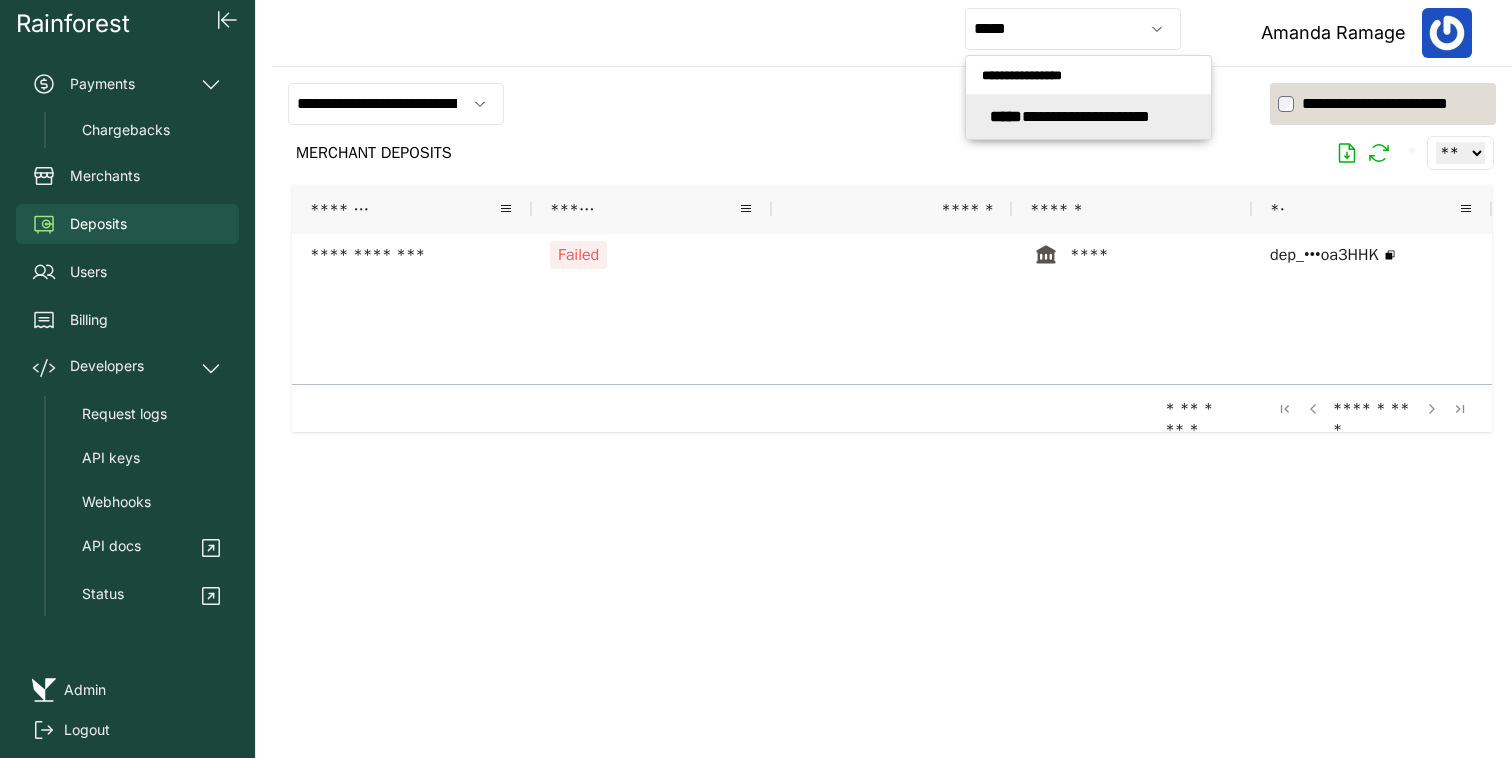 type on "**********" 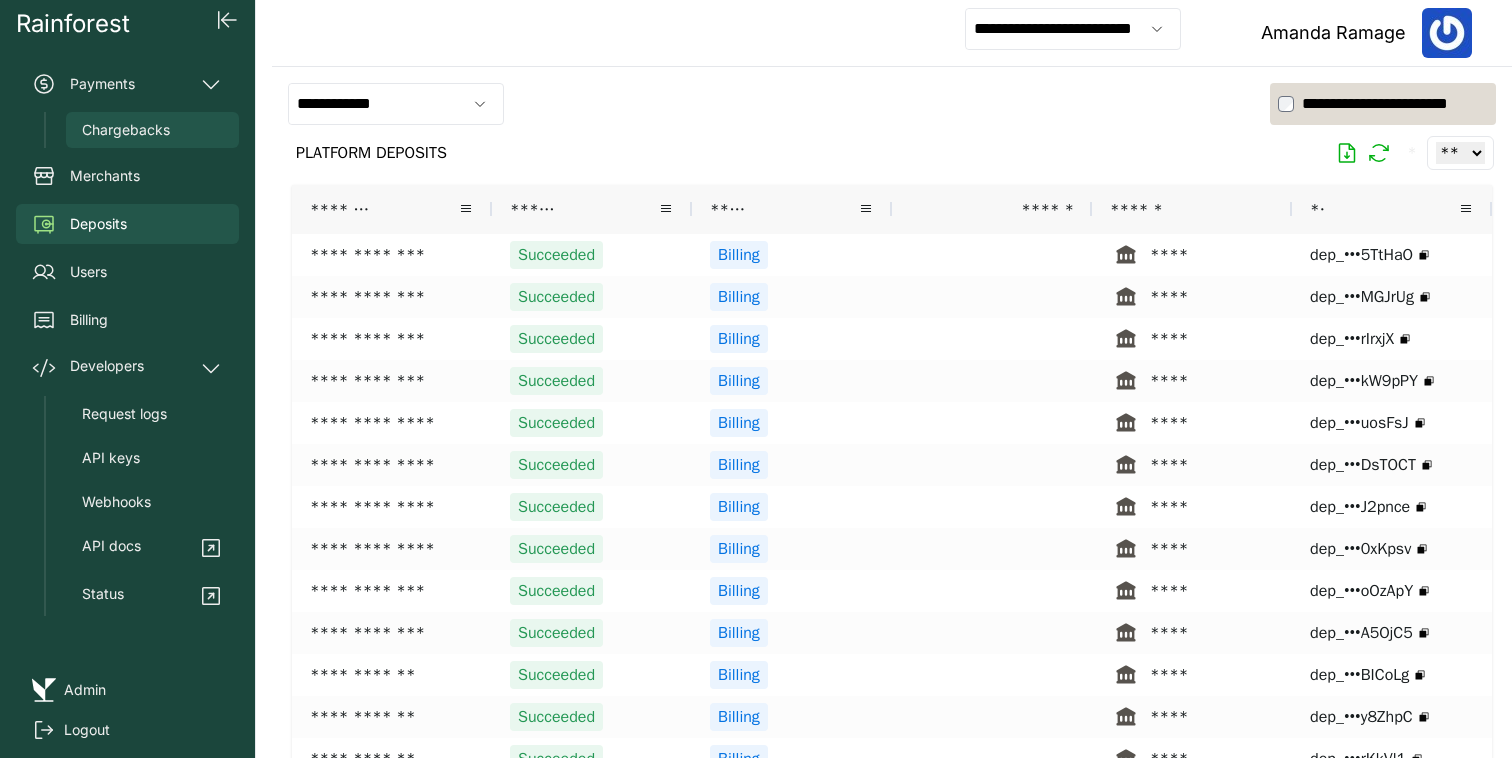 click on "Chargebacks" at bounding box center [152, 130] 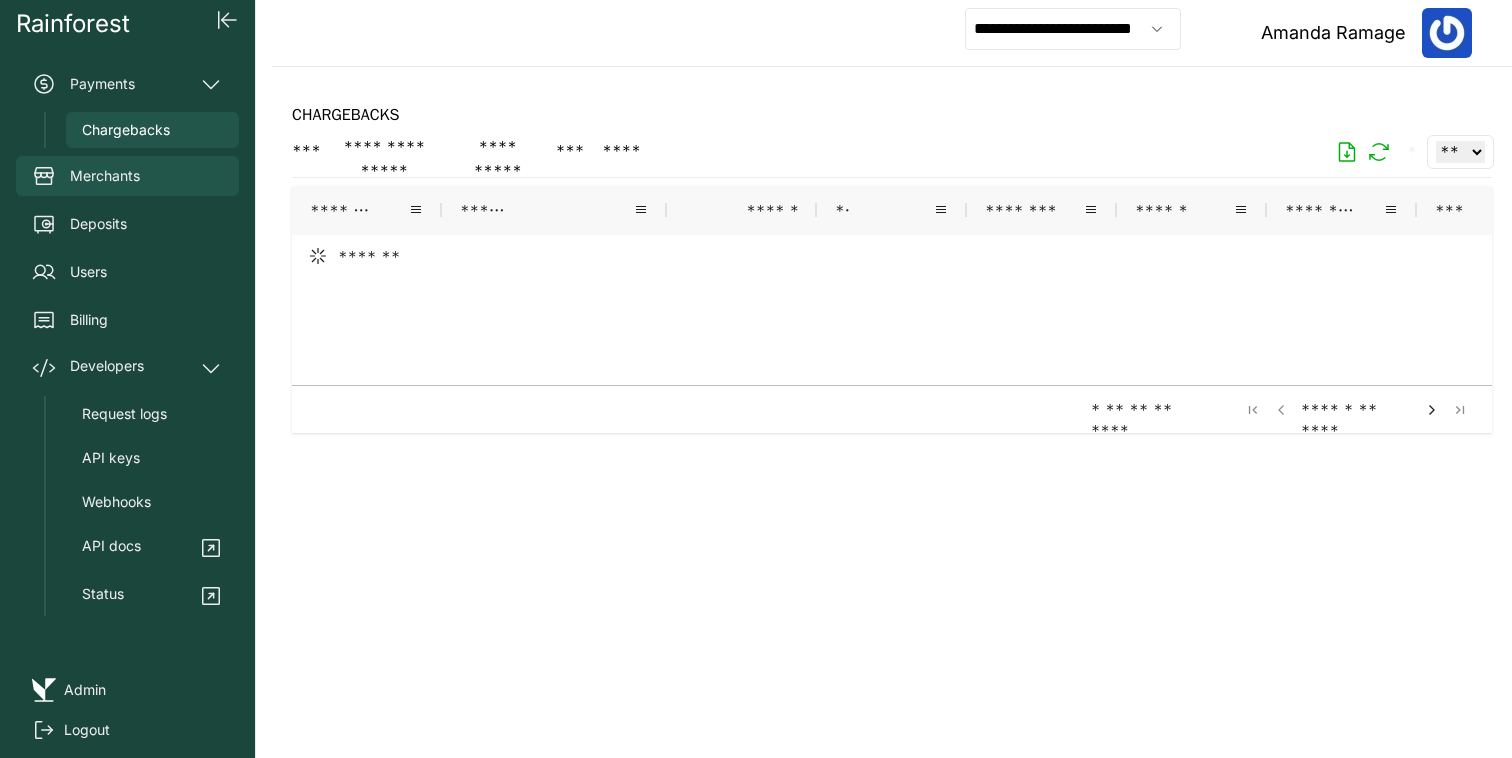 click on "Merchants" at bounding box center (127, 176) 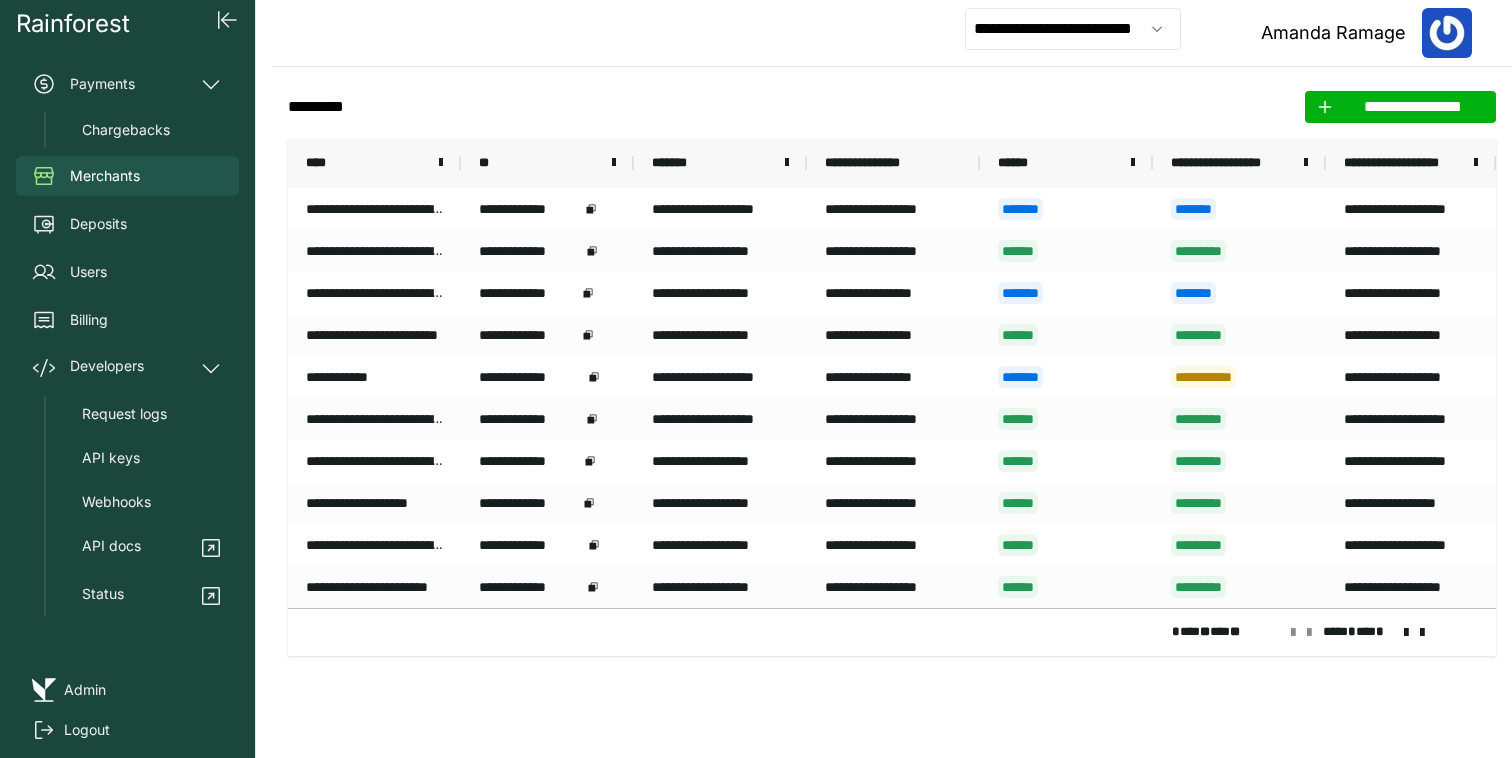 click on "****" at bounding box center (374, 163) 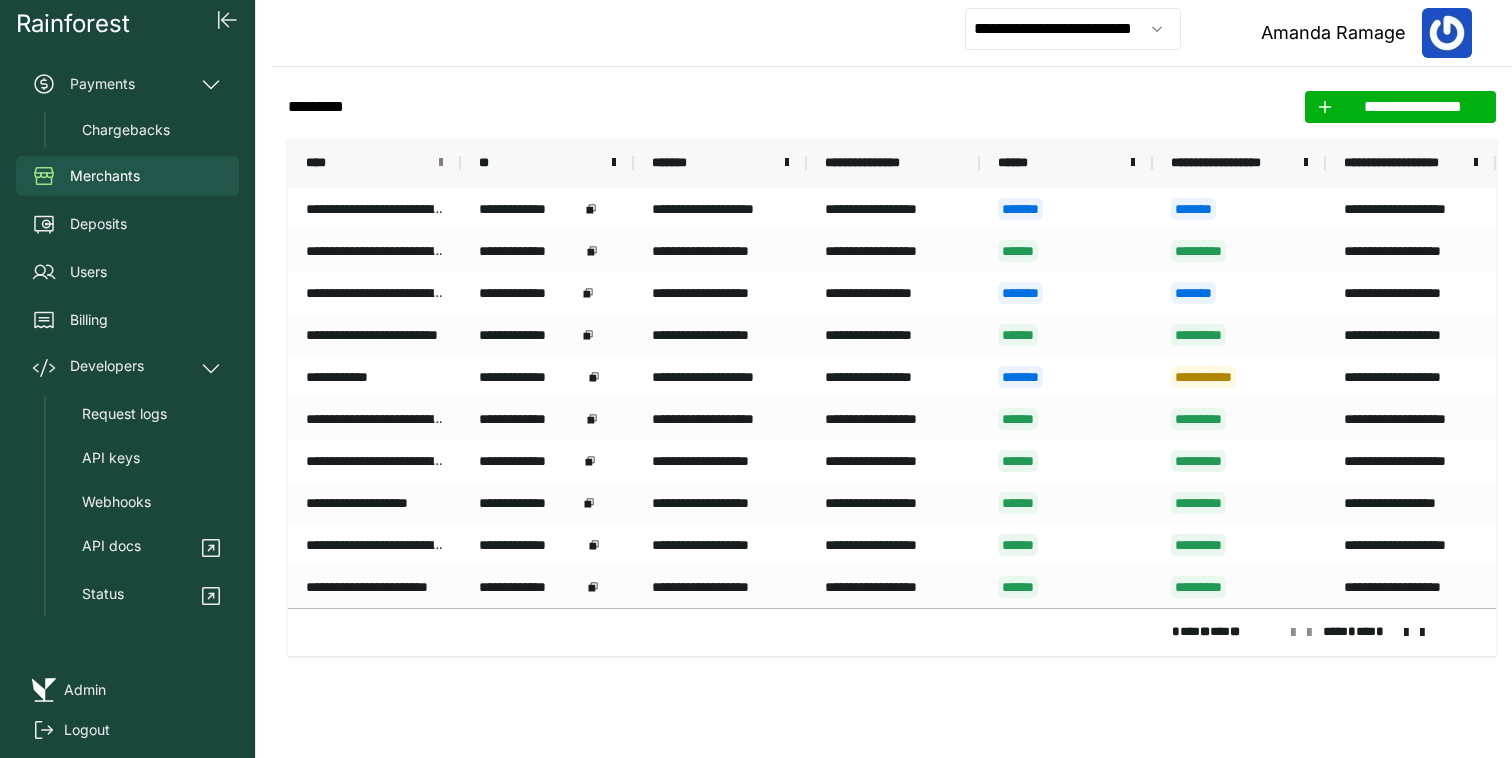 click at bounding box center [441, 163] 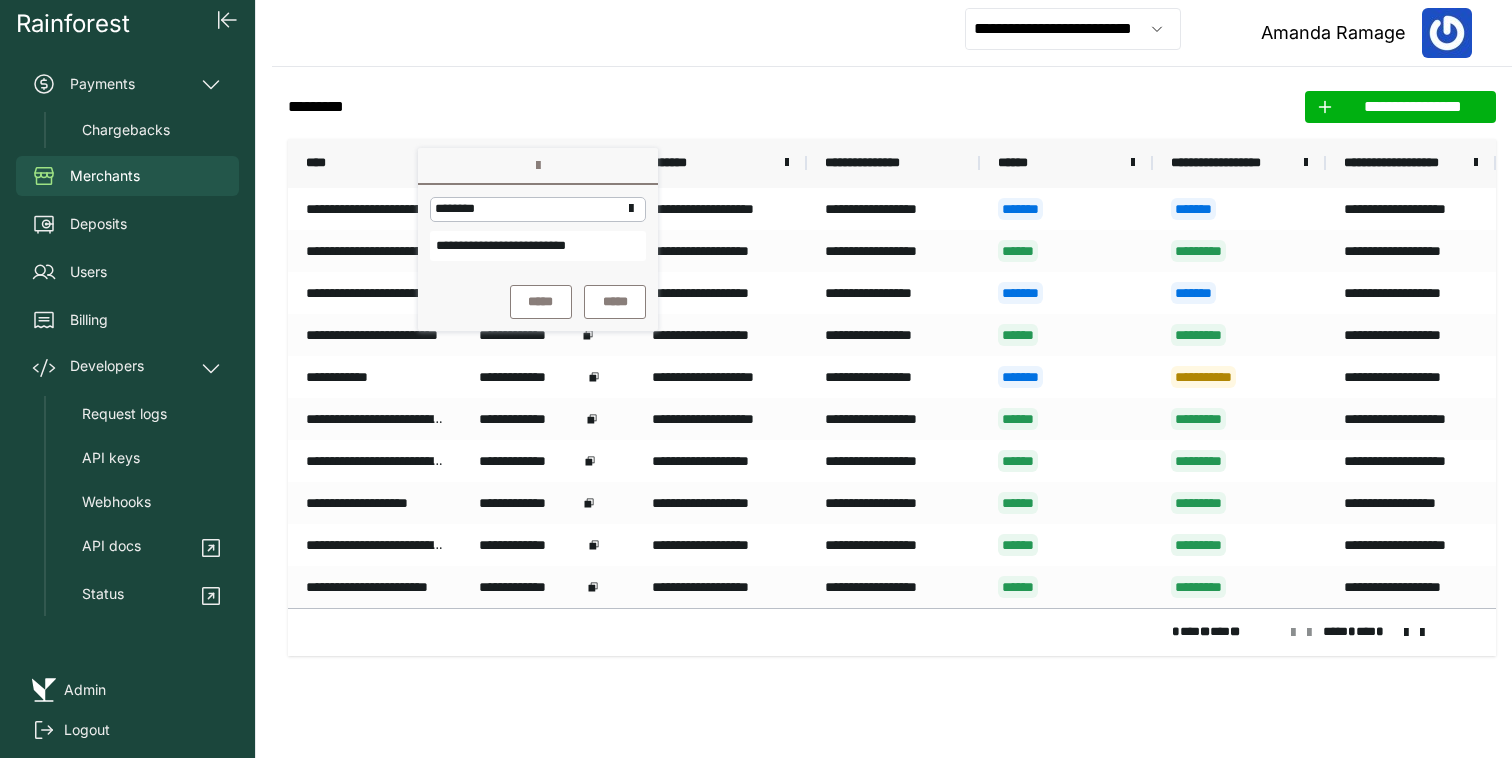 type on "**********" 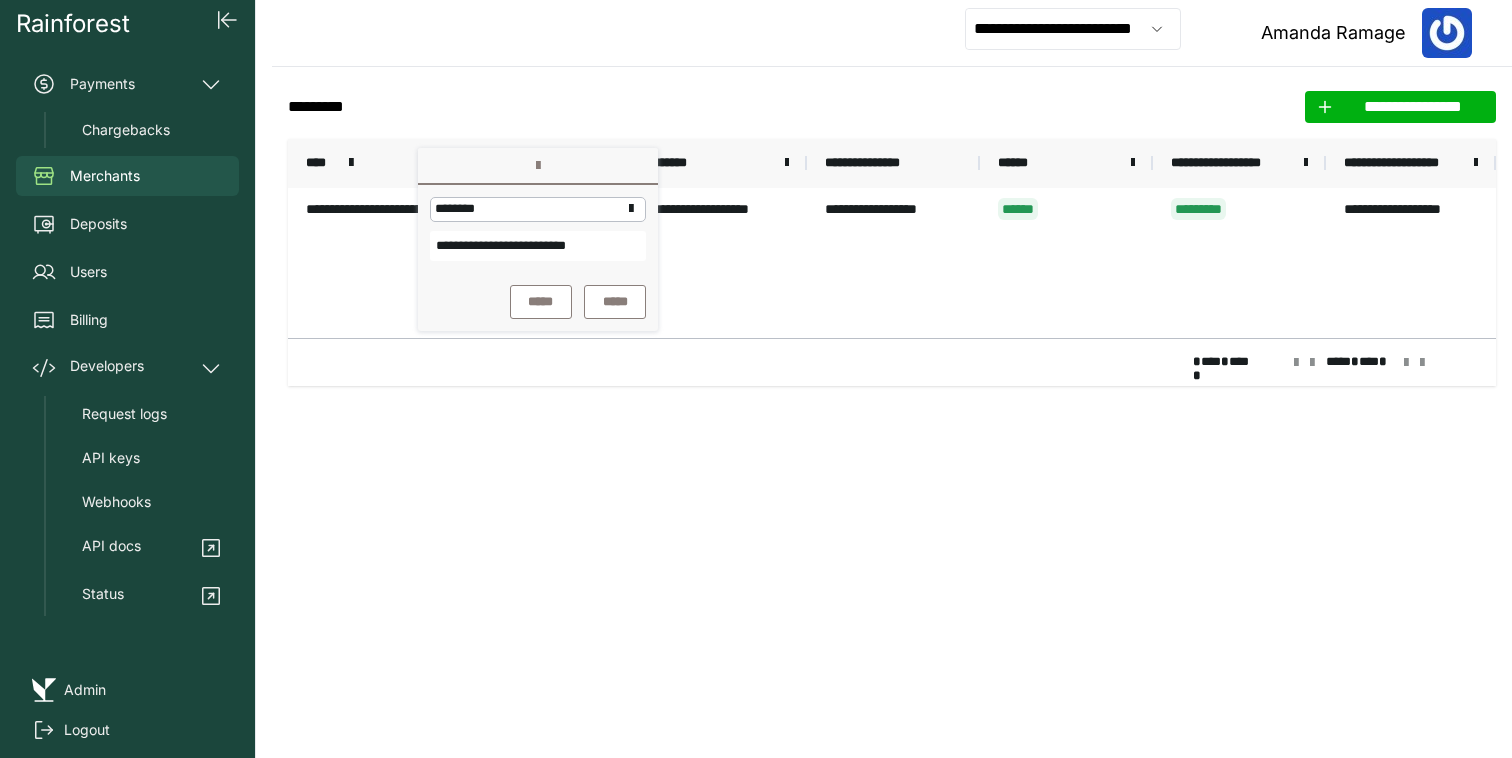 click on "**********" 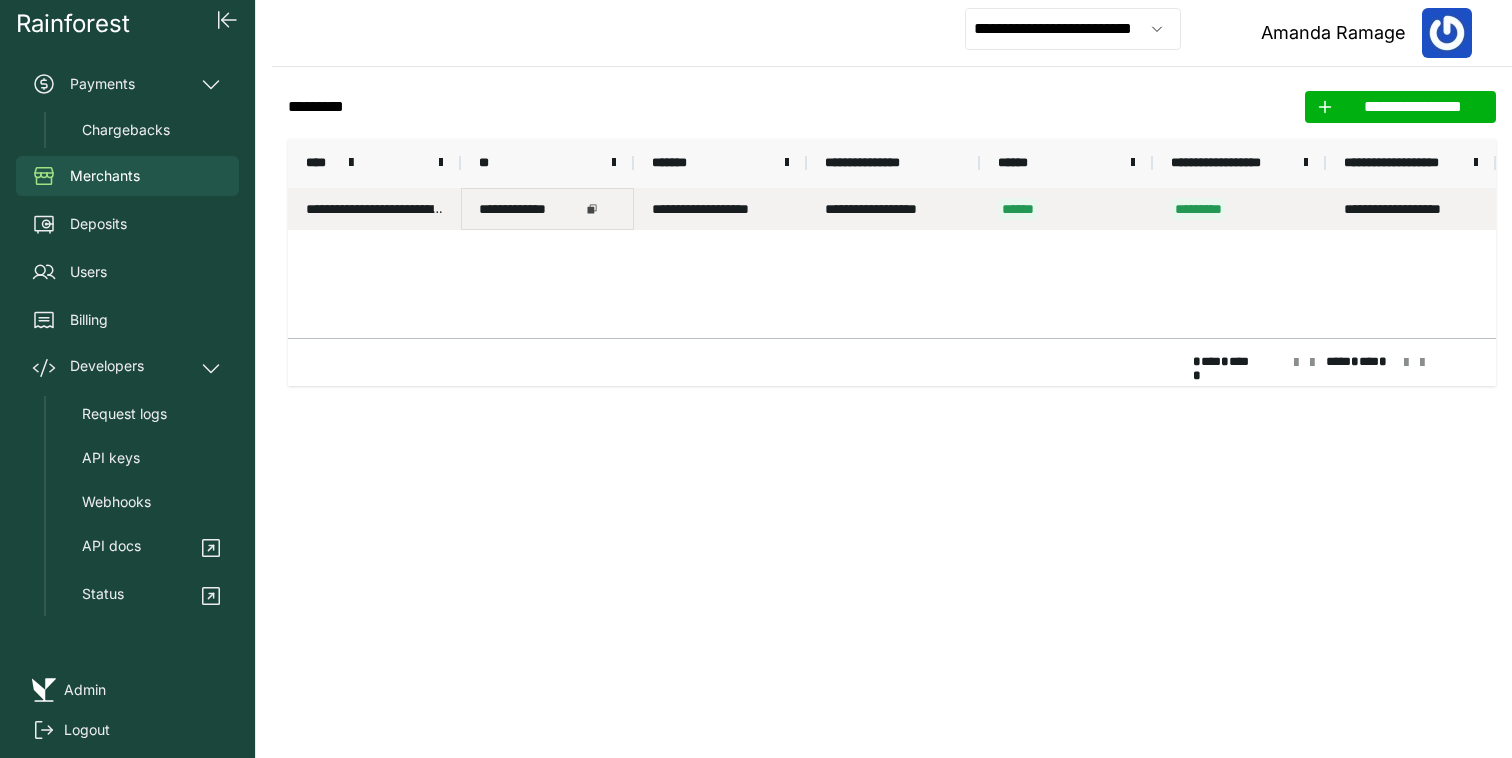 click 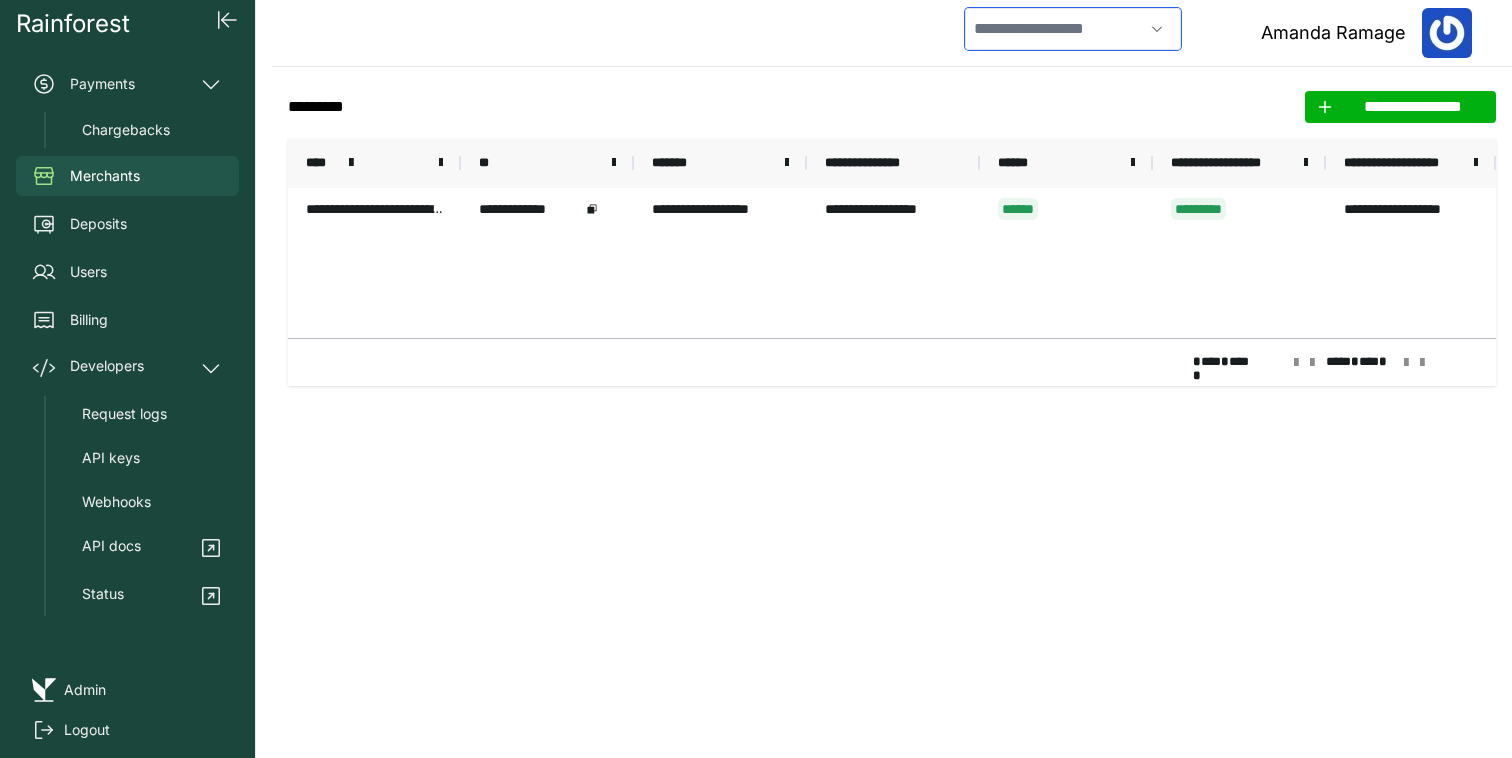 click at bounding box center (1054, 29) 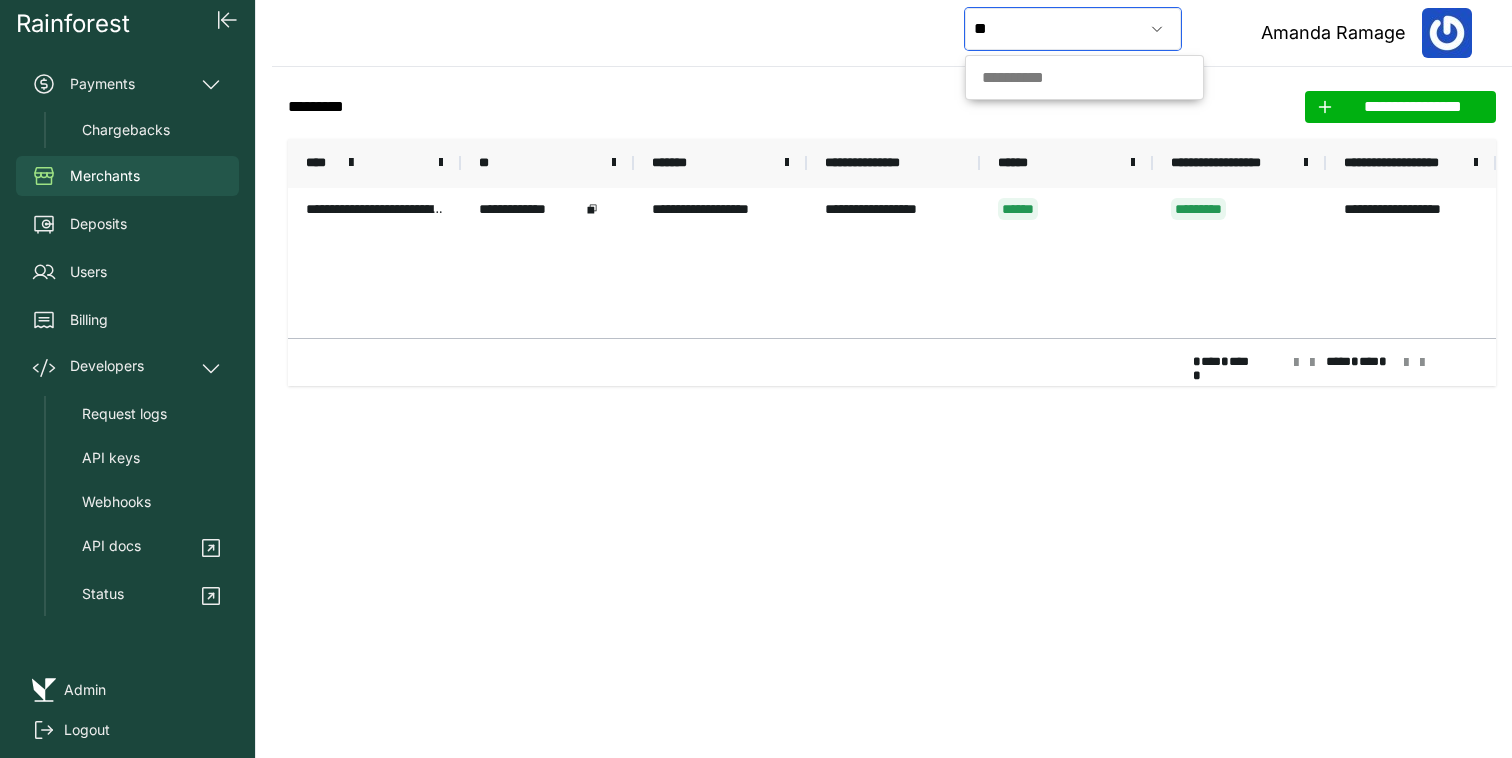 type on "*" 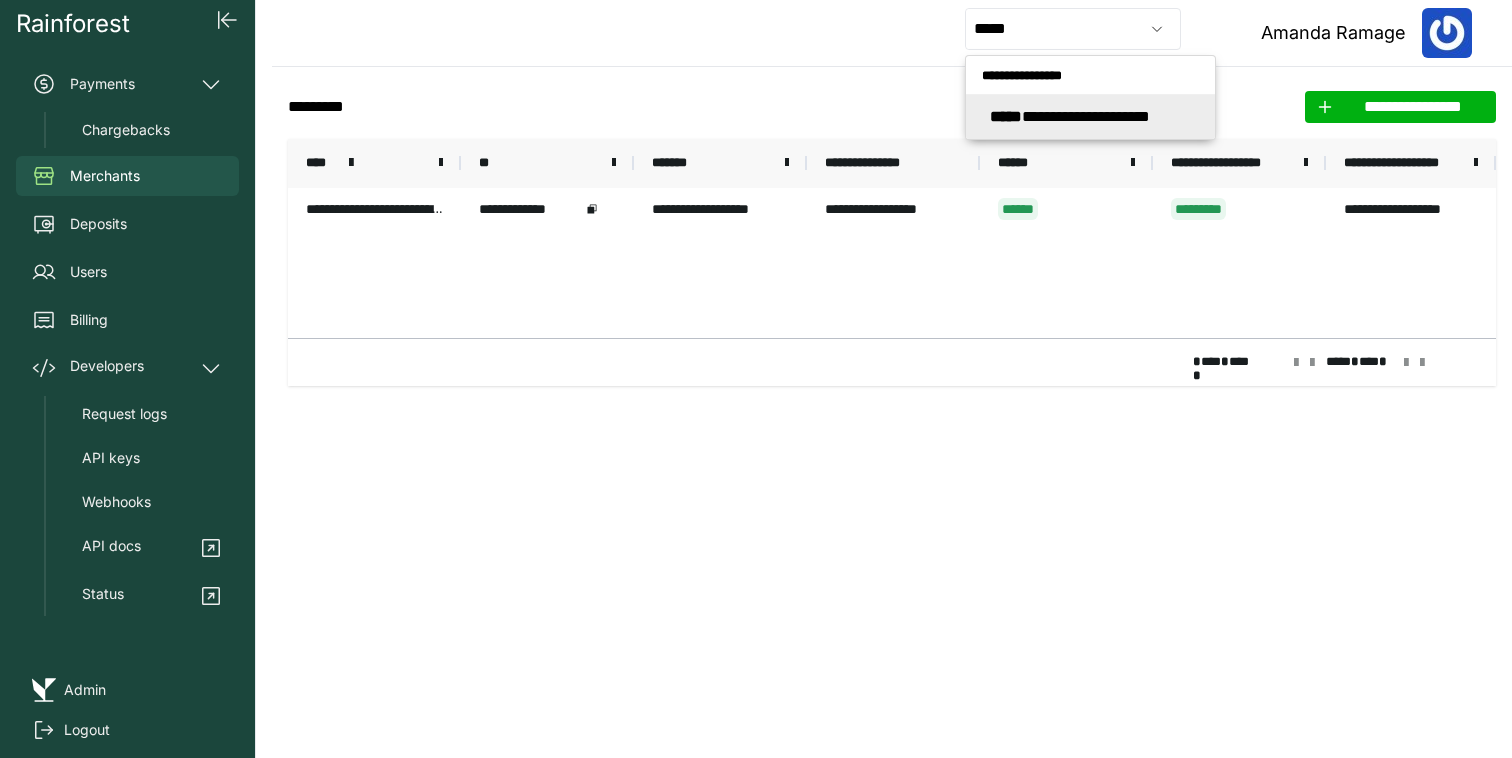 type on "**********" 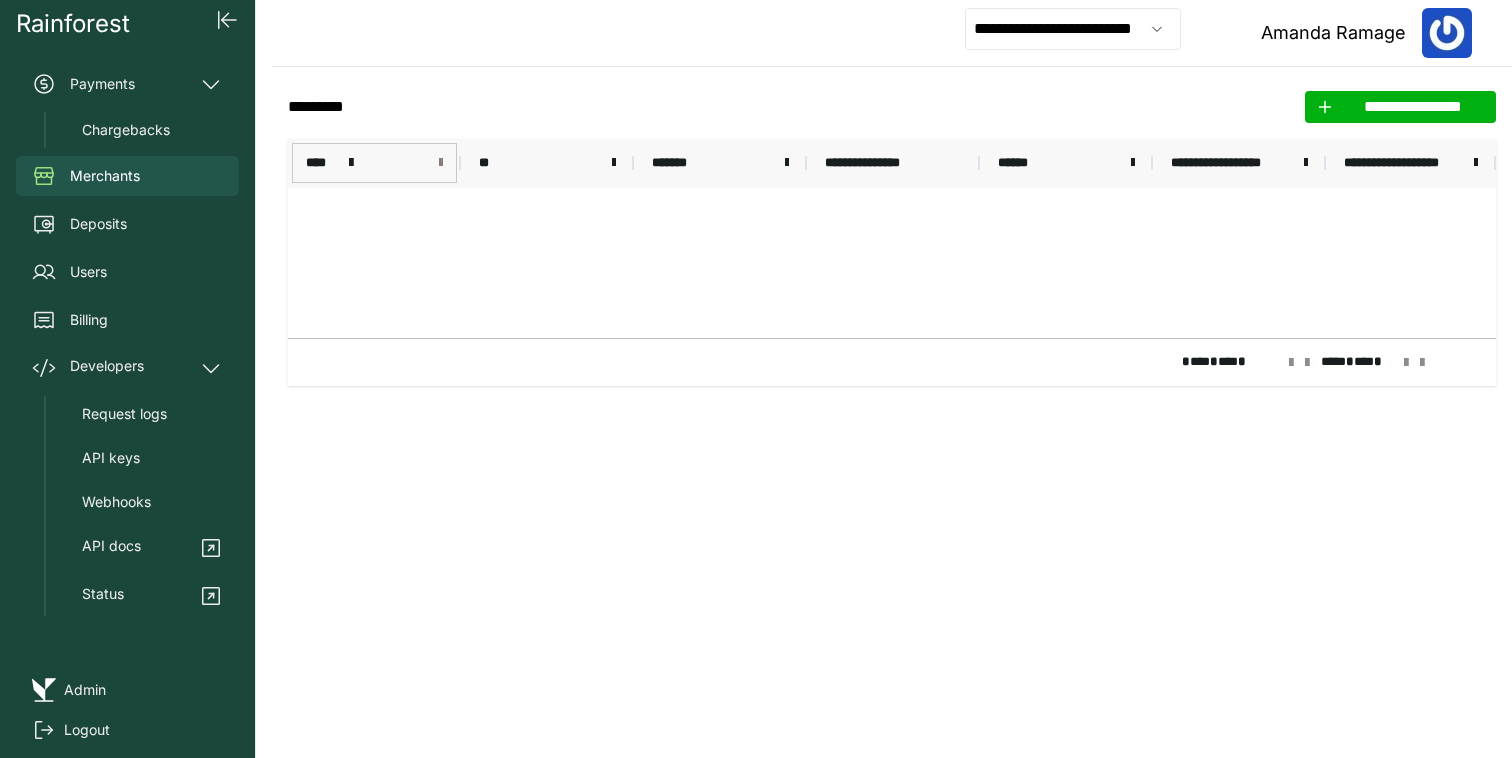 click at bounding box center (441, 163) 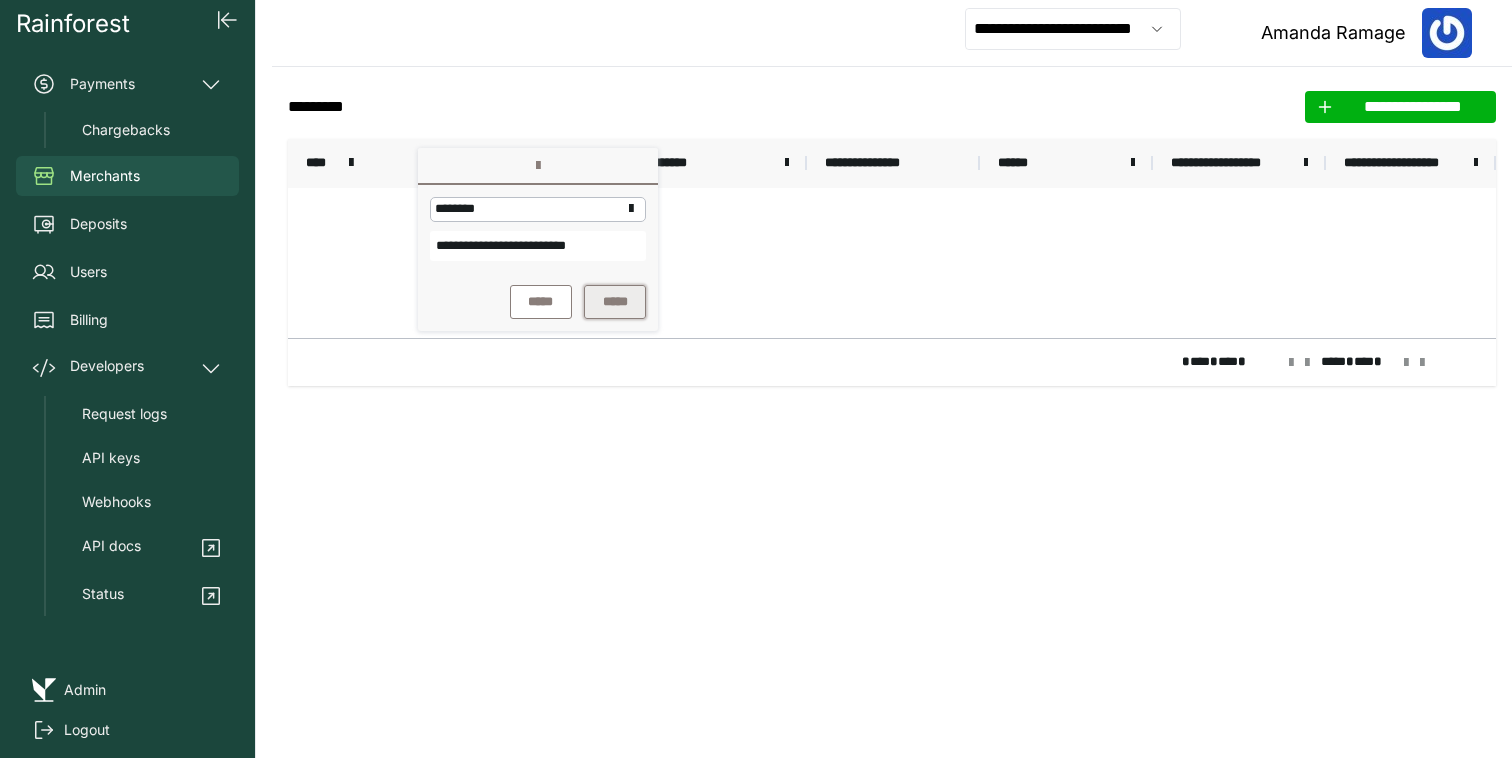 click on "*****" at bounding box center (615, 302) 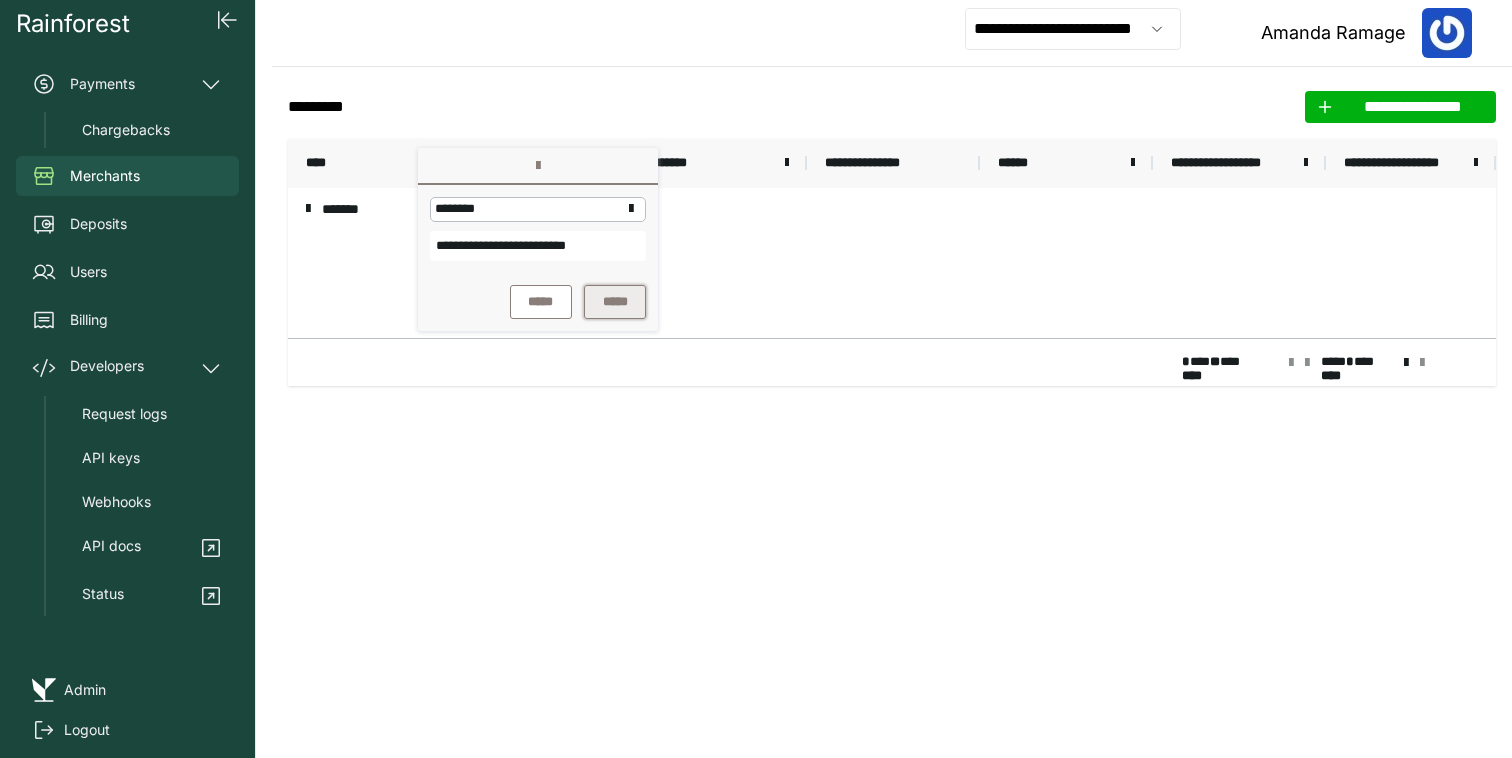 type 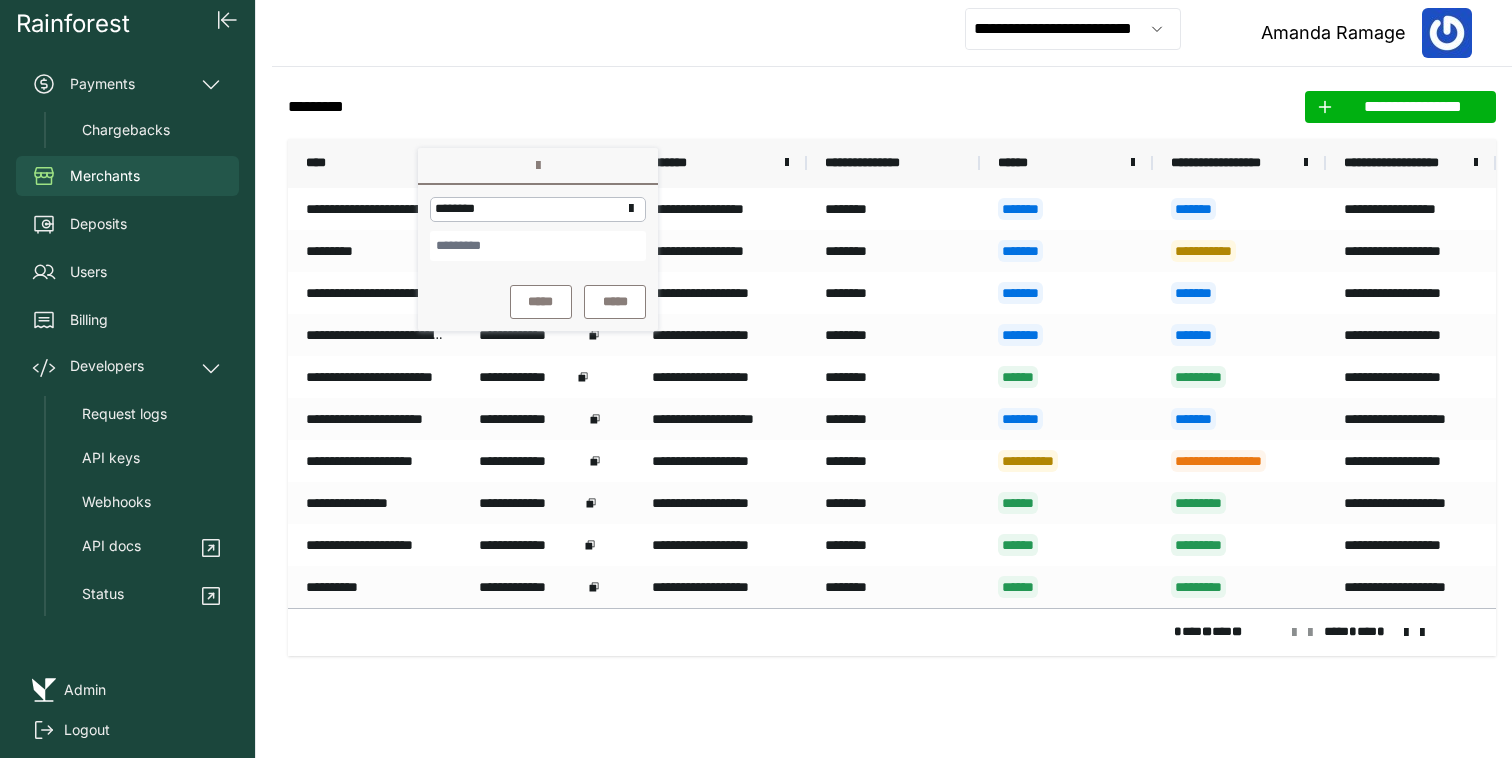 click on "**********" 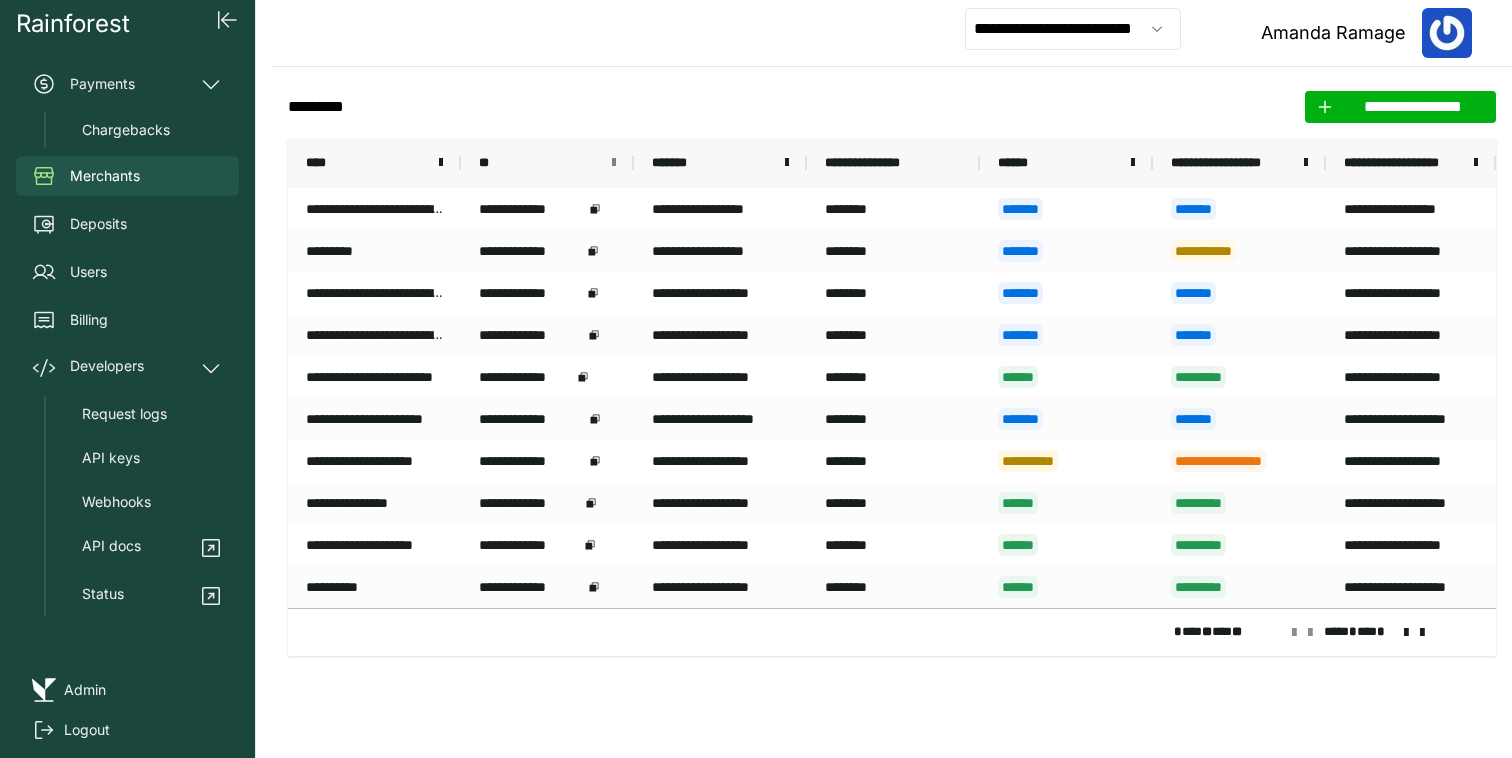 click at bounding box center (614, 163) 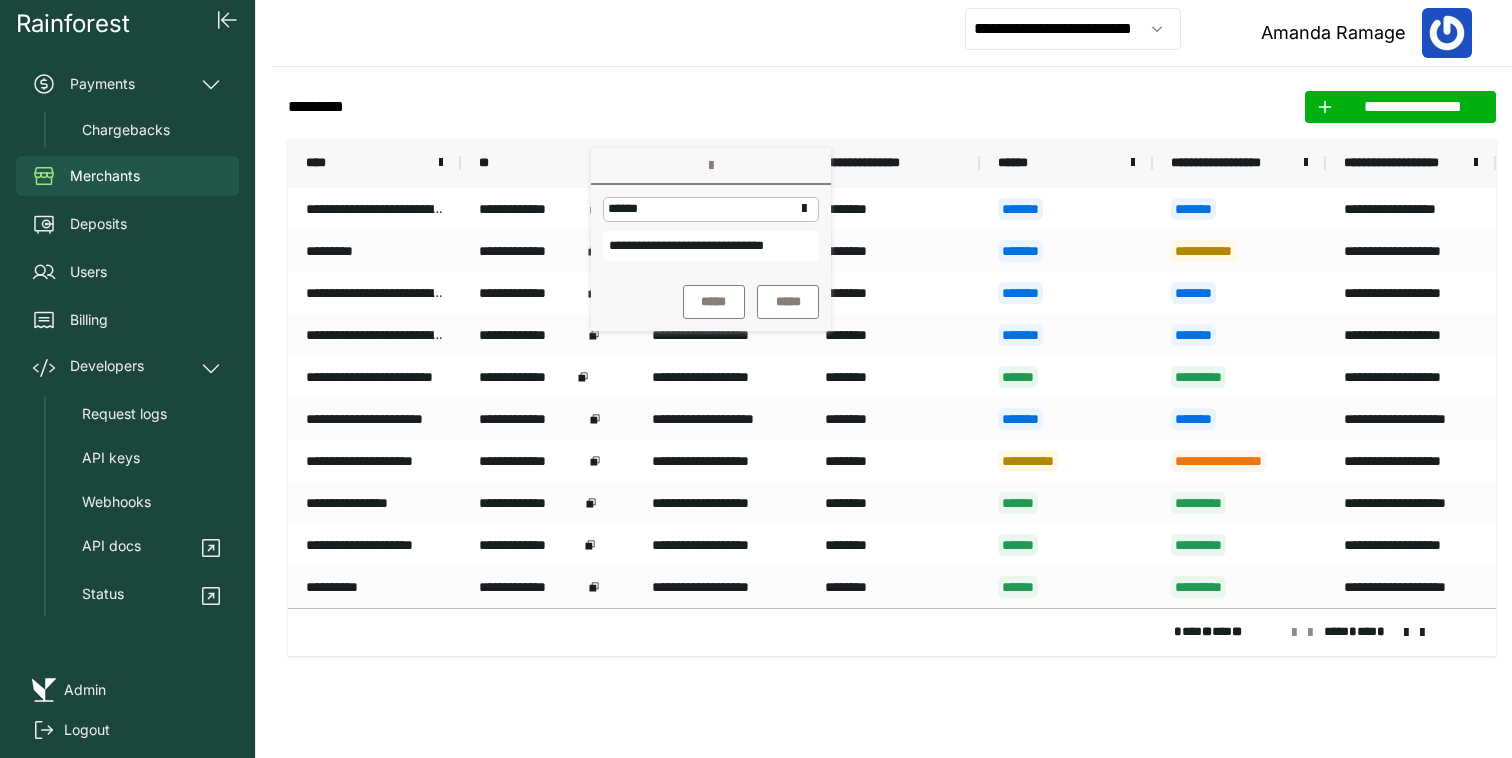 scroll, scrollTop: 0, scrollLeft: 24, axis: horizontal 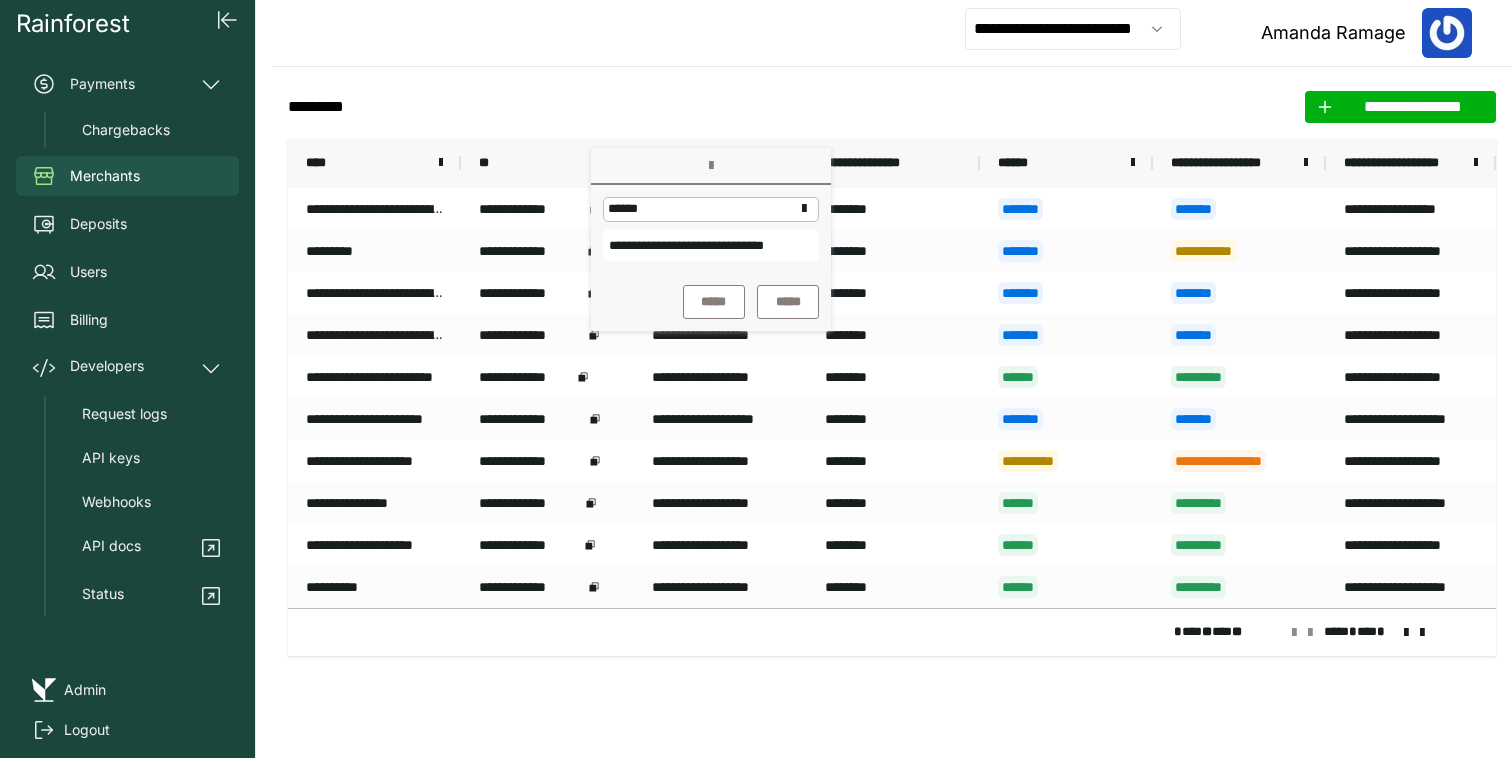 type on "**********" 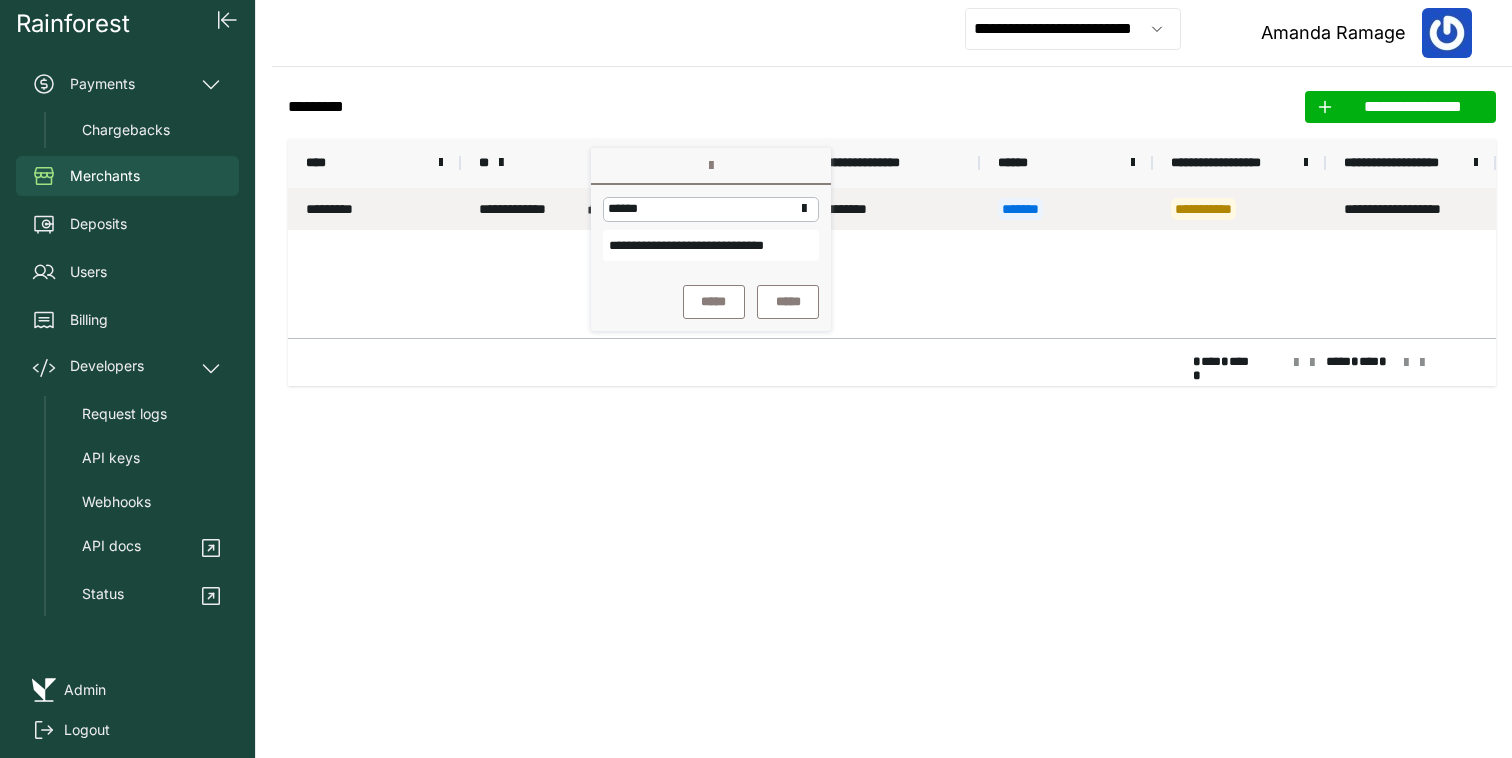 click on "*********" at bounding box center (374, 209) 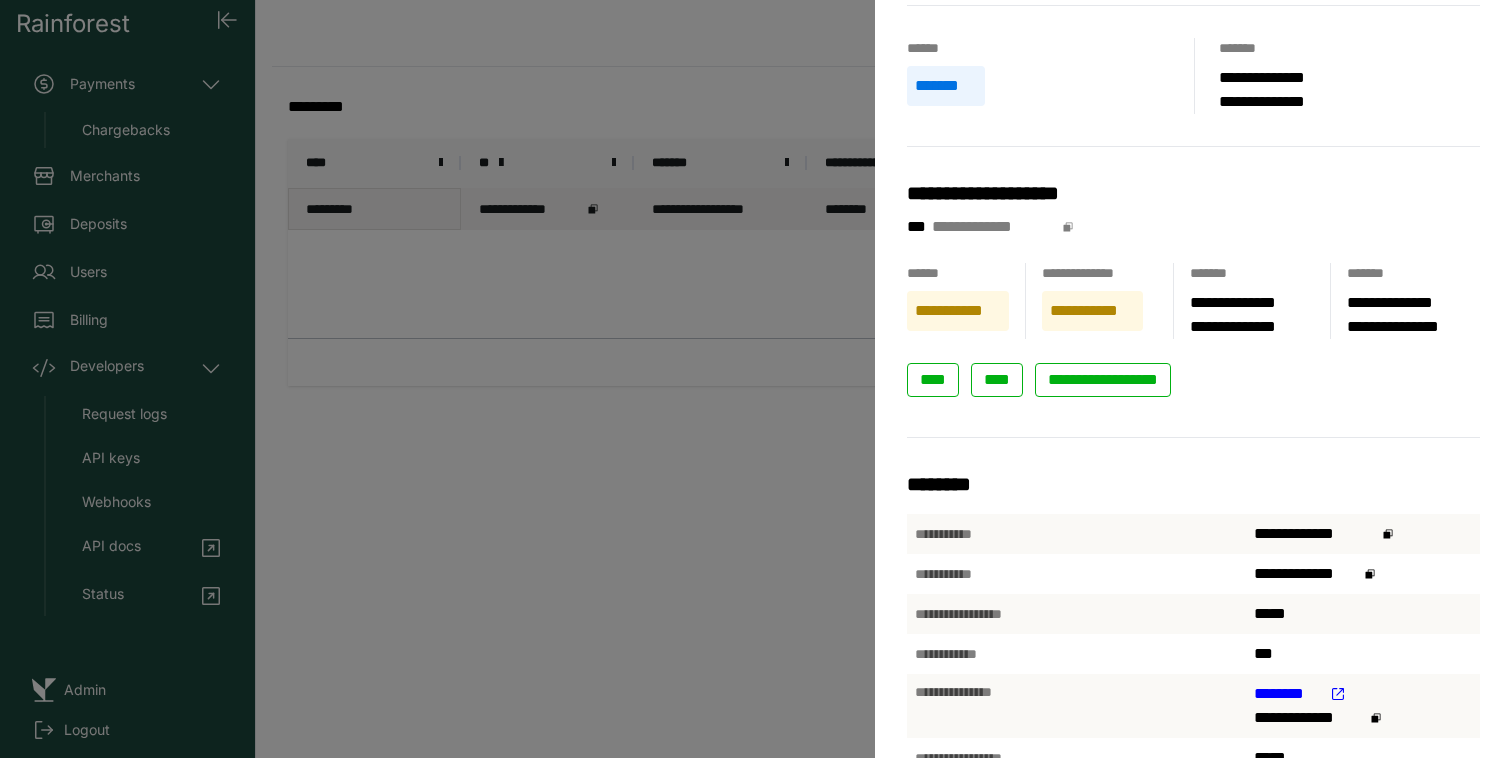 scroll, scrollTop: 105, scrollLeft: 0, axis: vertical 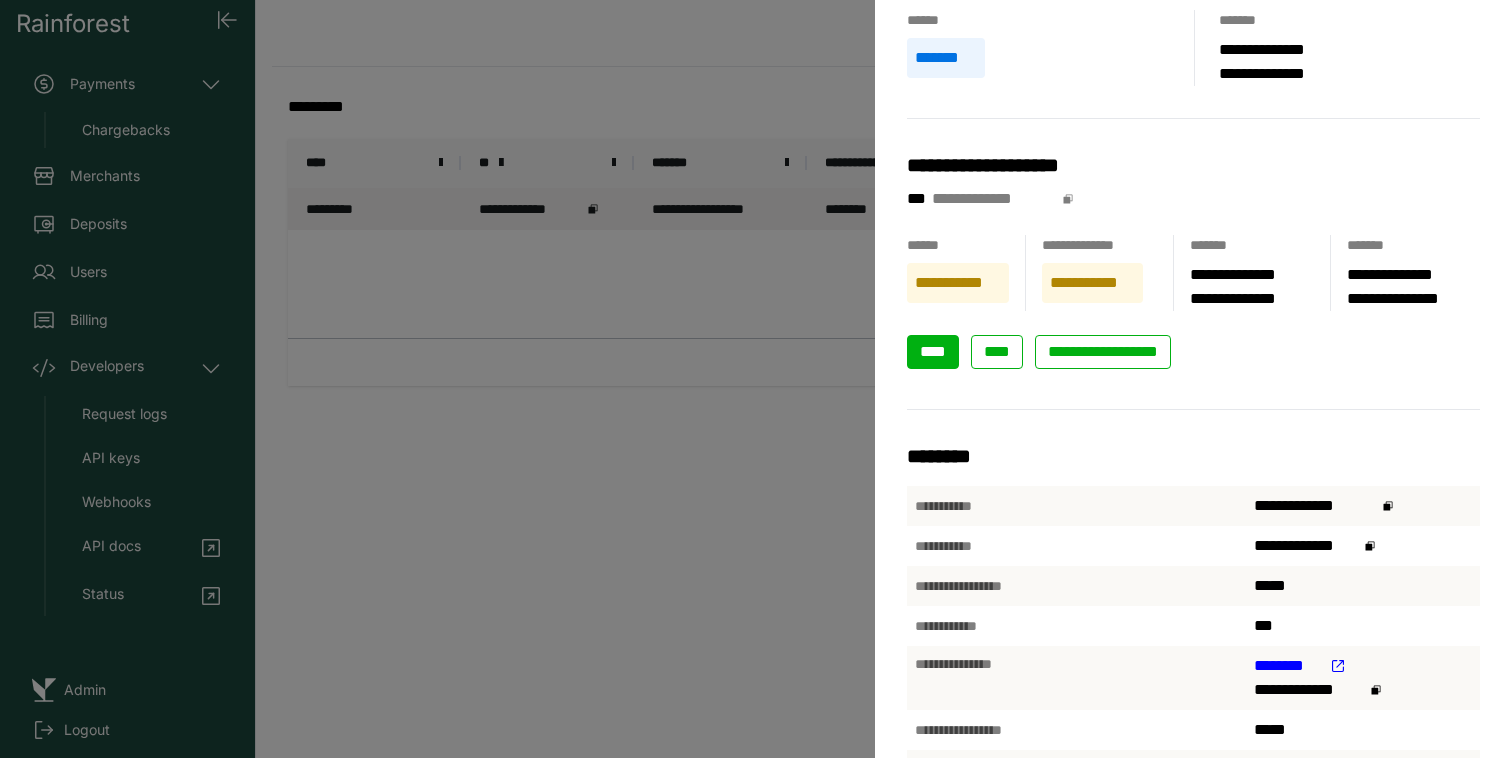 click on "****" at bounding box center [933, 352] 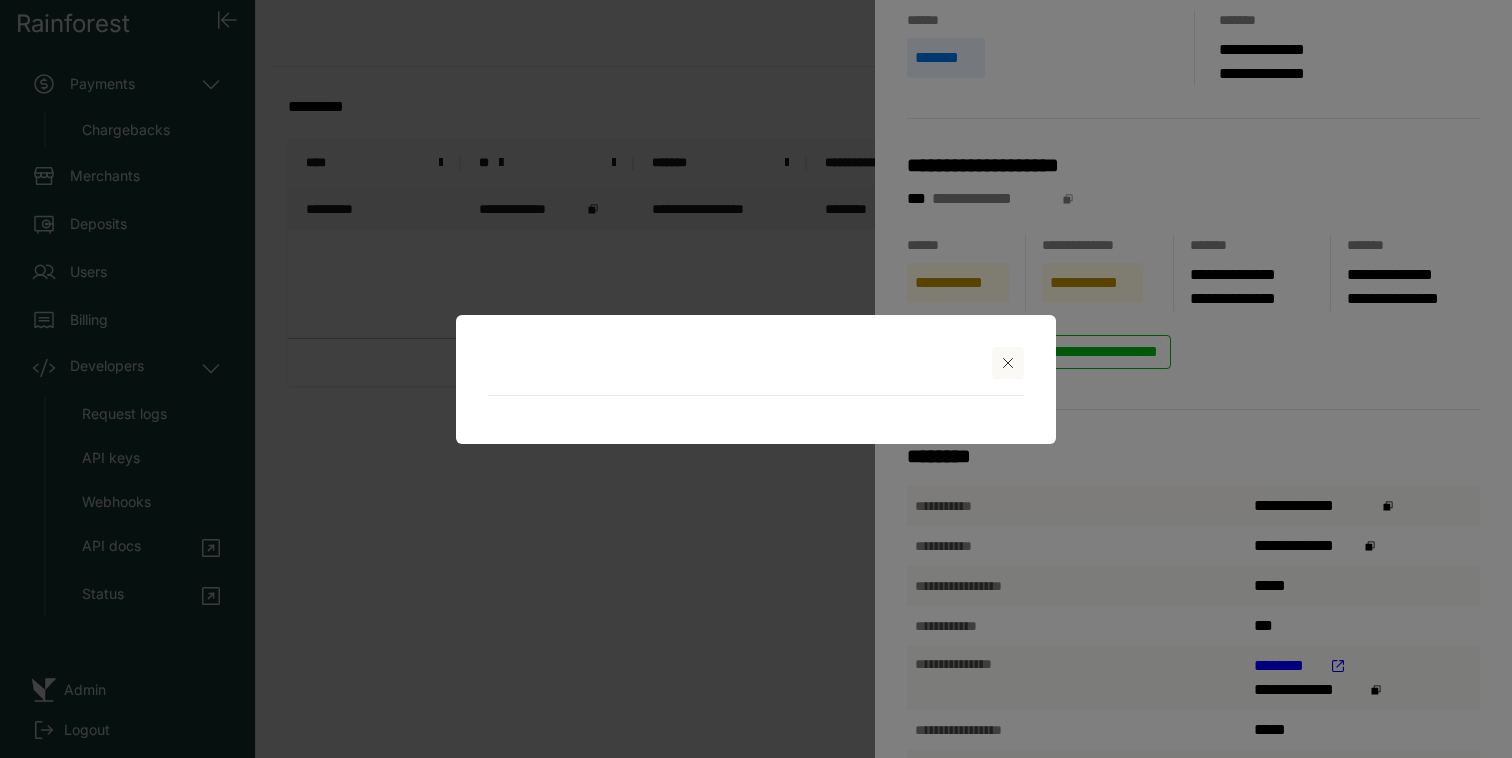select on "**********" 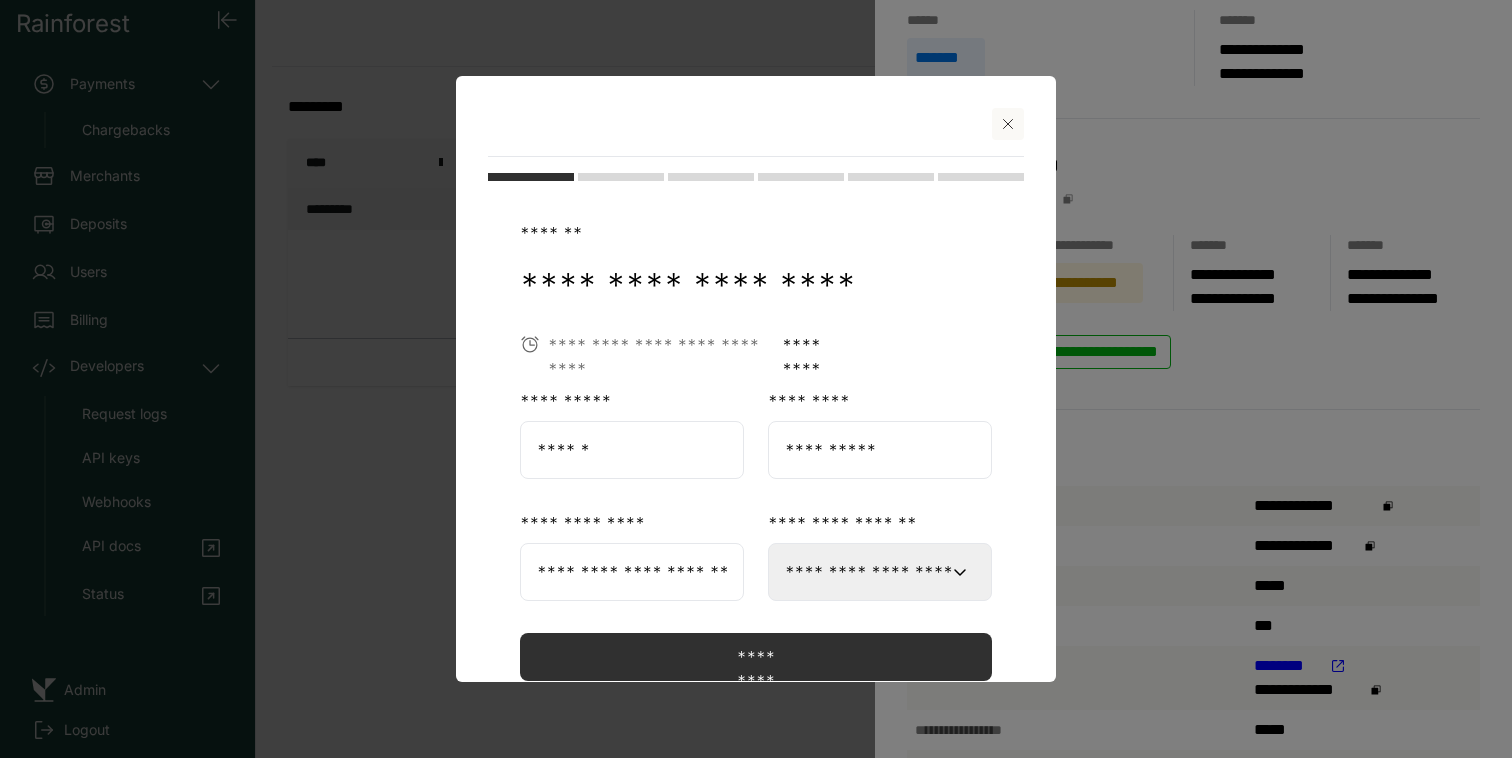 scroll, scrollTop: 62, scrollLeft: 0, axis: vertical 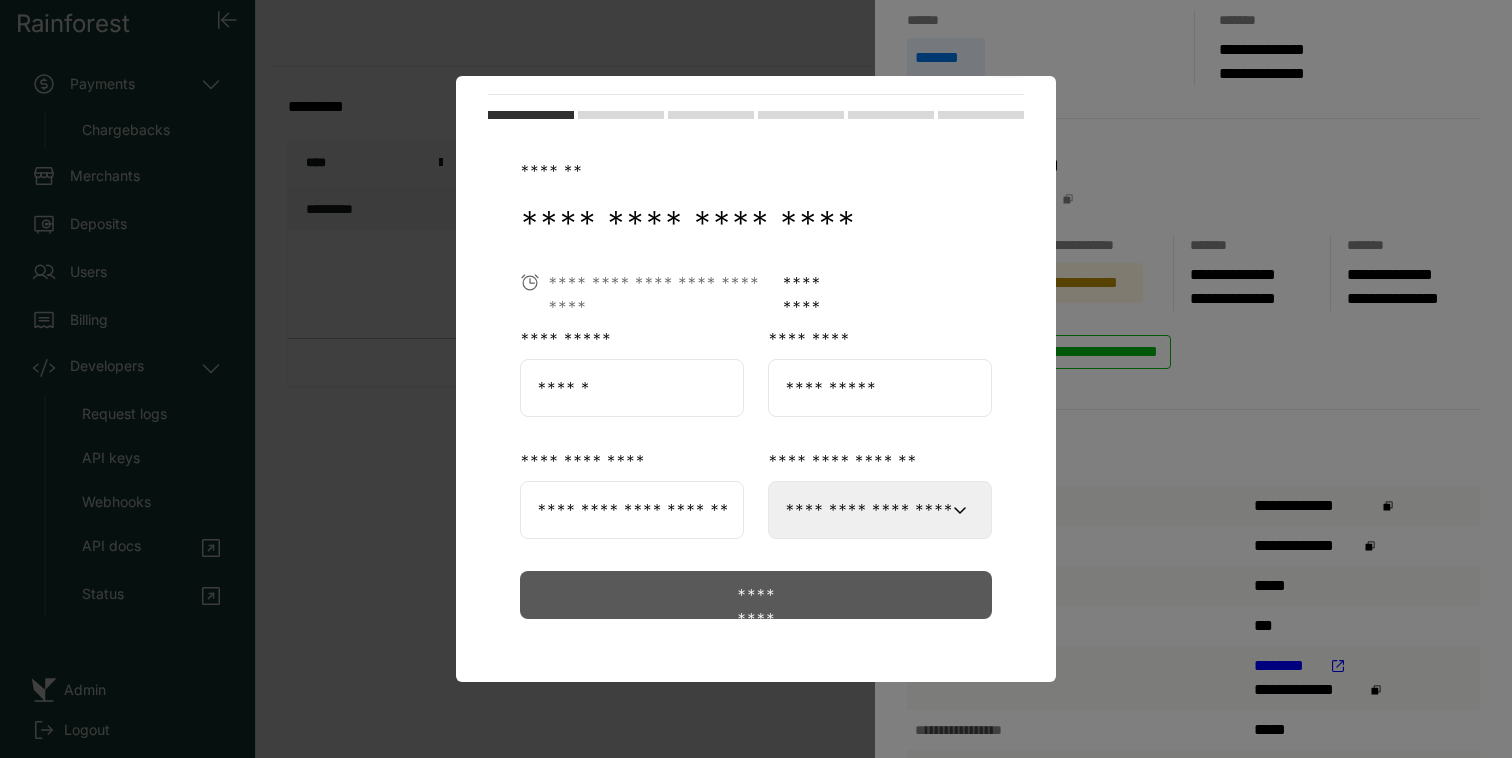 click on "*********" at bounding box center [756, 595] 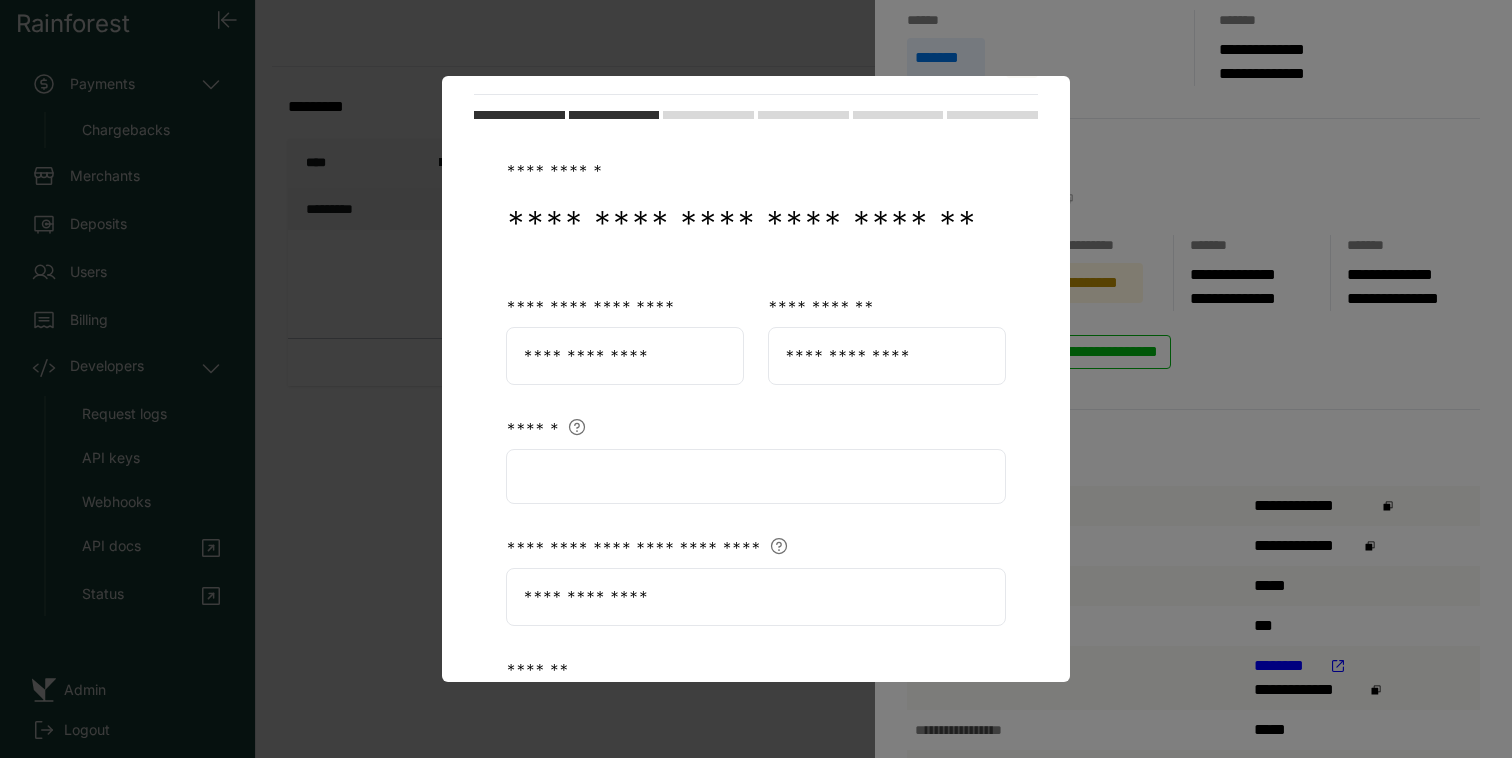 scroll, scrollTop: 0, scrollLeft: 0, axis: both 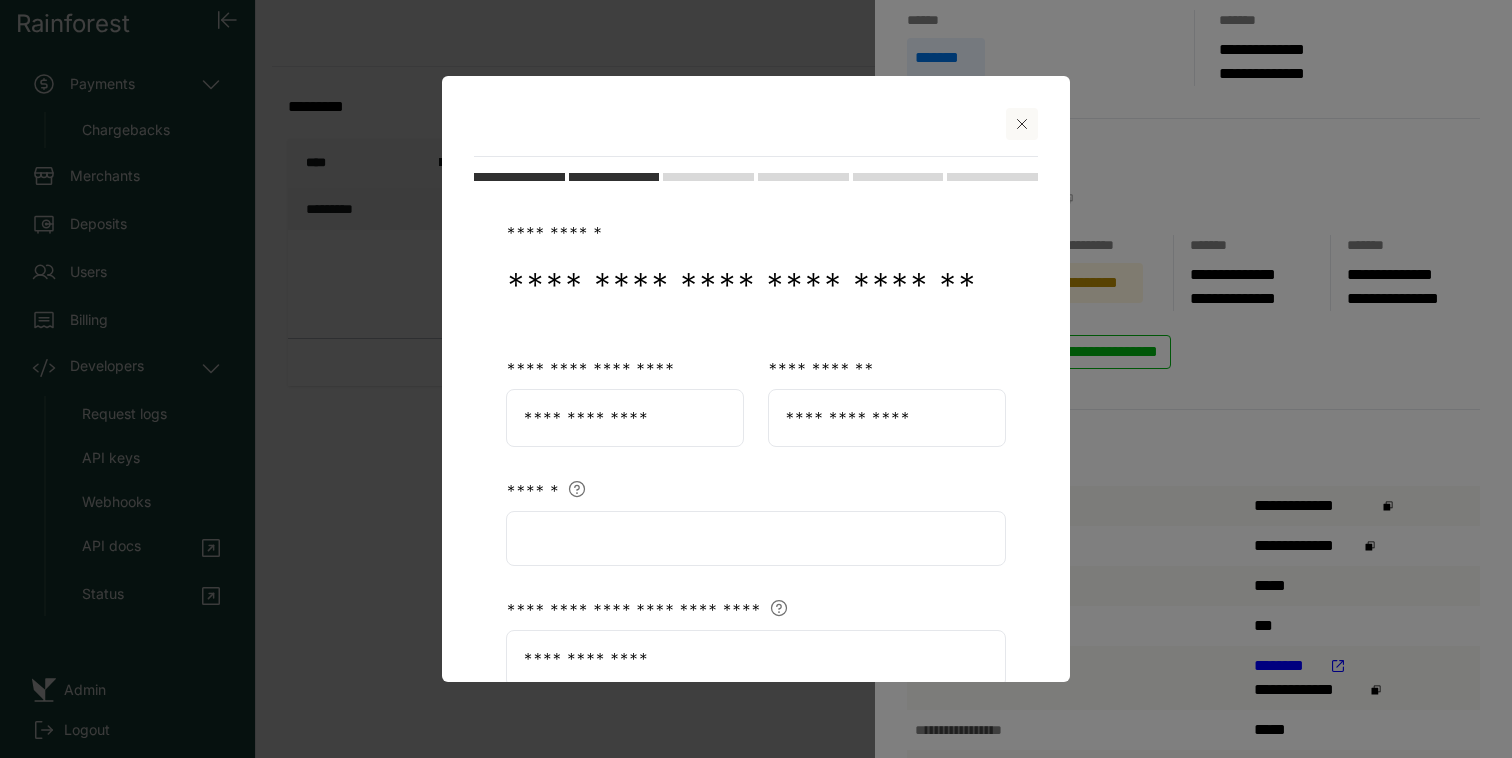 click 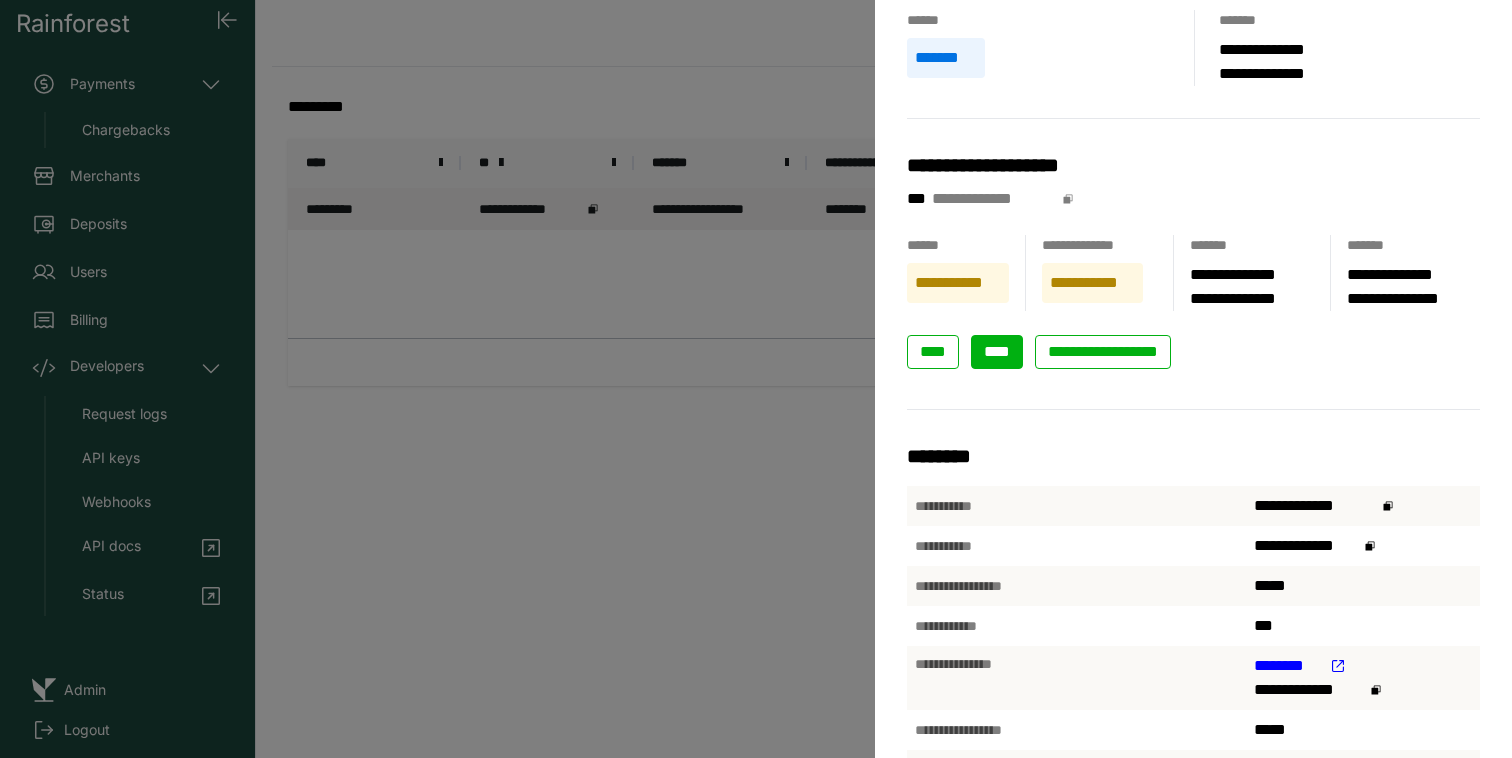 click on "****" at bounding box center (997, 352) 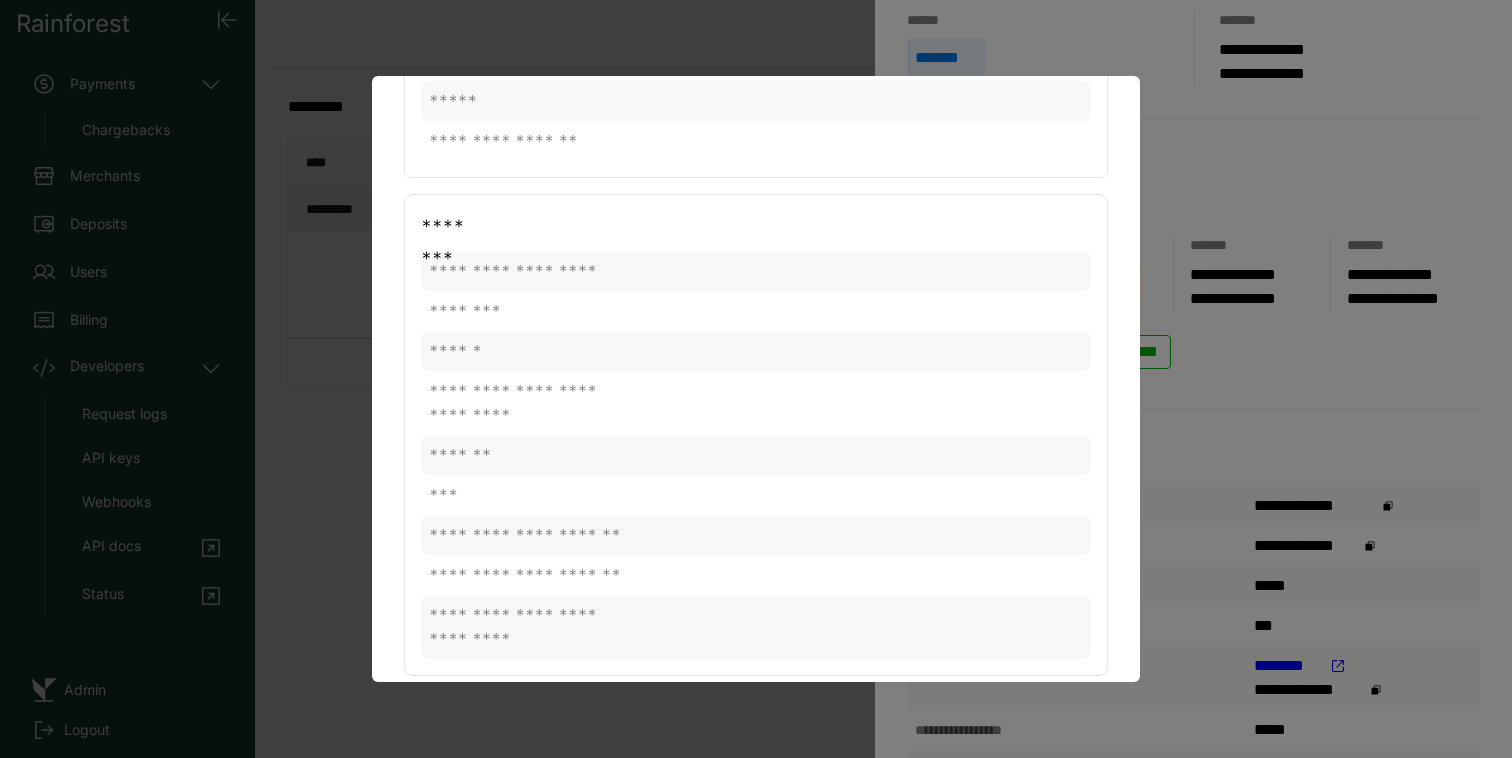 scroll, scrollTop: 0, scrollLeft: 0, axis: both 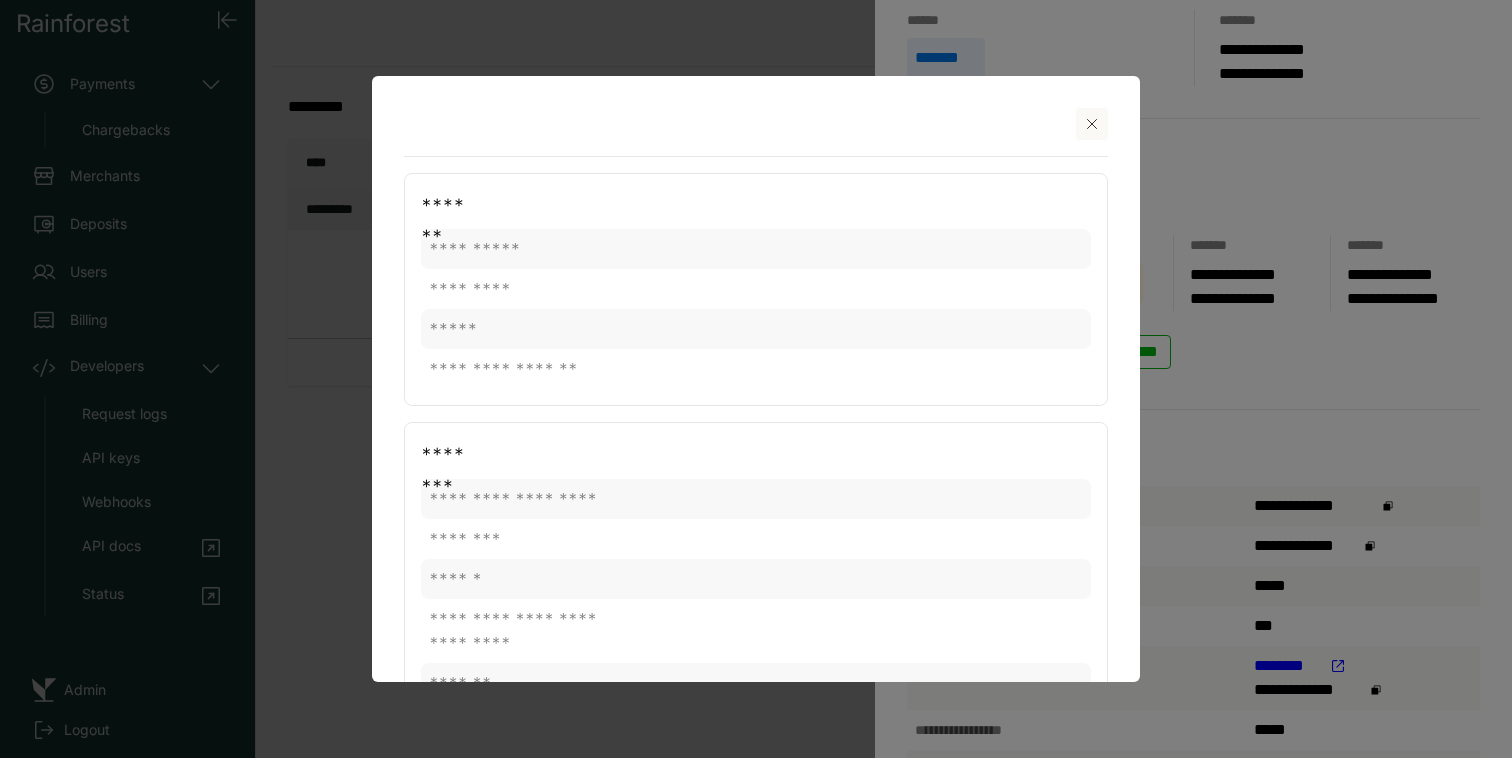 click 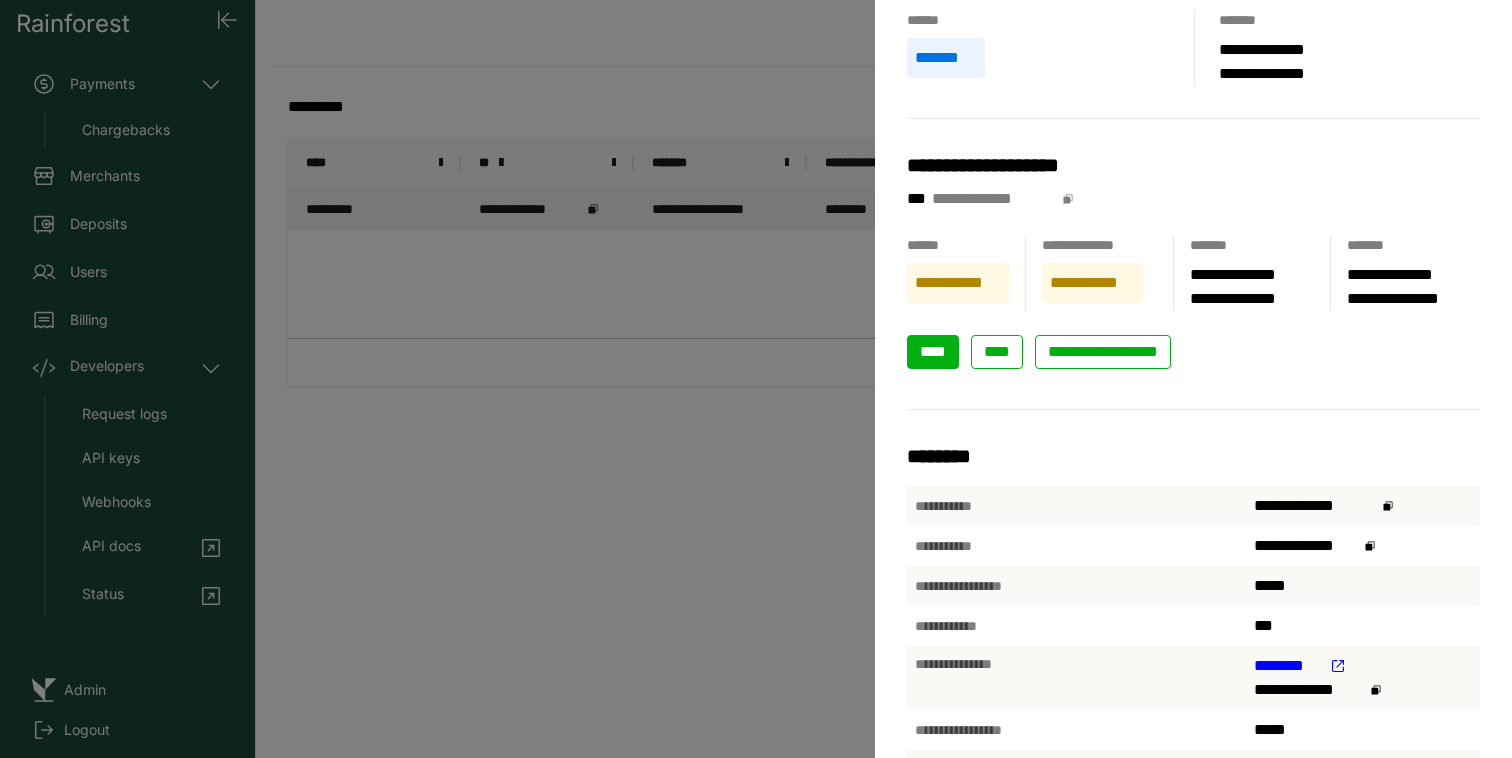 click on "****" at bounding box center [933, 351] 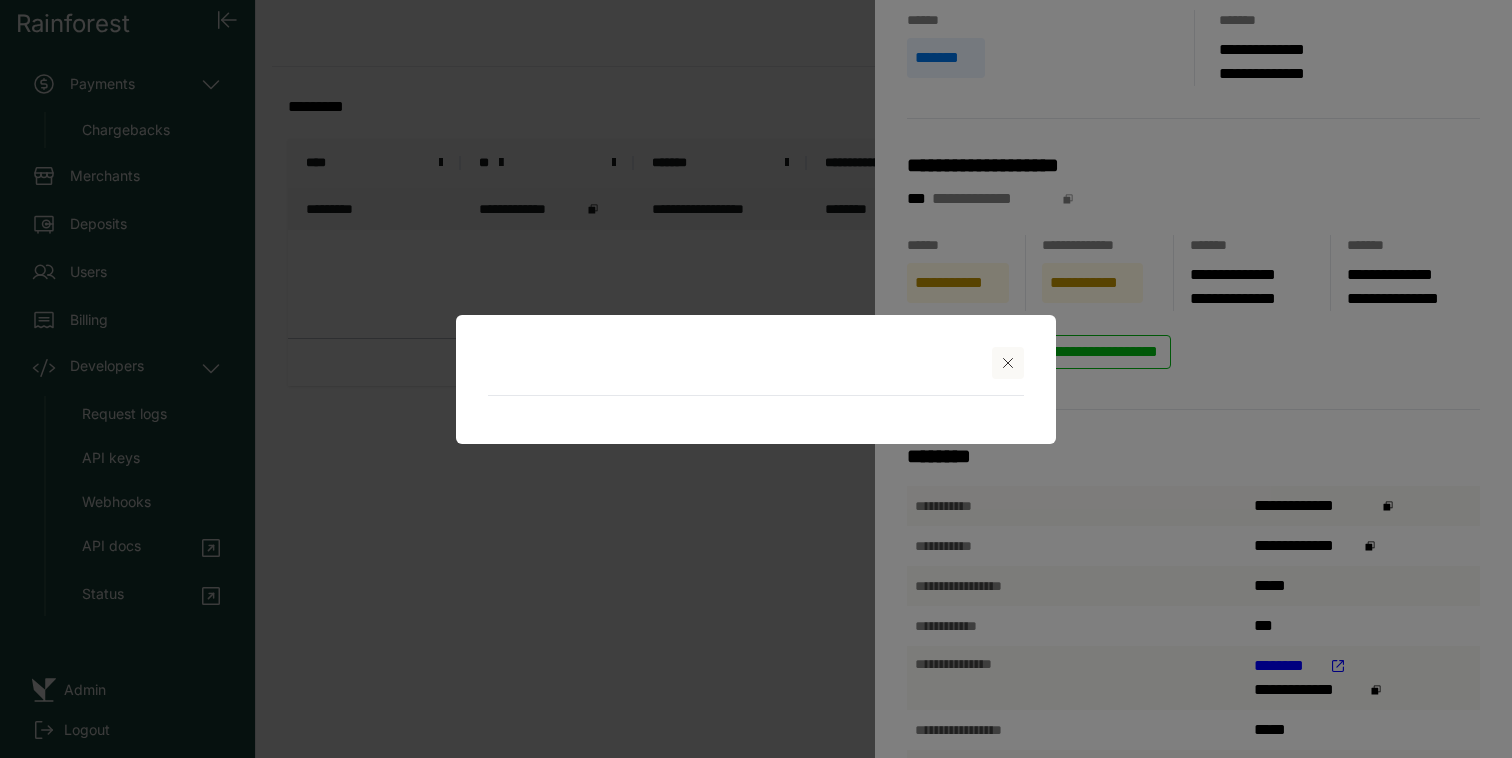 select on "**********" 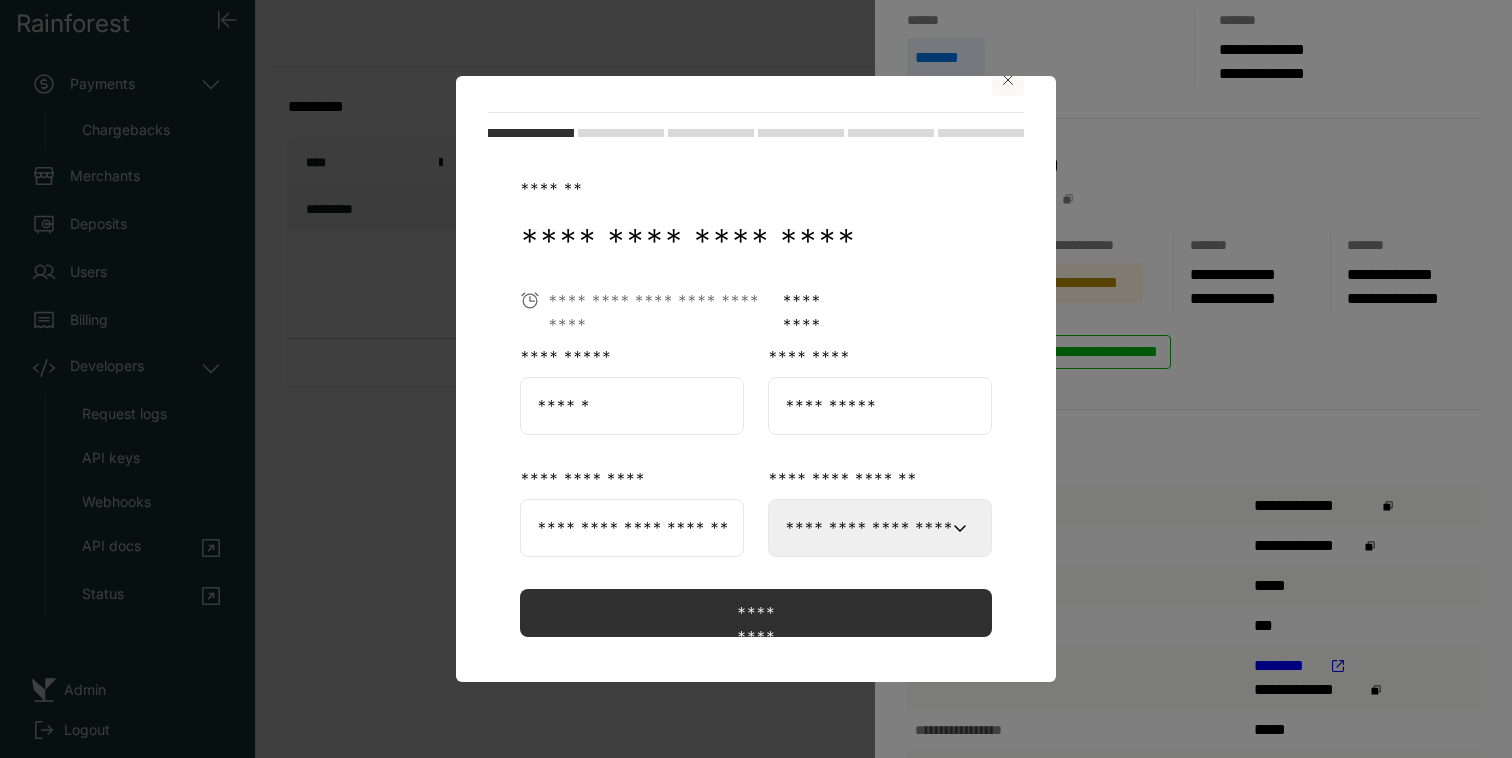 scroll, scrollTop: 62, scrollLeft: 0, axis: vertical 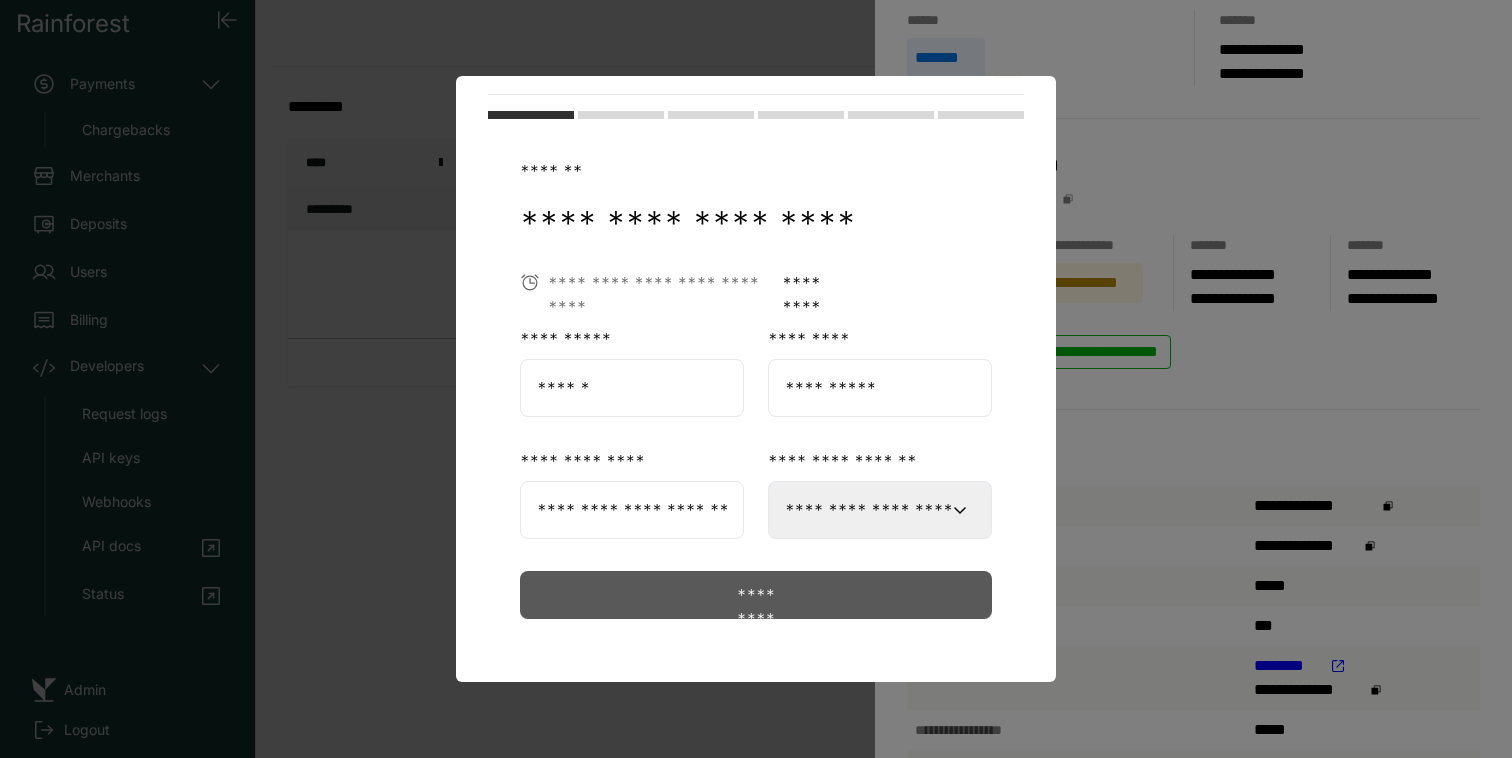 click on "*********" at bounding box center [756, 595] 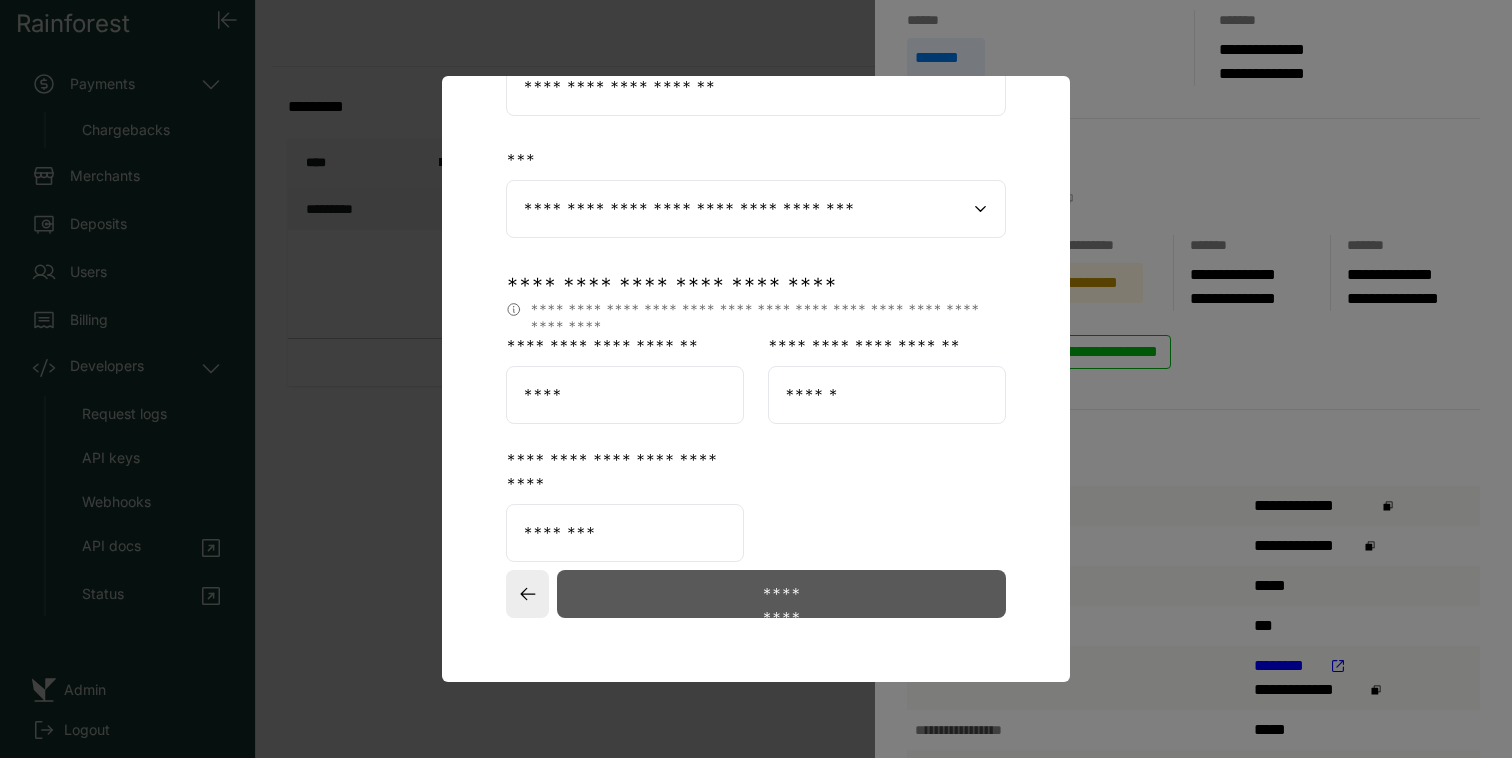 click on "*********" at bounding box center [781, 594] 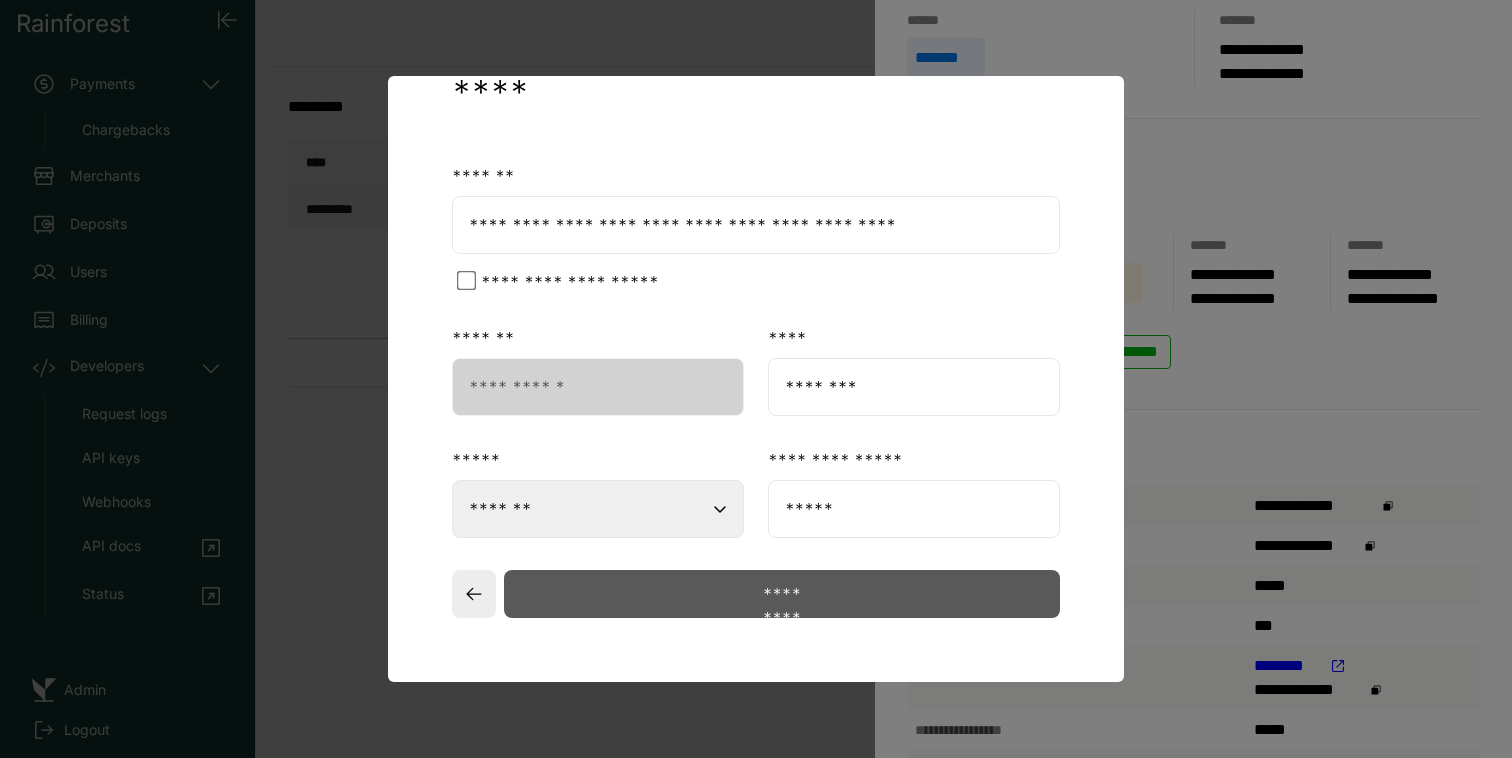 scroll, scrollTop: 192, scrollLeft: 0, axis: vertical 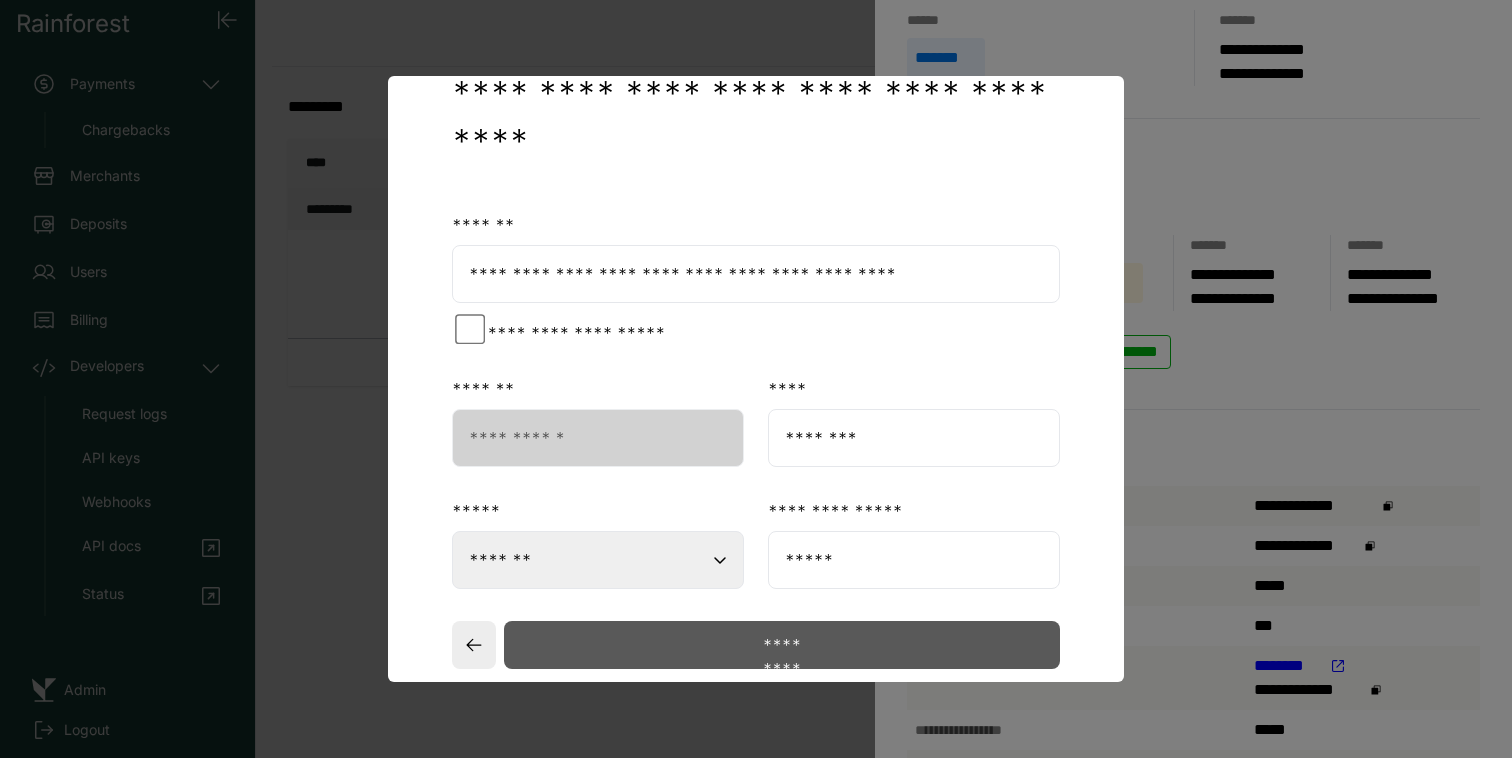 click on "*********" at bounding box center (781, 645) 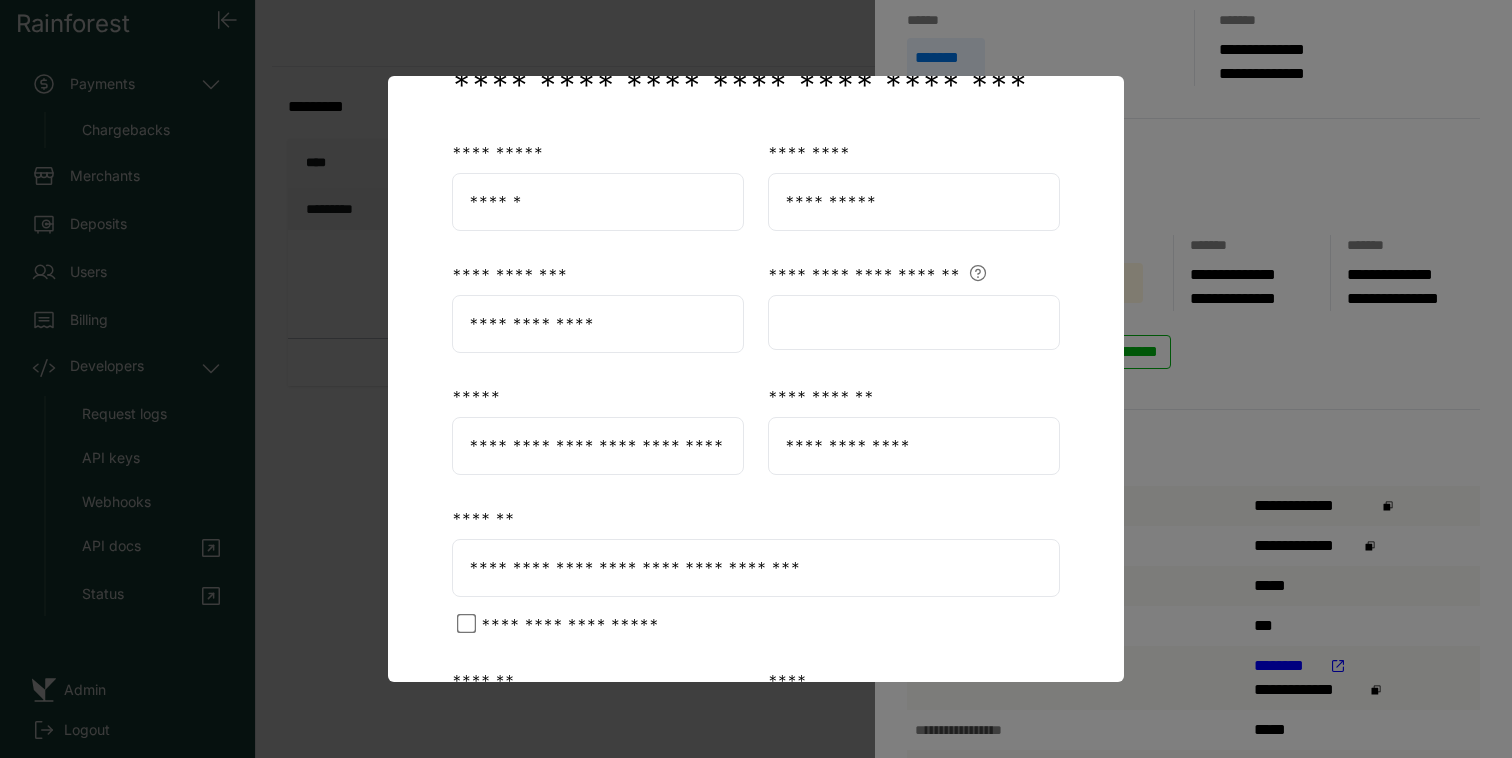 scroll, scrollTop: 534, scrollLeft: 0, axis: vertical 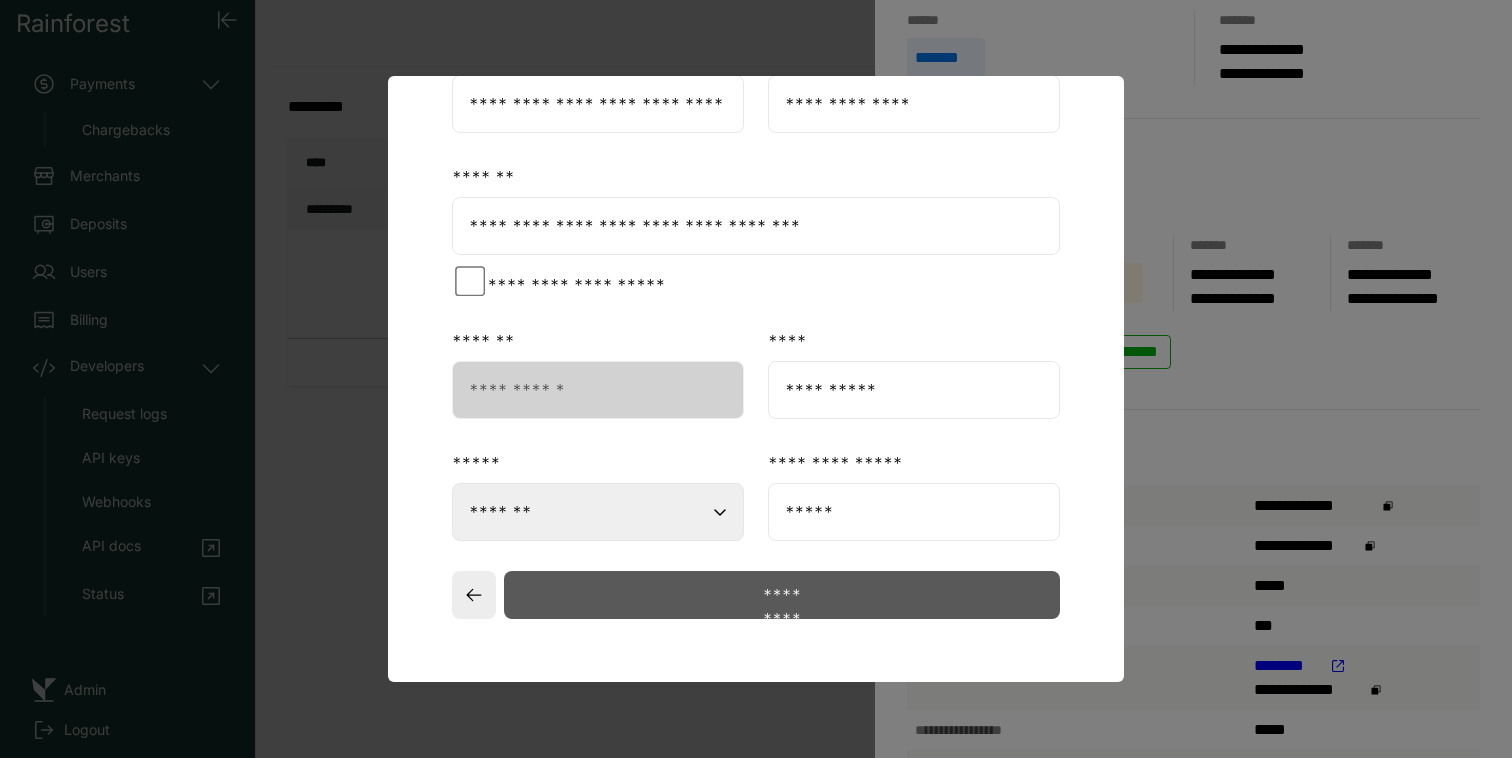 click on "*********" at bounding box center (781, 595) 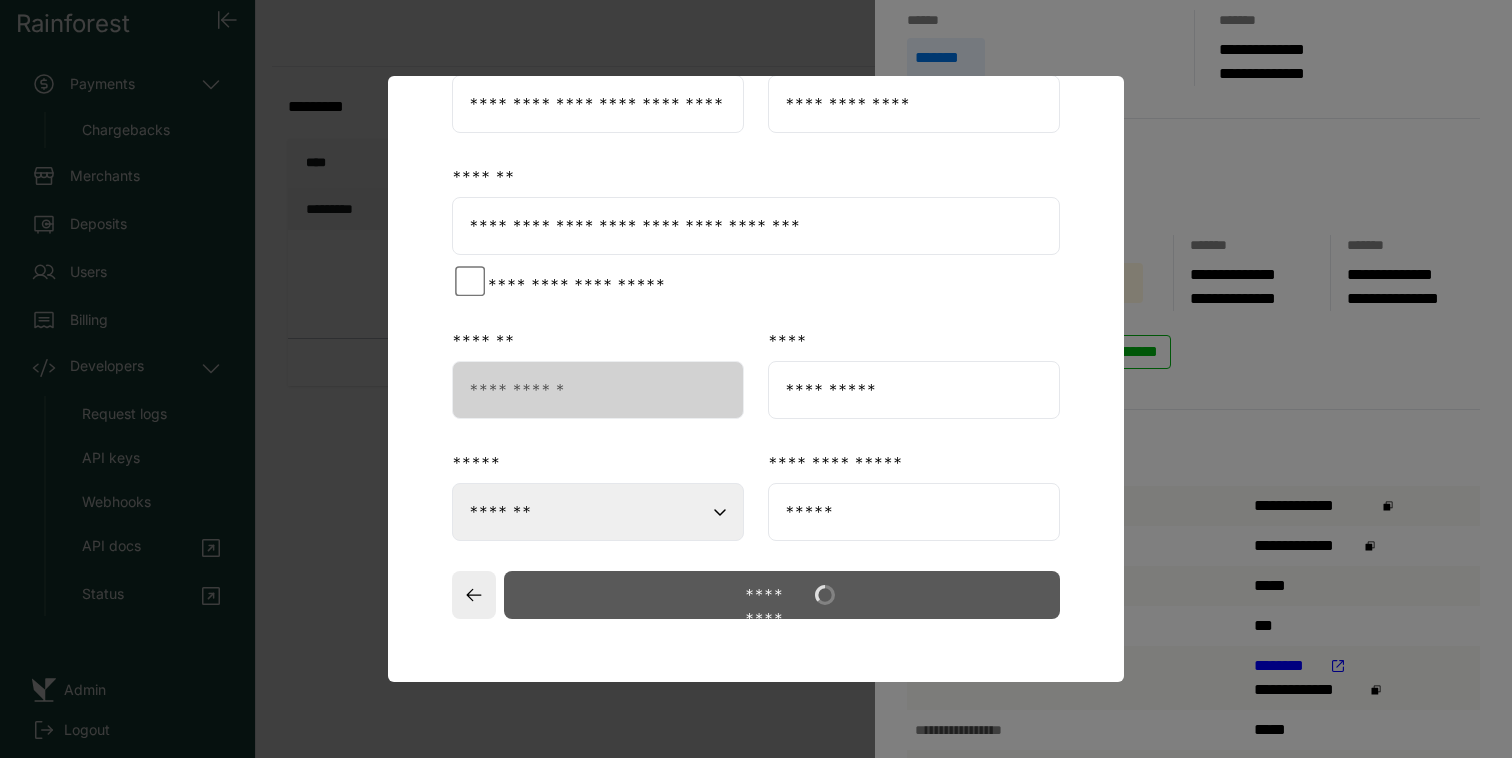 scroll, scrollTop: 0, scrollLeft: 0, axis: both 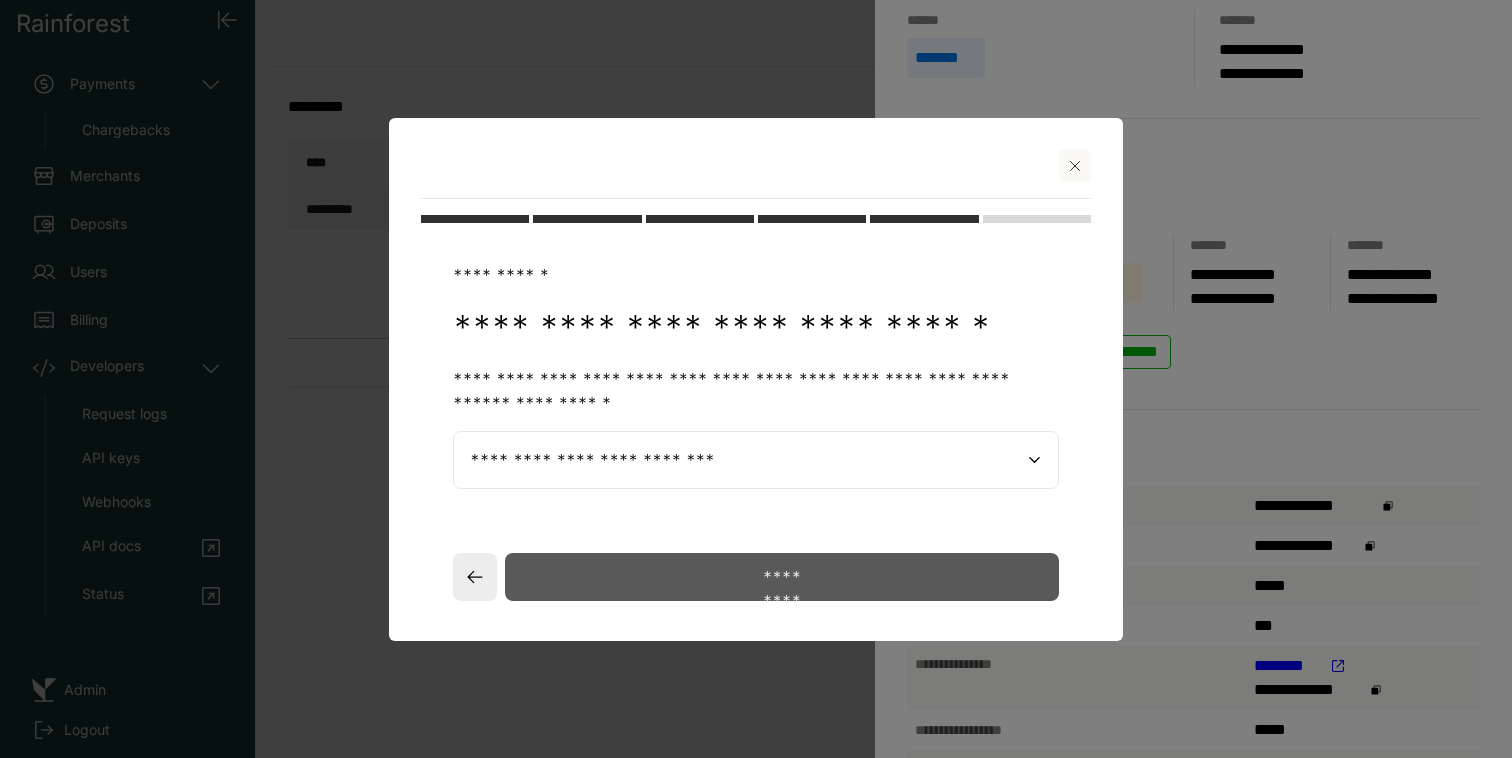 click on "*********" at bounding box center (781, 577) 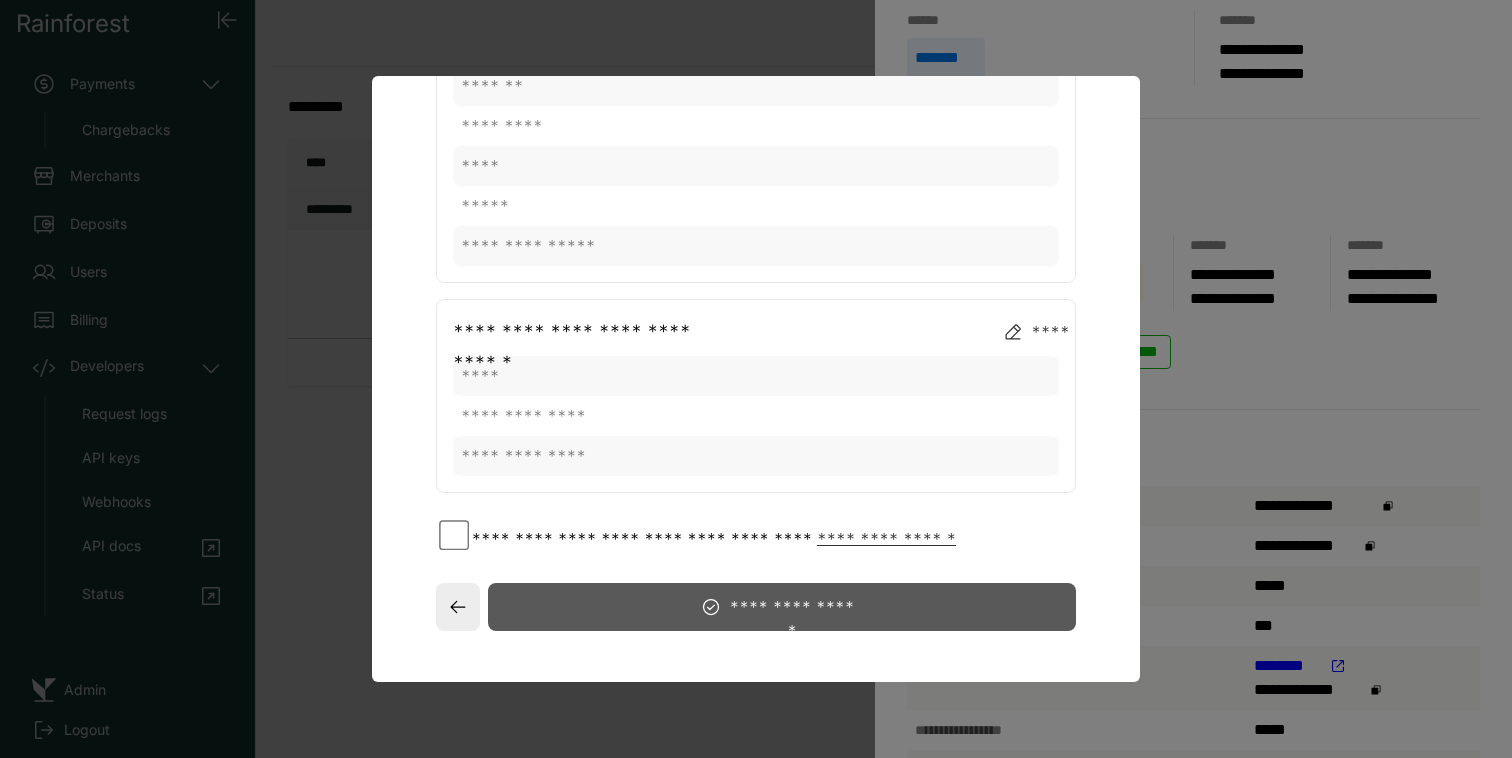 scroll, scrollTop: 1620, scrollLeft: 0, axis: vertical 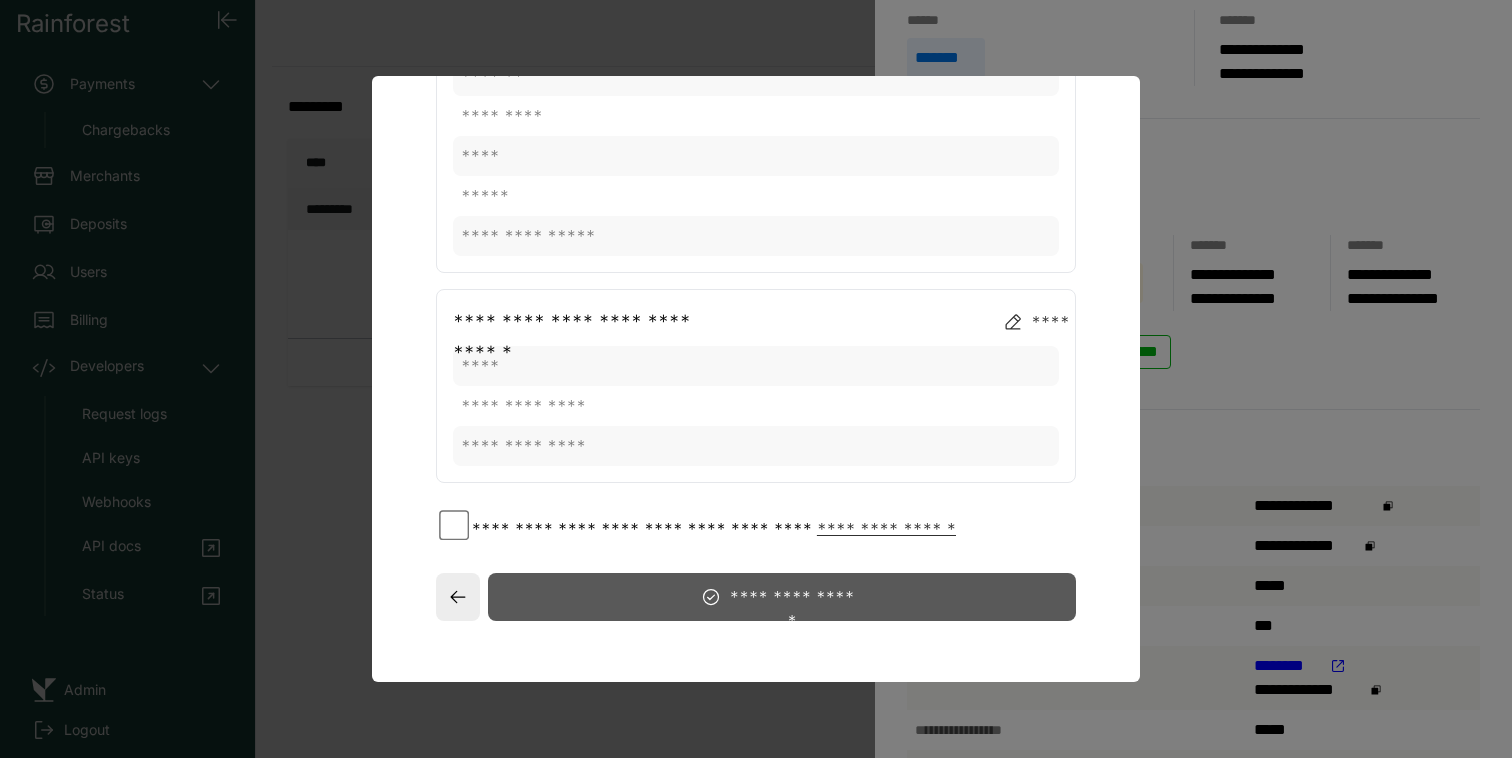 click on "**********" at bounding box center (642, 529) 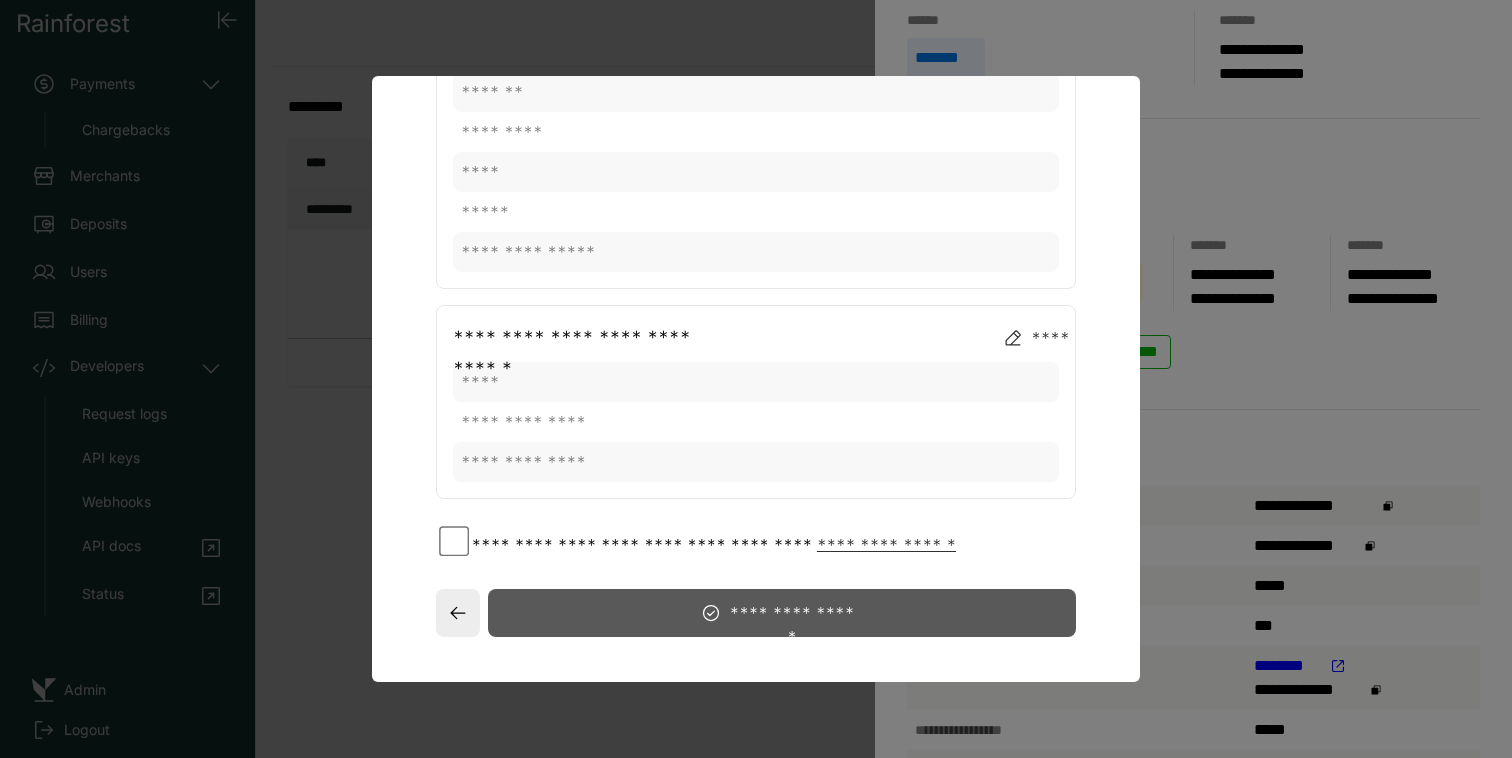 scroll, scrollTop: 1620, scrollLeft: 0, axis: vertical 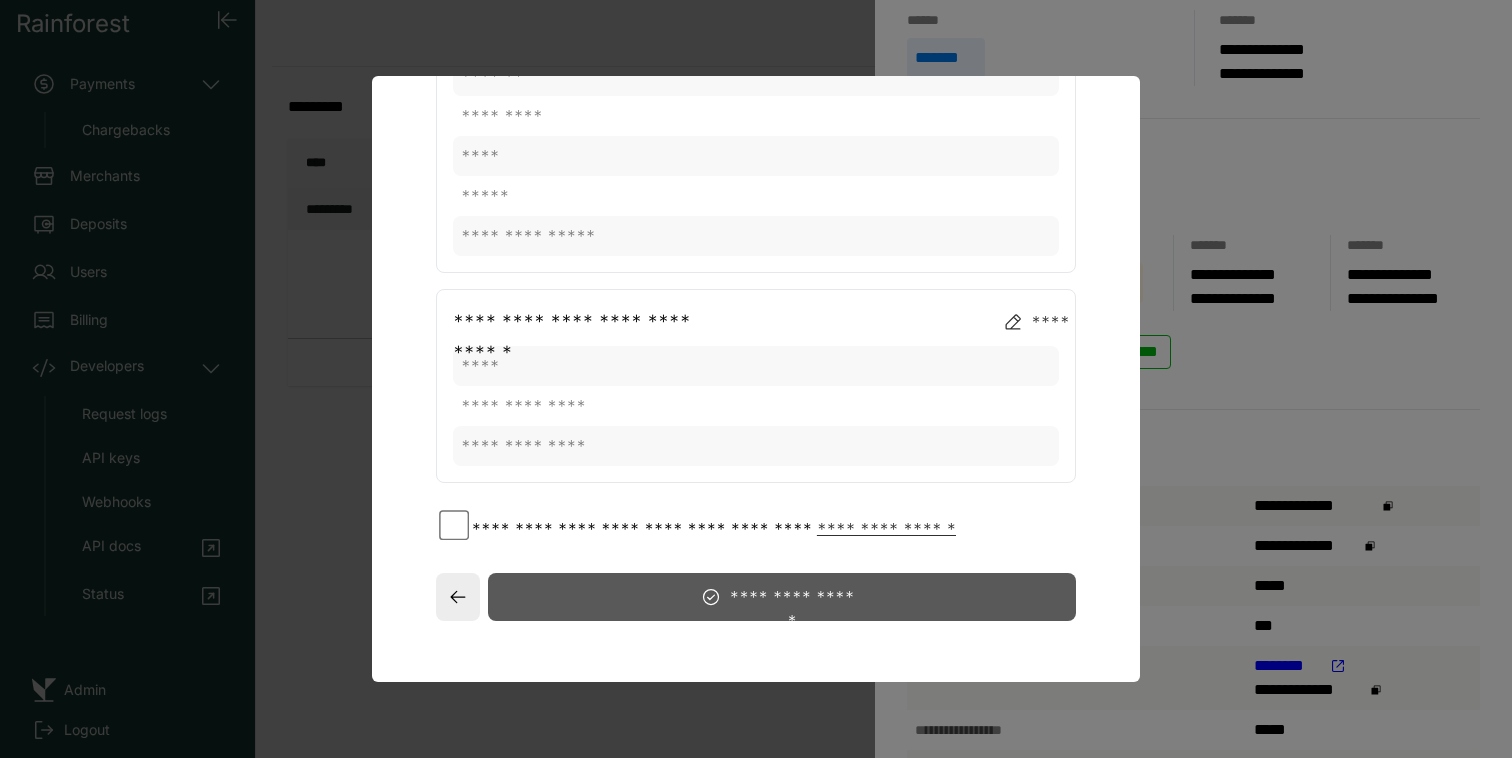 click on "**********" at bounding box center [782, 597] 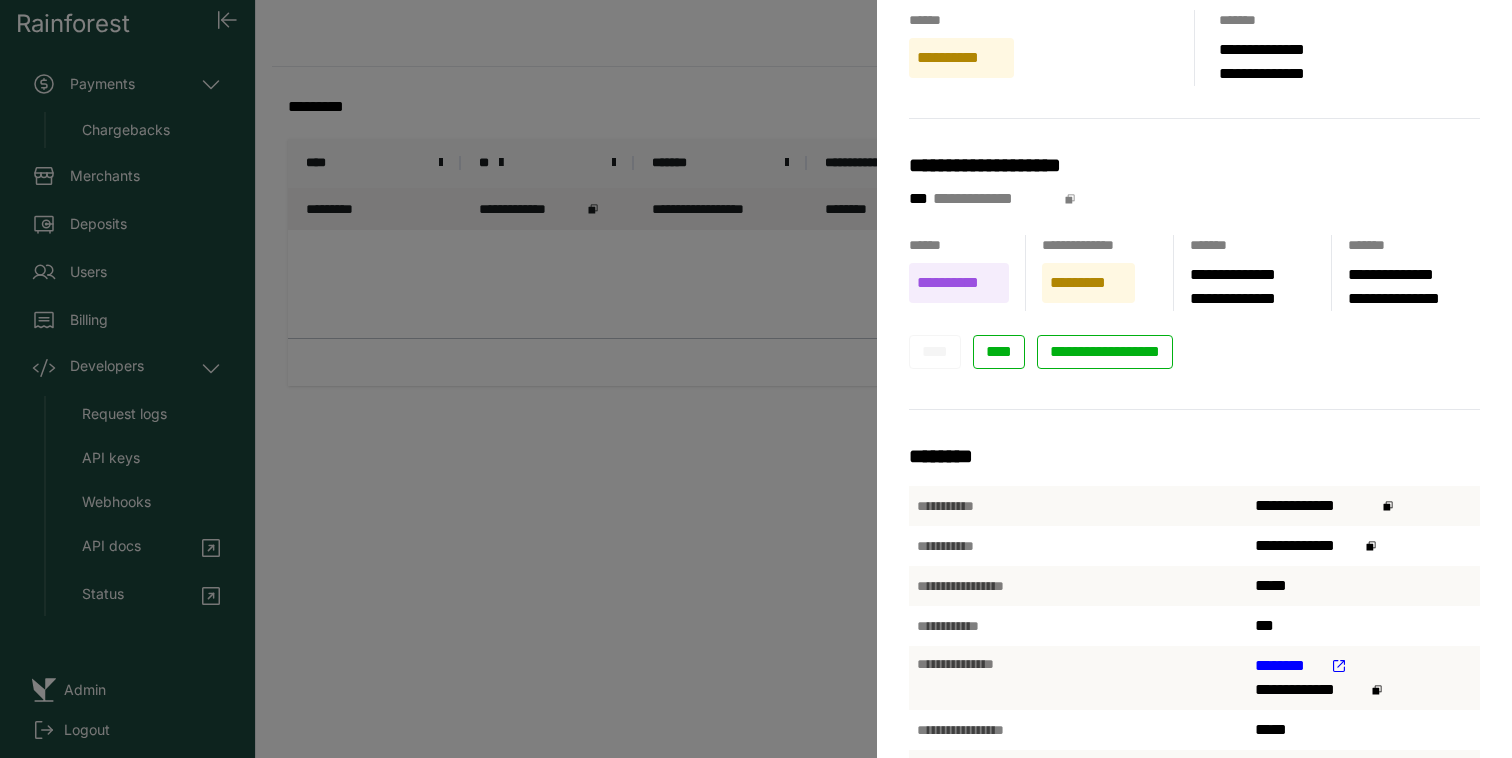 click on "**********" at bounding box center [756, 379] 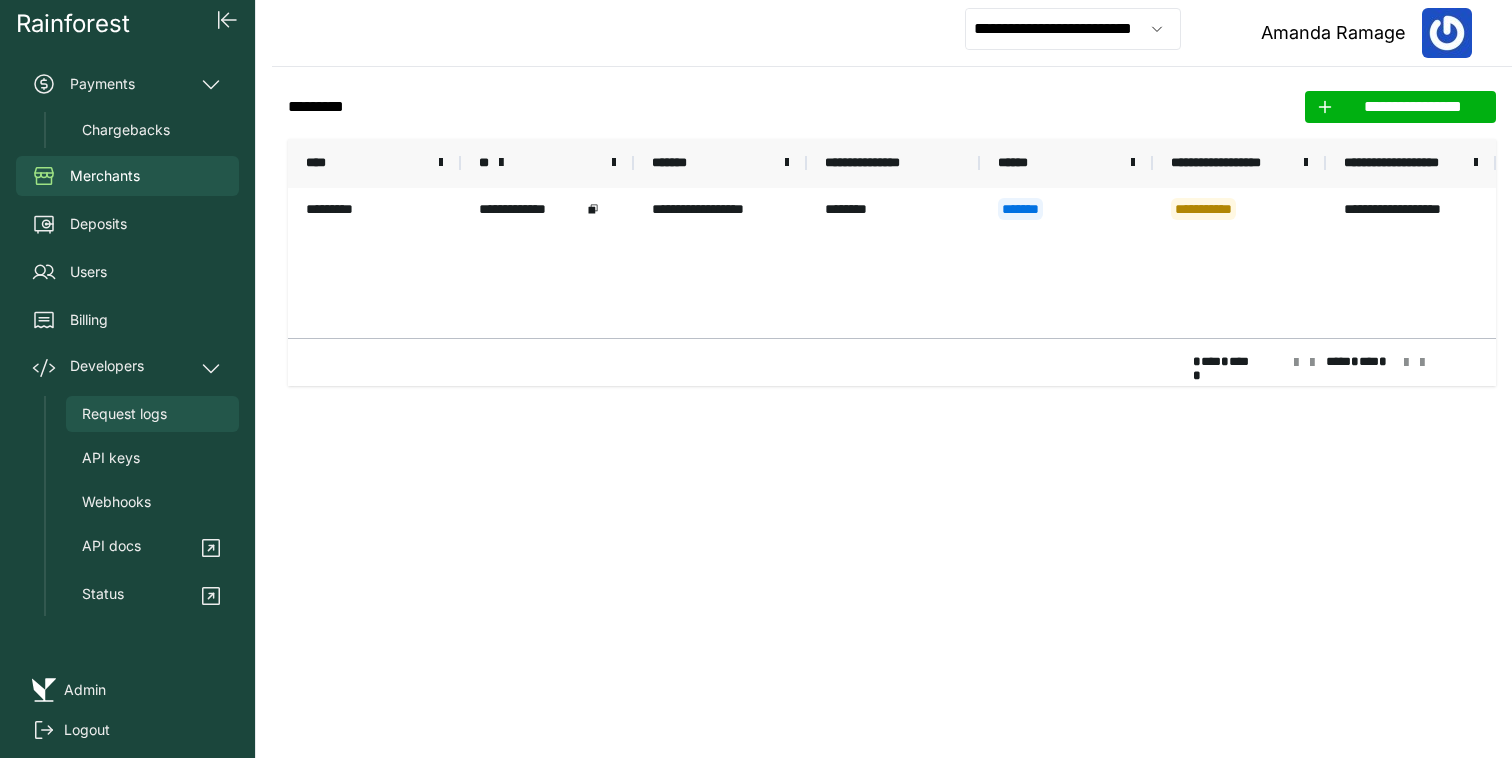 click on "Request logs" at bounding box center (152, 414) 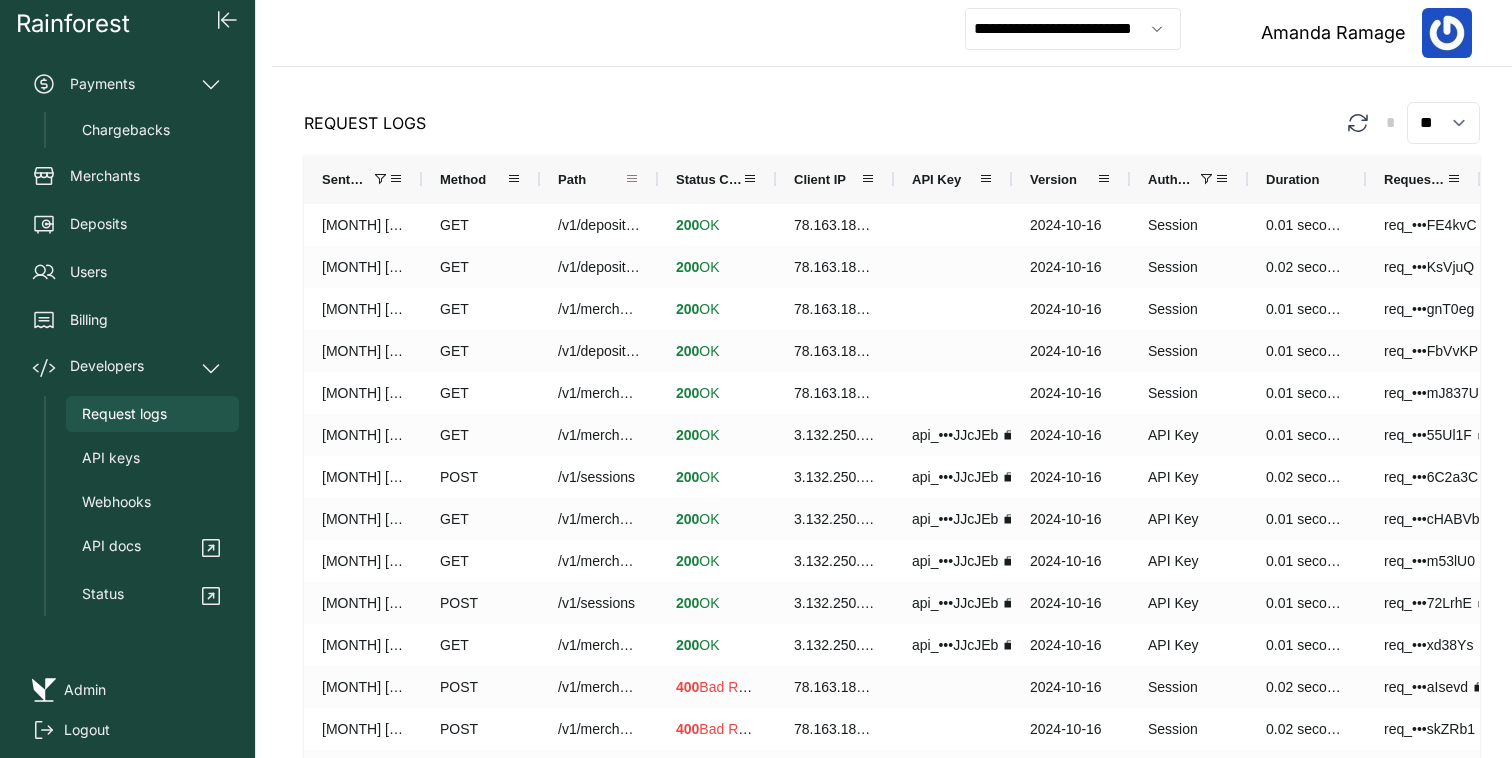 click at bounding box center (632, 179) 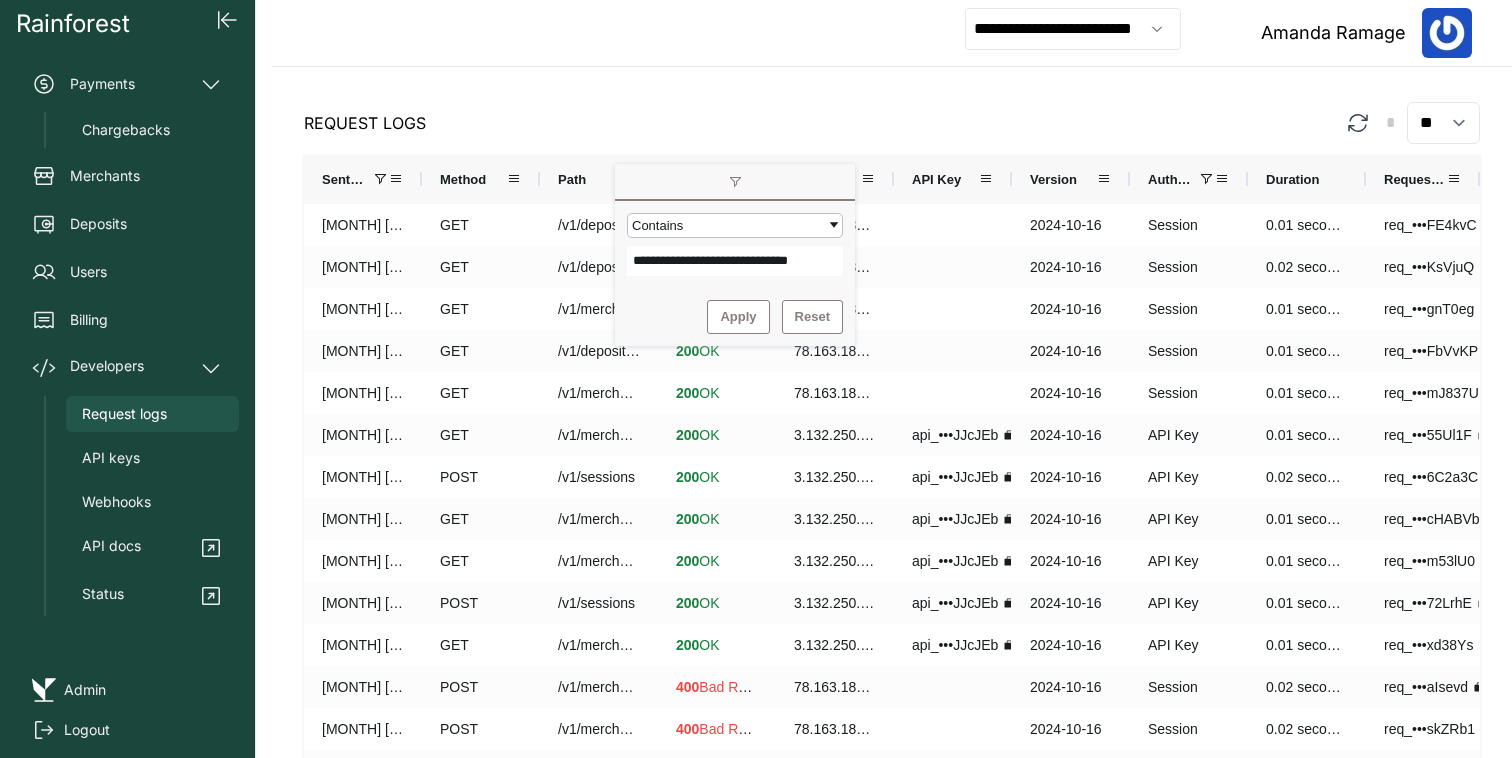 scroll, scrollTop: 0, scrollLeft: 24, axis: horizontal 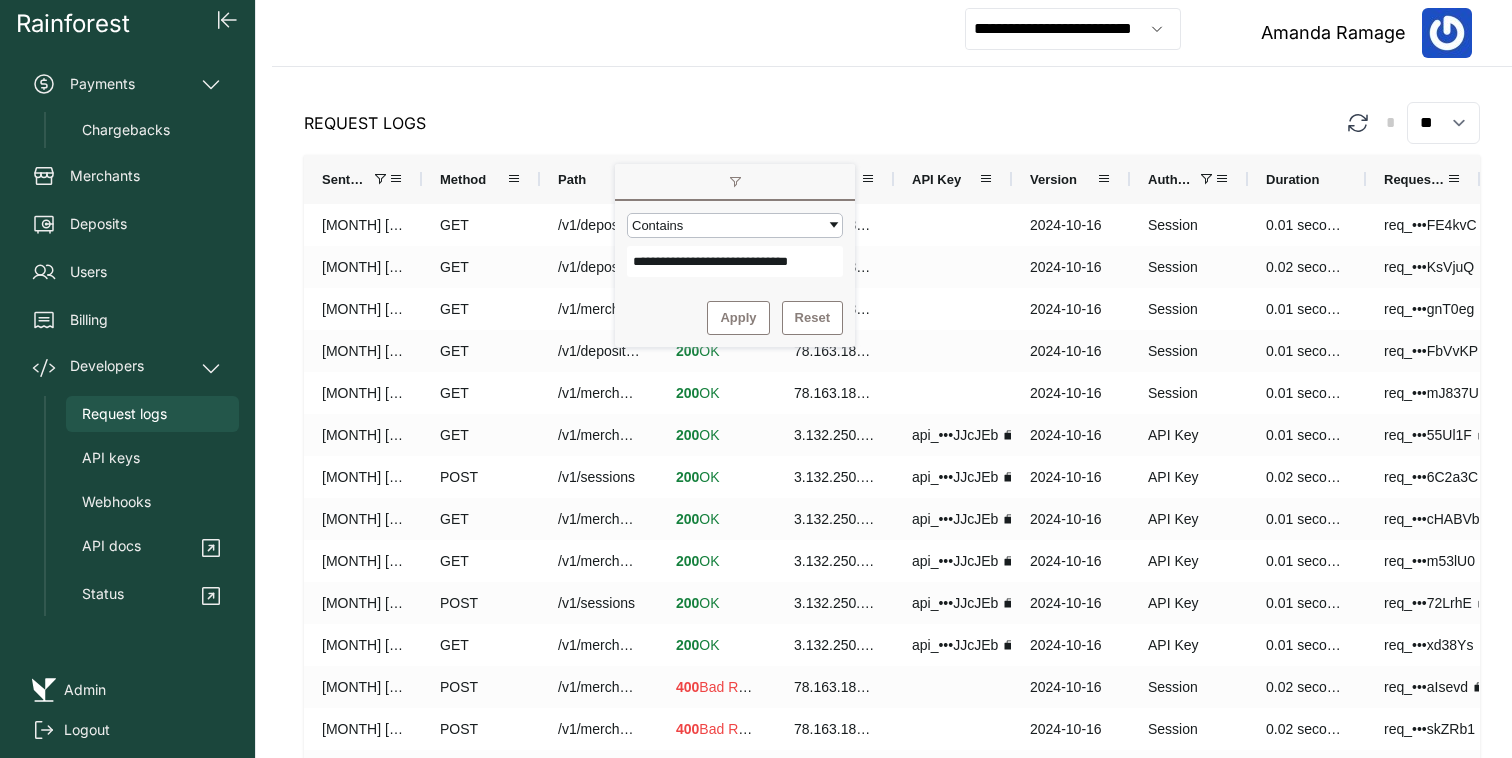 type on "**********" 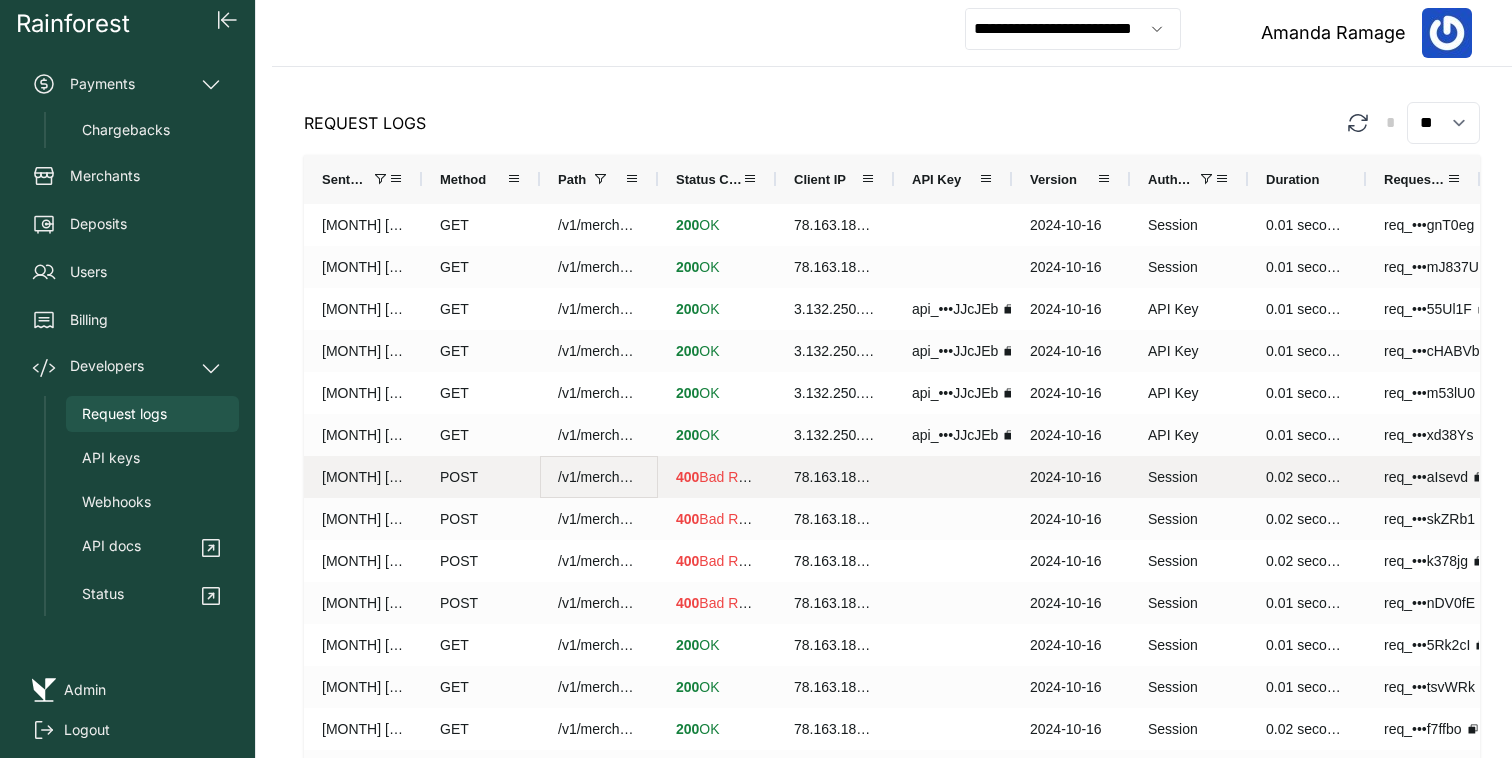 click on "/v1/merchants/mid_30gfN27gqjDjazvZyJBivNEaGz7/applications/app_30gfN3FWZ8jHQqXiHUTN7R4EMk5/submit" at bounding box center (599, 477) 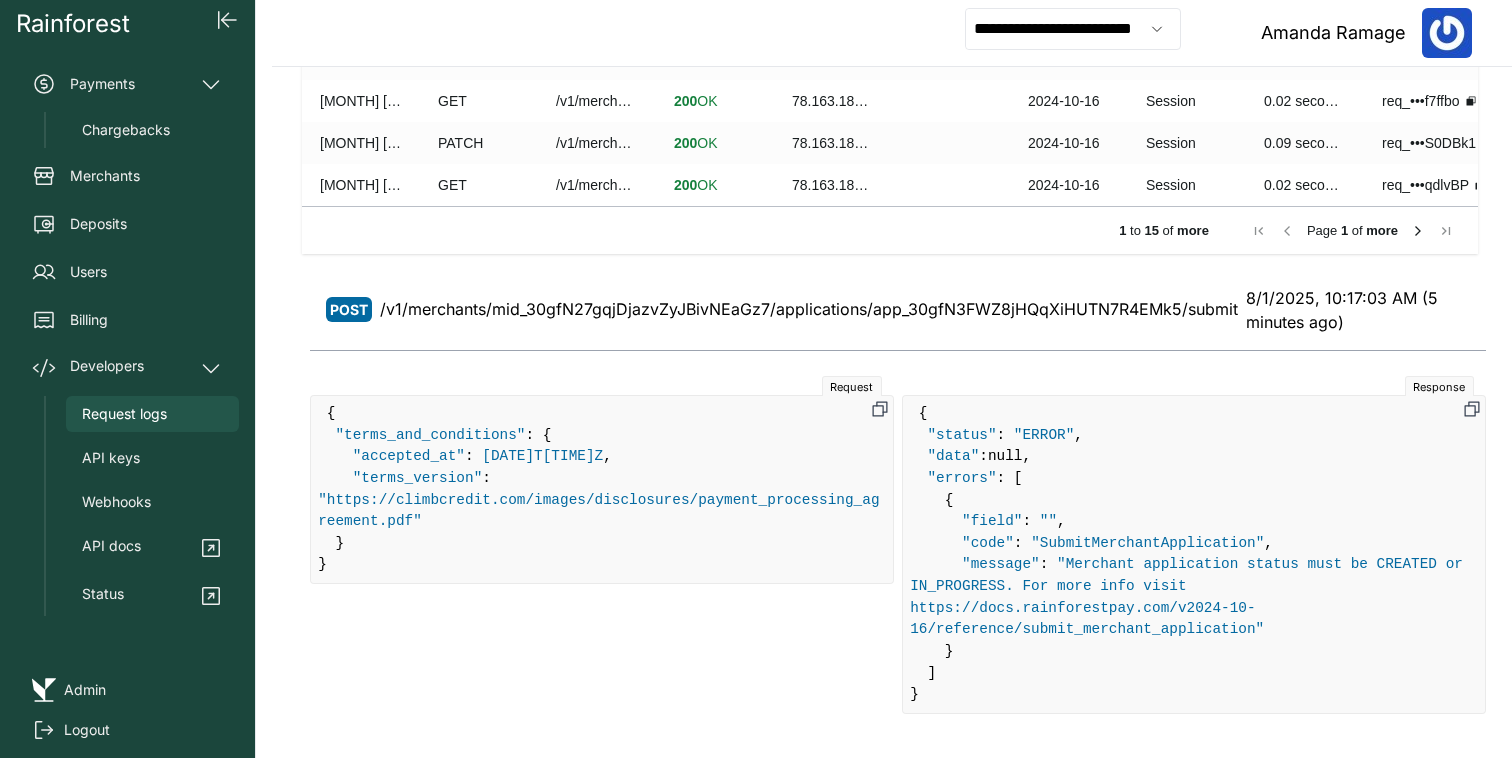 scroll, scrollTop: 641, scrollLeft: 2, axis: both 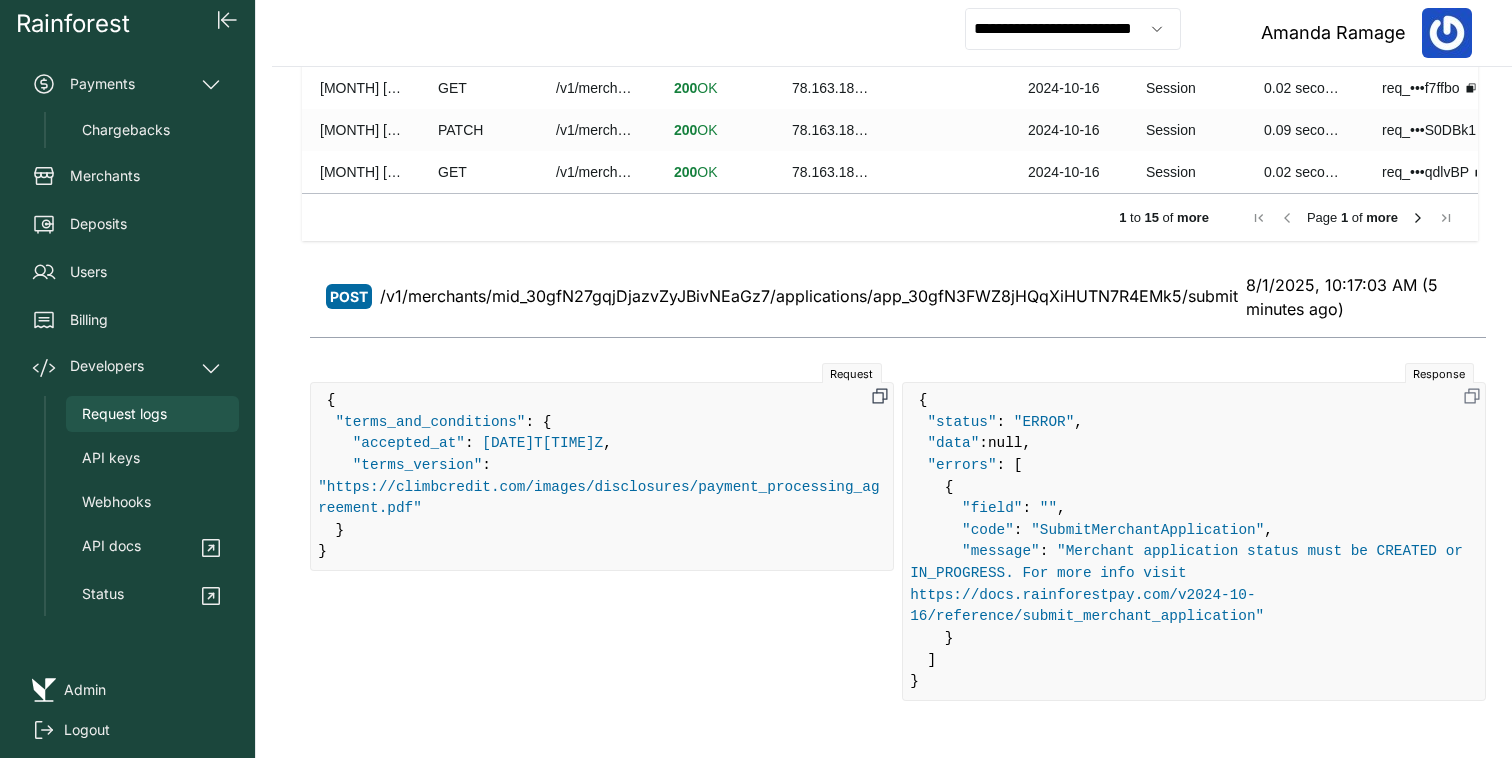 click 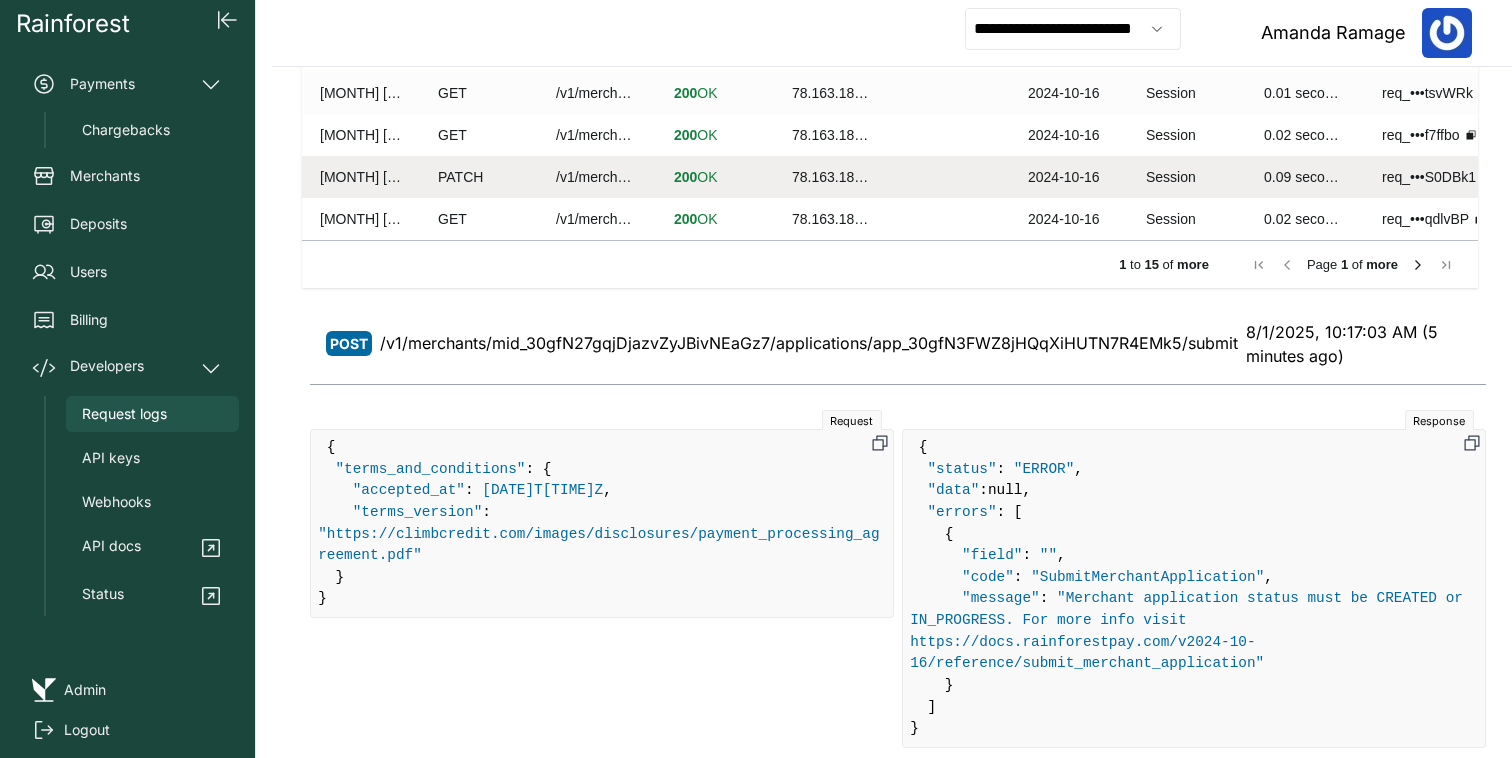 scroll, scrollTop: 641, scrollLeft: 2, axis: both 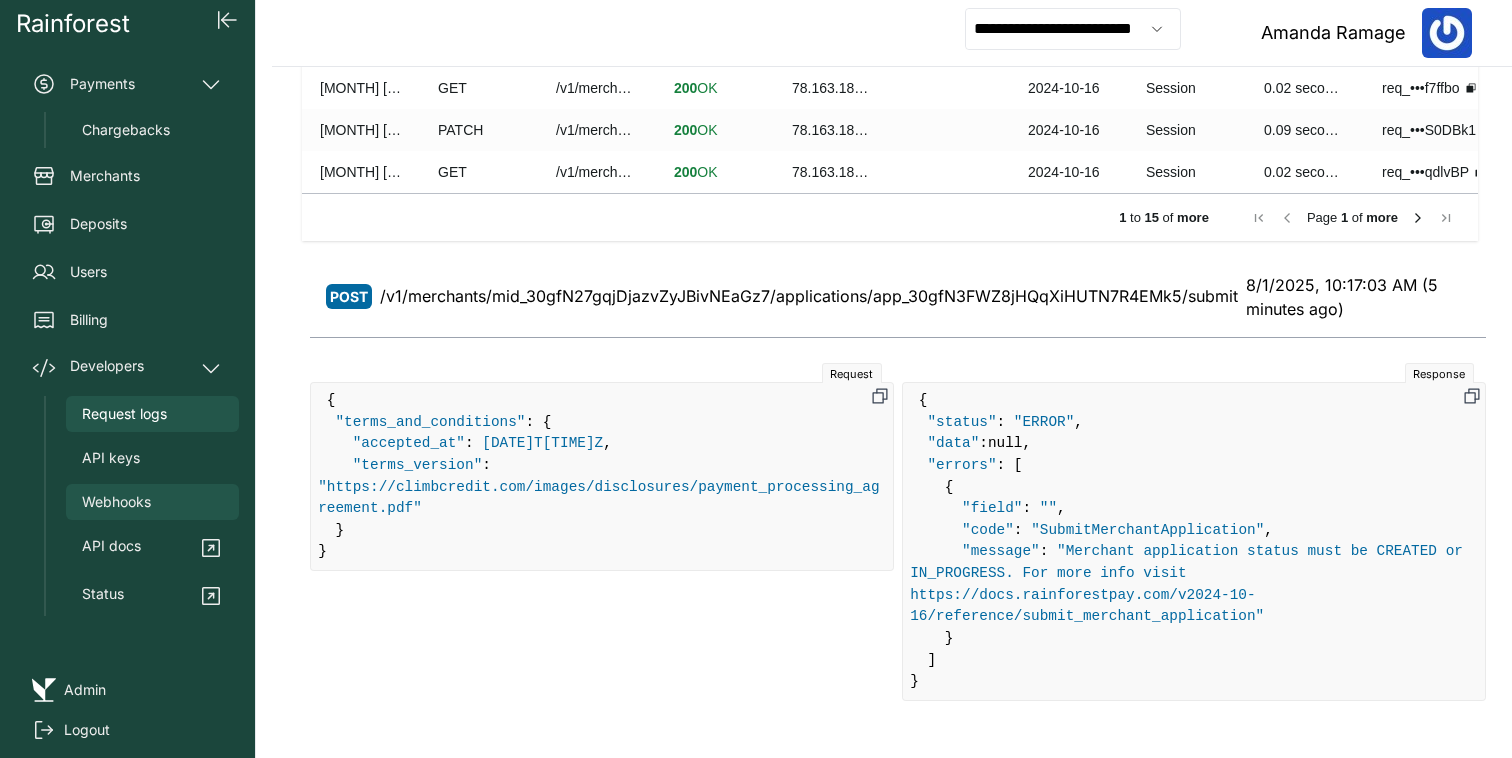 click on "Webhooks" at bounding box center (152, 502) 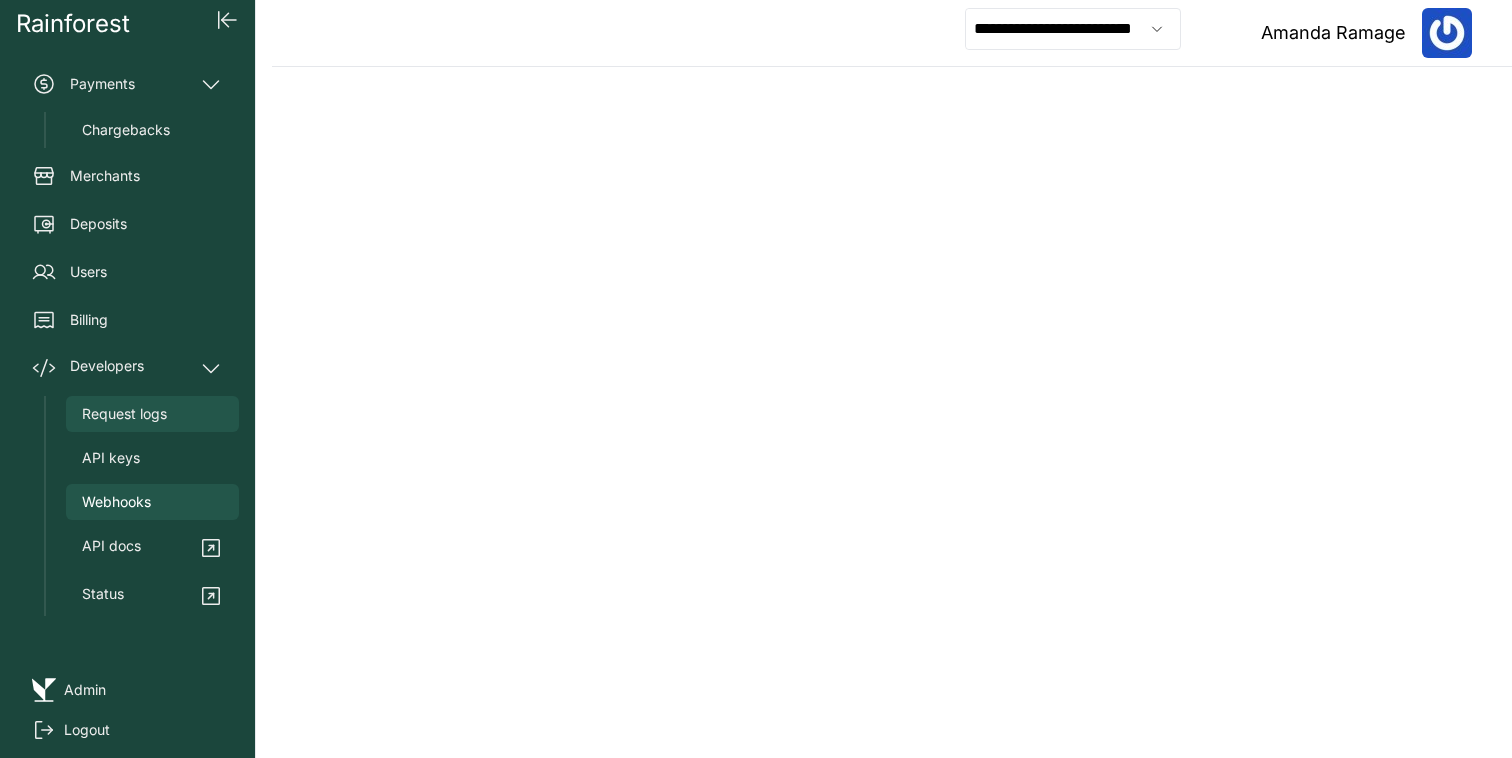 click on "Request logs" at bounding box center [152, 414] 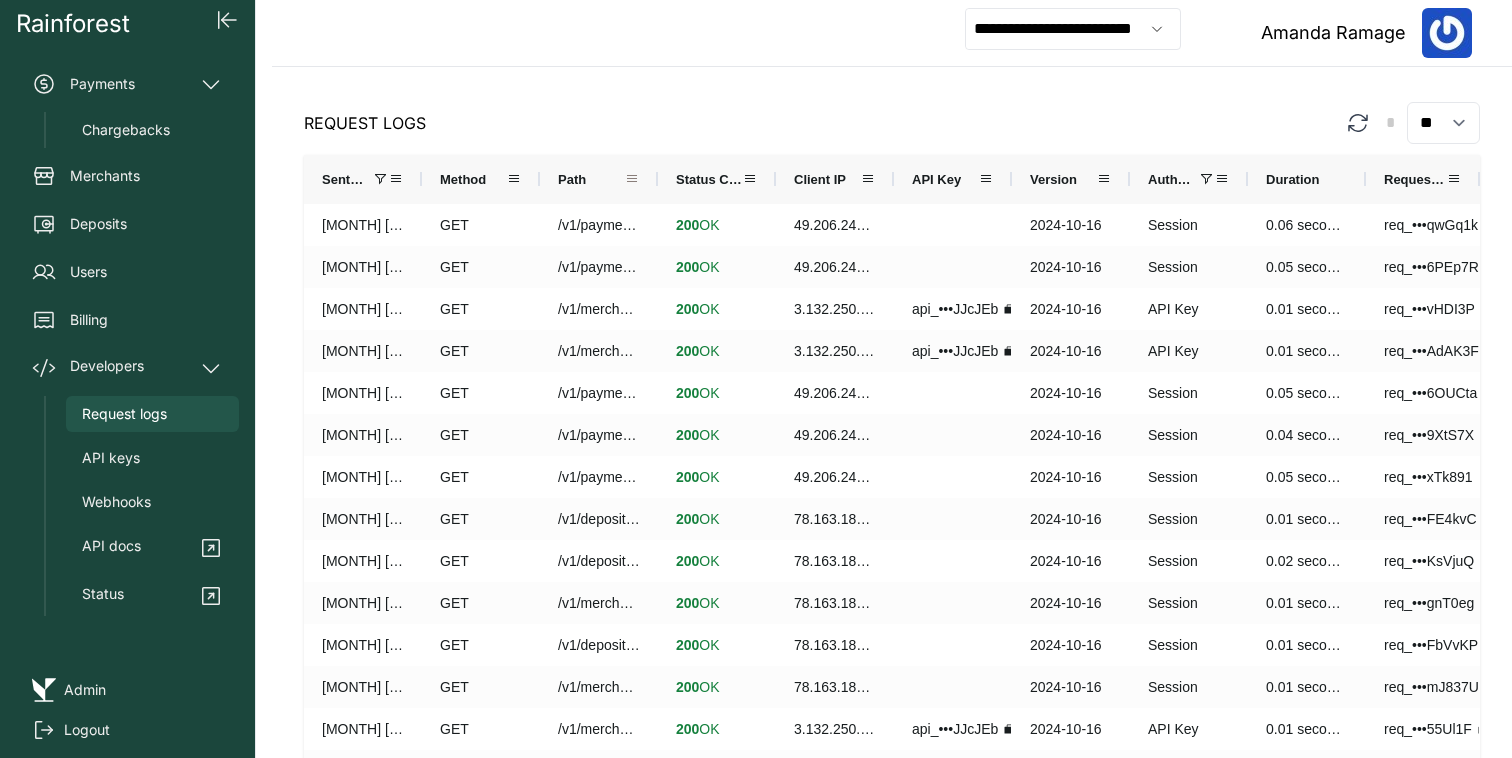 click at bounding box center [632, 179] 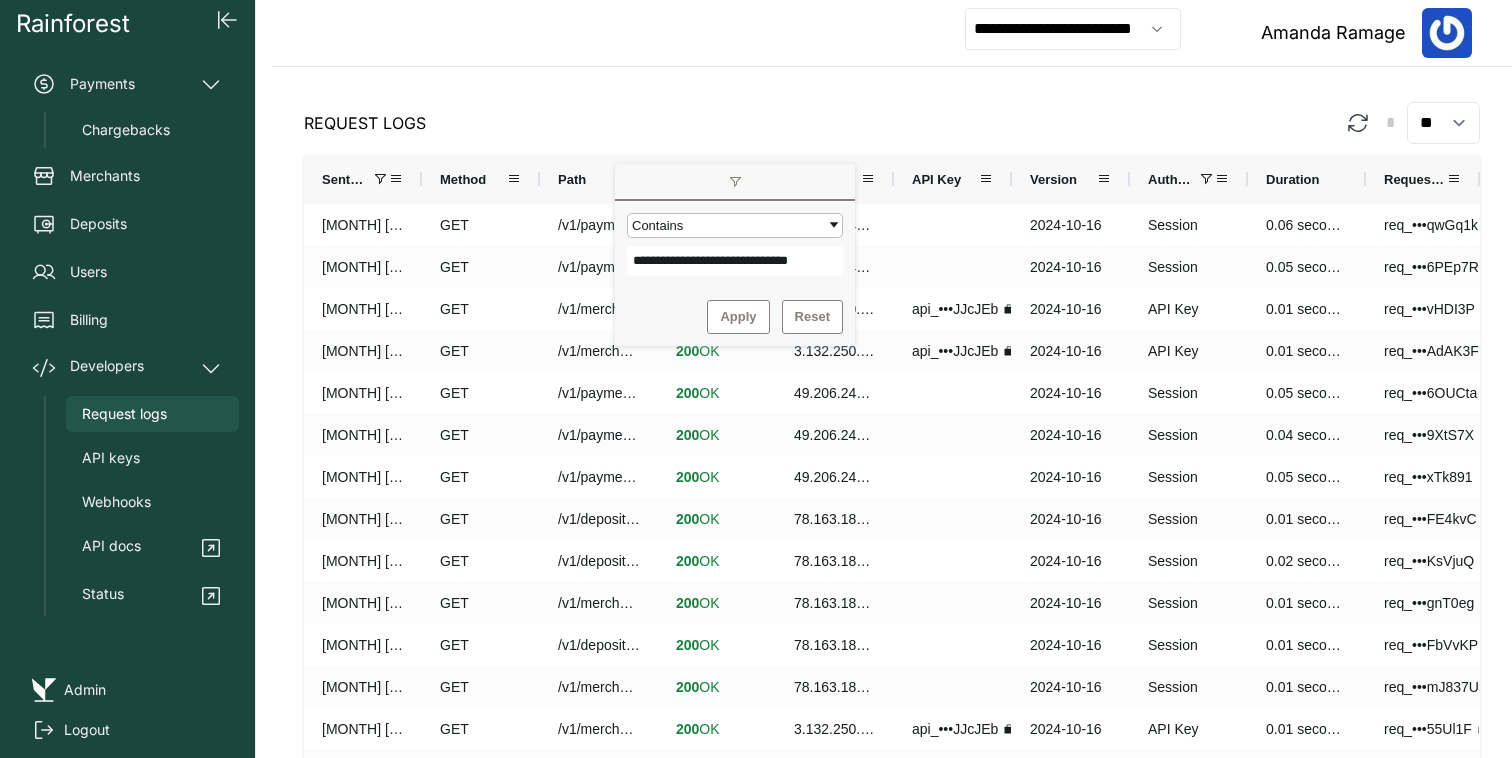 scroll, scrollTop: 0, scrollLeft: 24, axis: horizontal 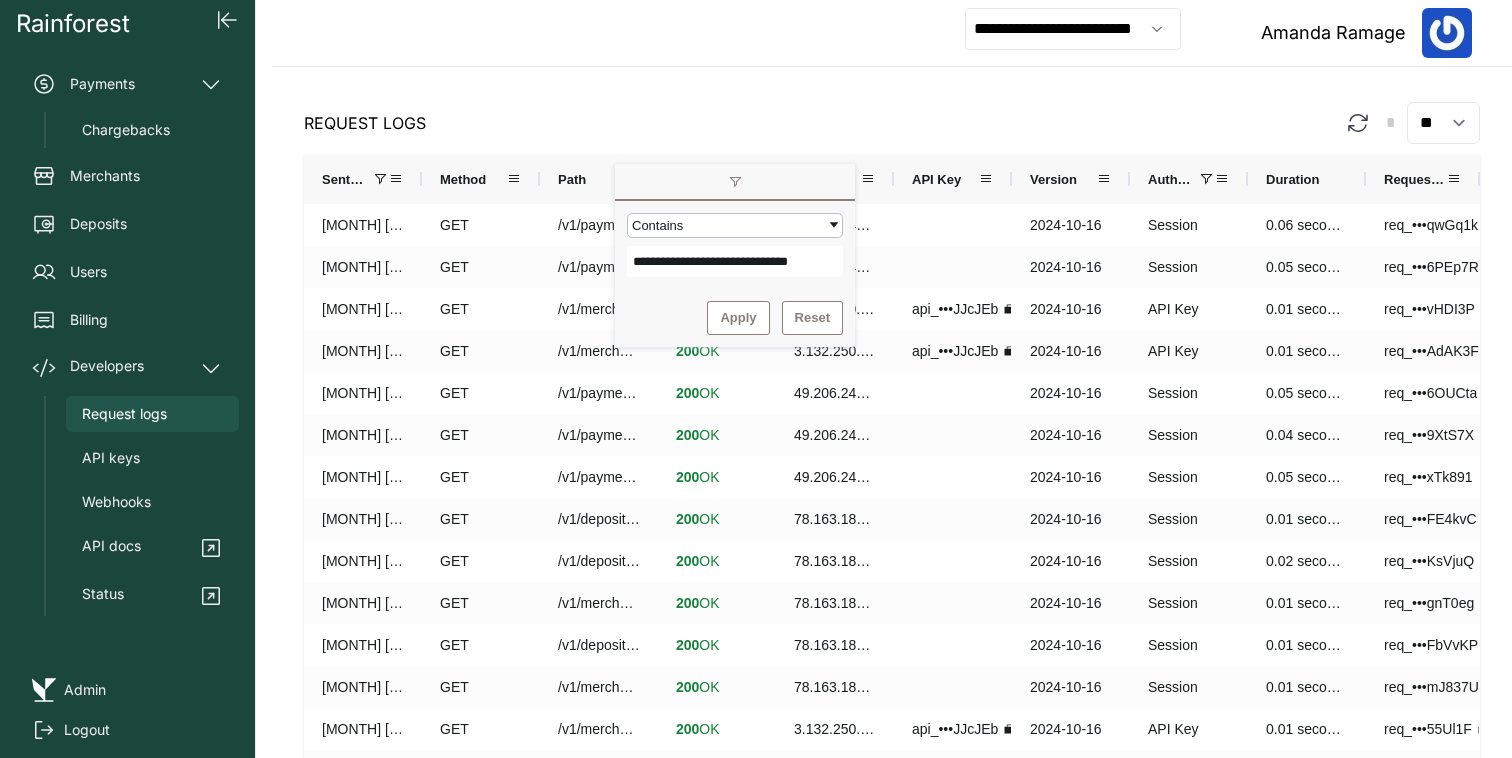 type on "**********" 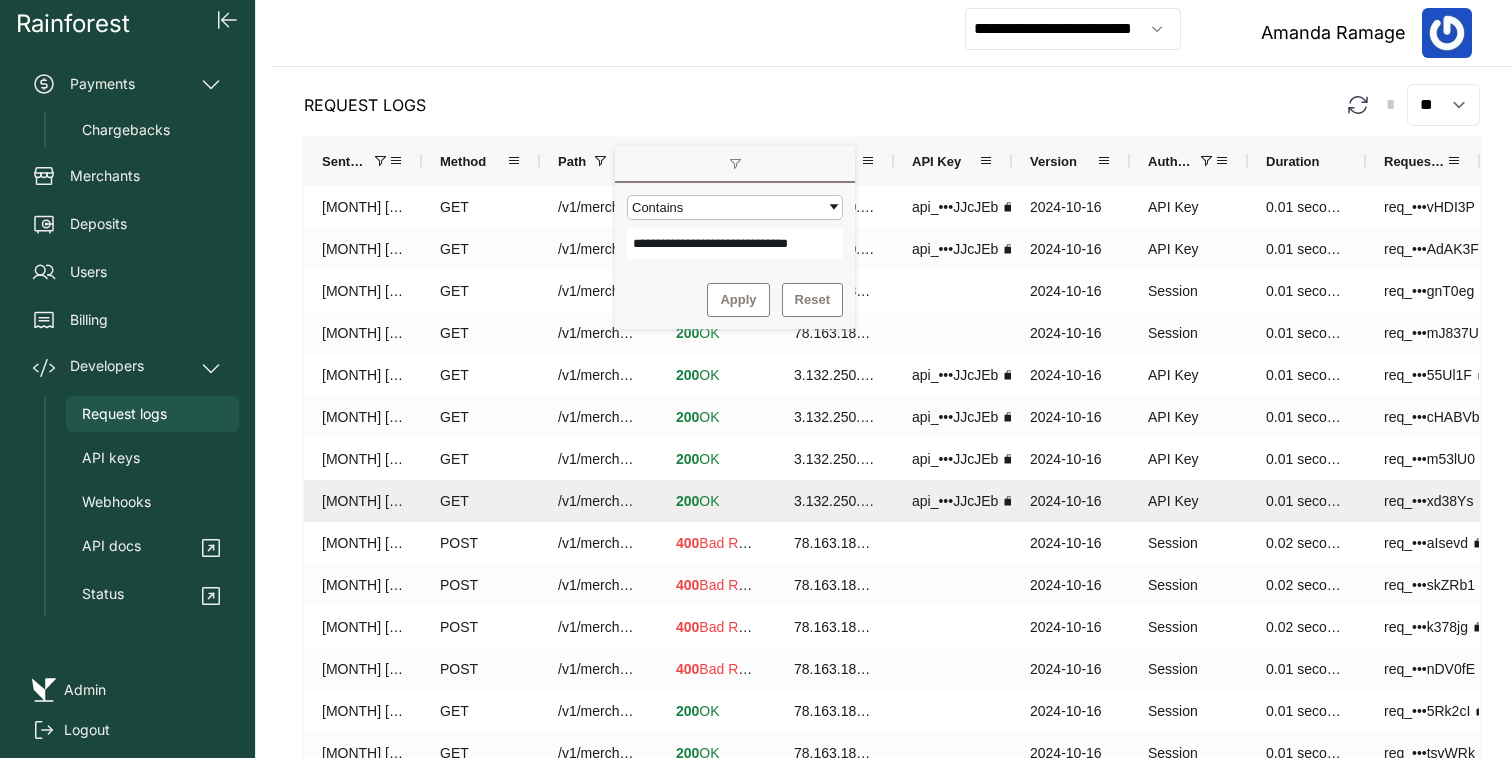 scroll, scrollTop: 20, scrollLeft: 0, axis: vertical 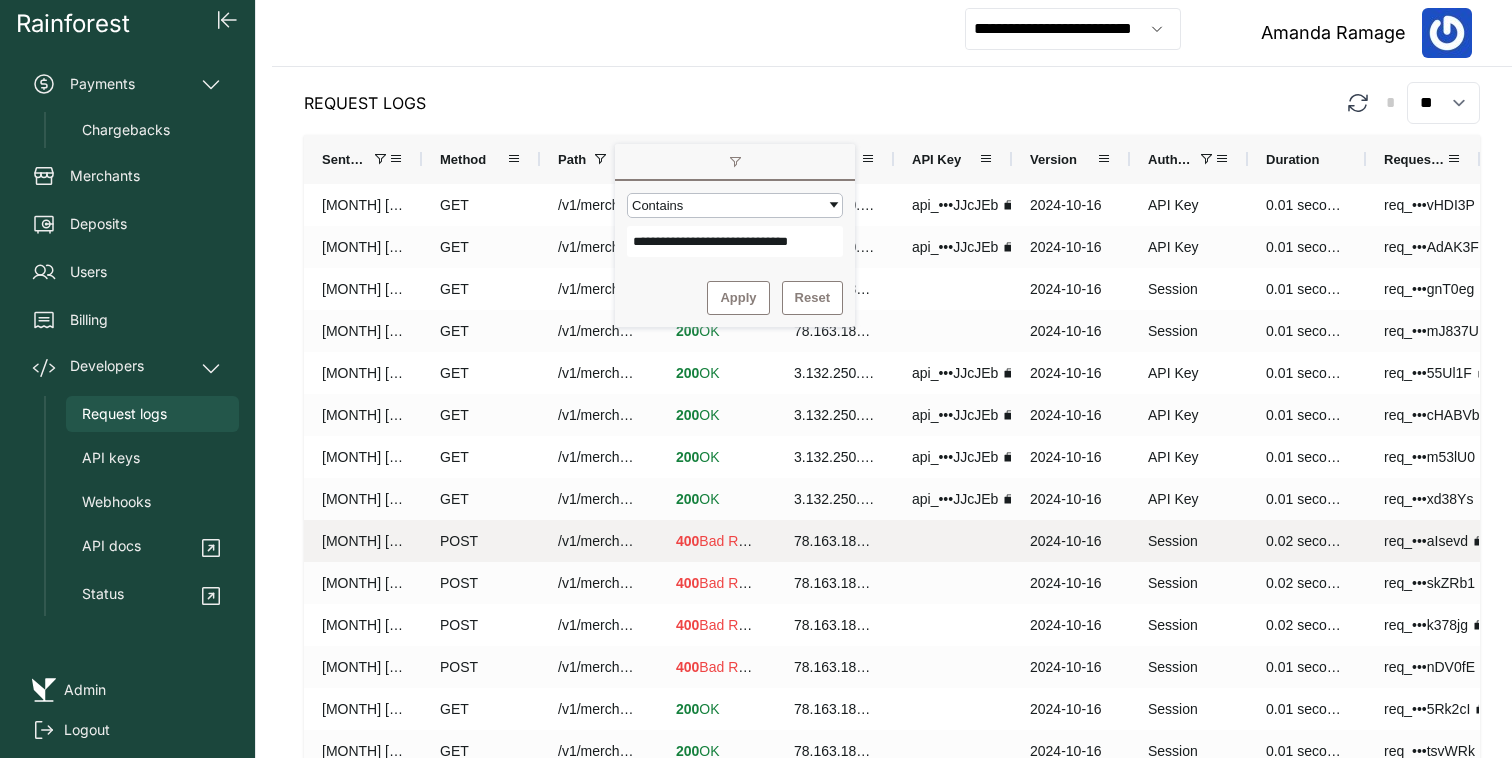 click on "/v1/merchants/mid_30gfN27gqjDjazvZyJBivNEaGz7/applications/app_30gfN3FWZ8jHQqXiHUTN7R4EMk5/submit" at bounding box center (599, 541) 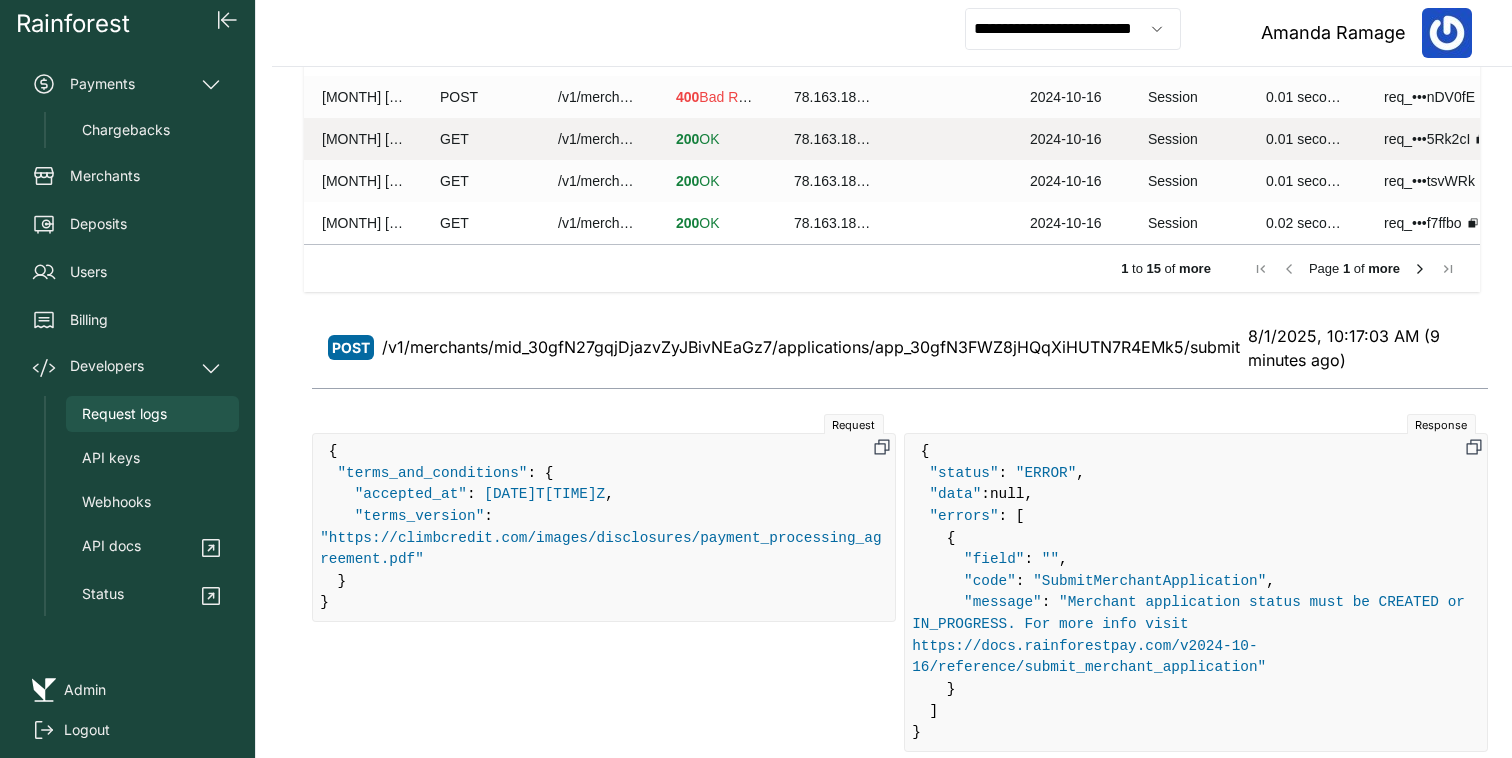 scroll, scrollTop: 641, scrollLeft: 0, axis: vertical 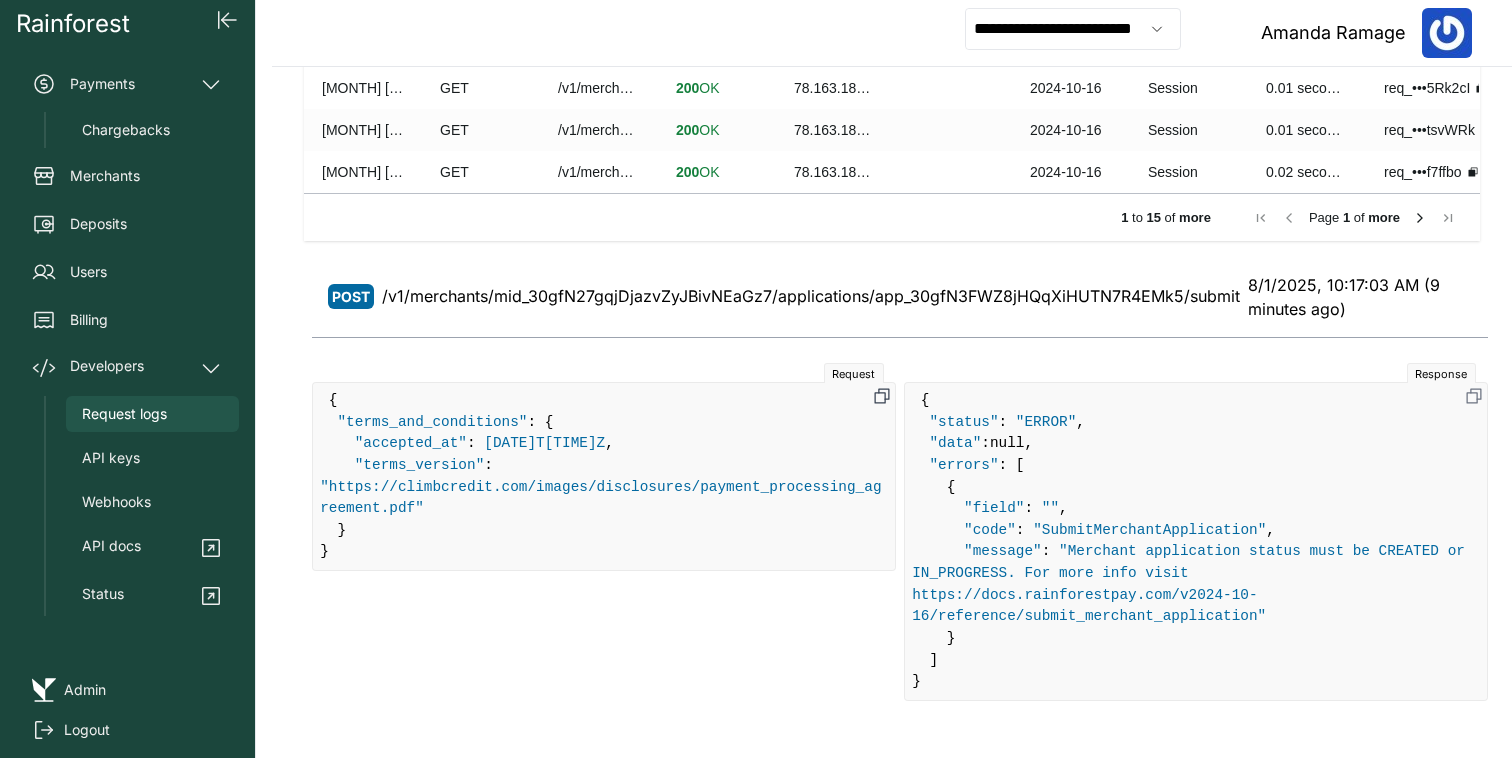 click 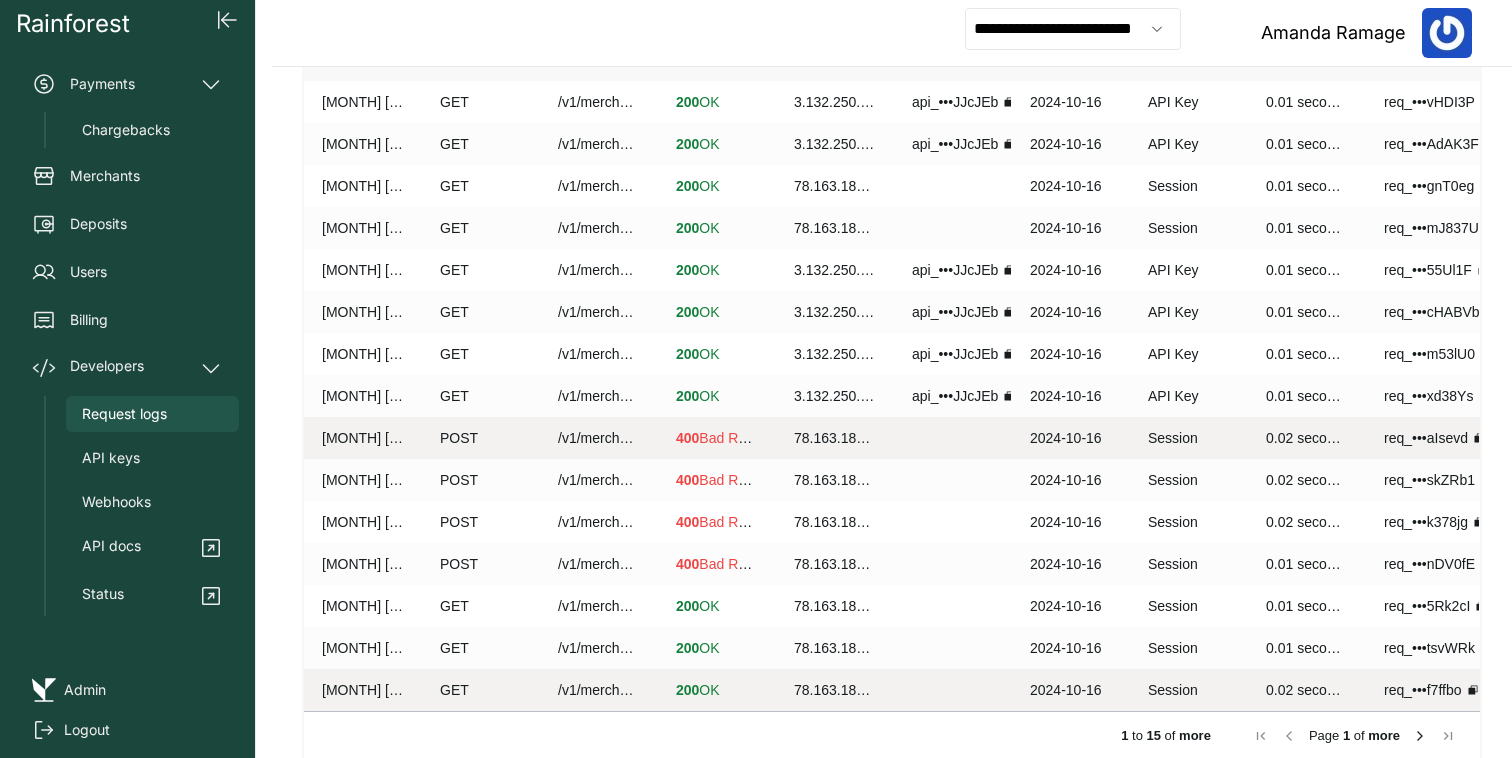 scroll, scrollTop: 0, scrollLeft: 0, axis: both 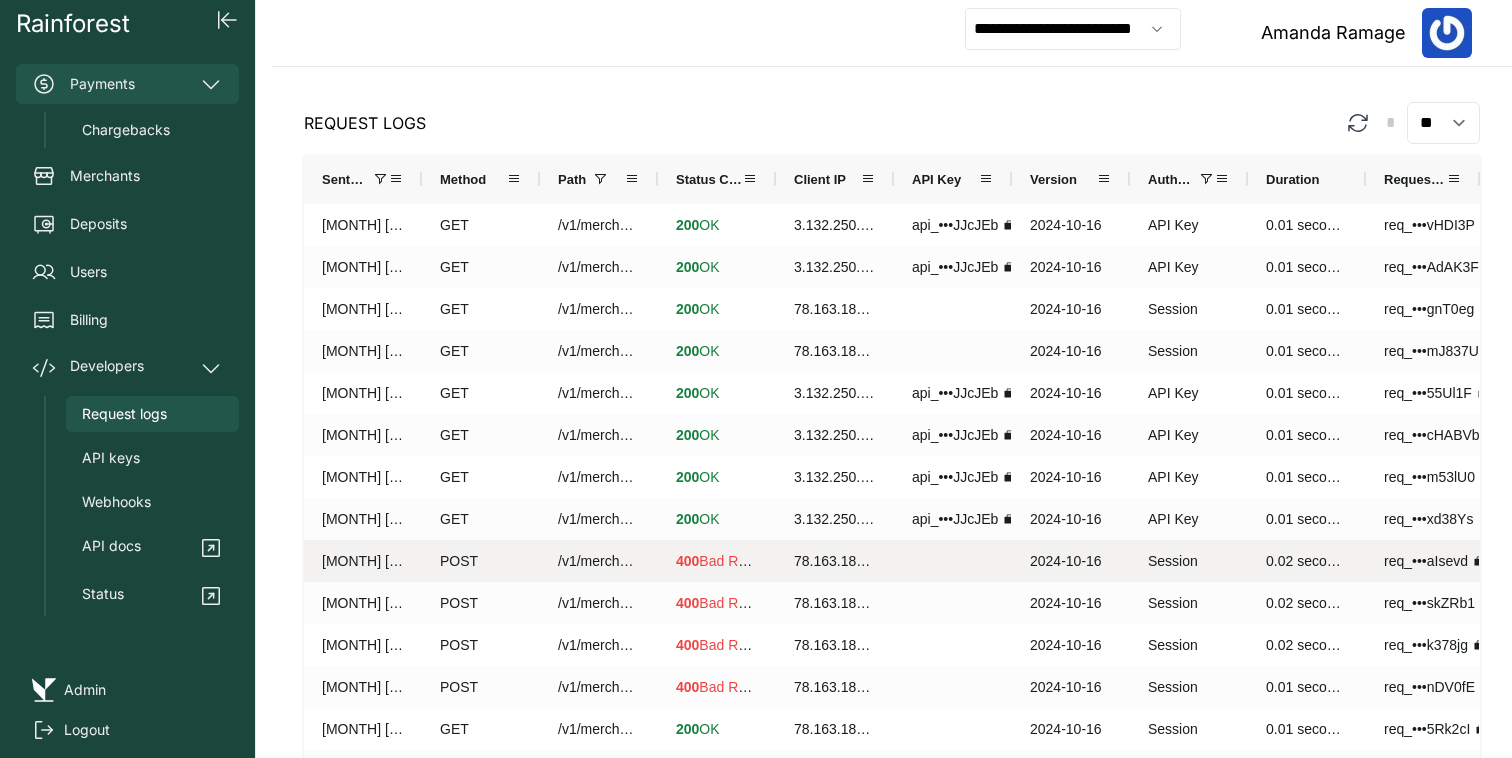 click on "Payments" at bounding box center [127, 84] 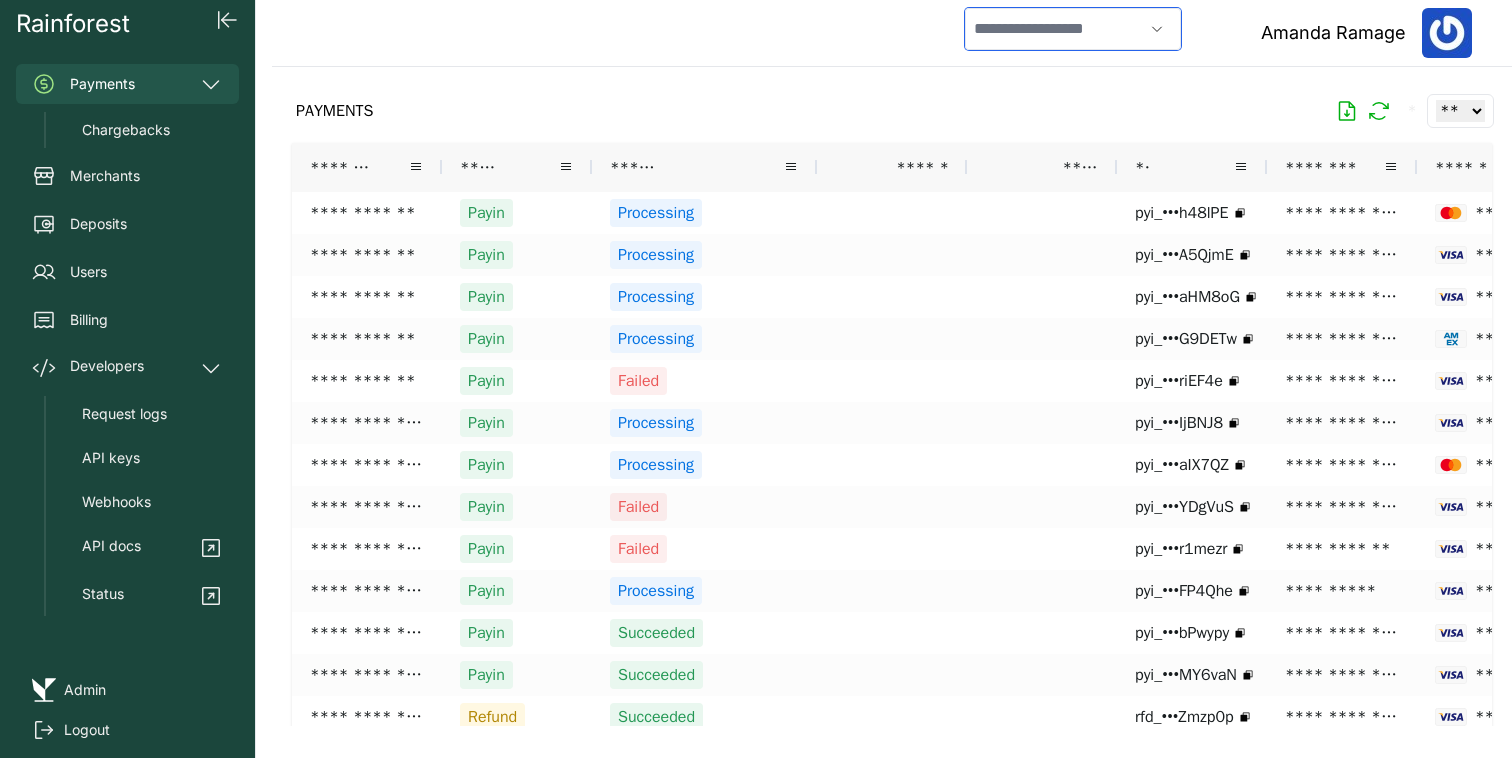 click at bounding box center [1054, 29] 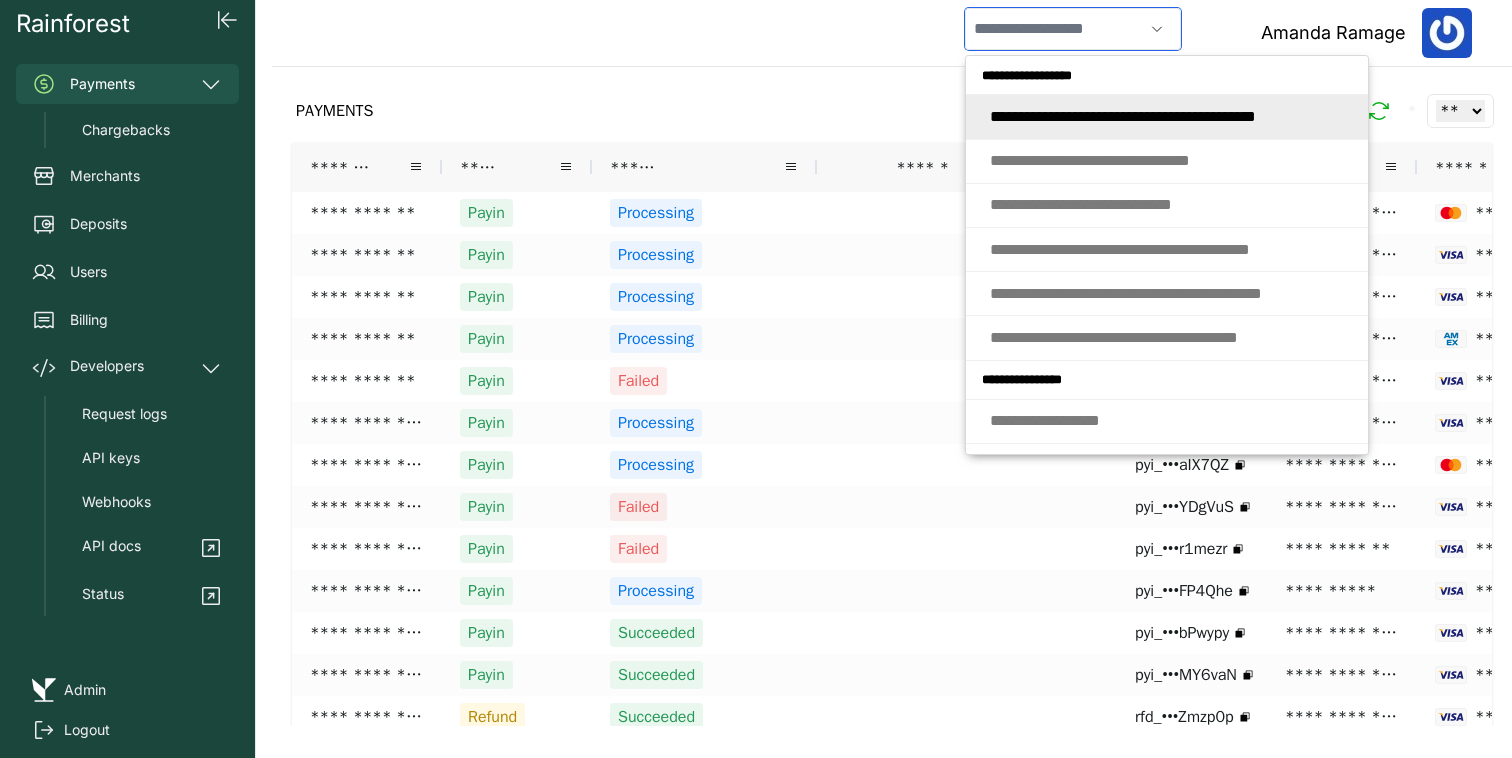 type on "*" 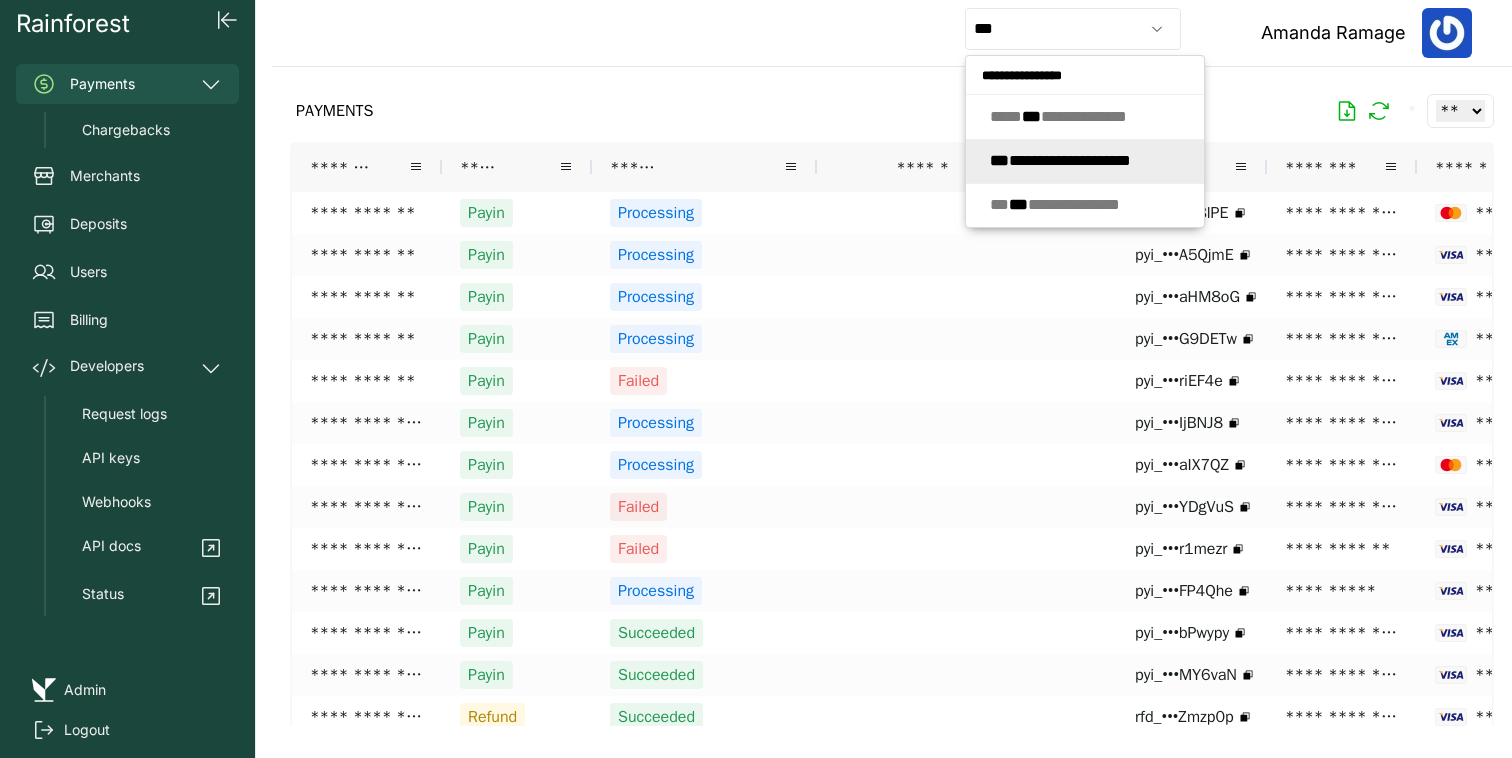 type on "**********" 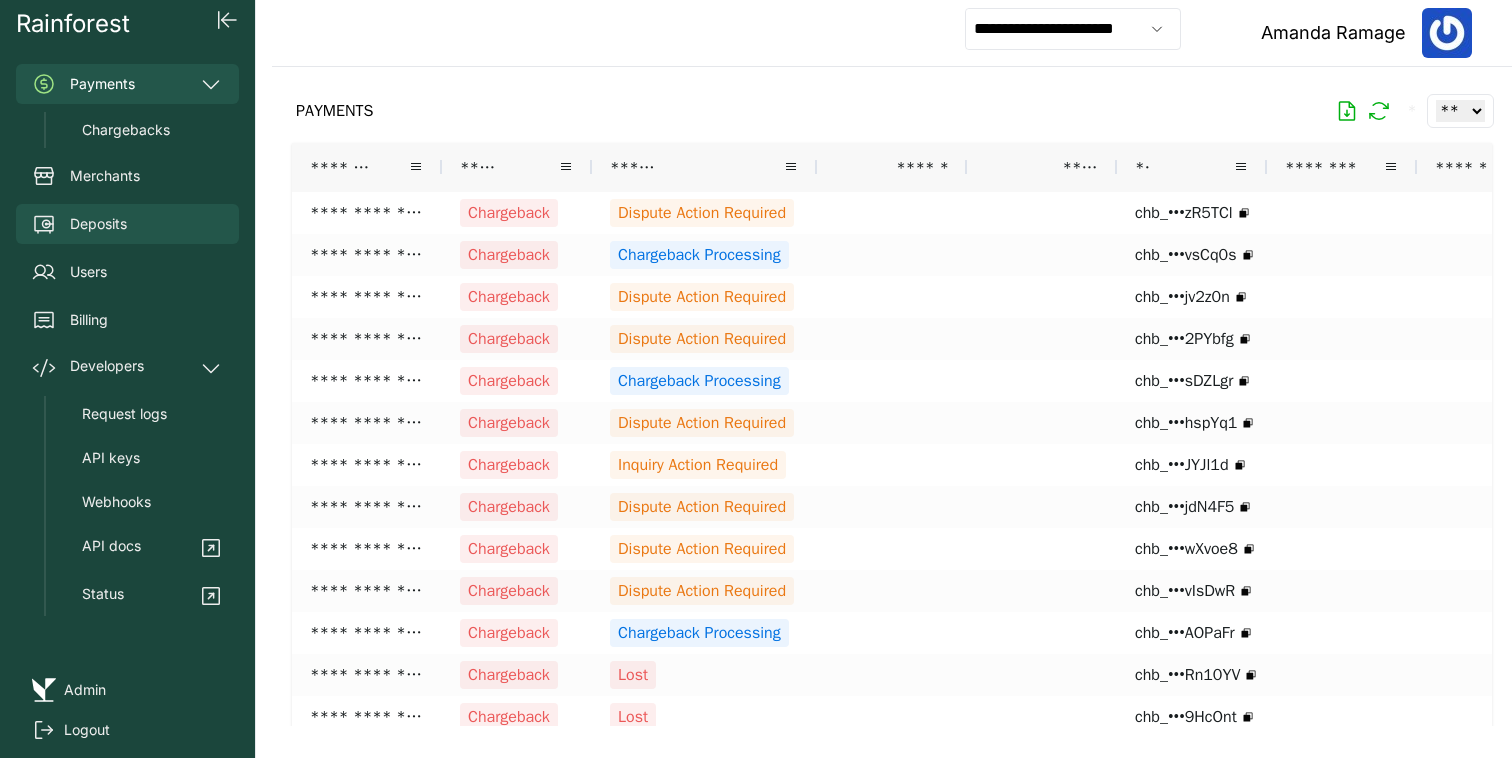 click on "Deposits" at bounding box center (127, 224) 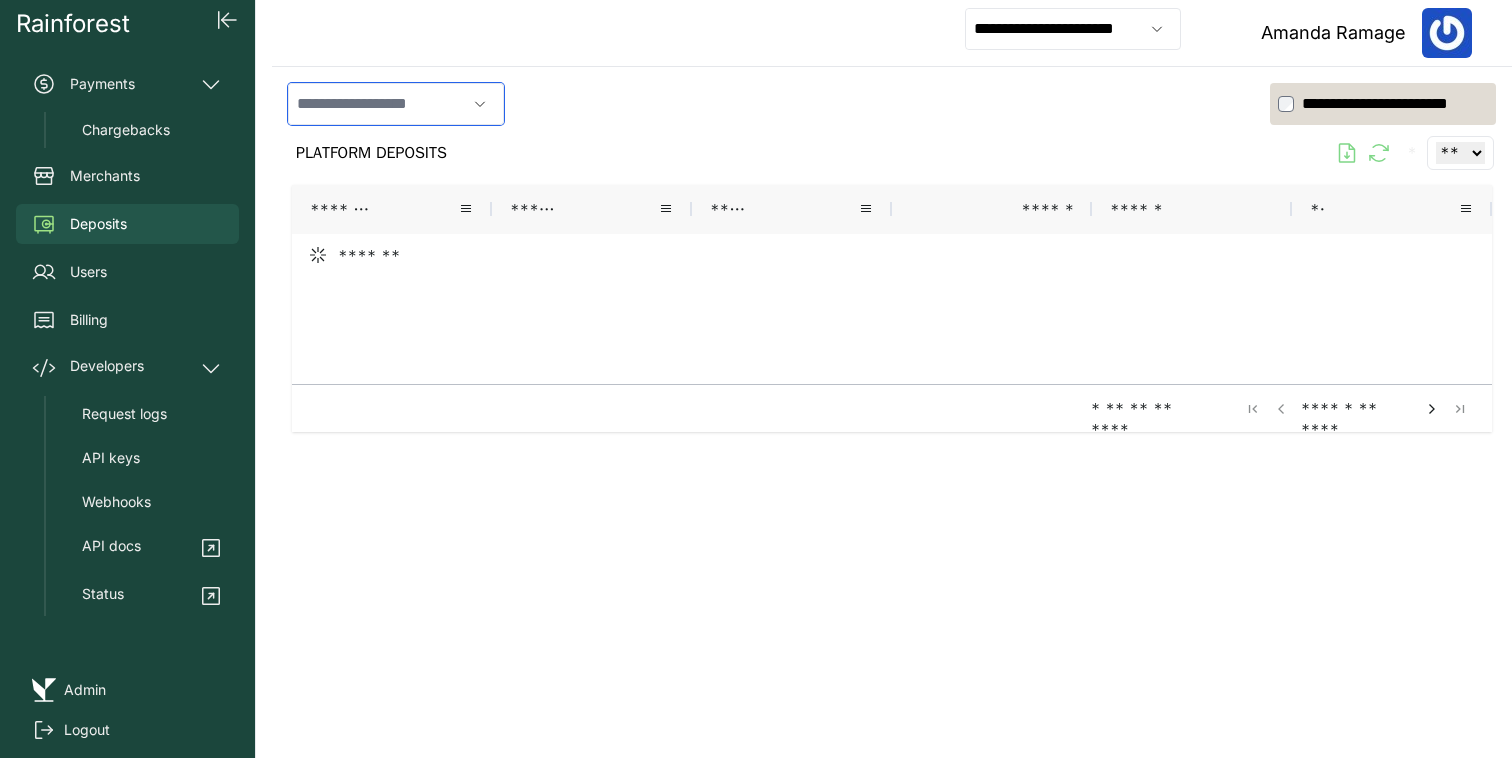 click at bounding box center [377, 104] 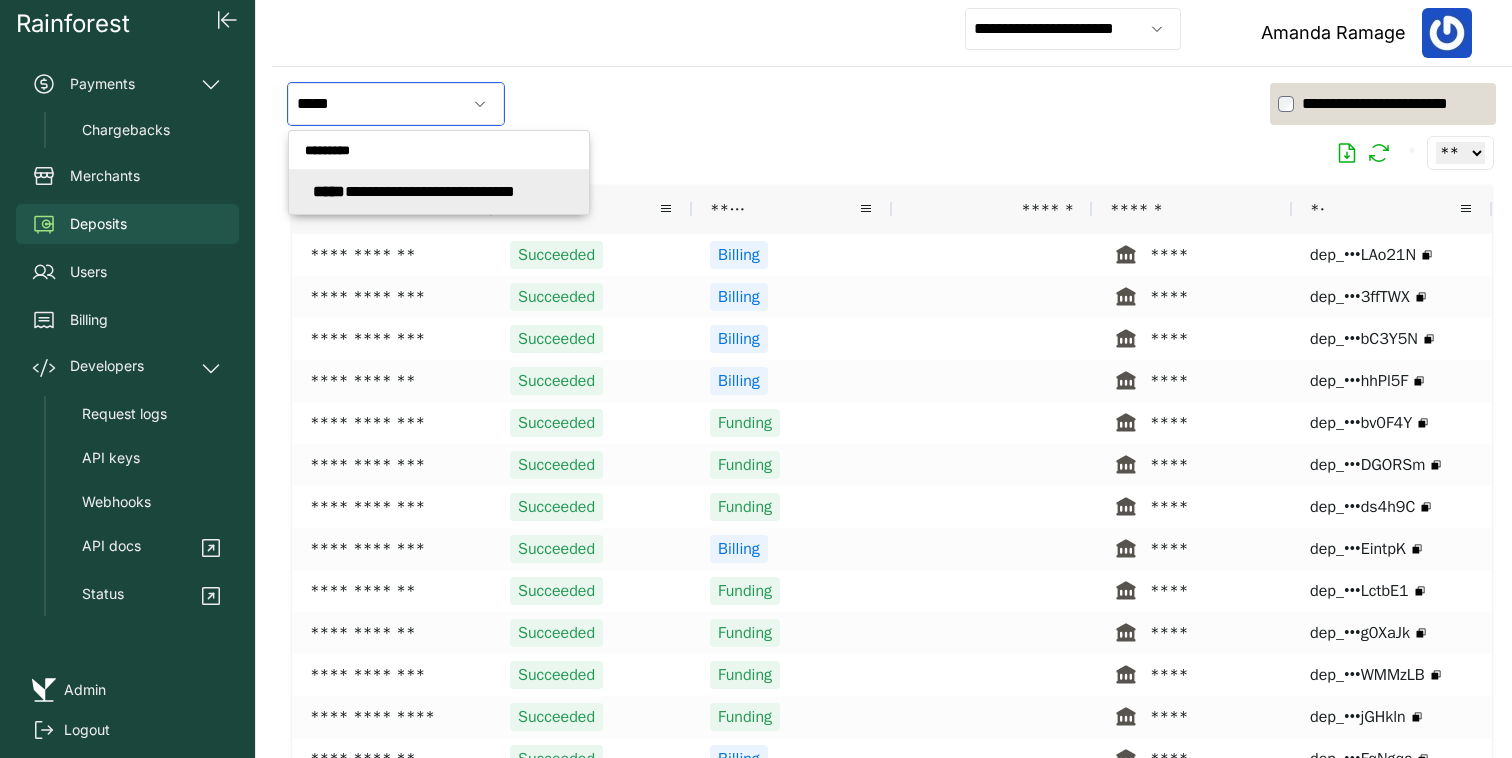 click on "**********" at bounding box center (414, 191) 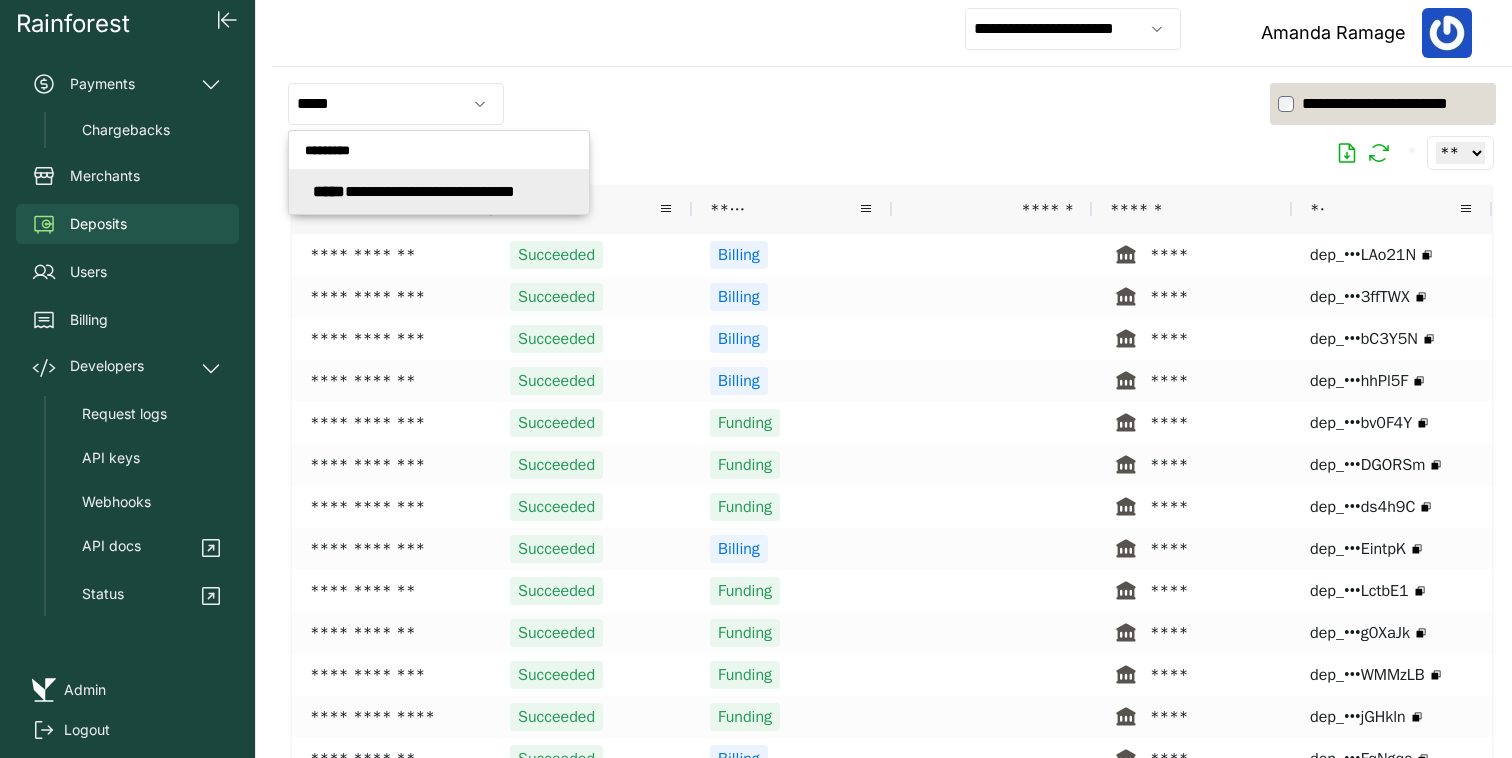 type on "**********" 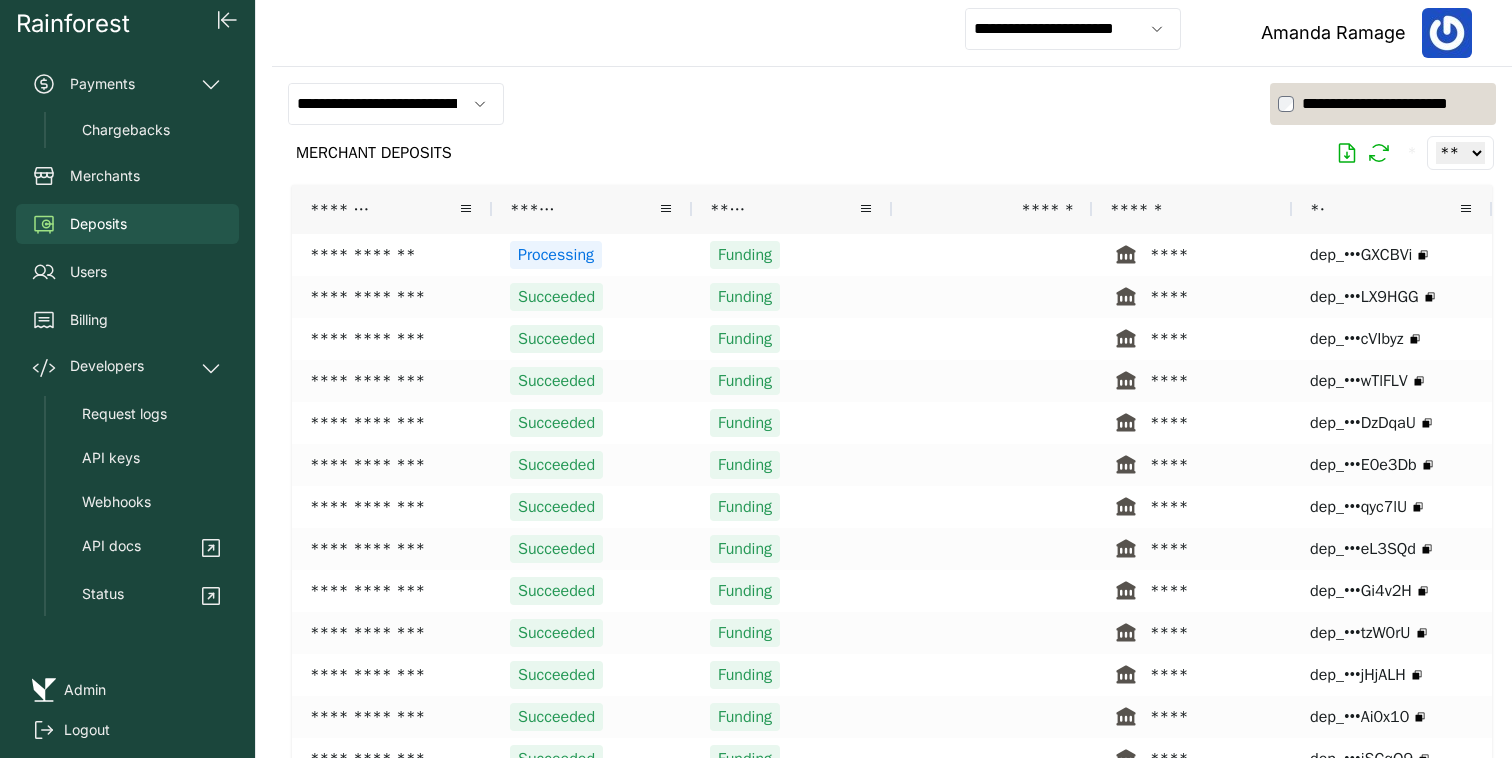 click at bounding box center (892, 454) 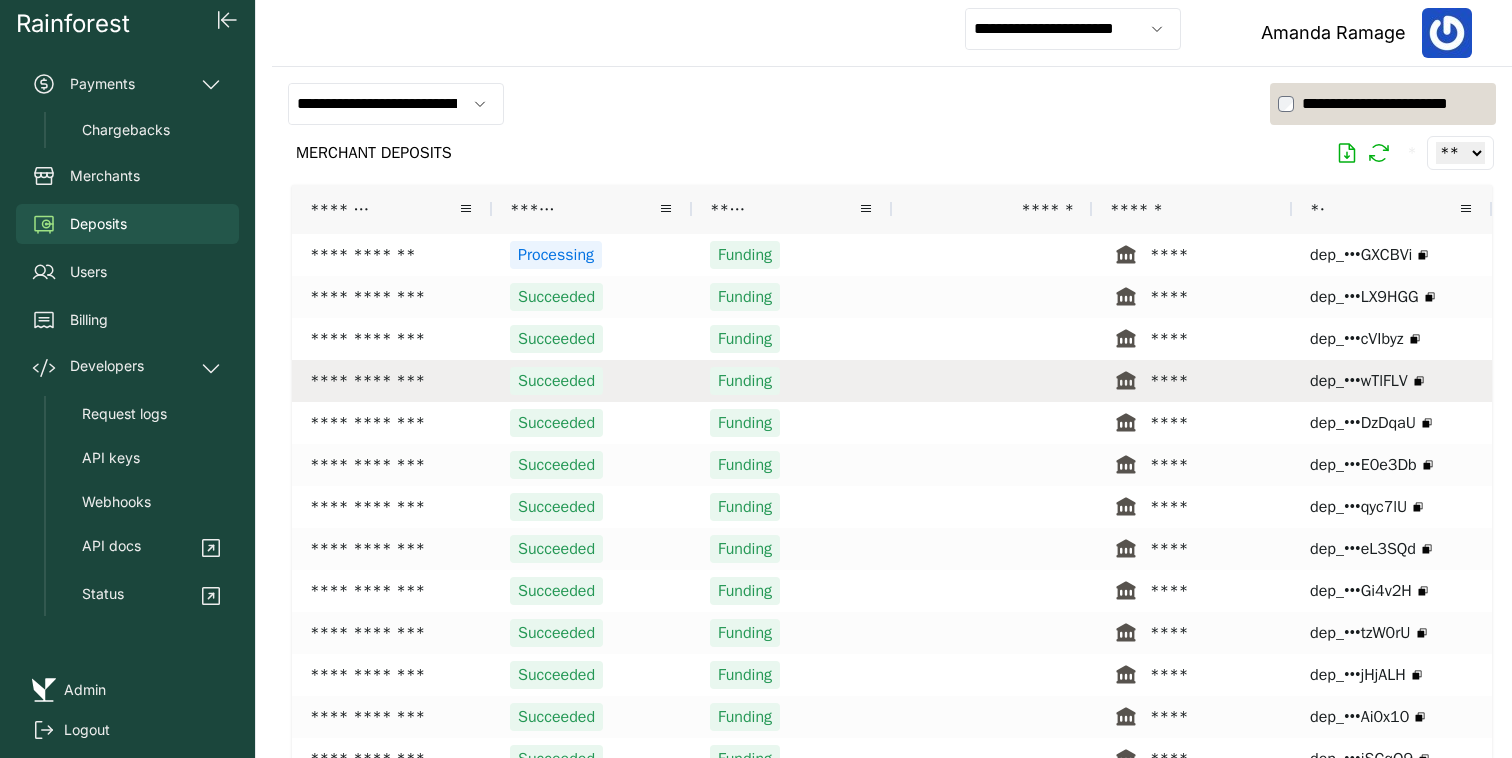 click on "**********" at bounding box center [392, 381] 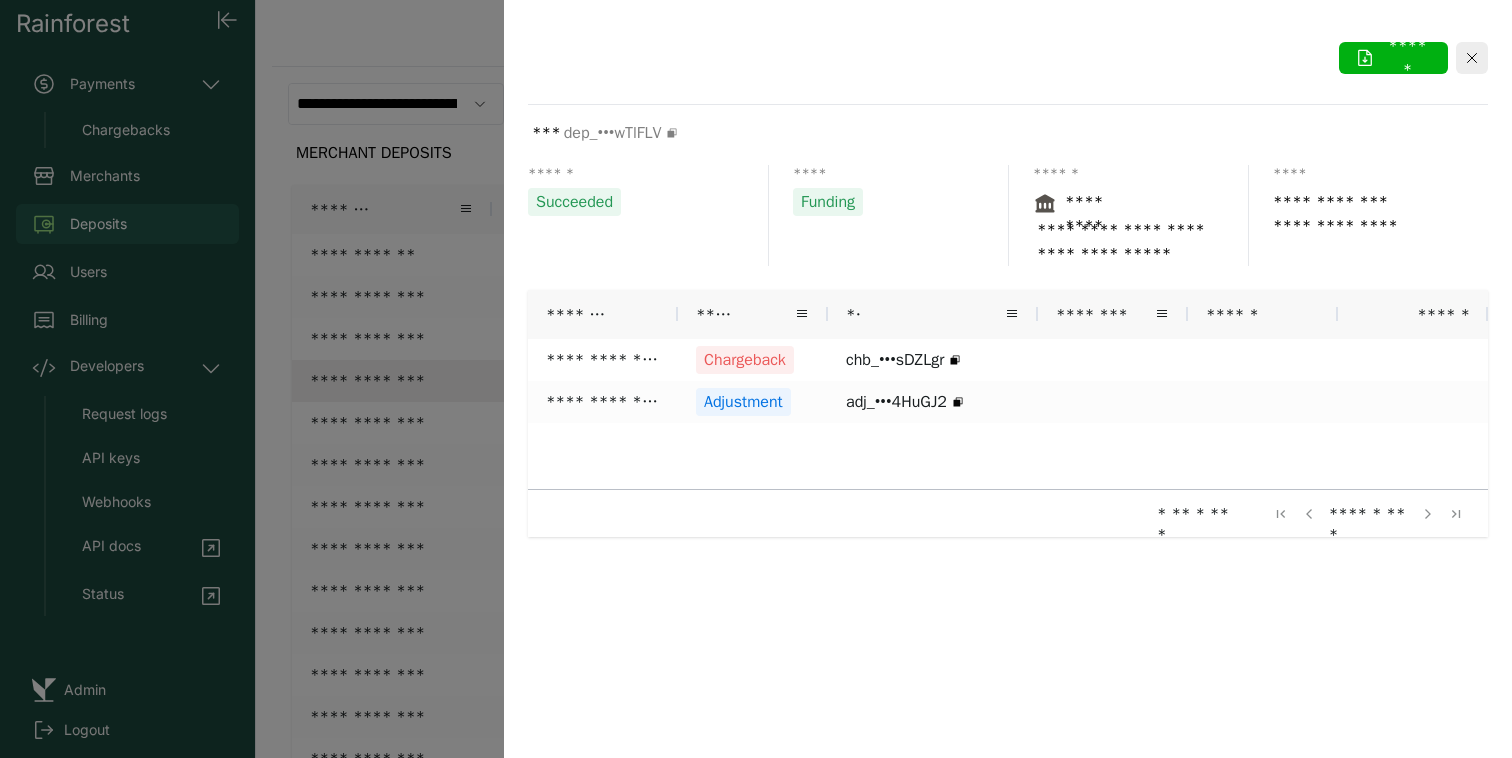 click at bounding box center (756, 379) 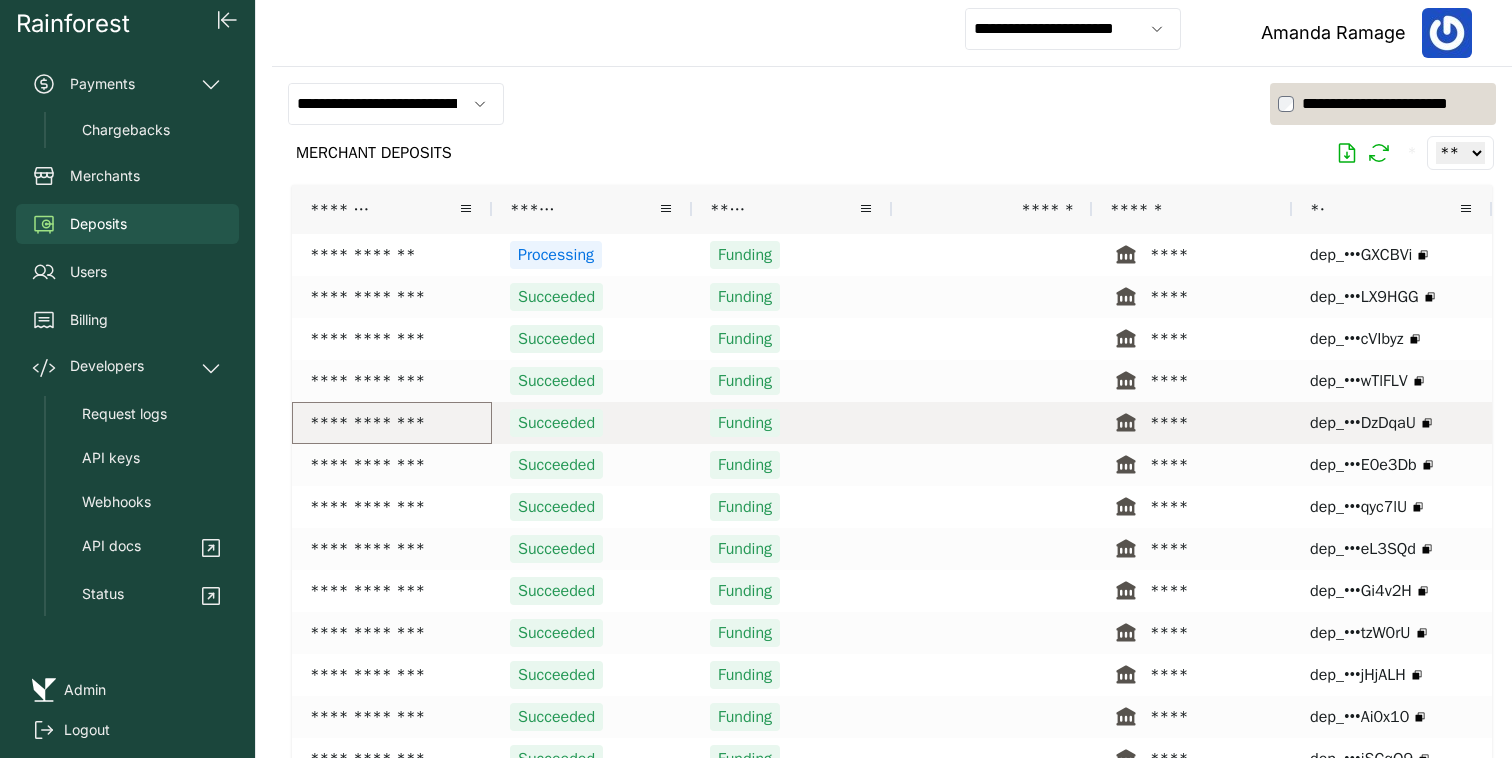 click on "**********" at bounding box center (392, 423) 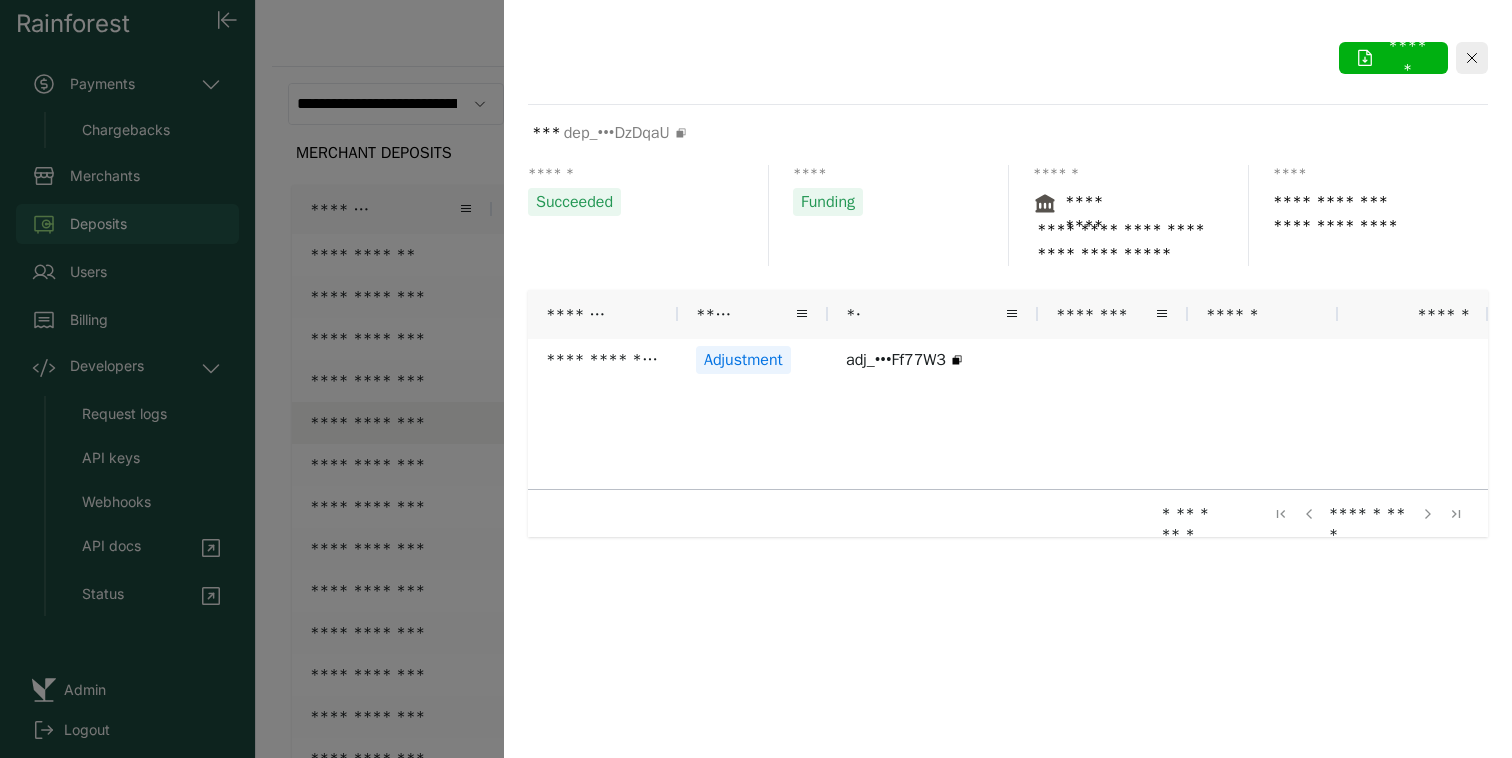 click at bounding box center [756, 379] 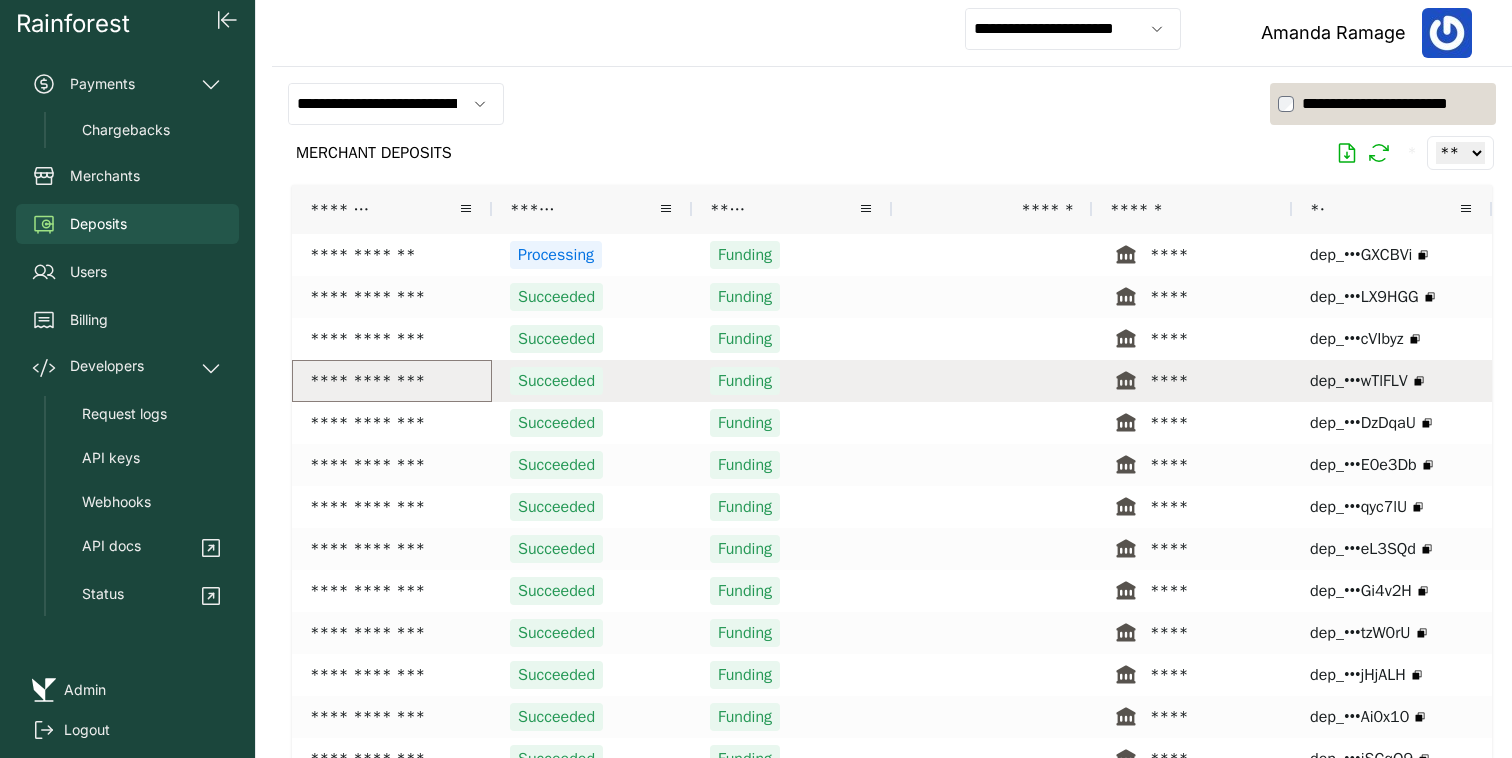 click on "**********" at bounding box center (392, 381) 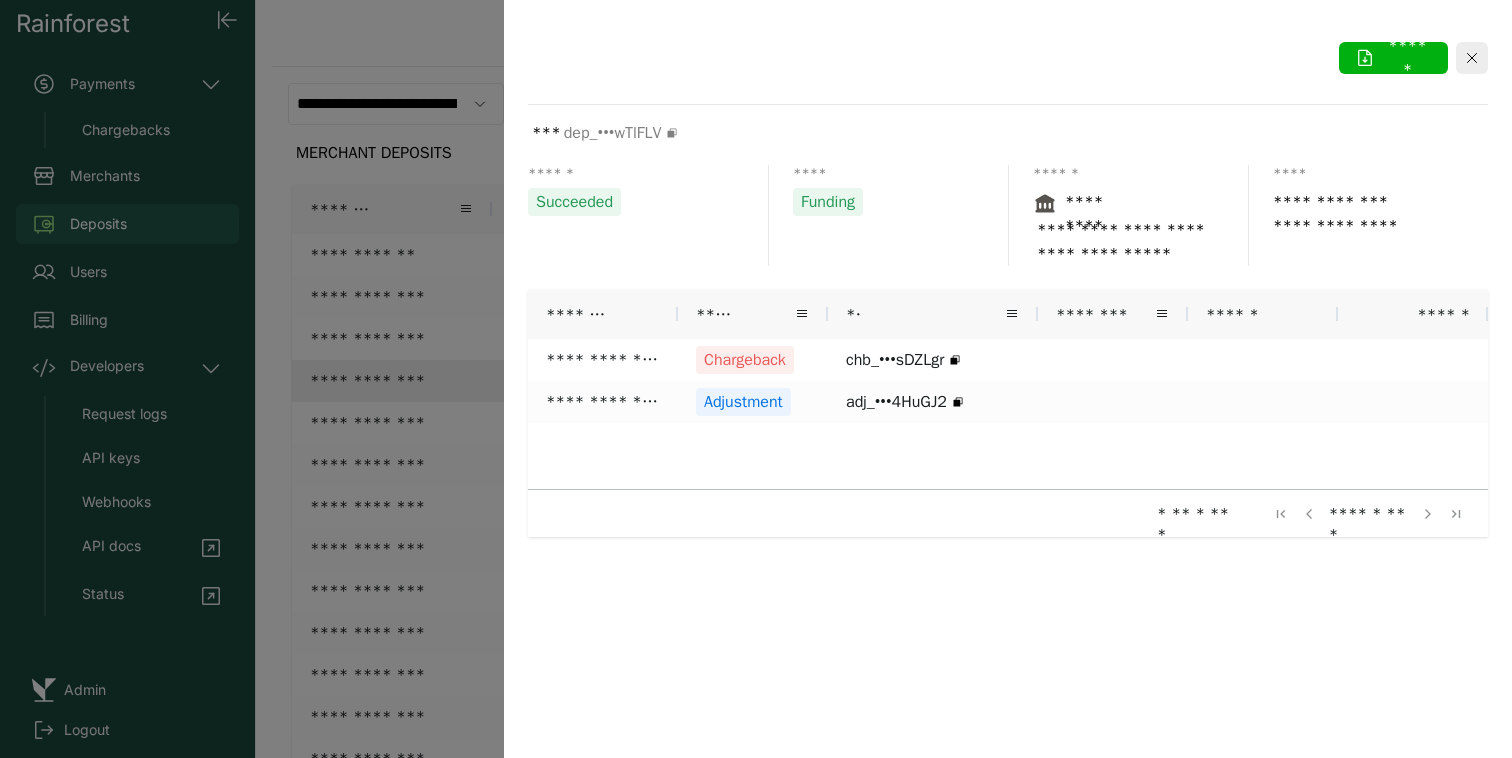 click at bounding box center [756, 379] 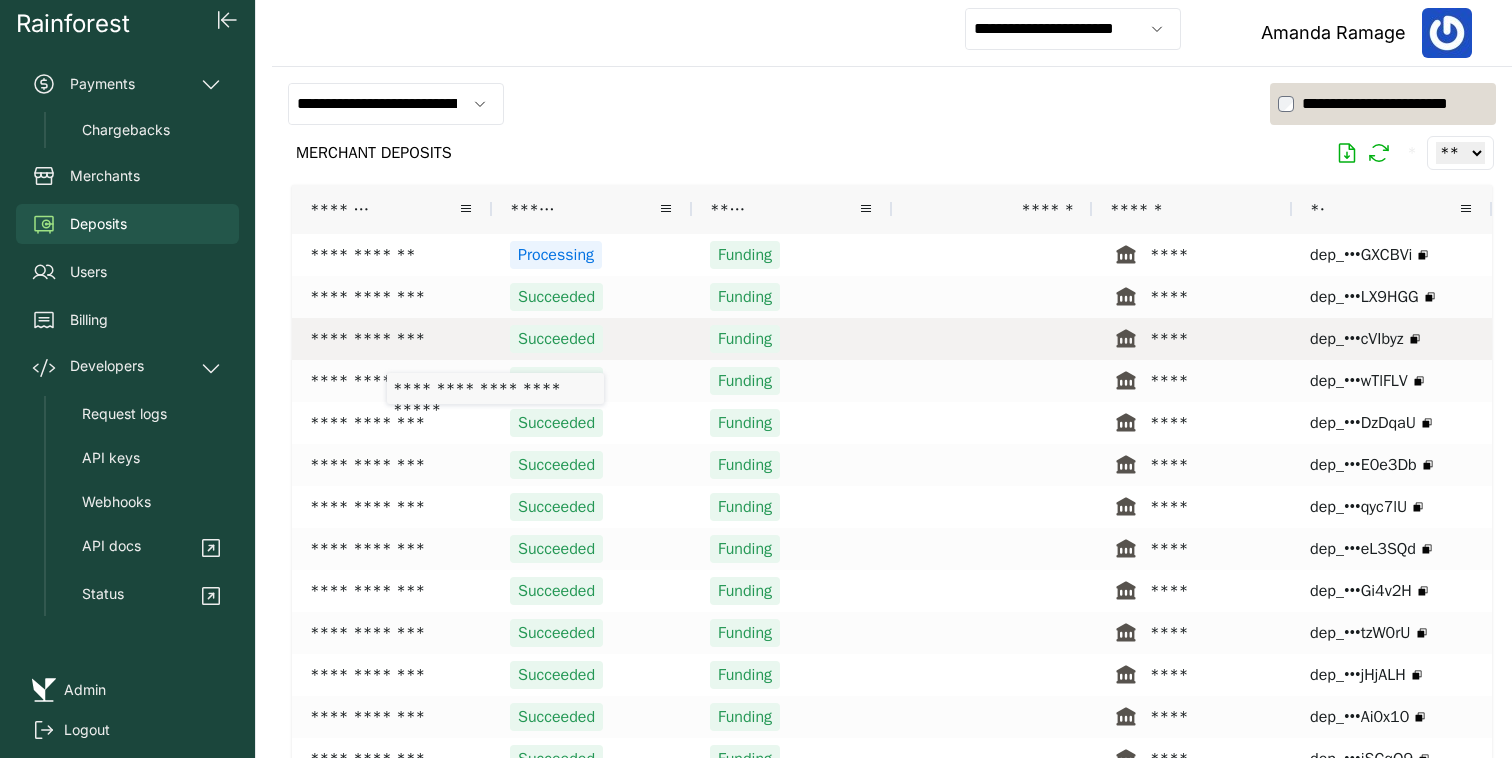 click on "**********" at bounding box center [392, 339] 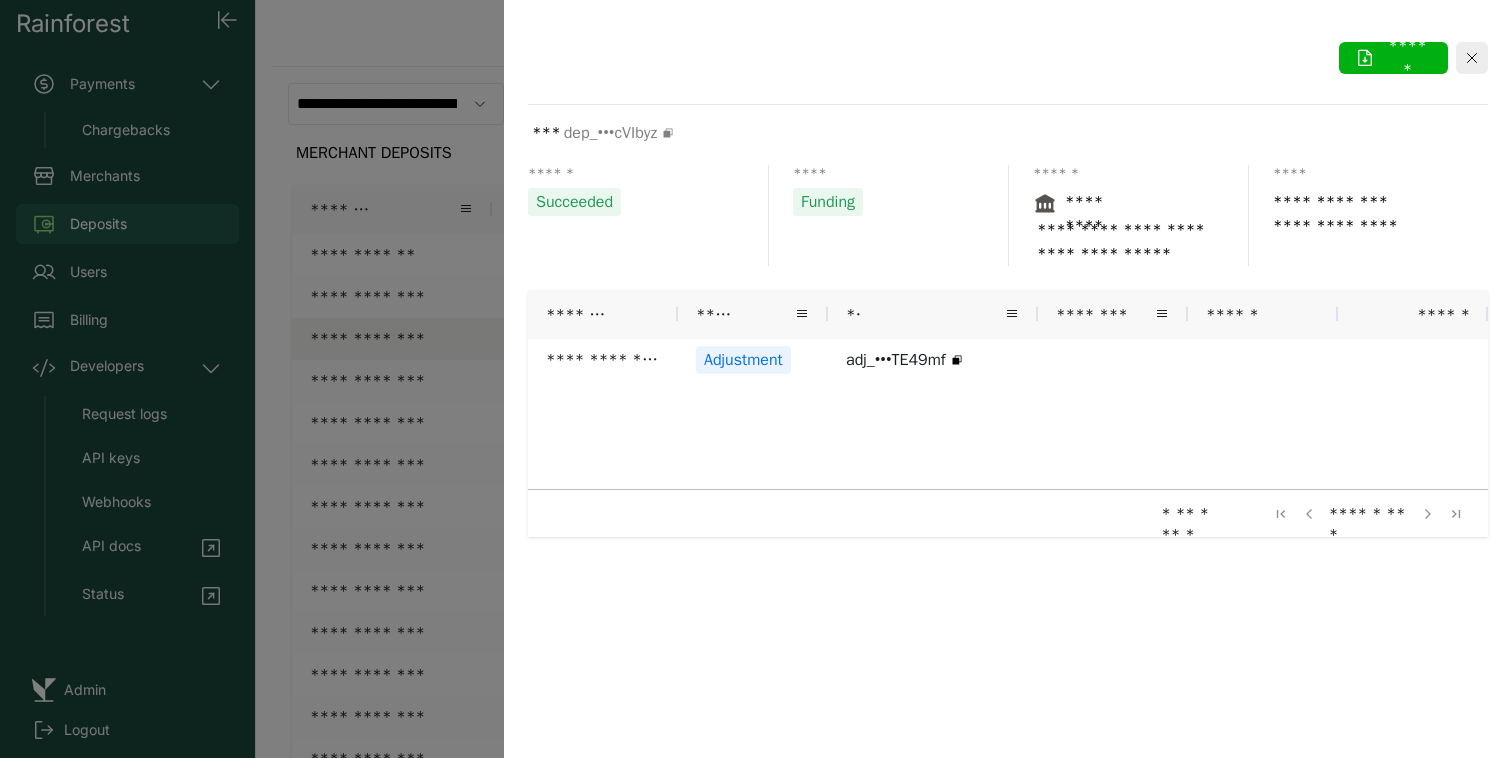 click at bounding box center [756, 379] 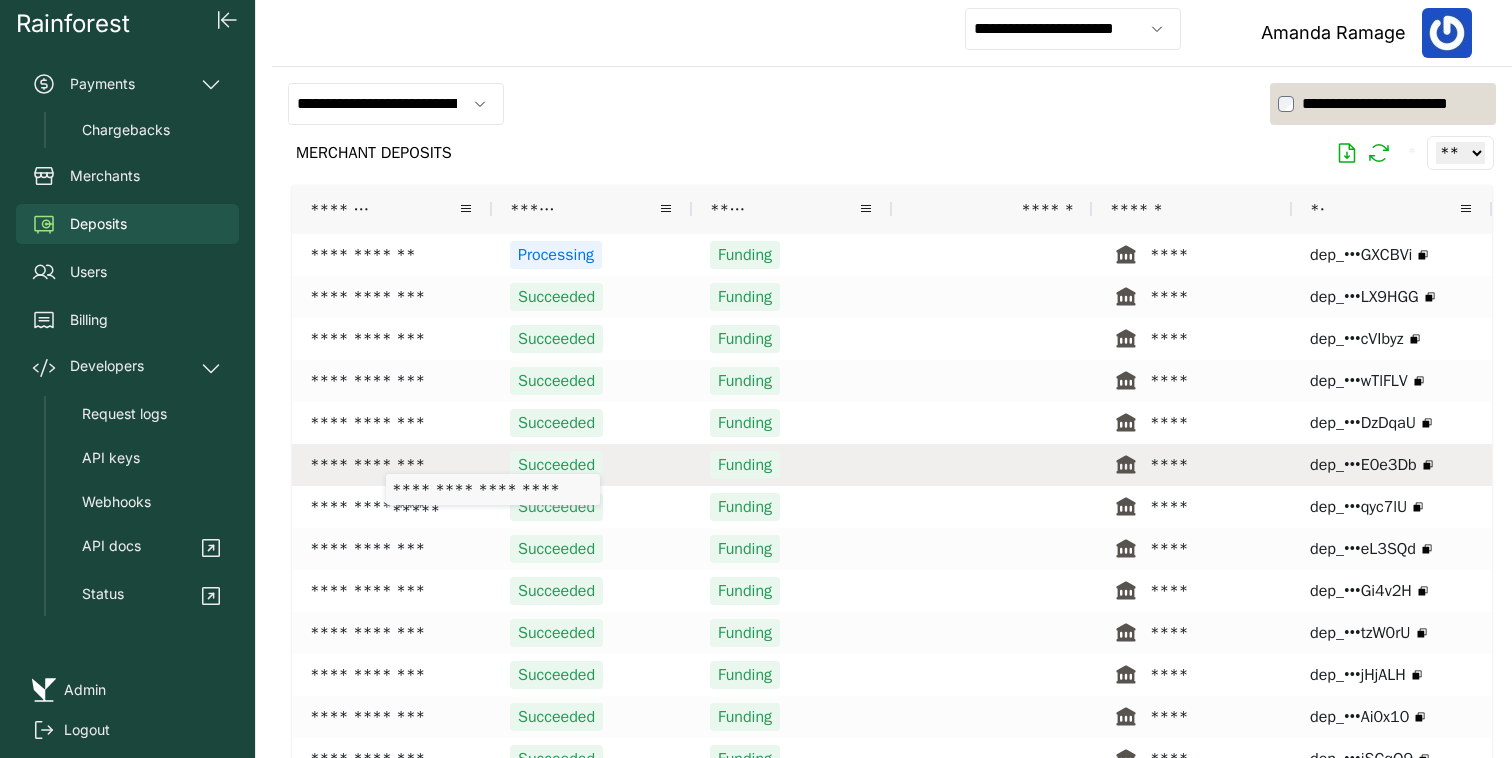 click on "**********" at bounding box center [392, 465] 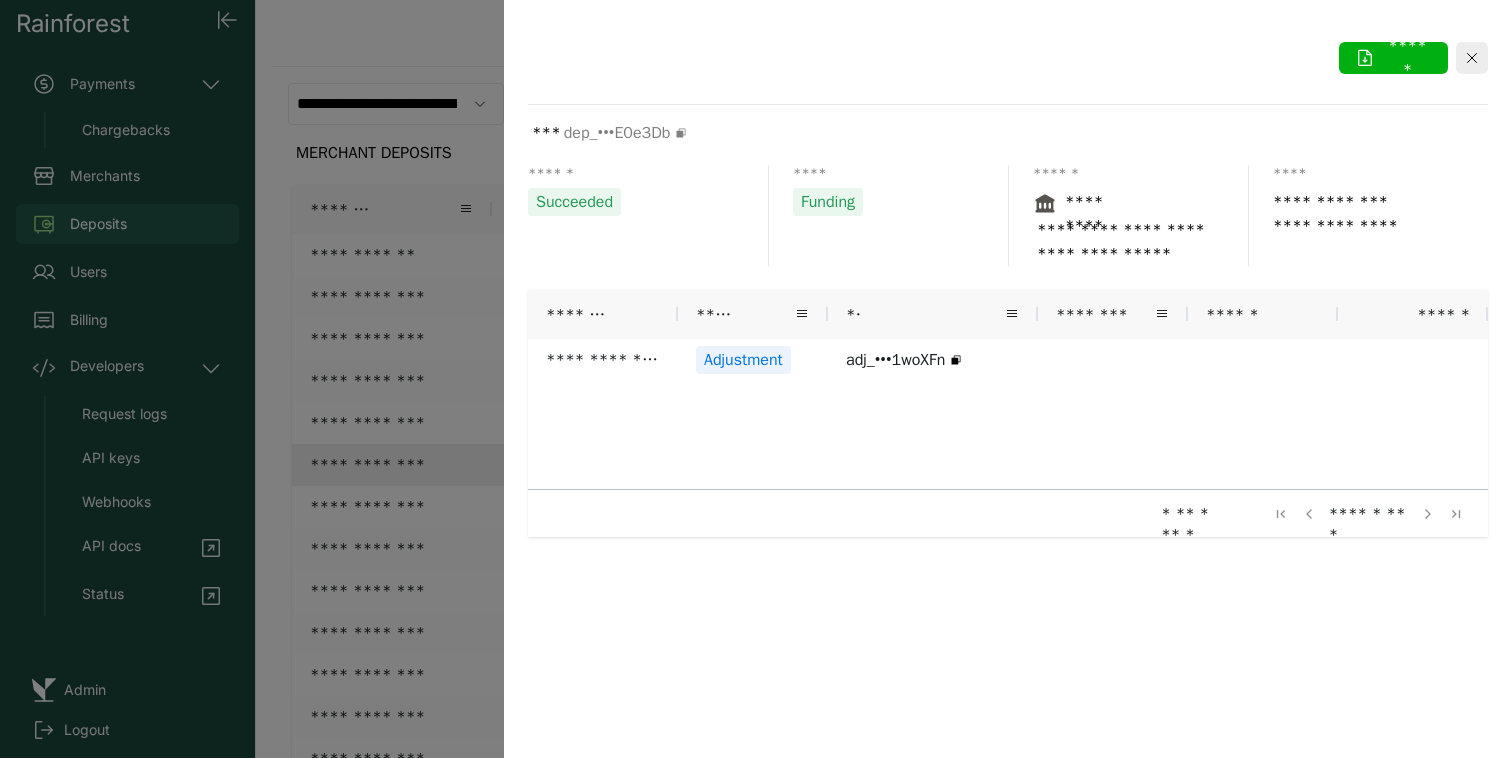 click at bounding box center [756, 379] 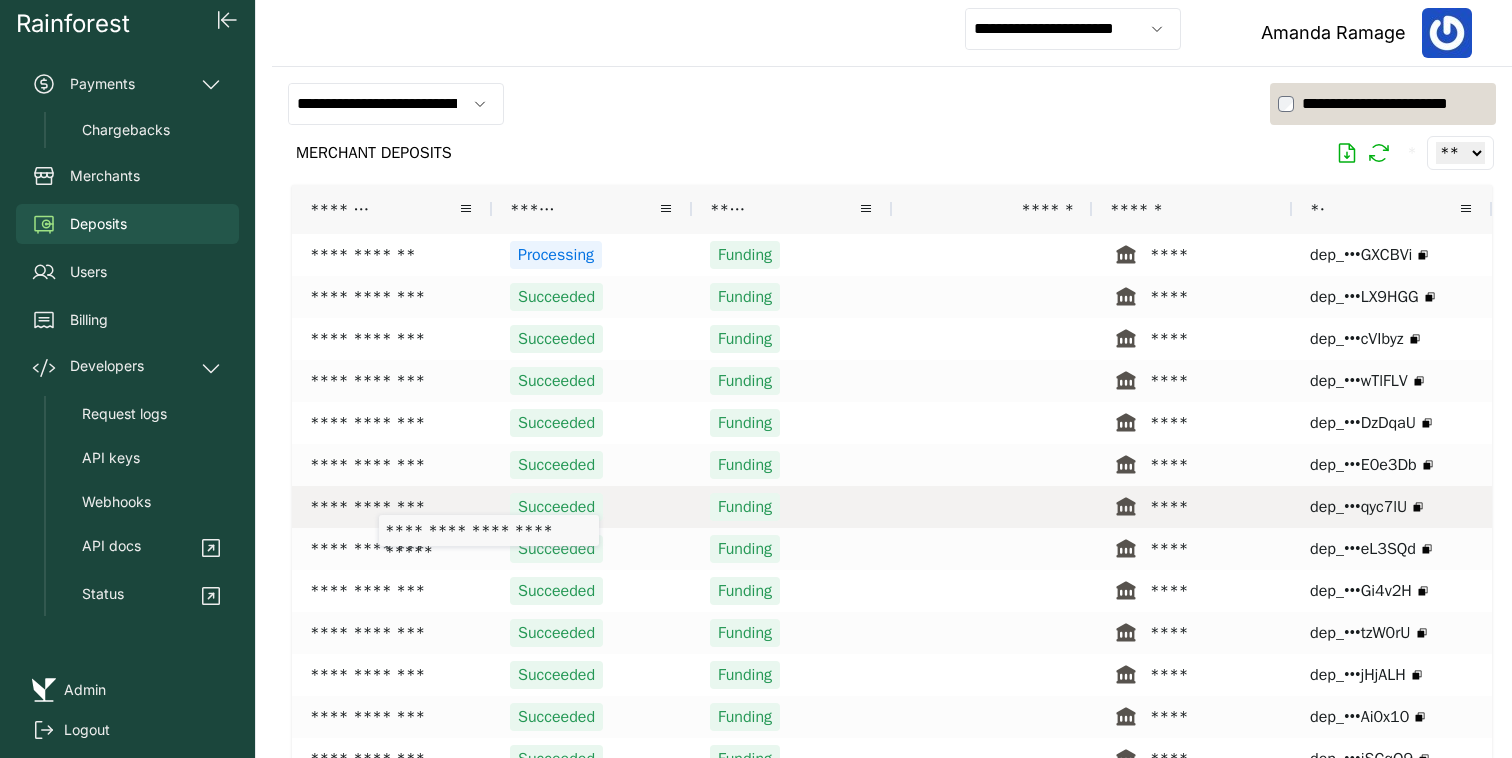 click on "**********" at bounding box center (392, 507) 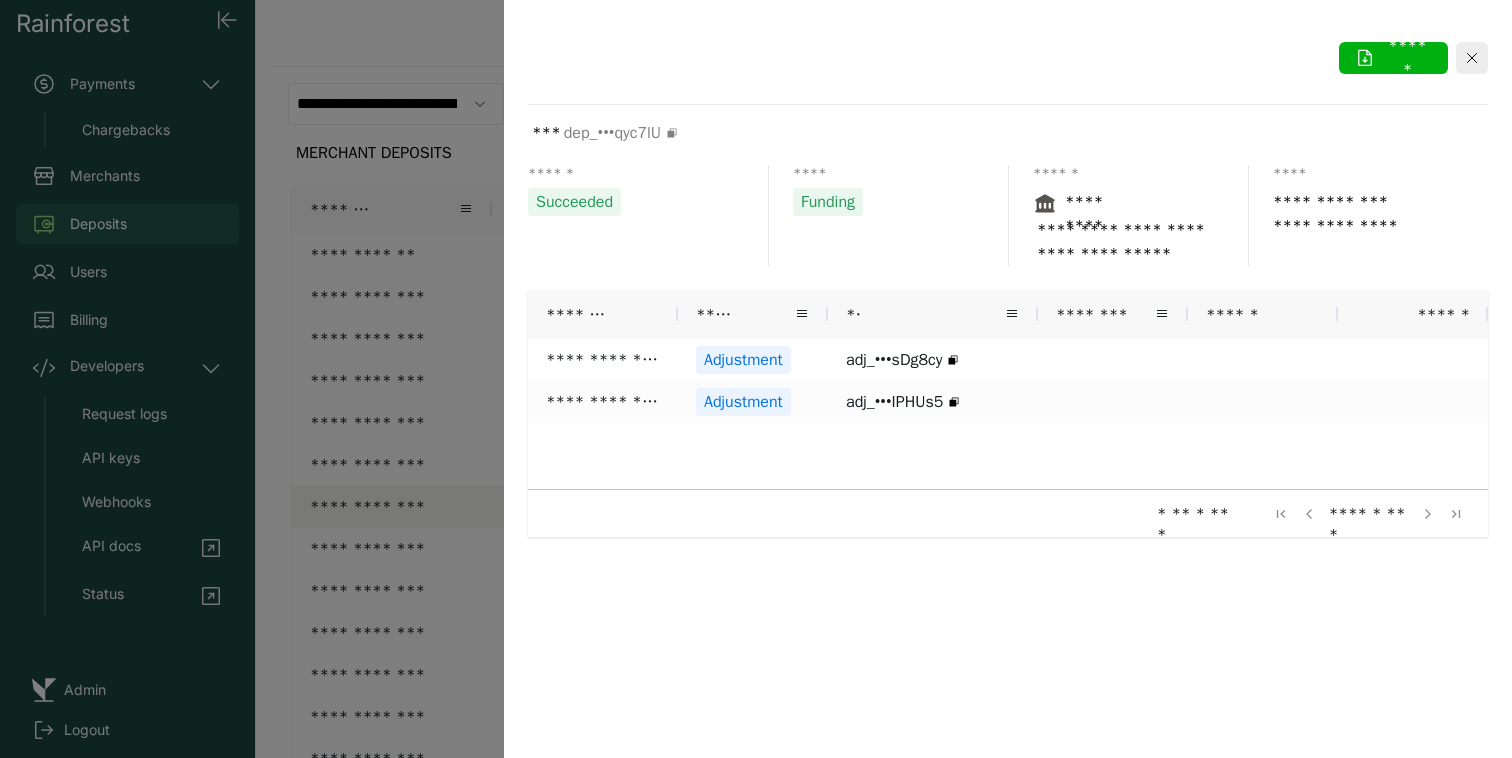 click at bounding box center [756, 379] 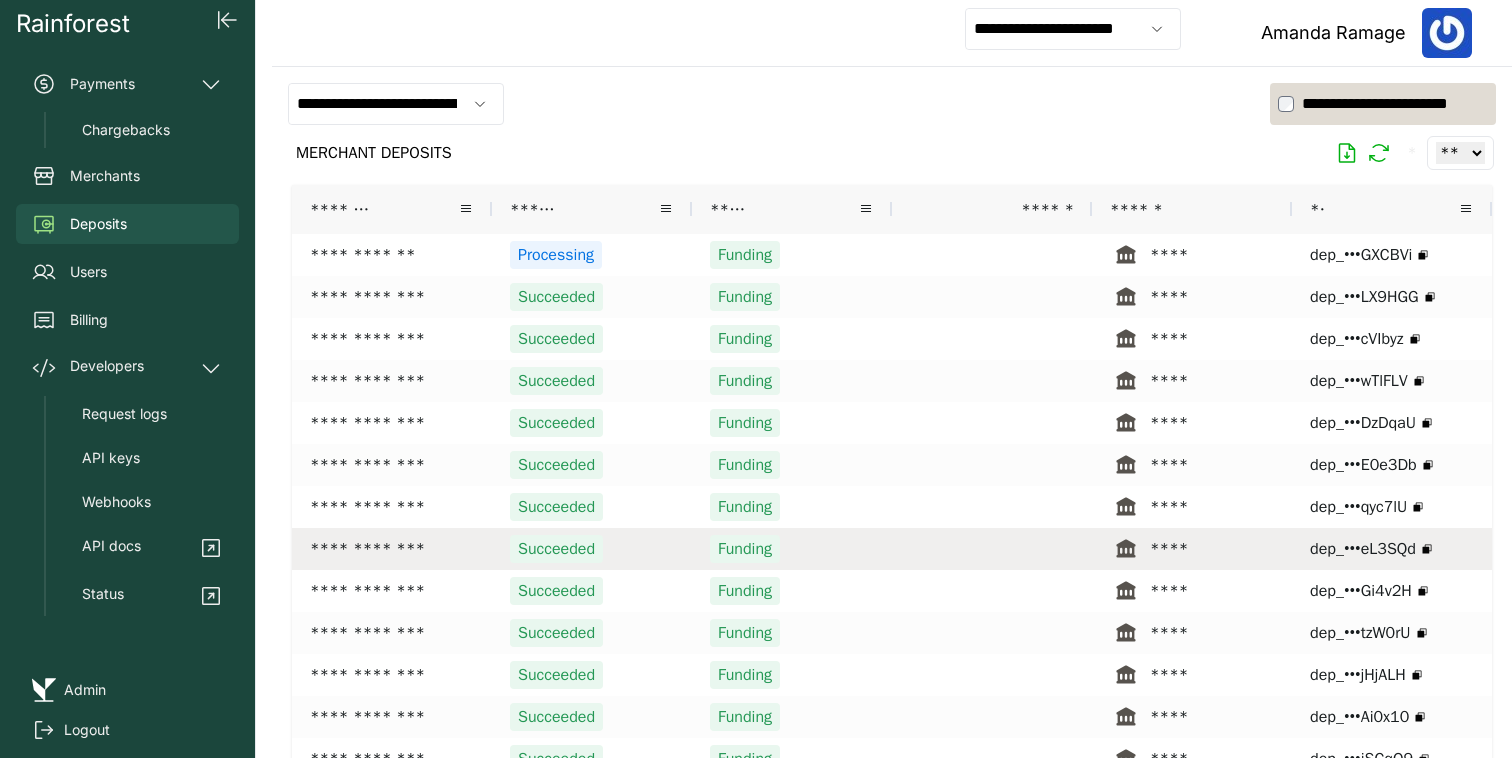 click on "**********" at bounding box center (392, 549) 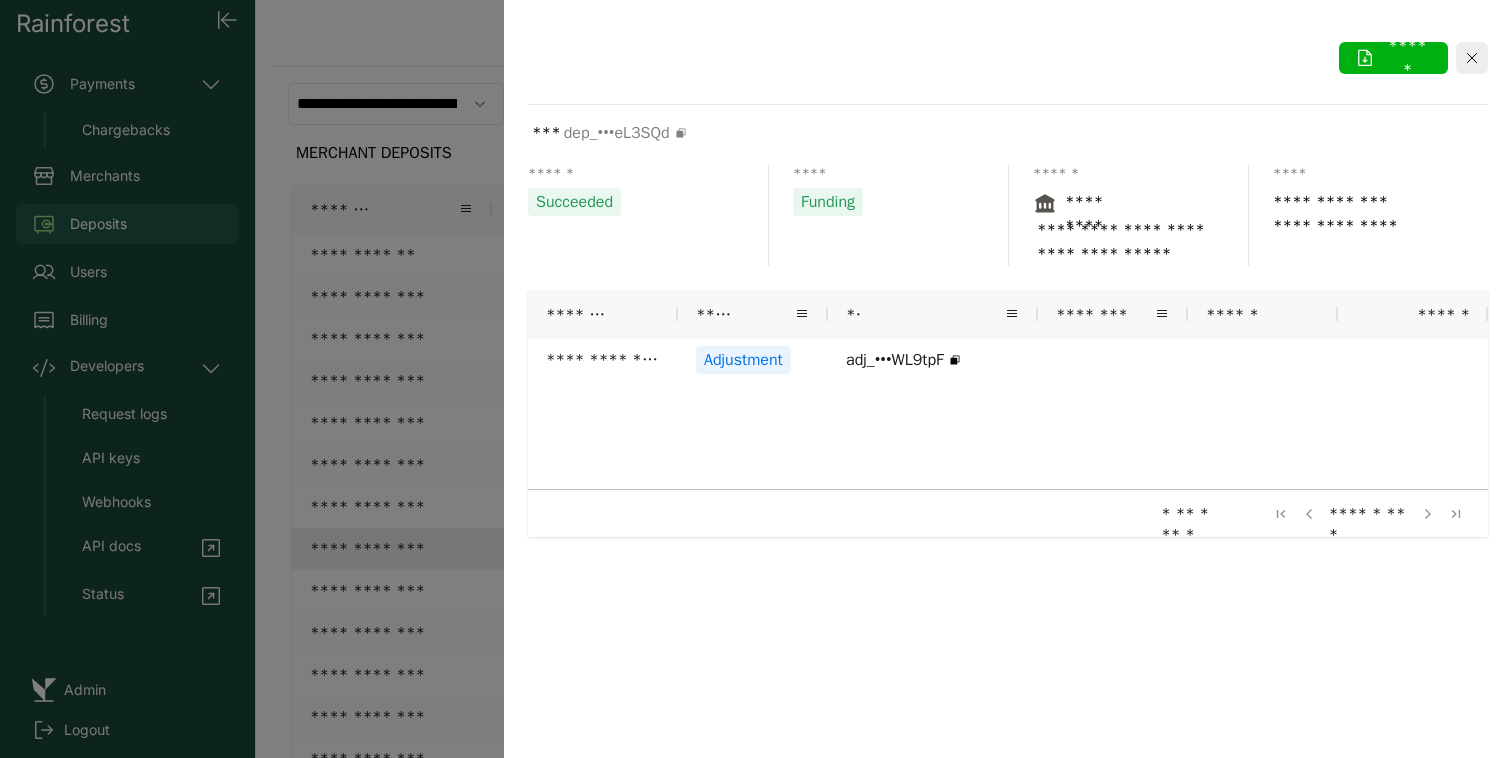 click at bounding box center (756, 379) 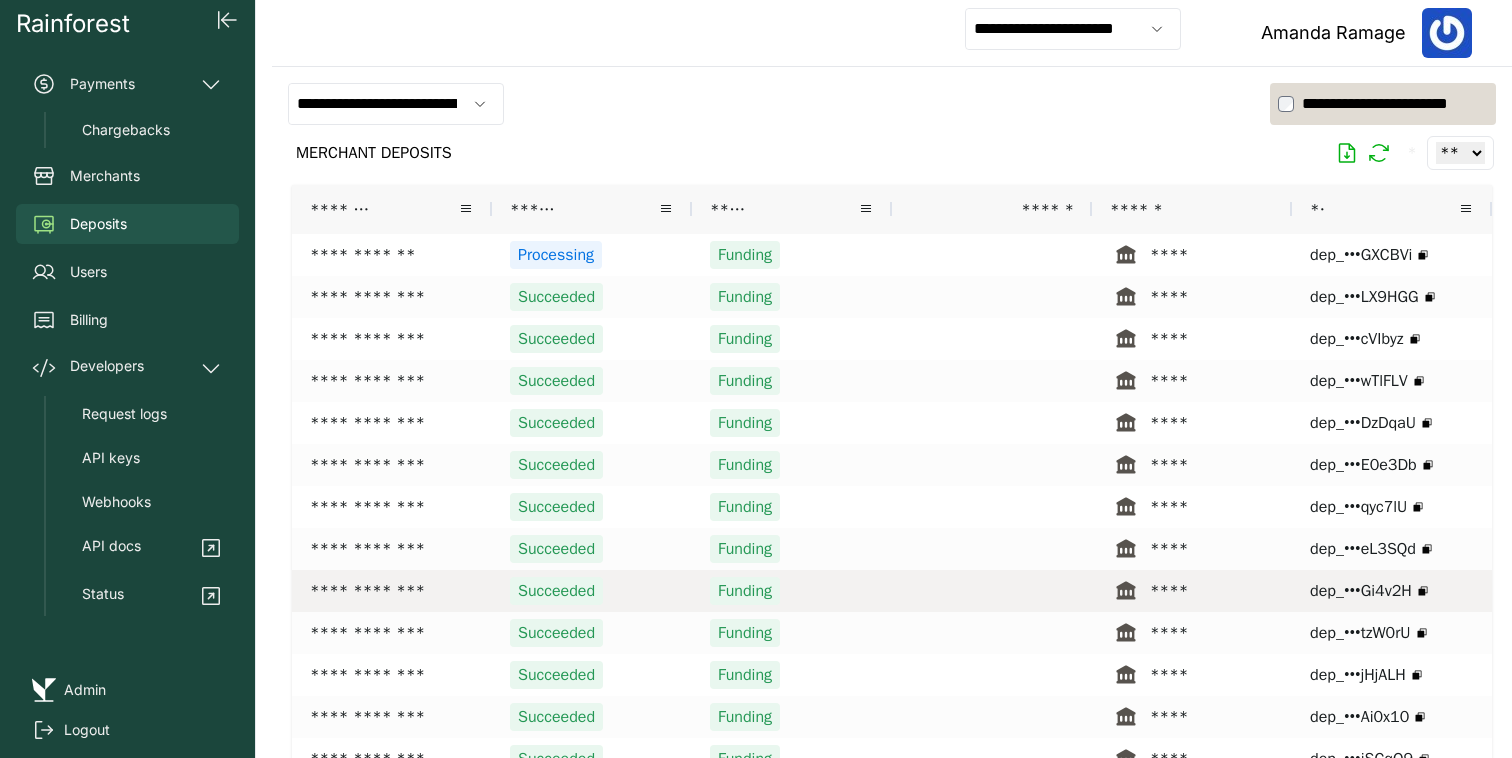 click on "**********" at bounding box center (392, 591) 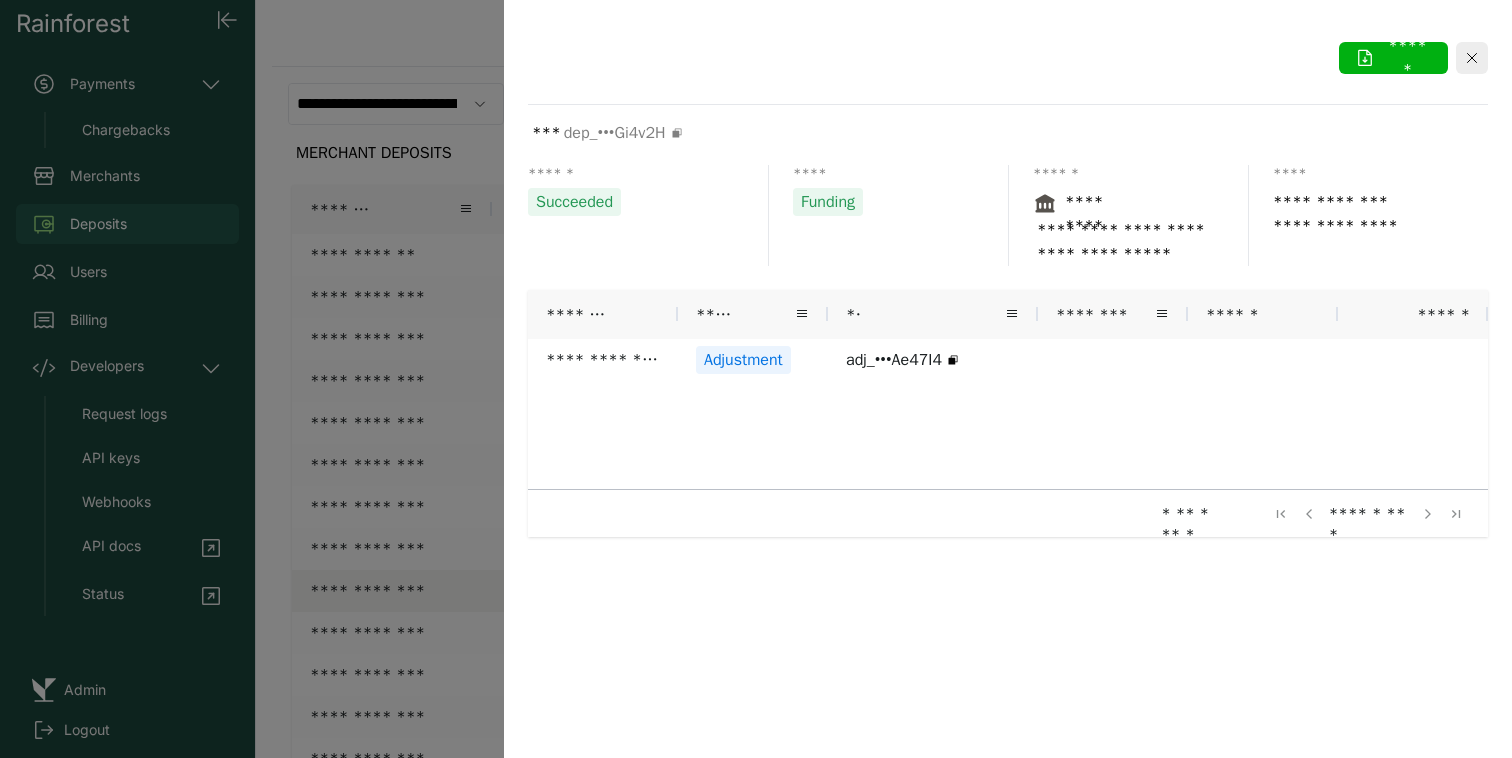click at bounding box center [756, 379] 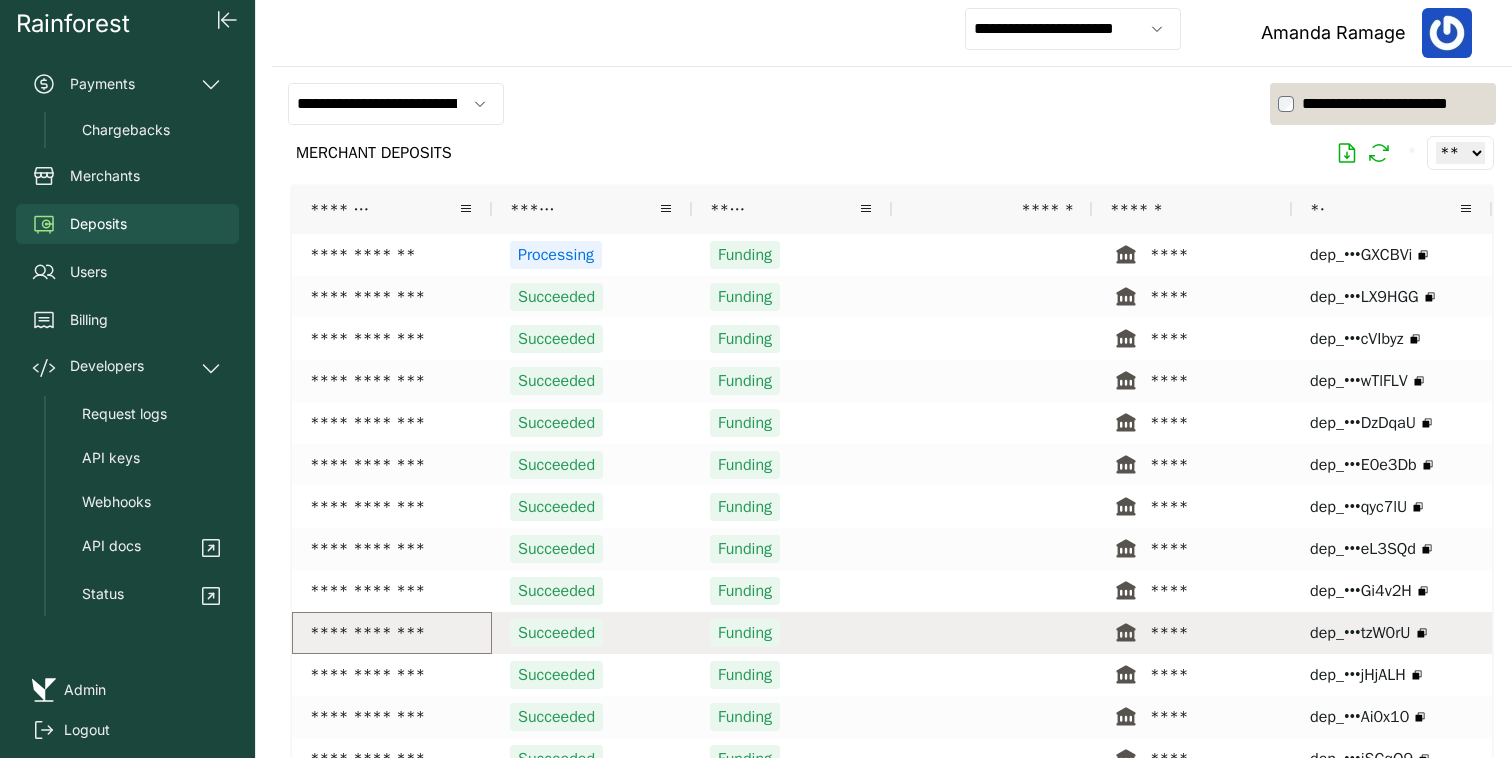 click on "**********" at bounding box center (392, 633) 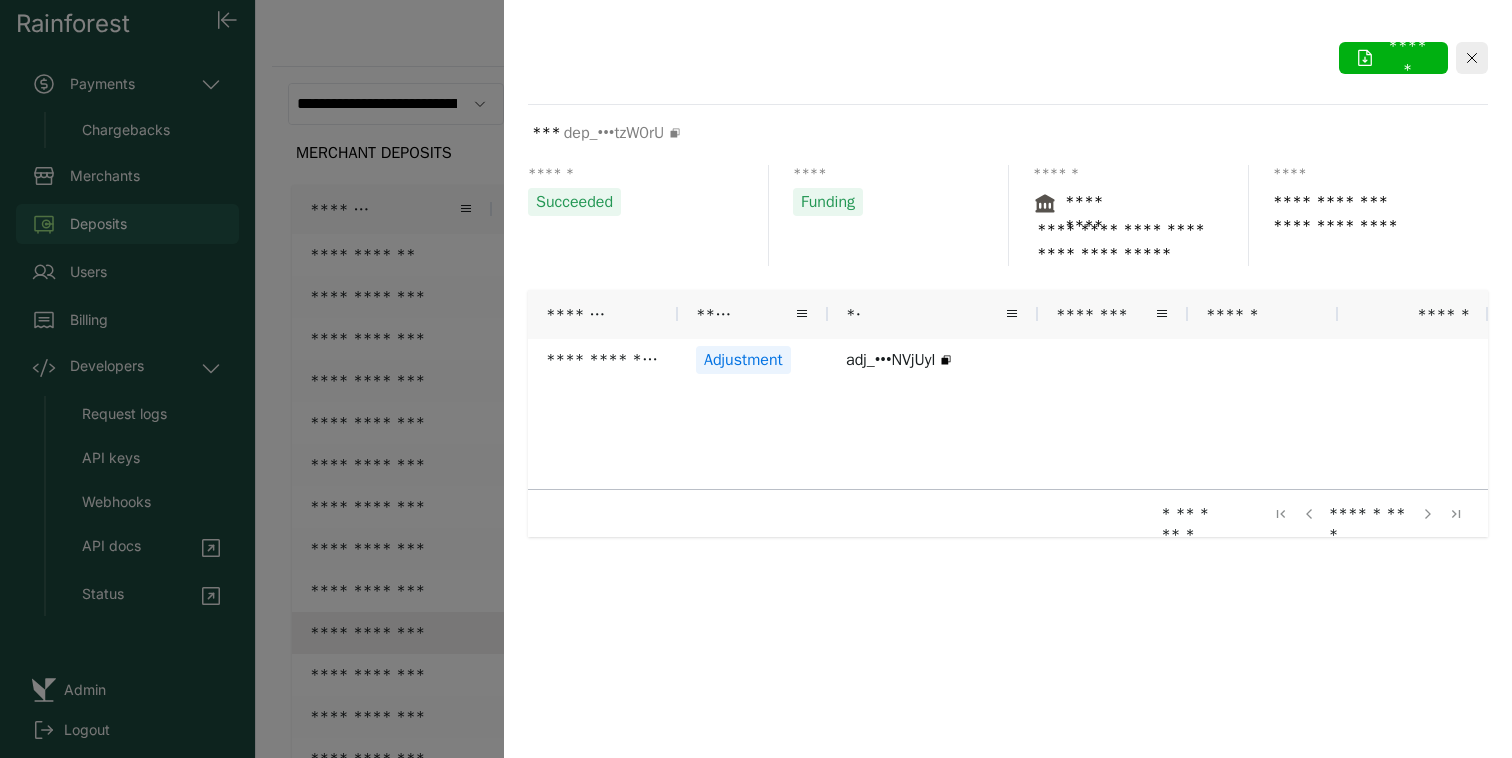 click at bounding box center [756, 379] 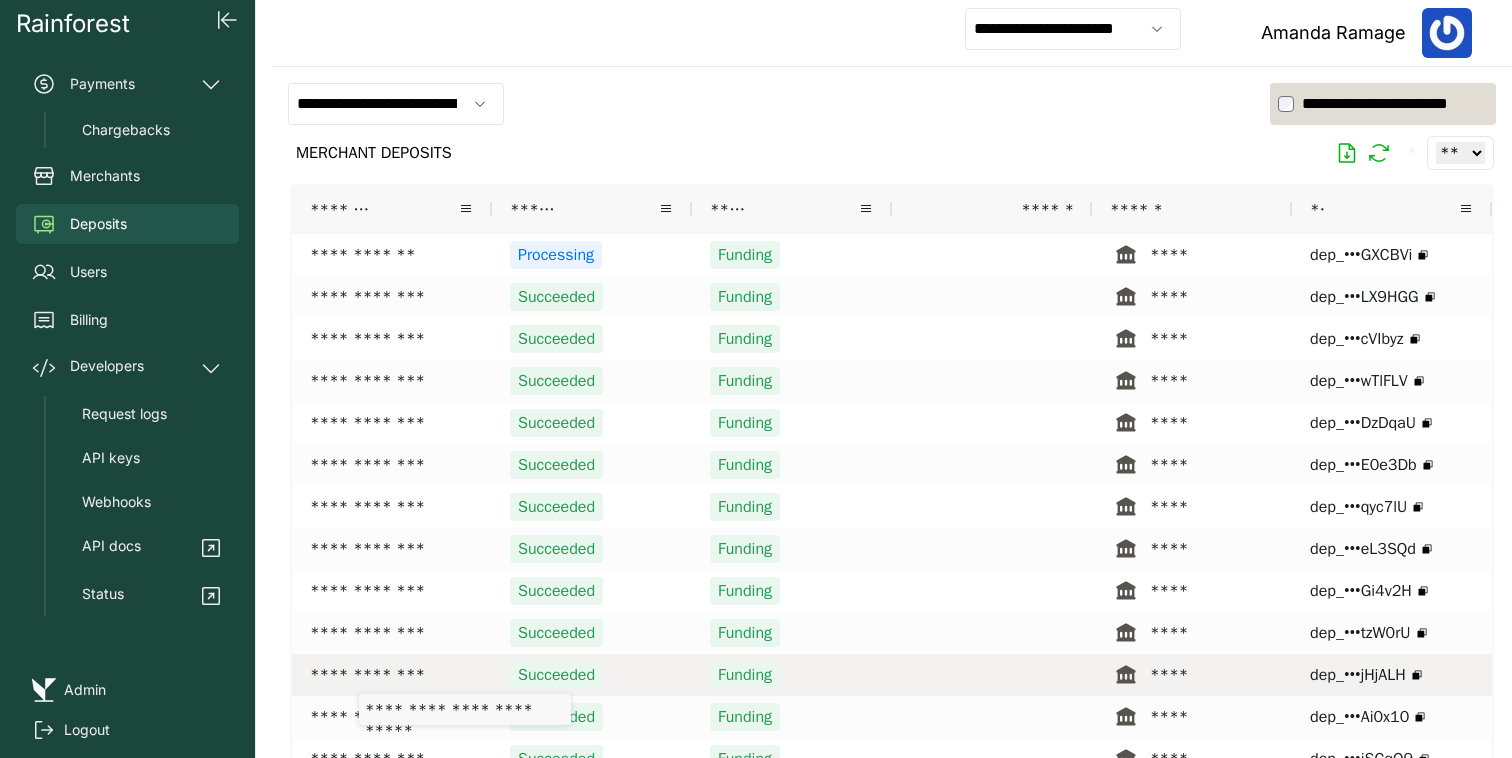 click on "**********" at bounding box center [392, 675] 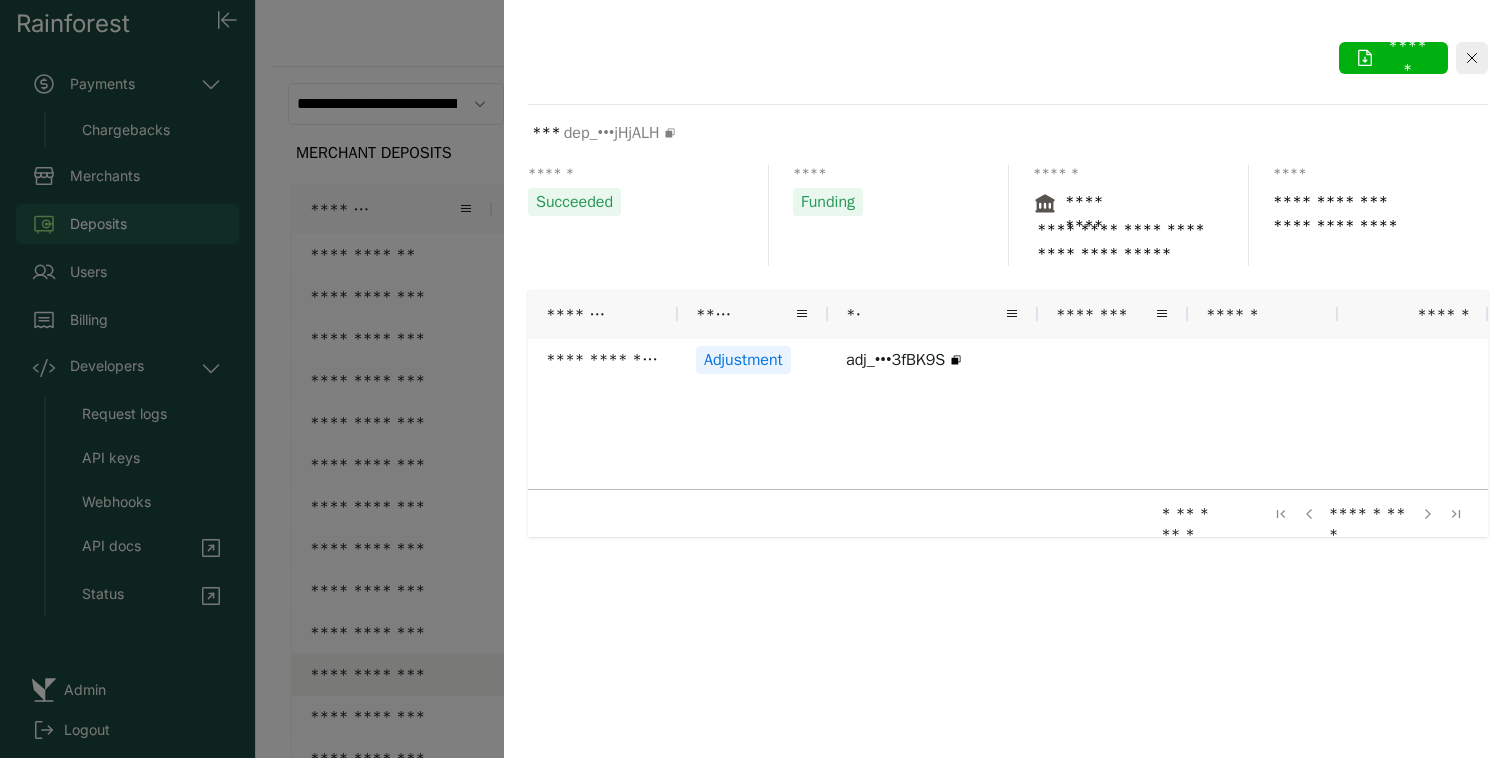 click at bounding box center (756, 379) 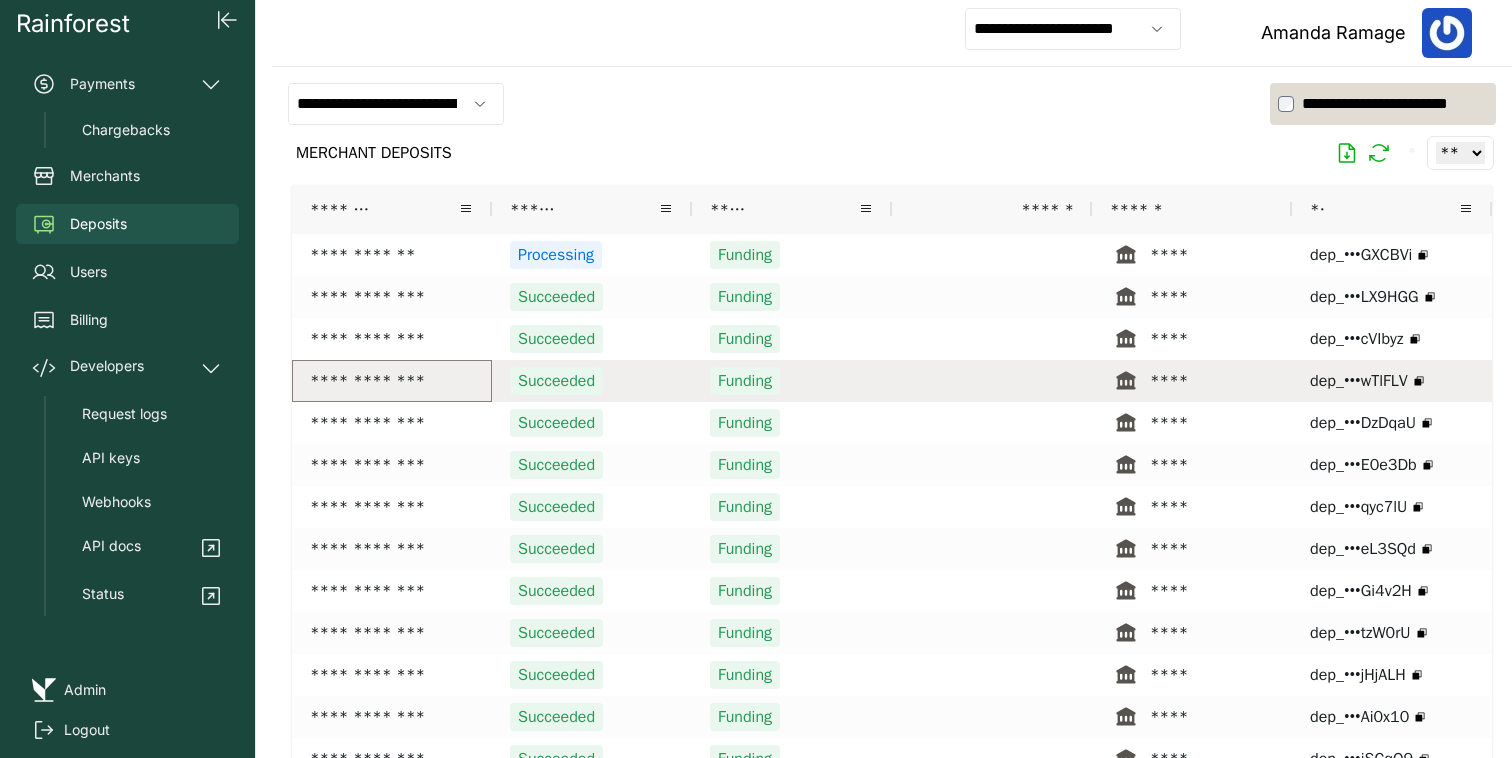 click on "**********" at bounding box center (392, 381) 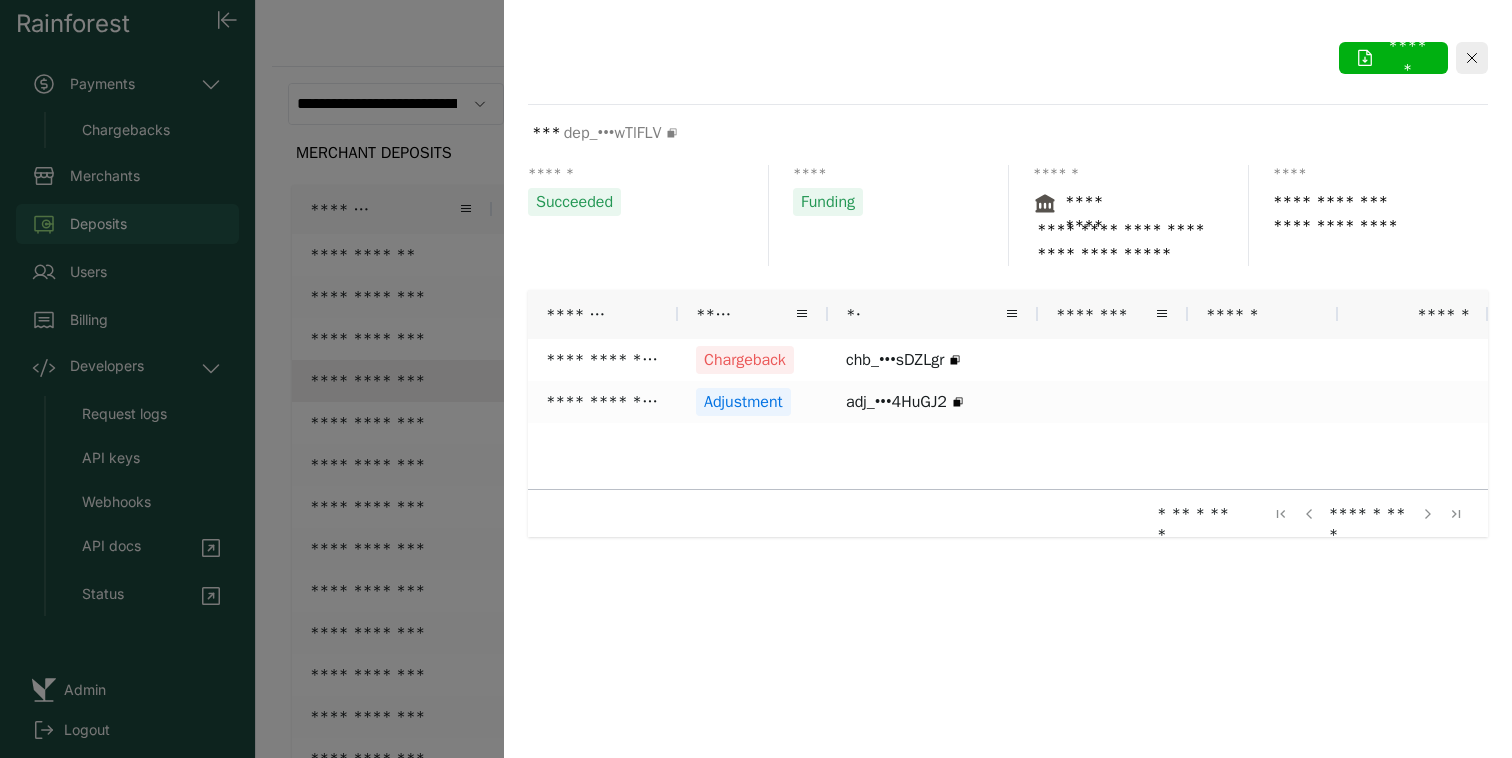 click at bounding box center (756, 379) 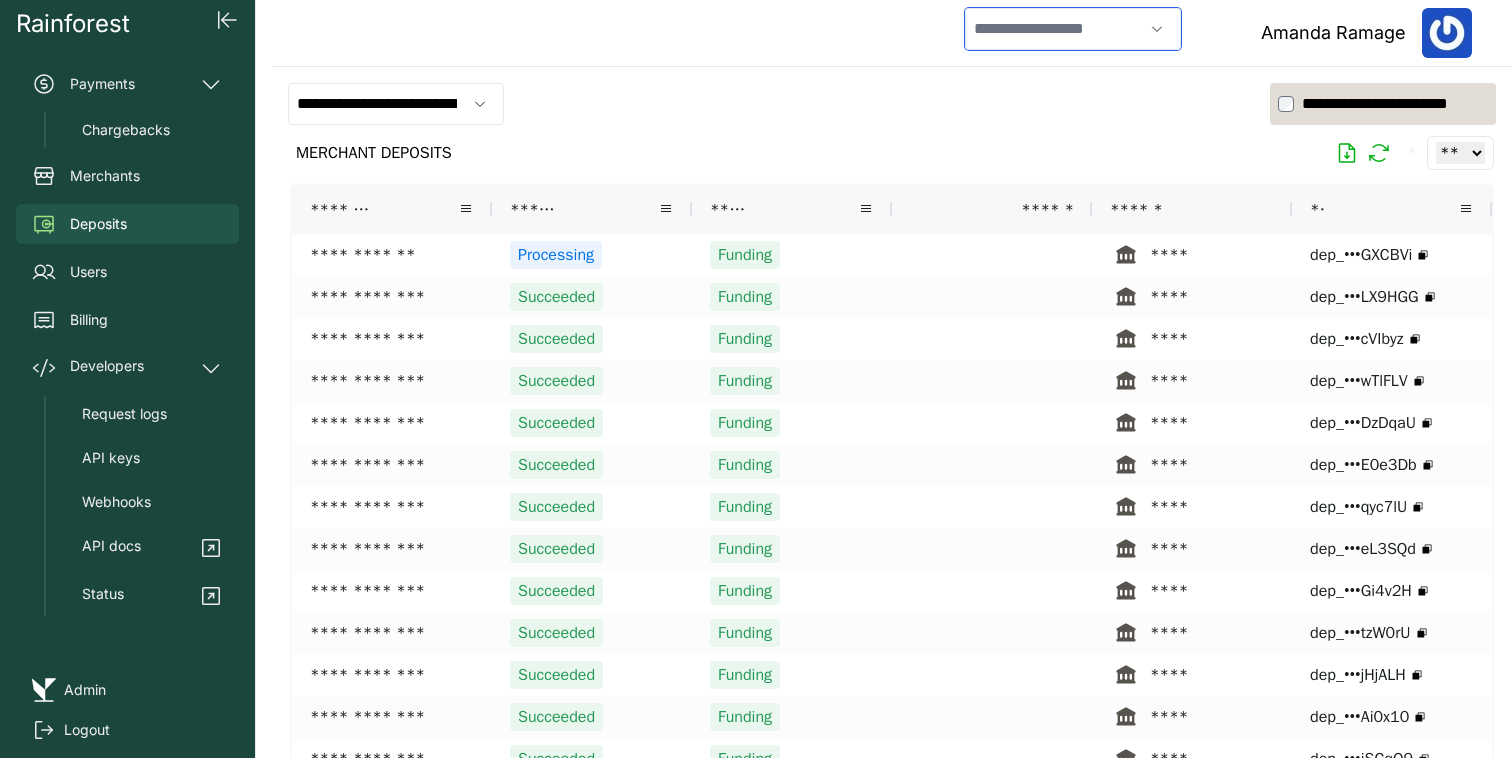 click at bounding box center [1054, 29] 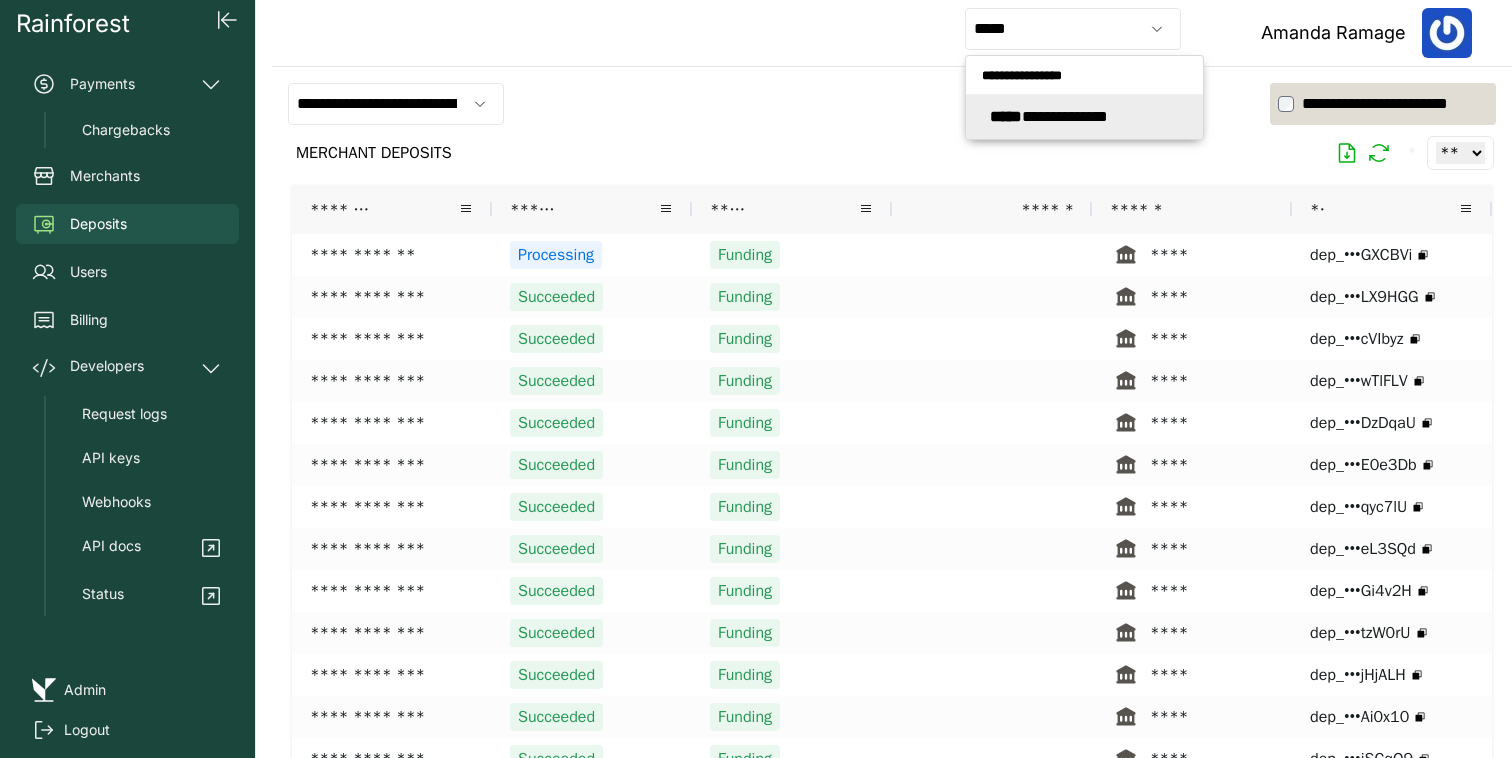 type on "**********" 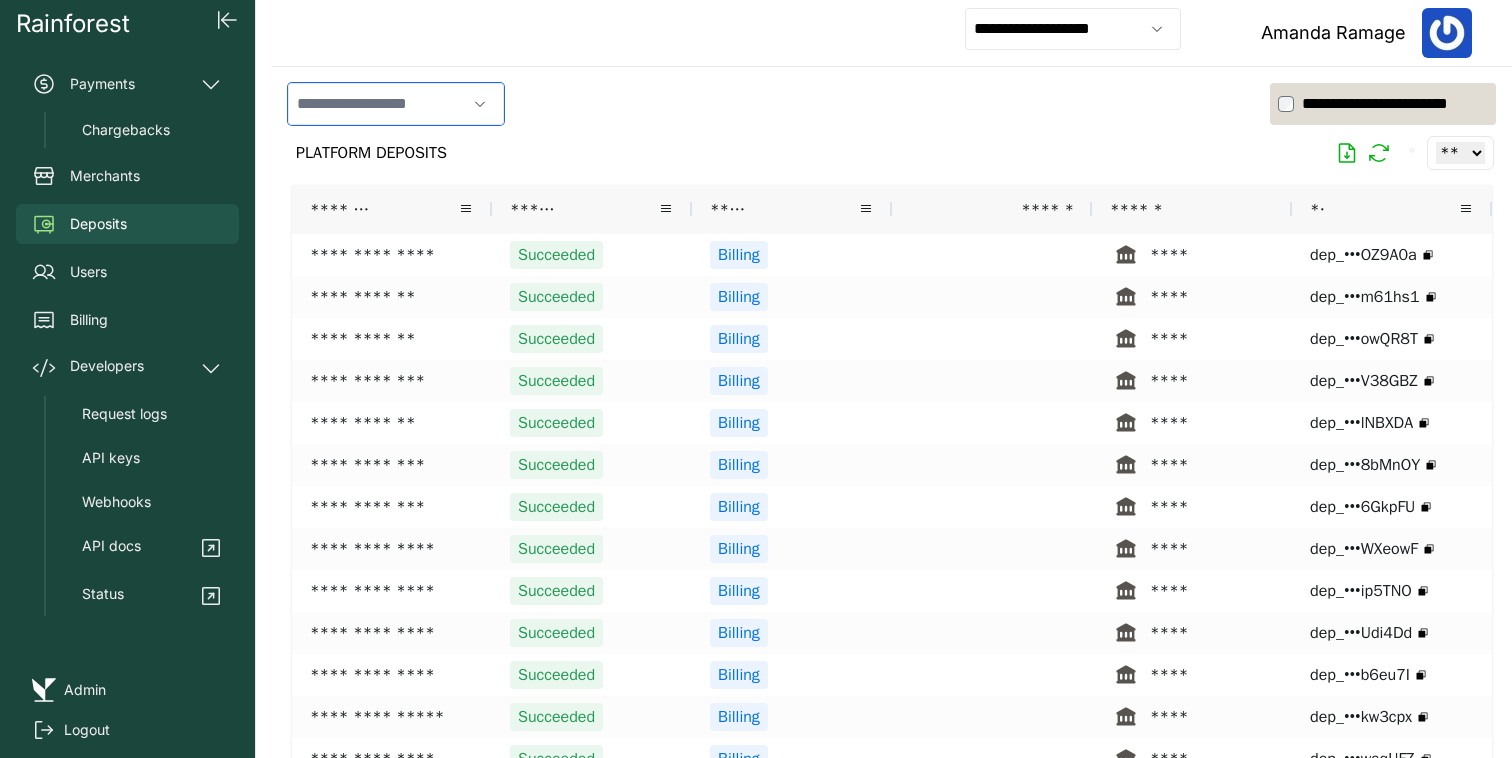 click at bounding box center (377, 104) 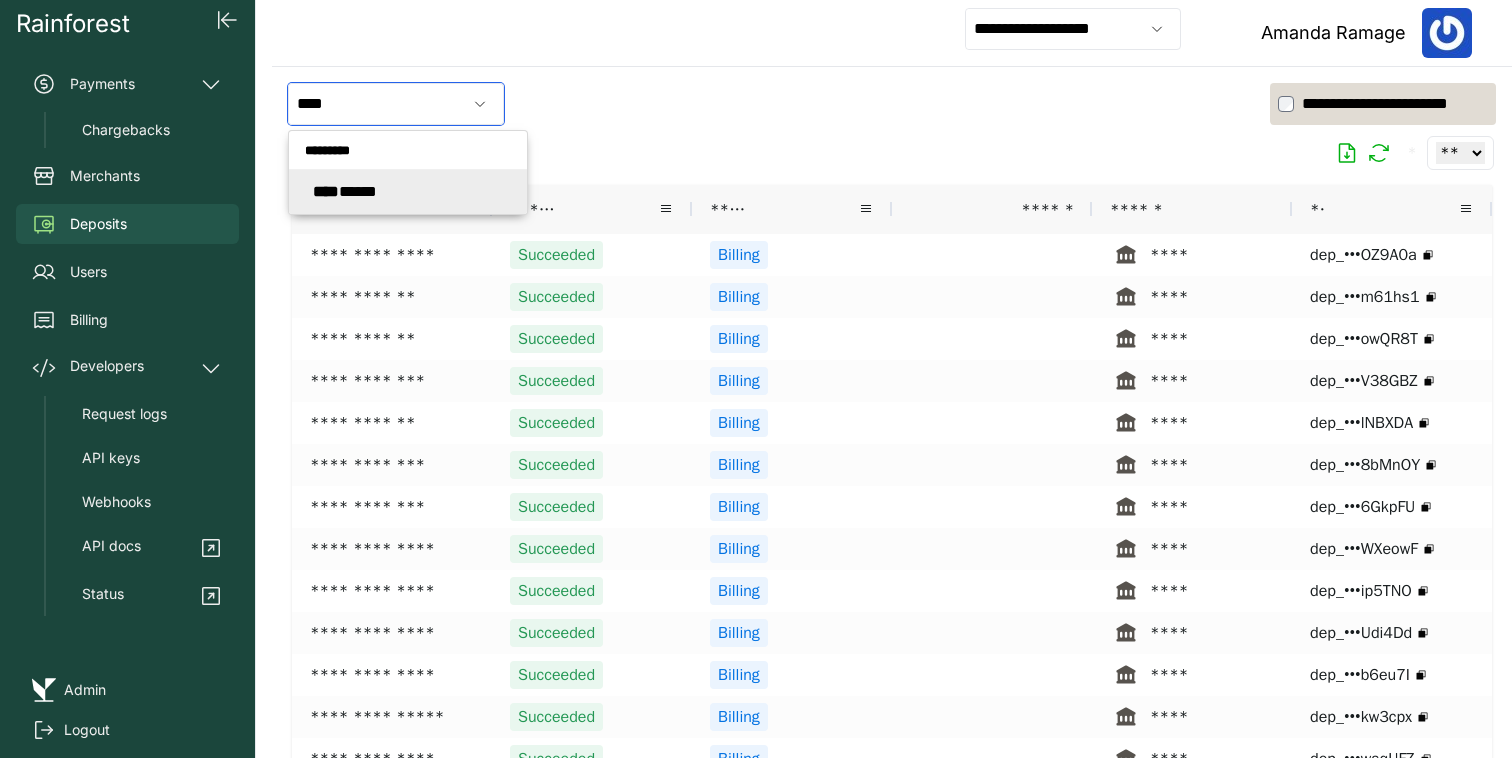 click on "**** ******" at bounding box center [345, 191] 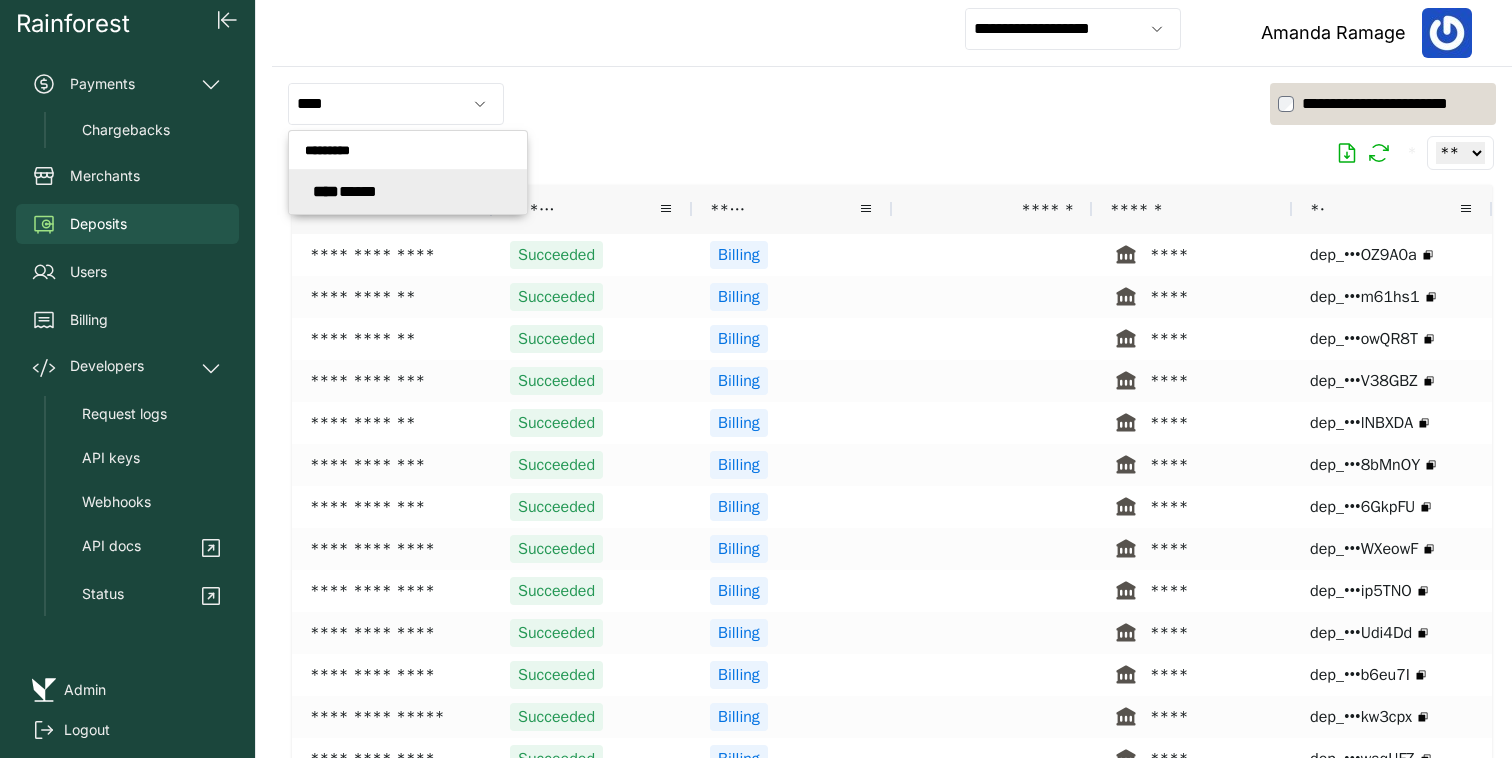 type on "**********" 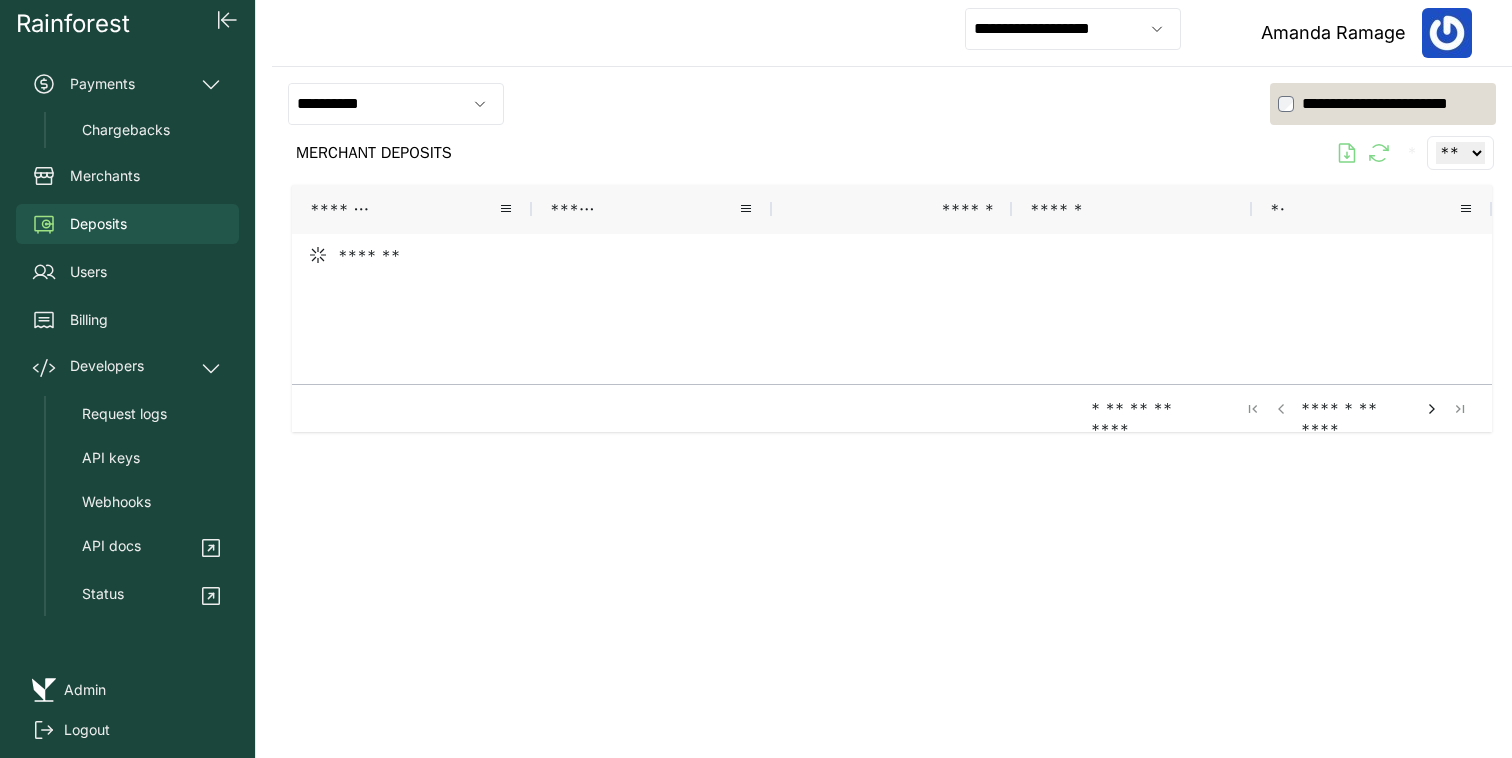 click on "**********" at bounding box center (892, 104) 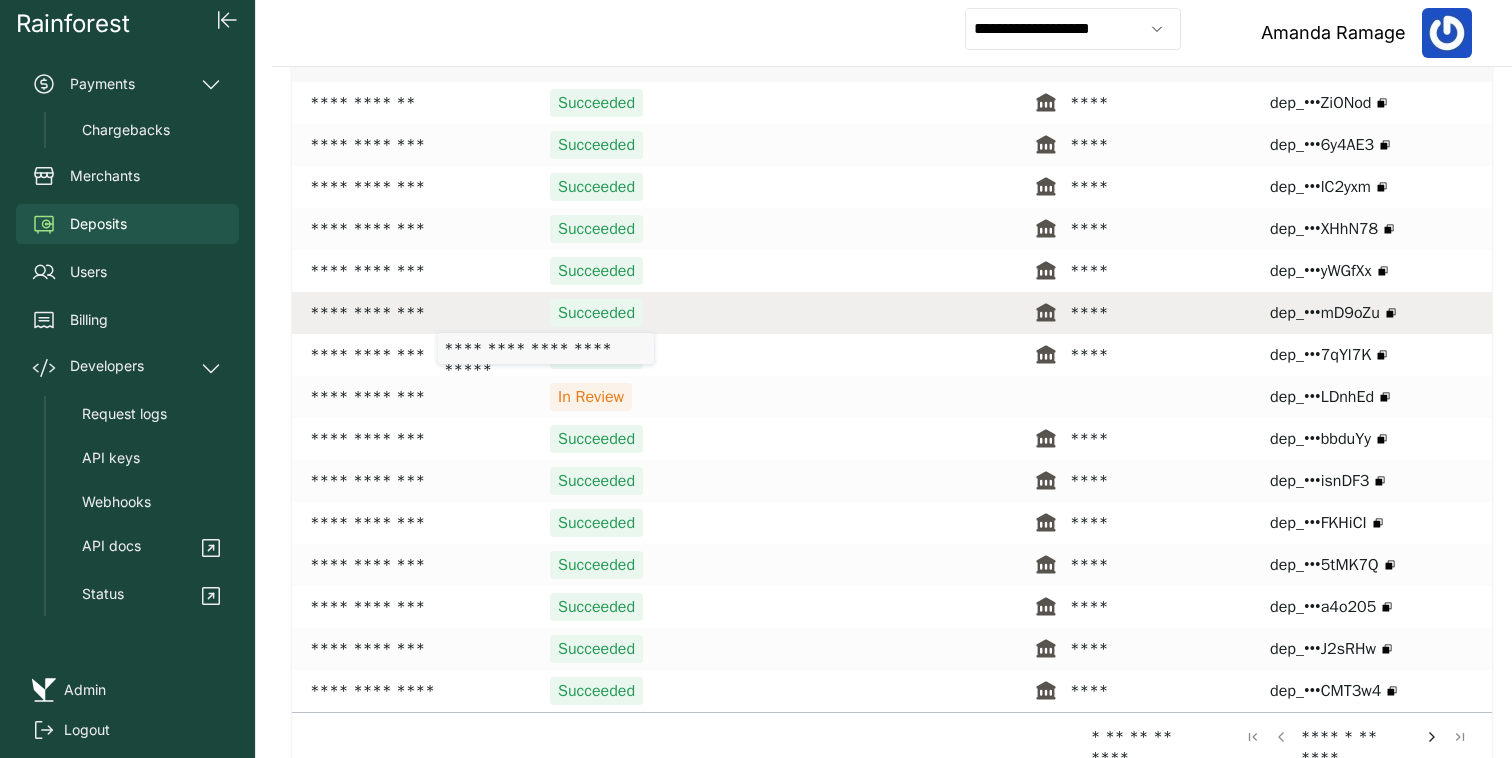 scroll, scrollTop: 154, scrollLeft: 0, axis: vertical 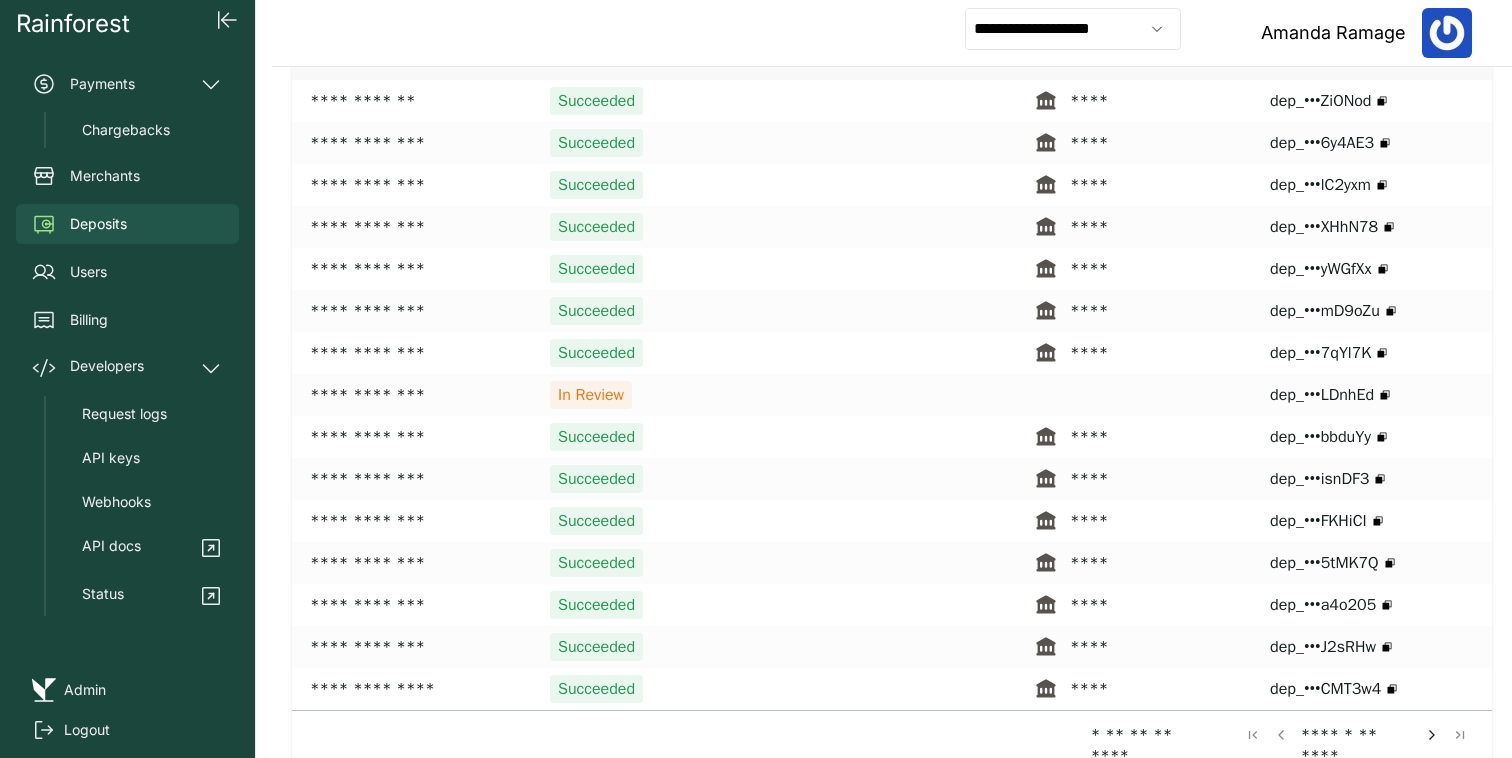 click at bounding box center (1432, 735) 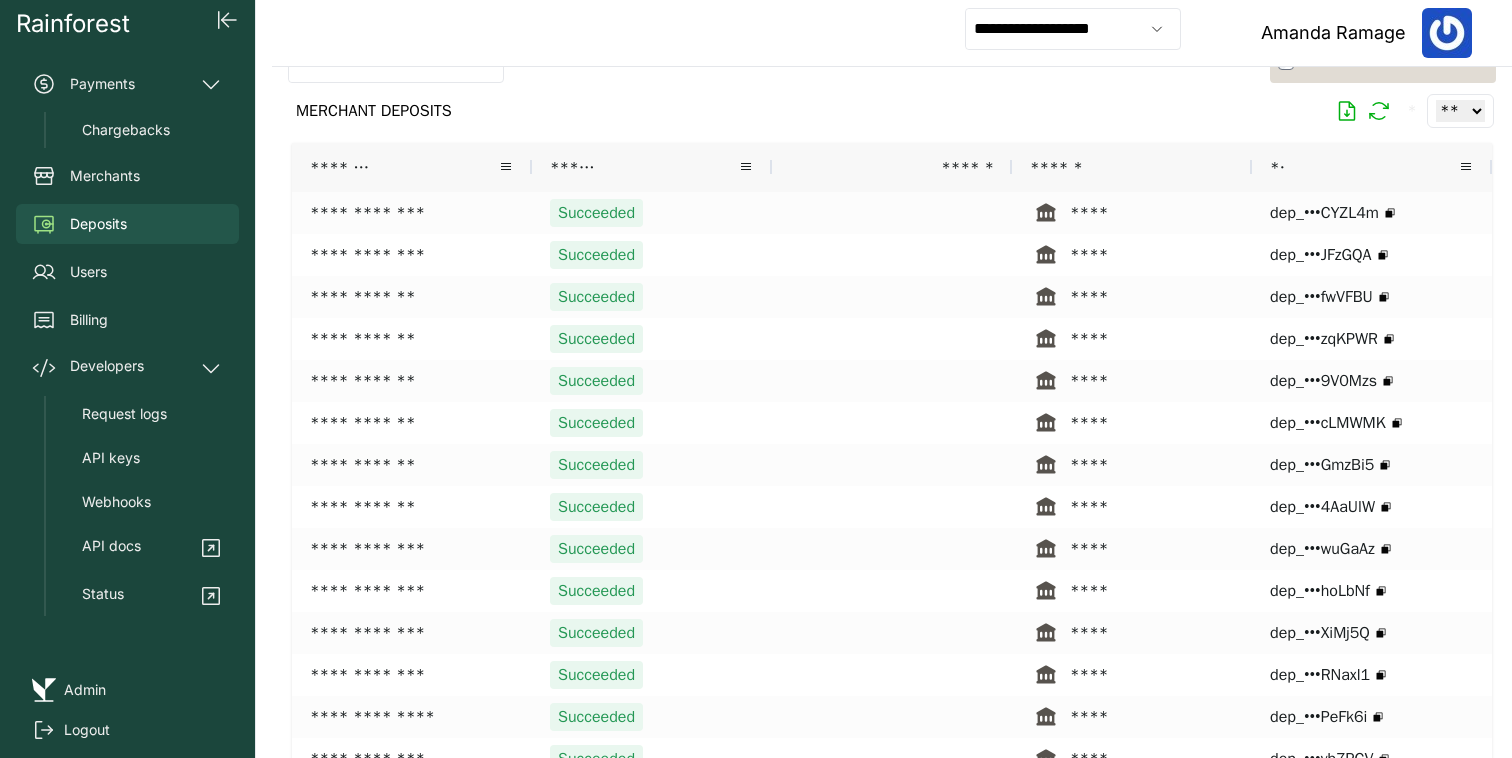 scroll, scrollTop: 154, scrollLeft: 0, axis: vertical 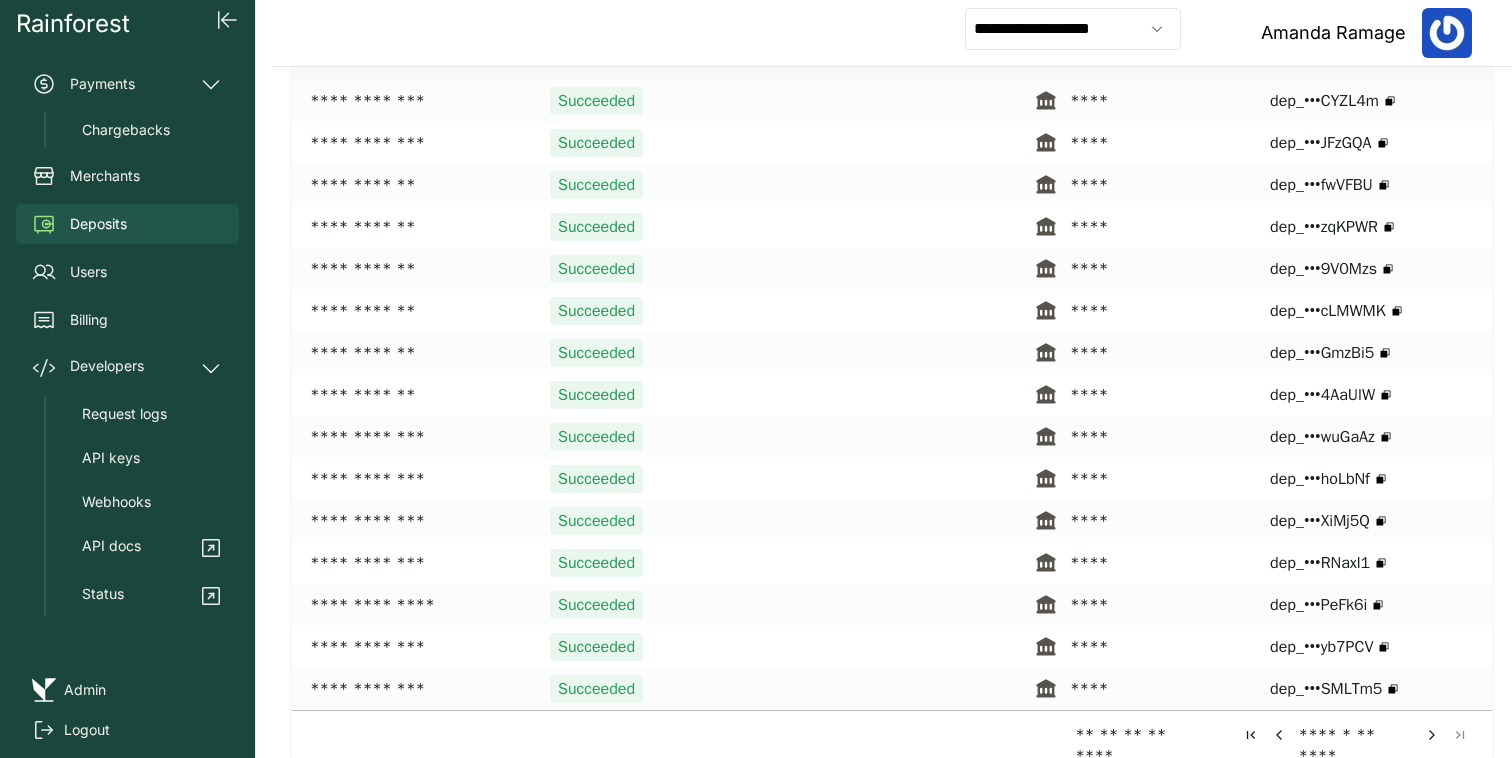 click at bounding box center (1432, 735) 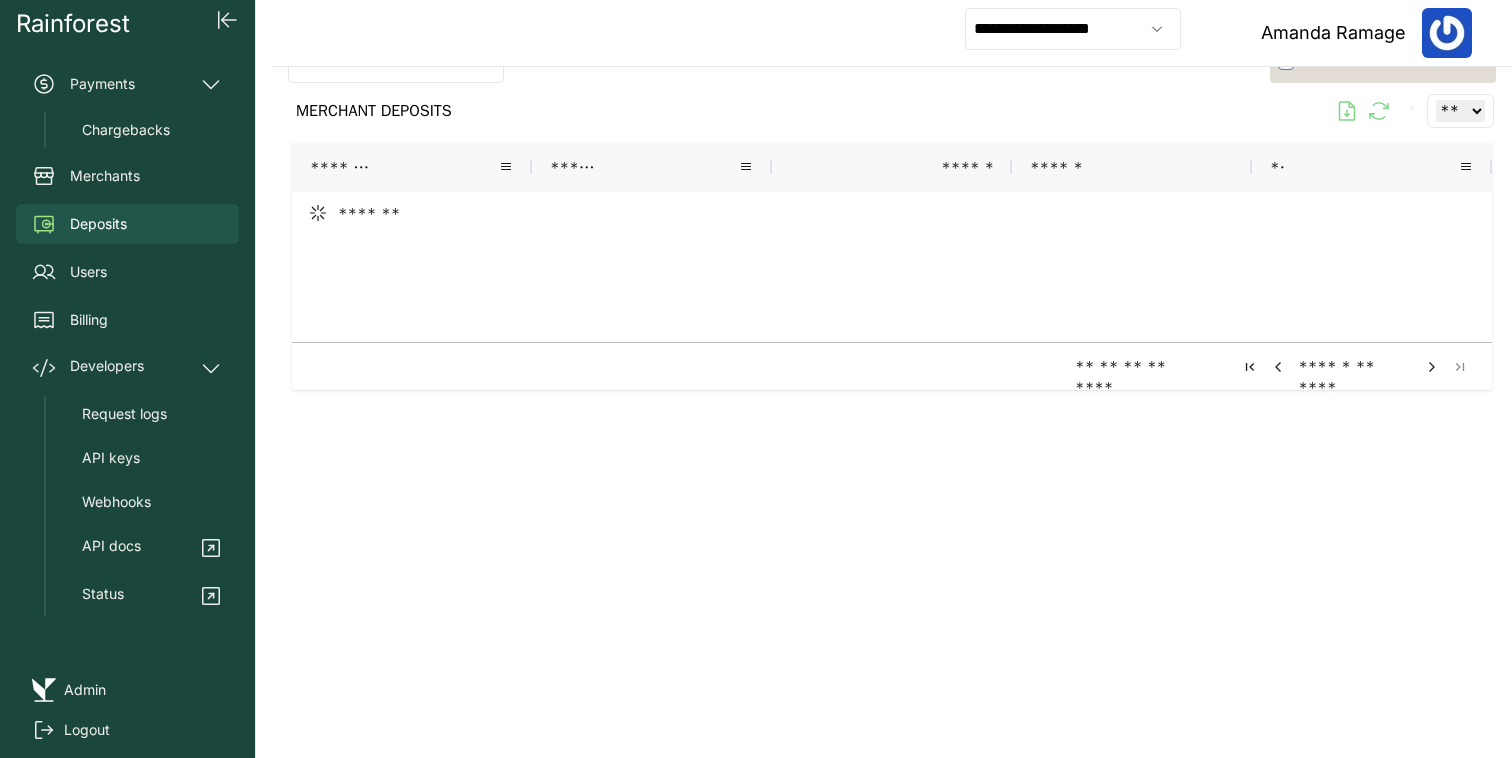 scroll, scrollTop: 154, scrollLeft: 0, axis: vertical 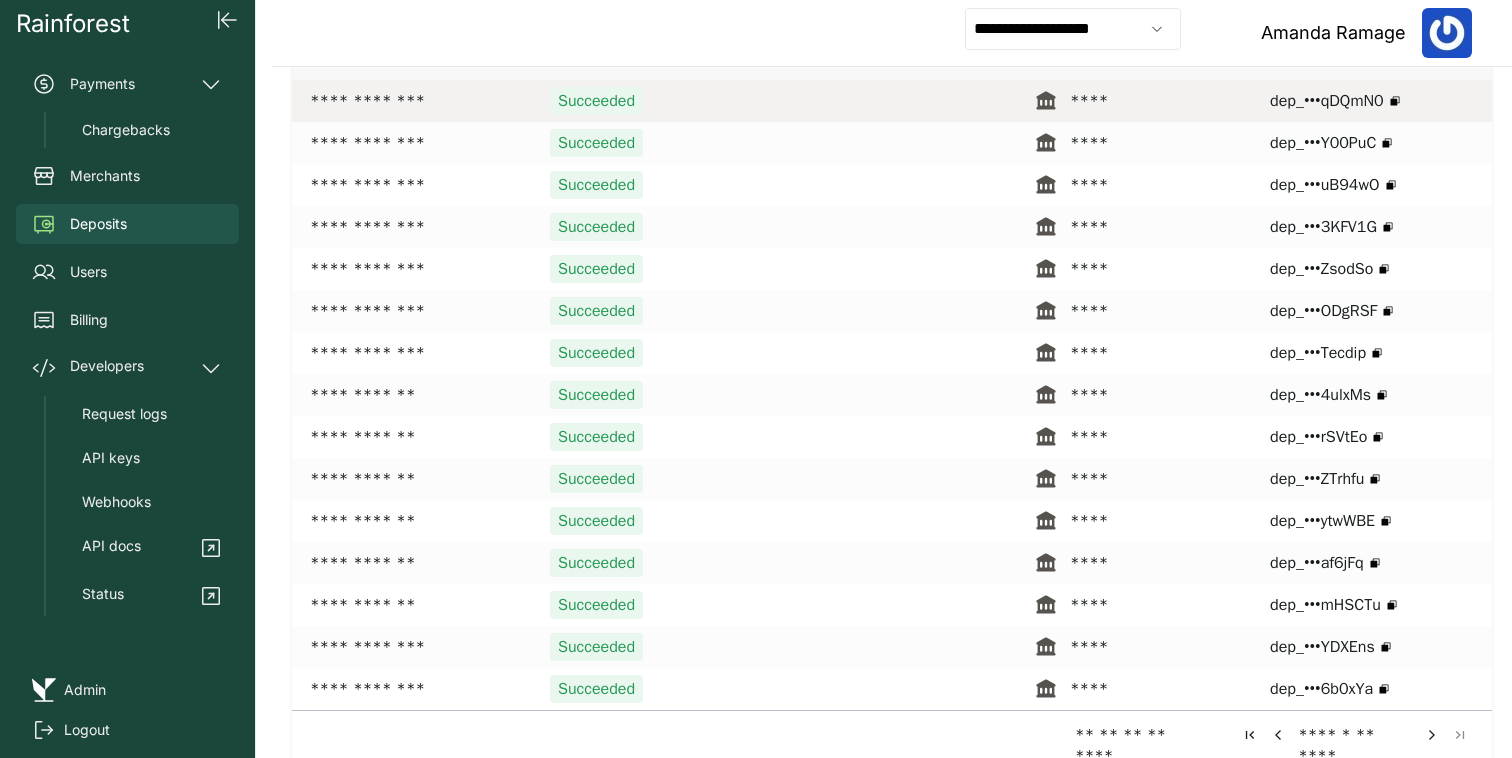 click on "**********" at bounding box center (412, 101) 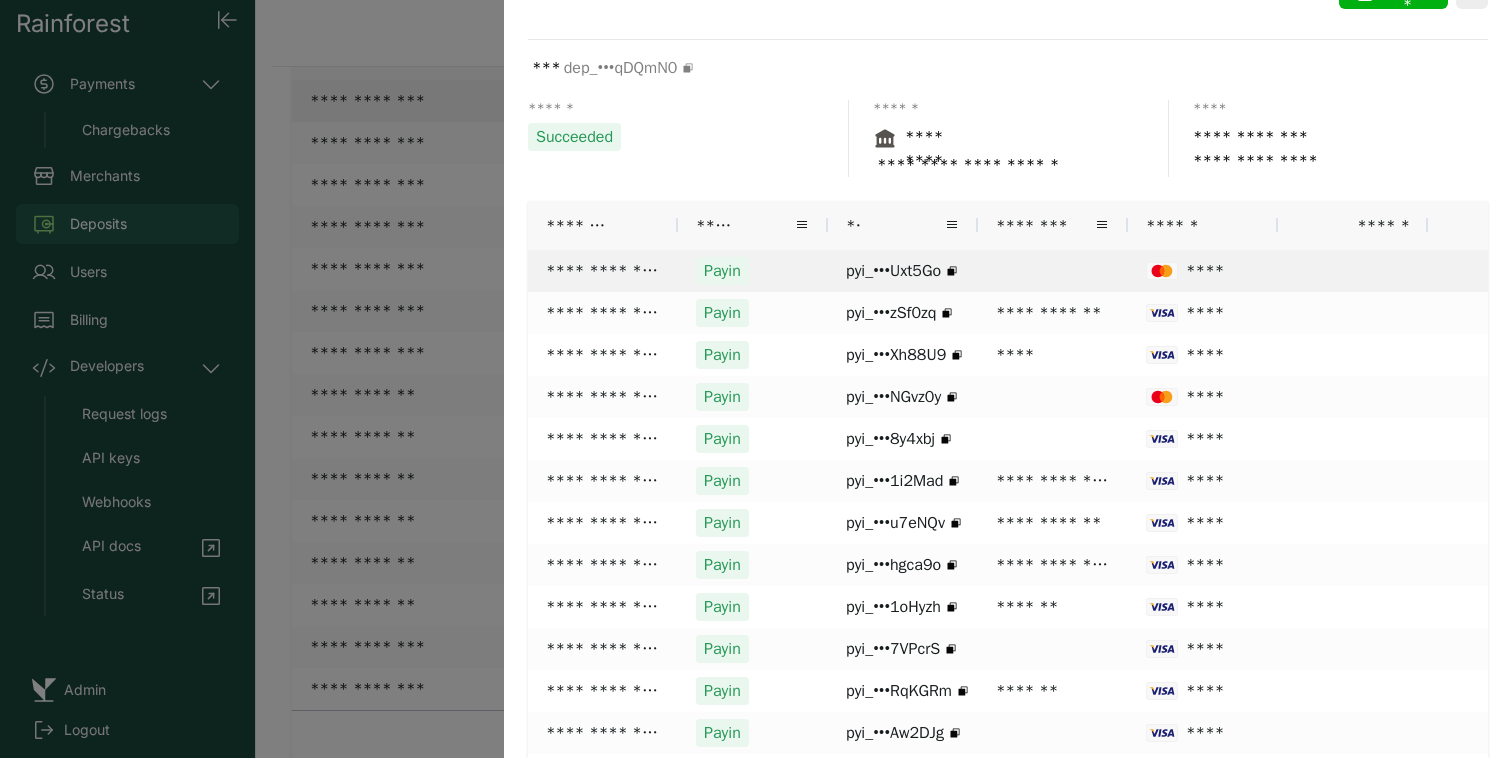 scroll, scrollTop: 75, scrollLeft: 0, axis: vertical 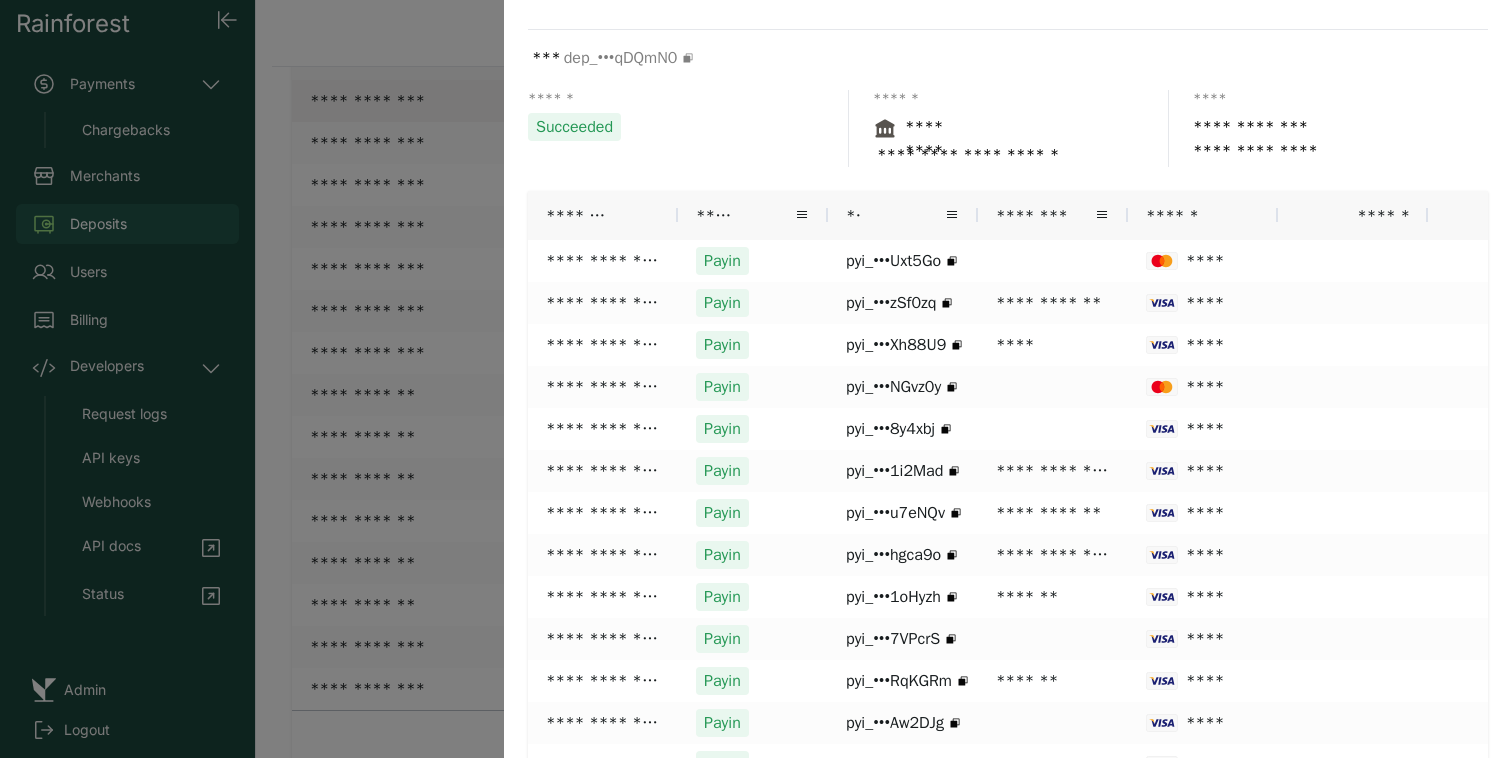 click on "****" at bounding box center (745, 215) 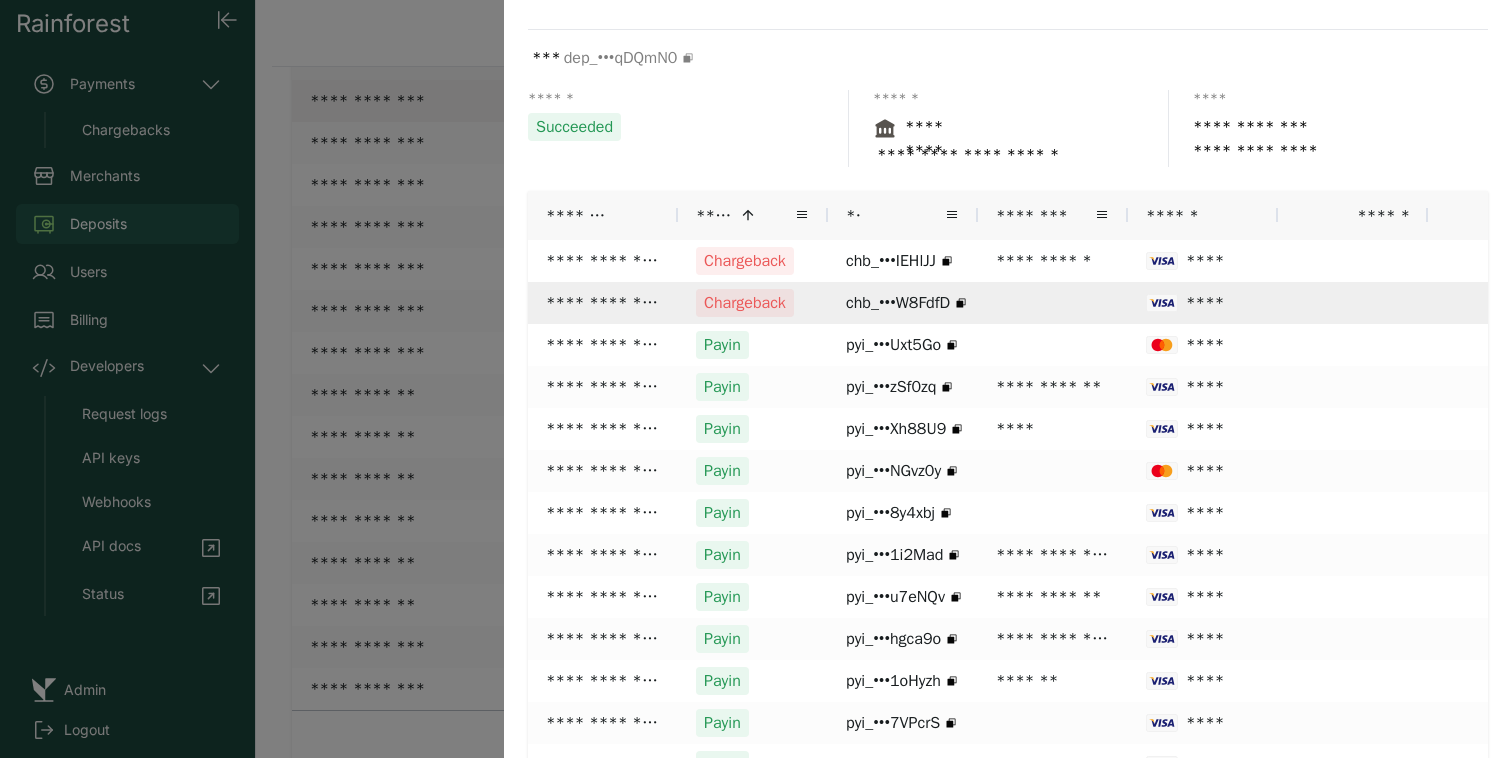 scroll, scrollTop: 0, scrollLeft: 31, axis: horizontal 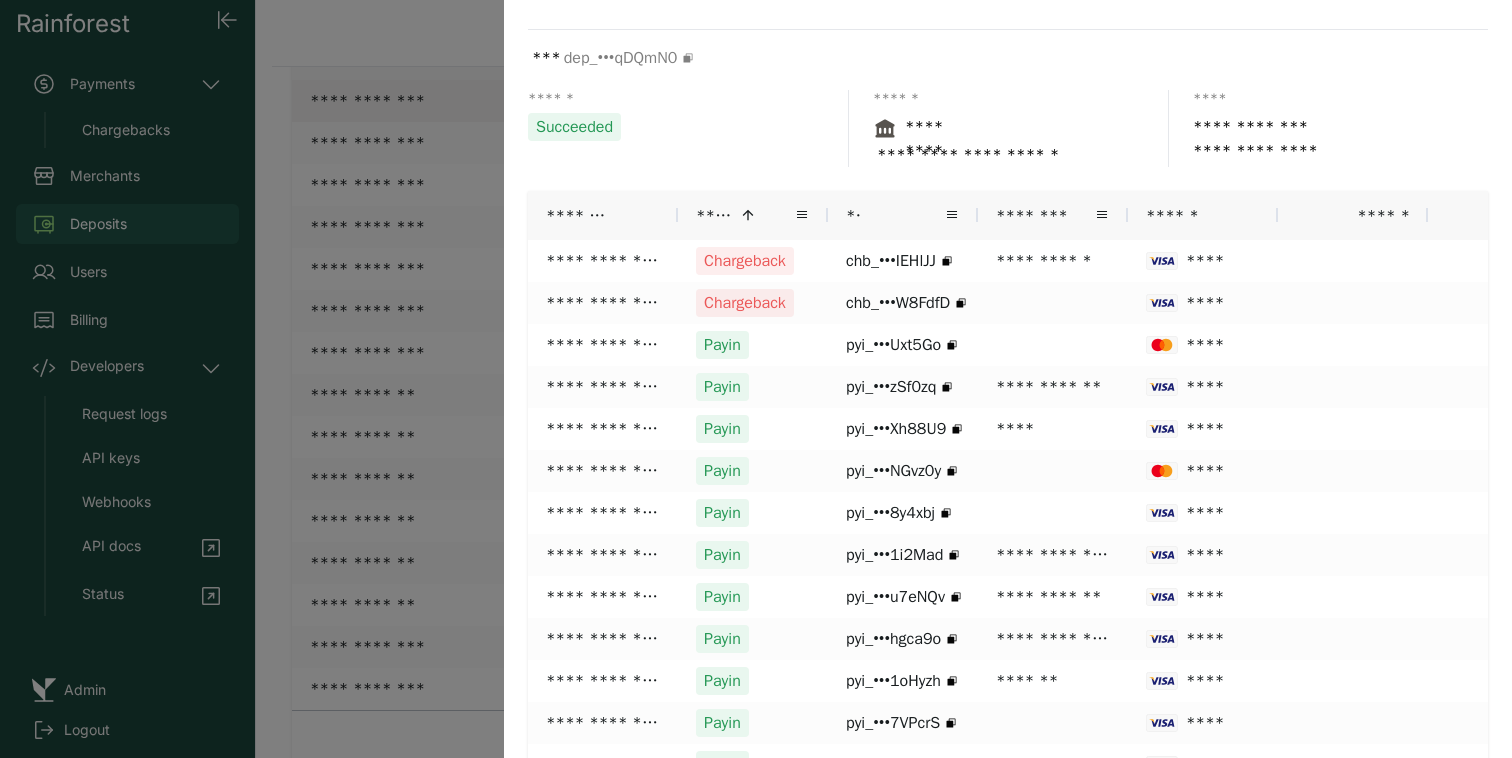 click at bounding box center (756, 379) 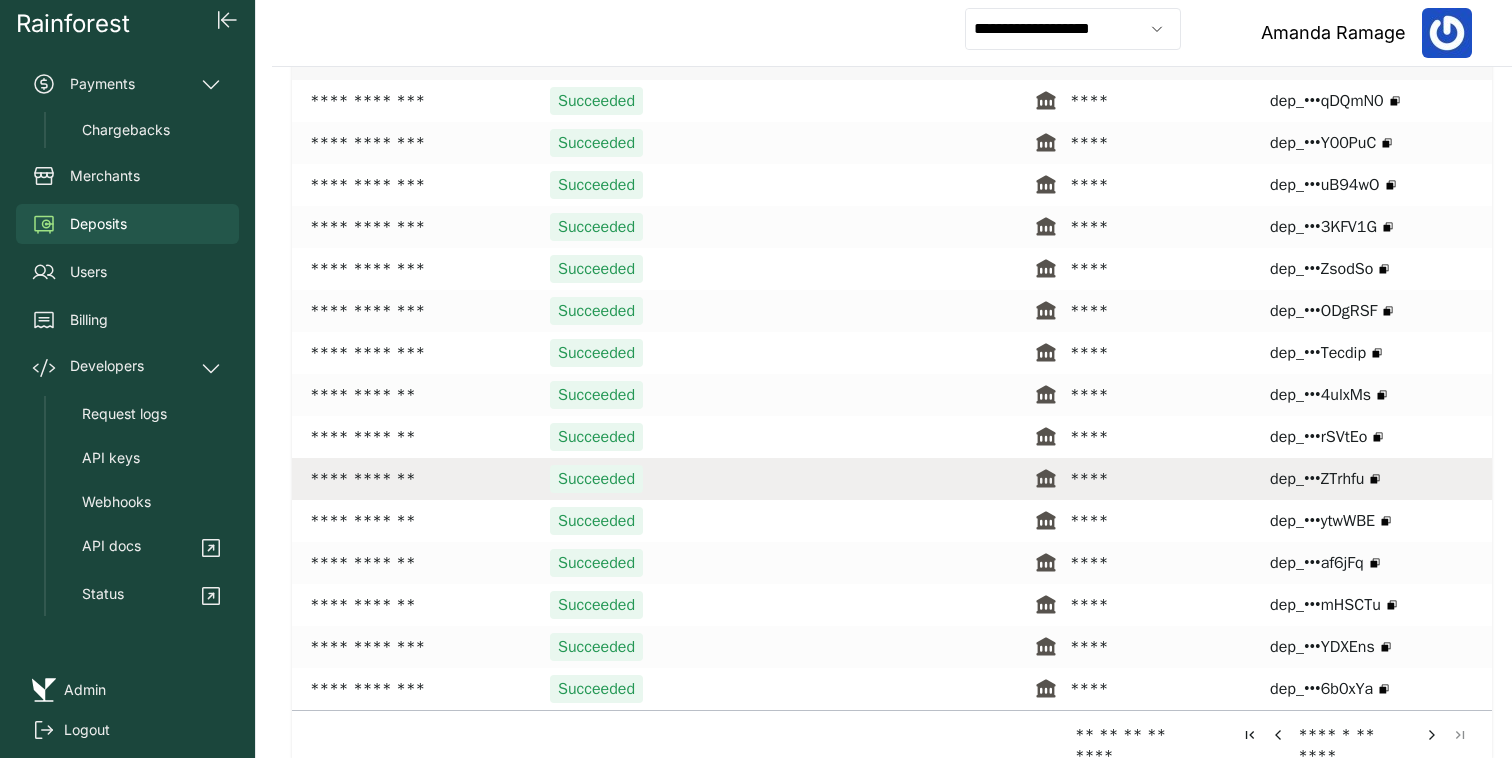 scroll, scrollTop: 0, scrollLeft: 0, axis: both 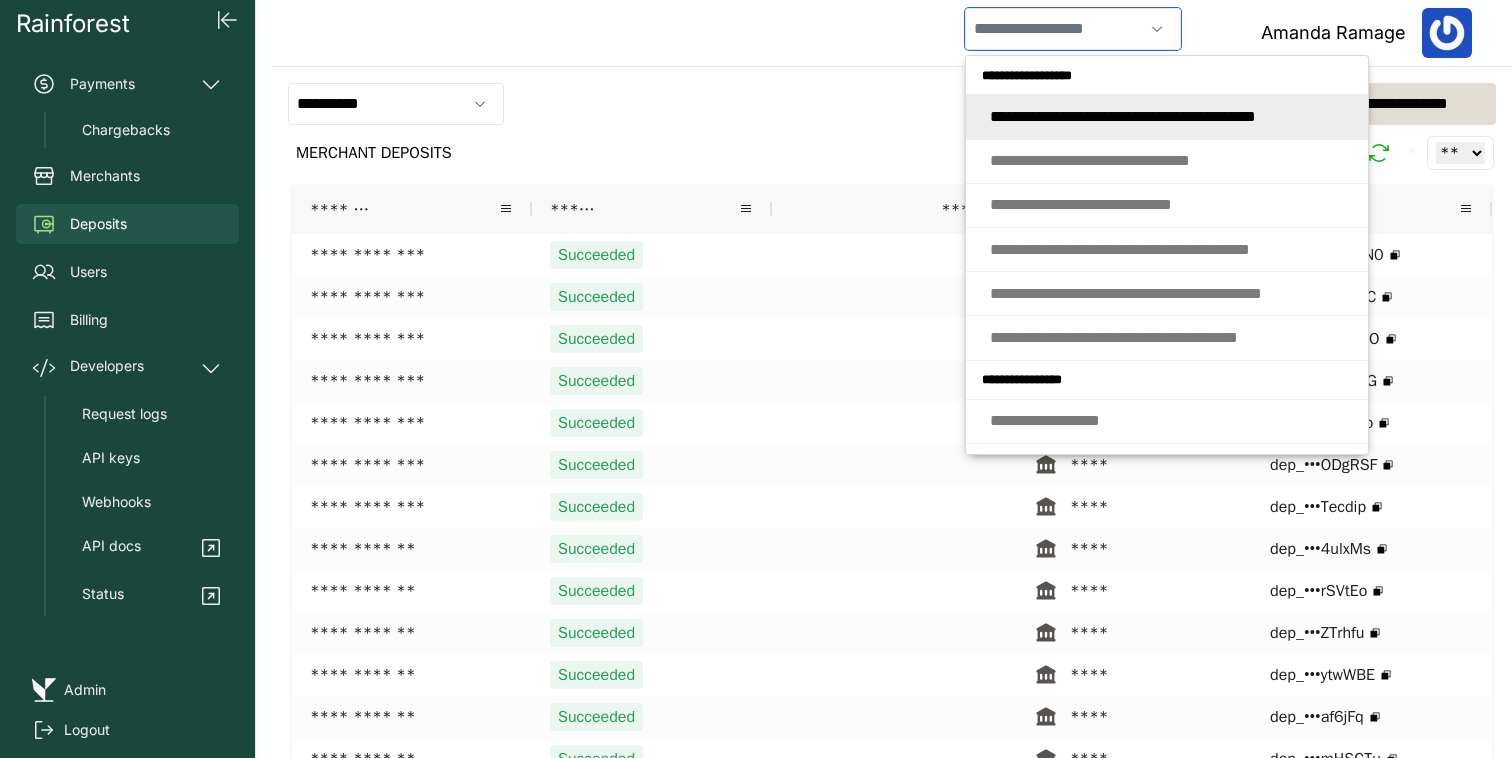 click at bounding box center (1054, 29) 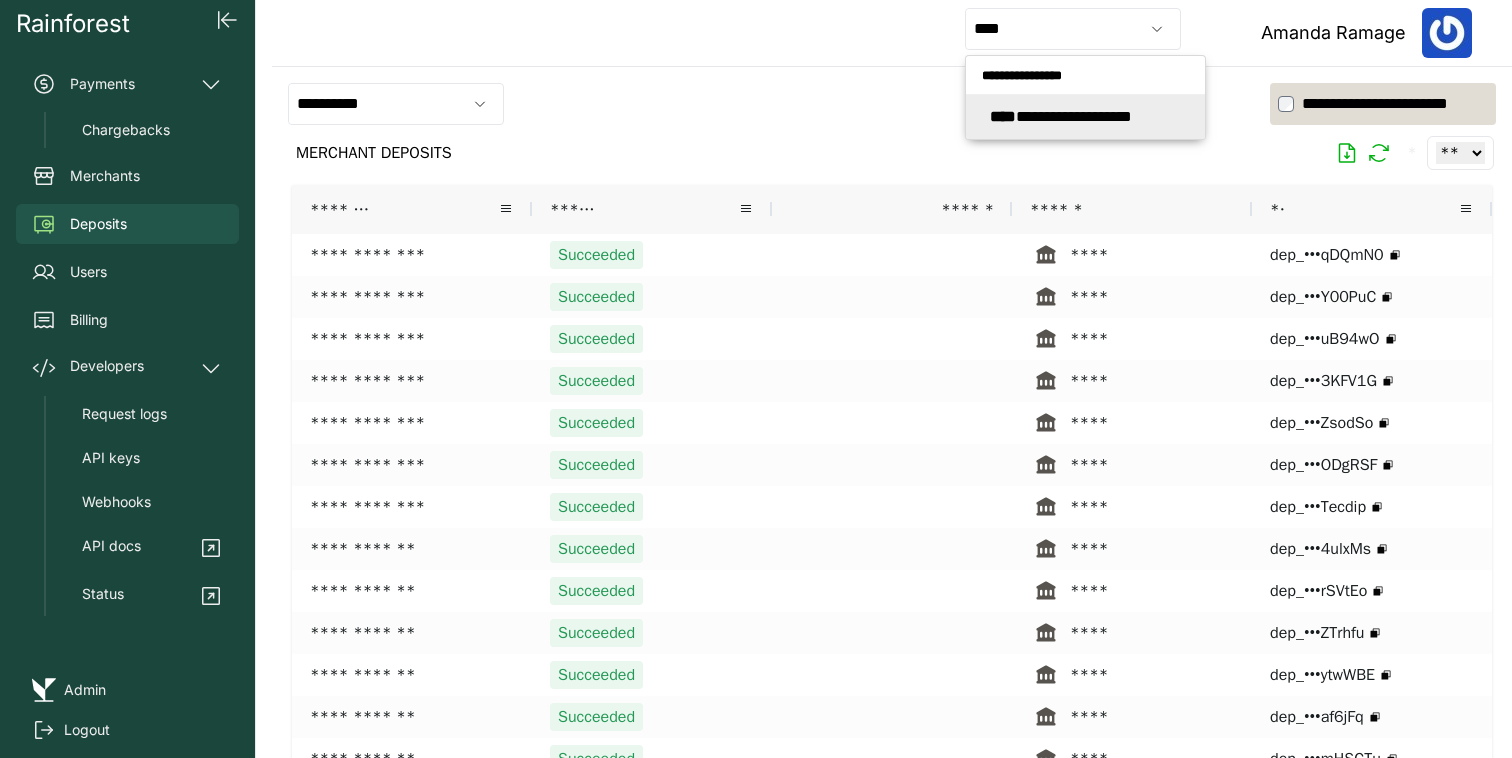 type on "**********" 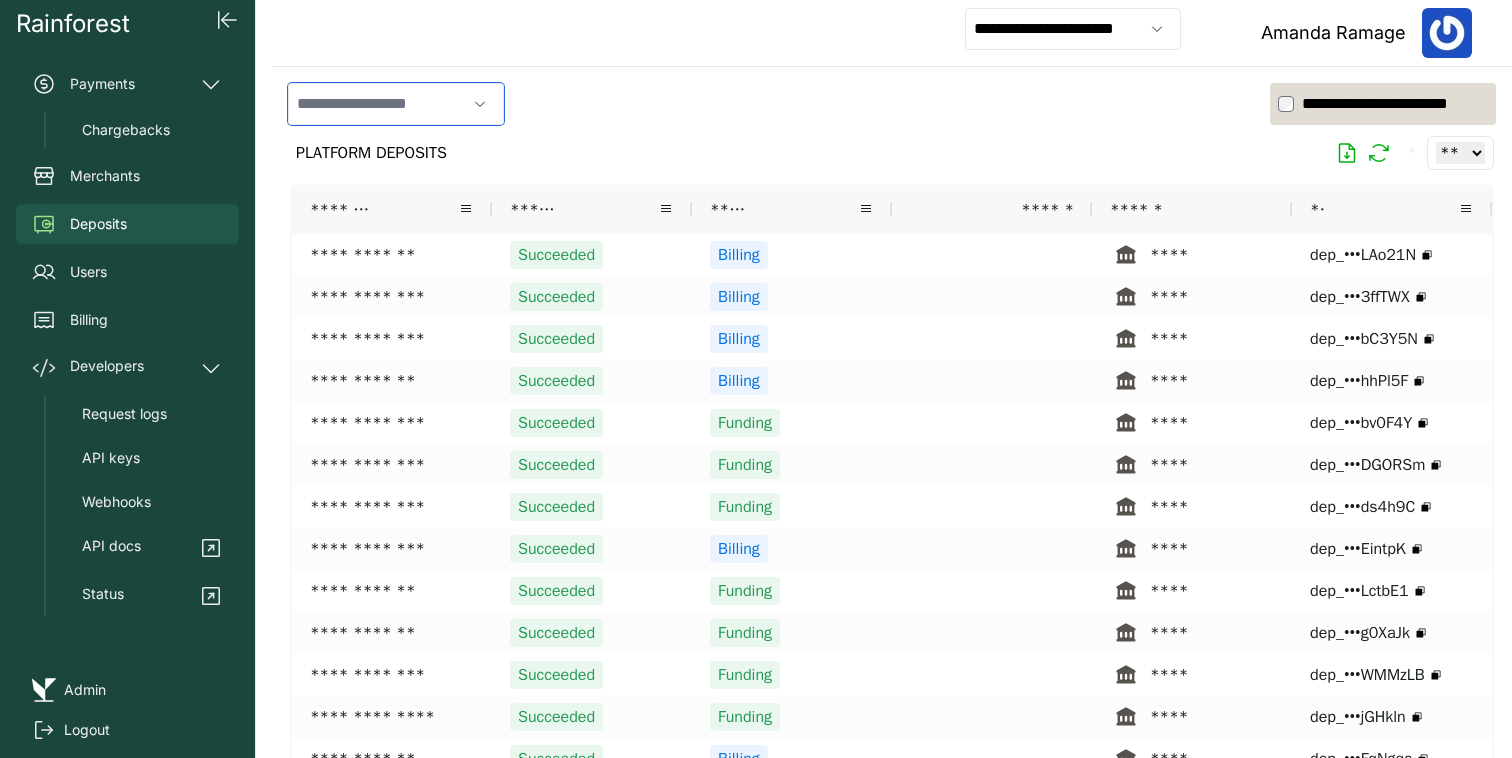 click at bounding box center [377, 104] 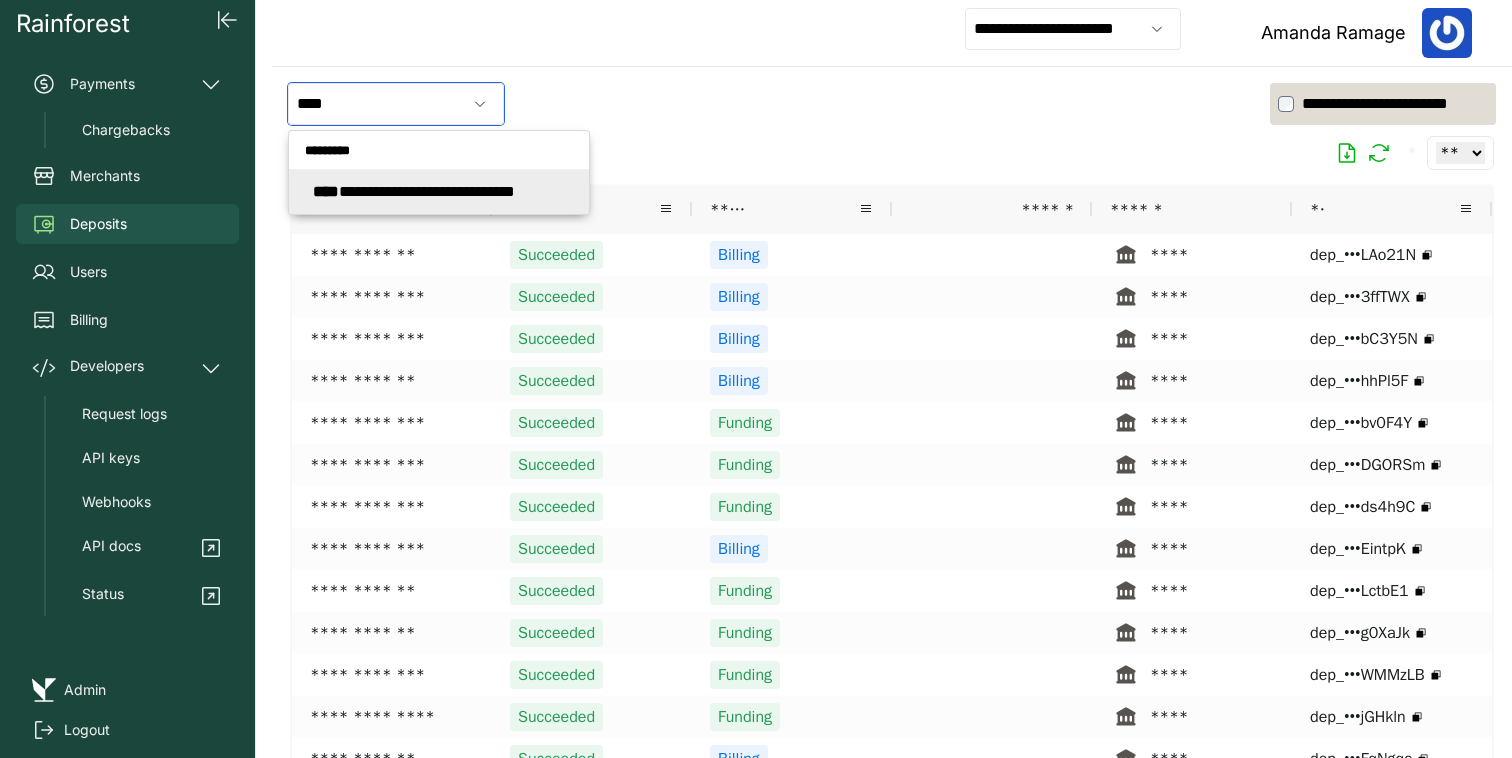 click on "**********" 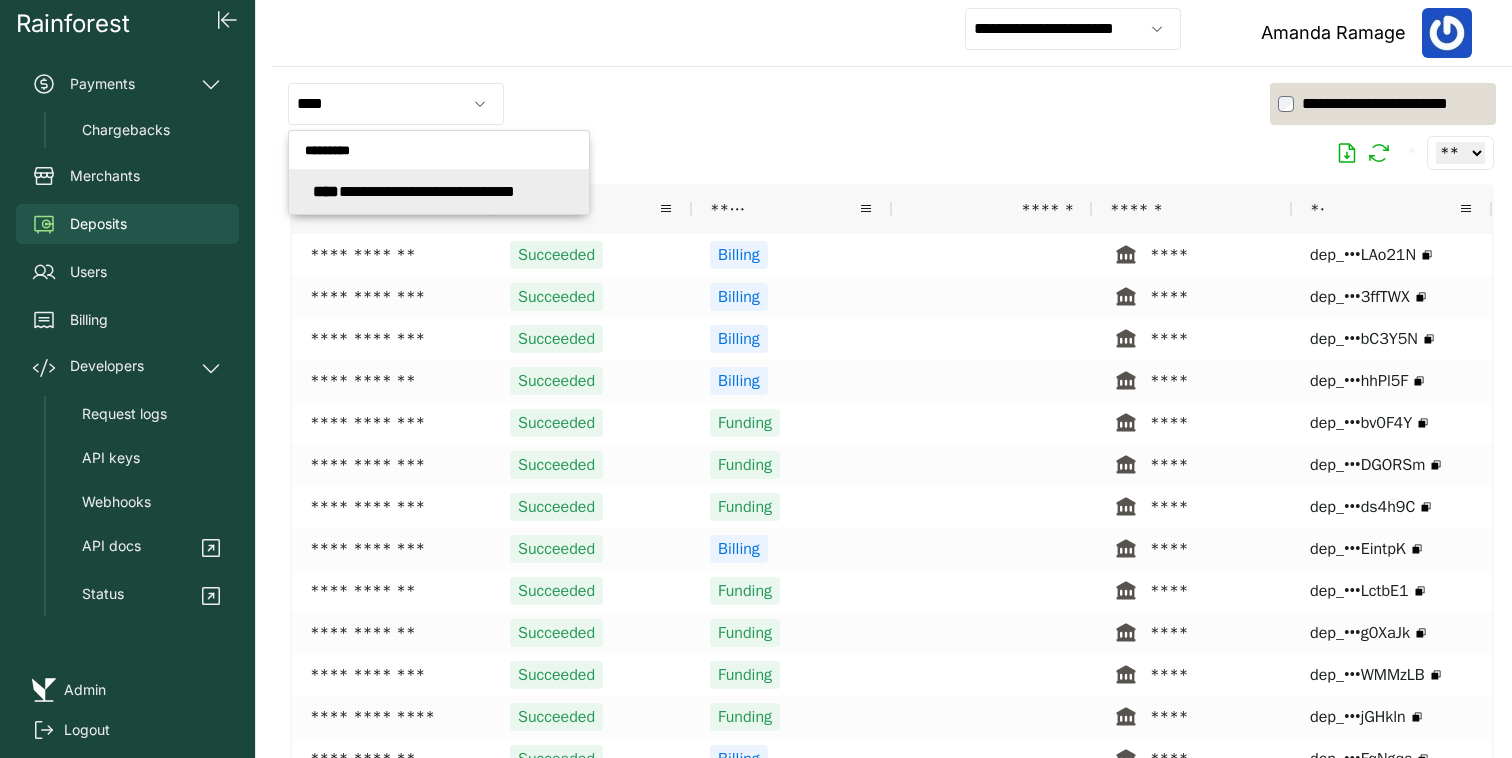 type on "**********" 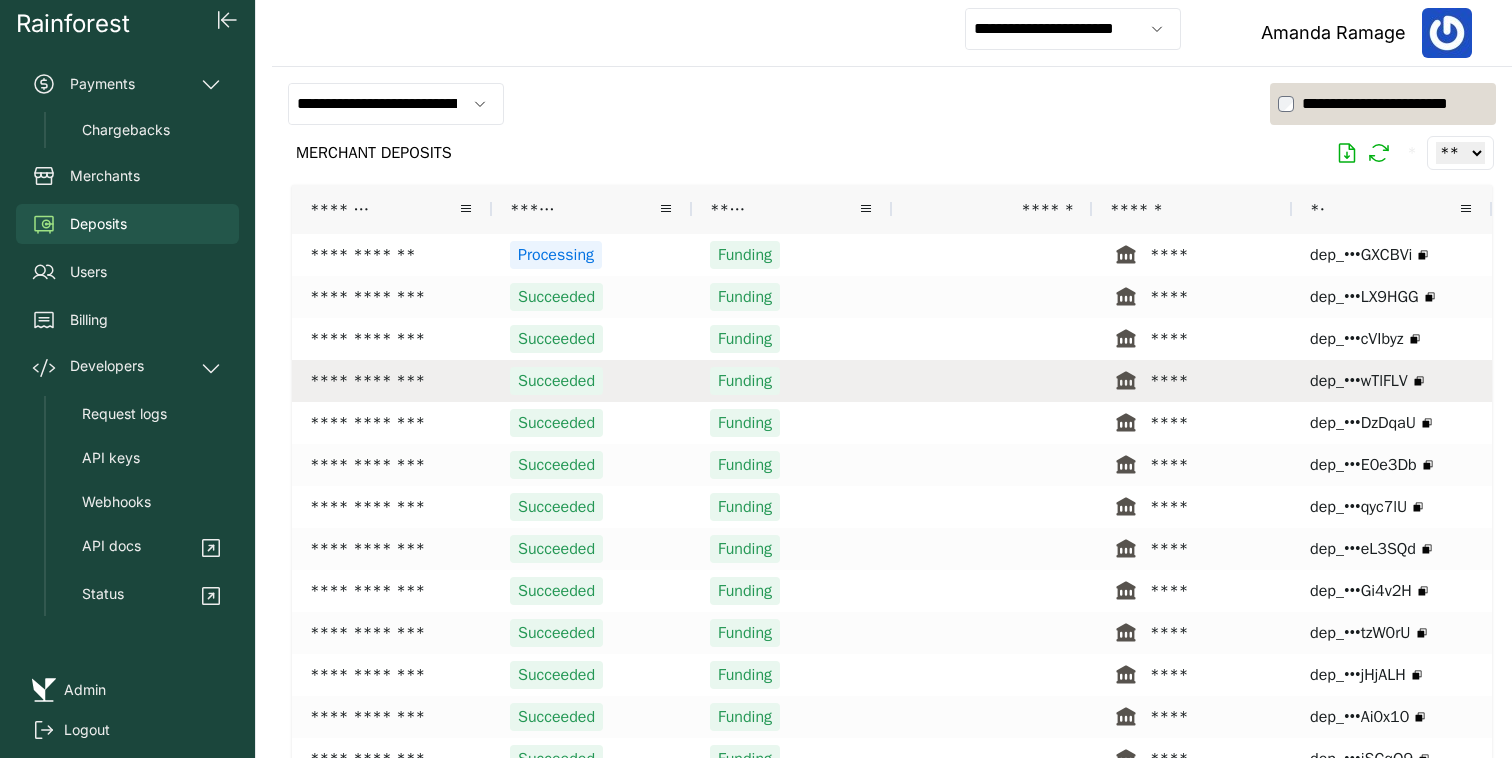 click on "**********" at bounding box center [392, 381] 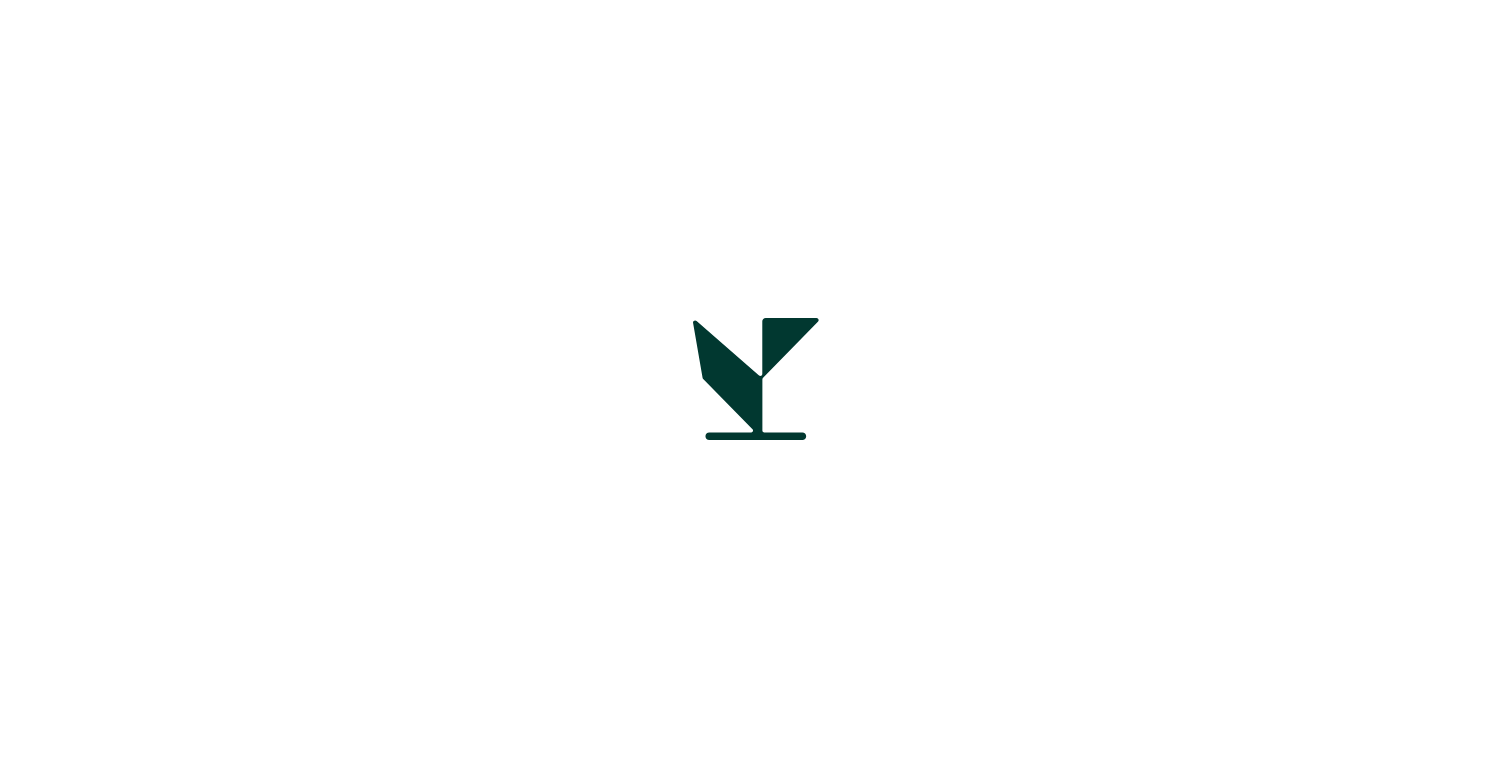 scroll, scrollTop: 0, scrollLeft: 0, axis: both 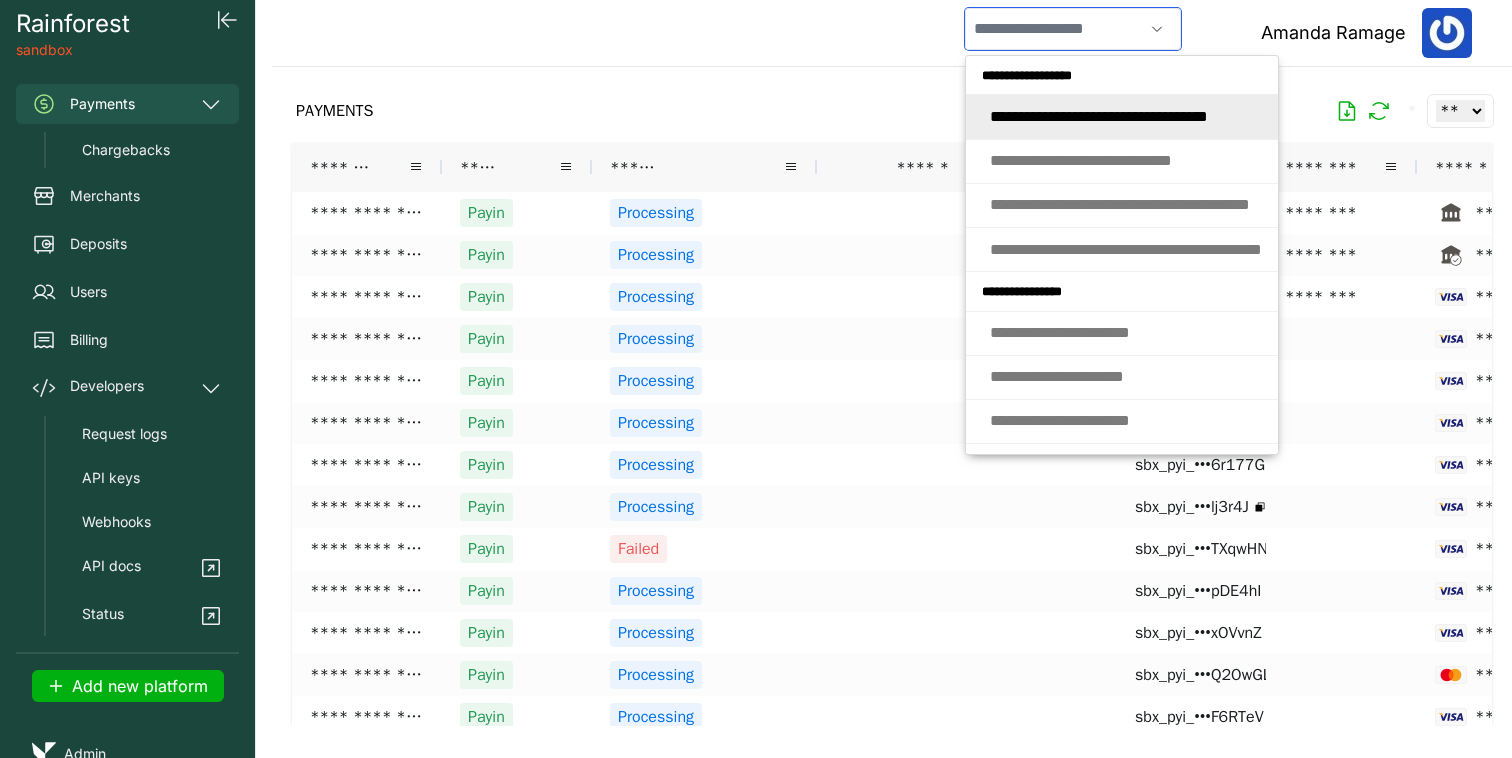 click at bounding box center (1054, 29) 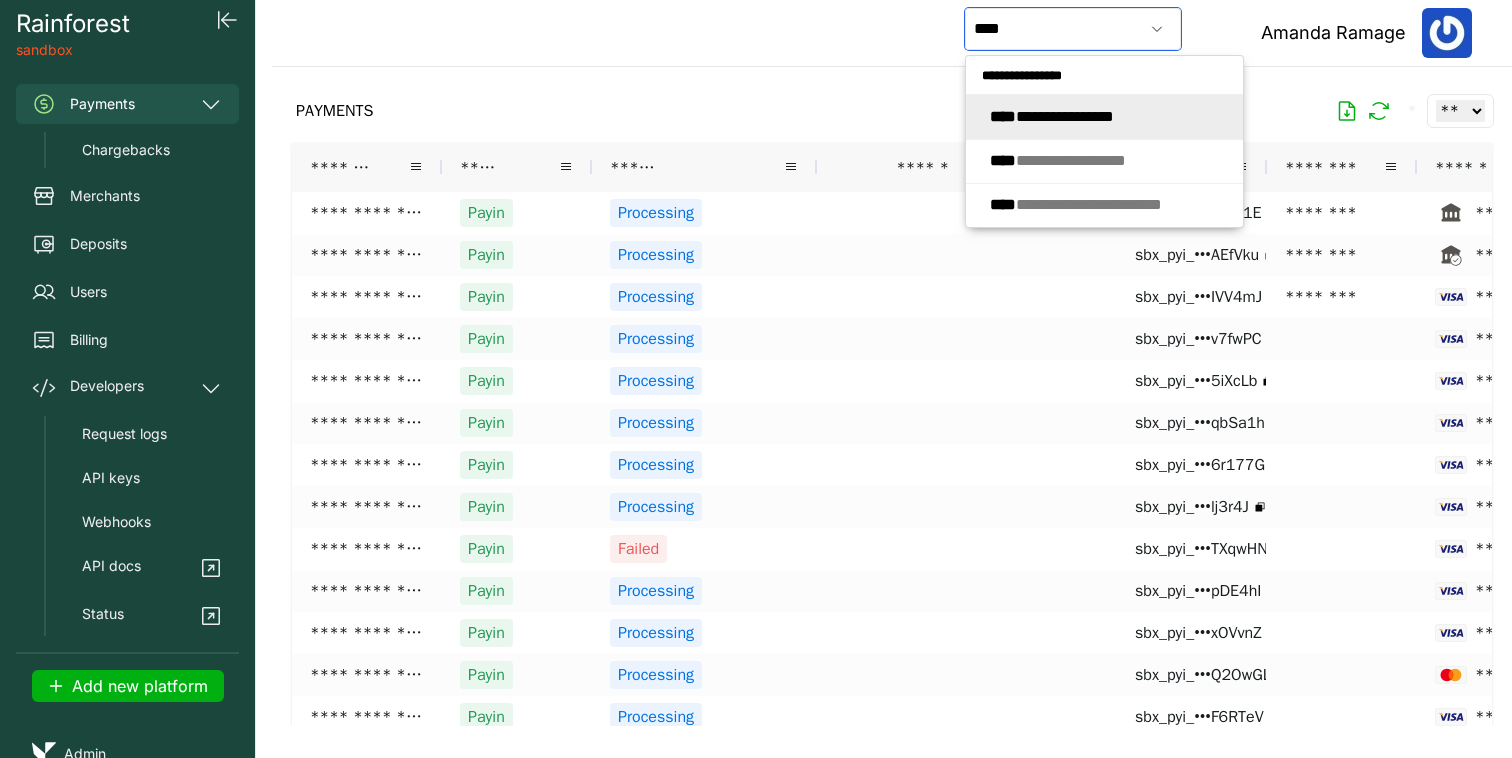 click on "**********" at bounding box center (1052, 116) 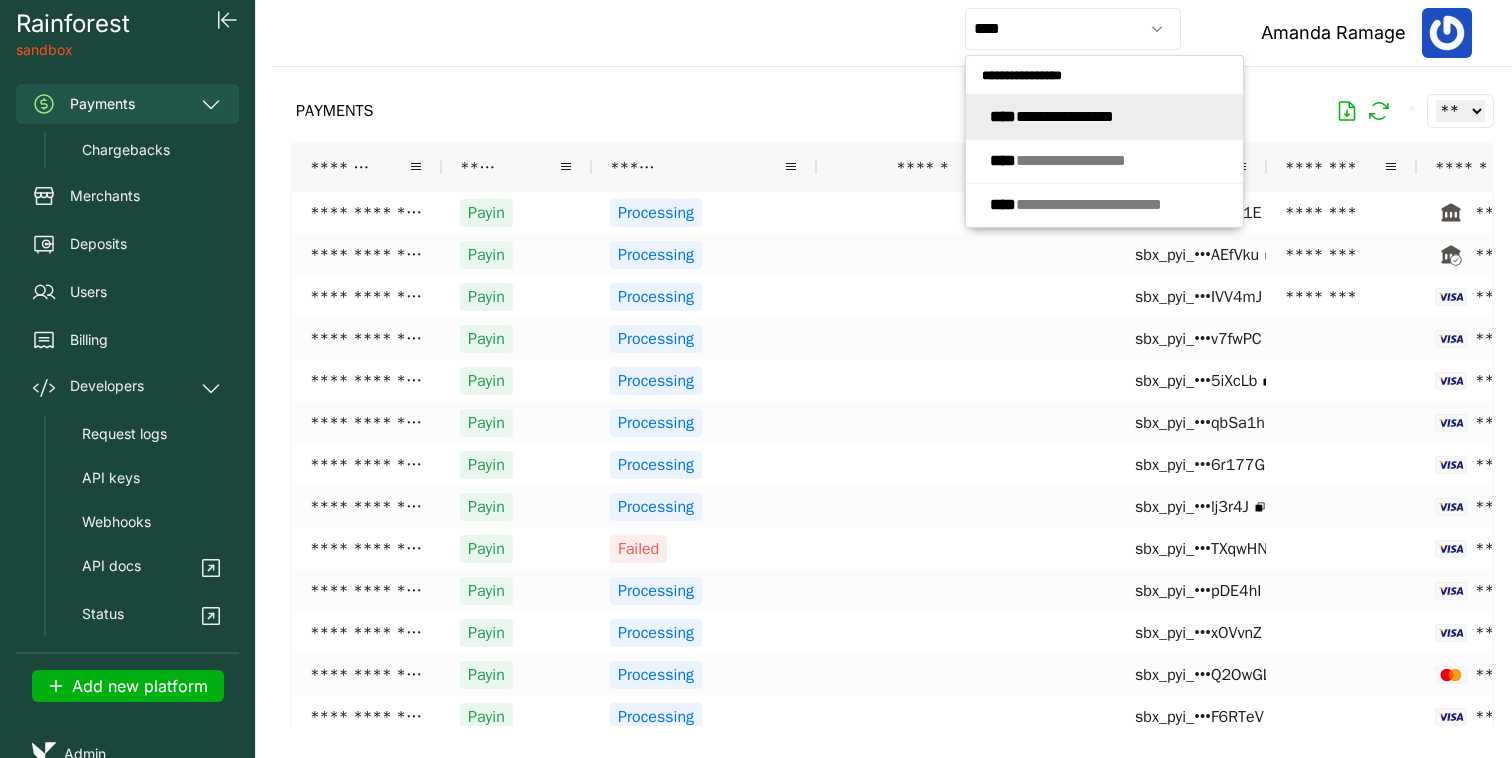 type on "**********" 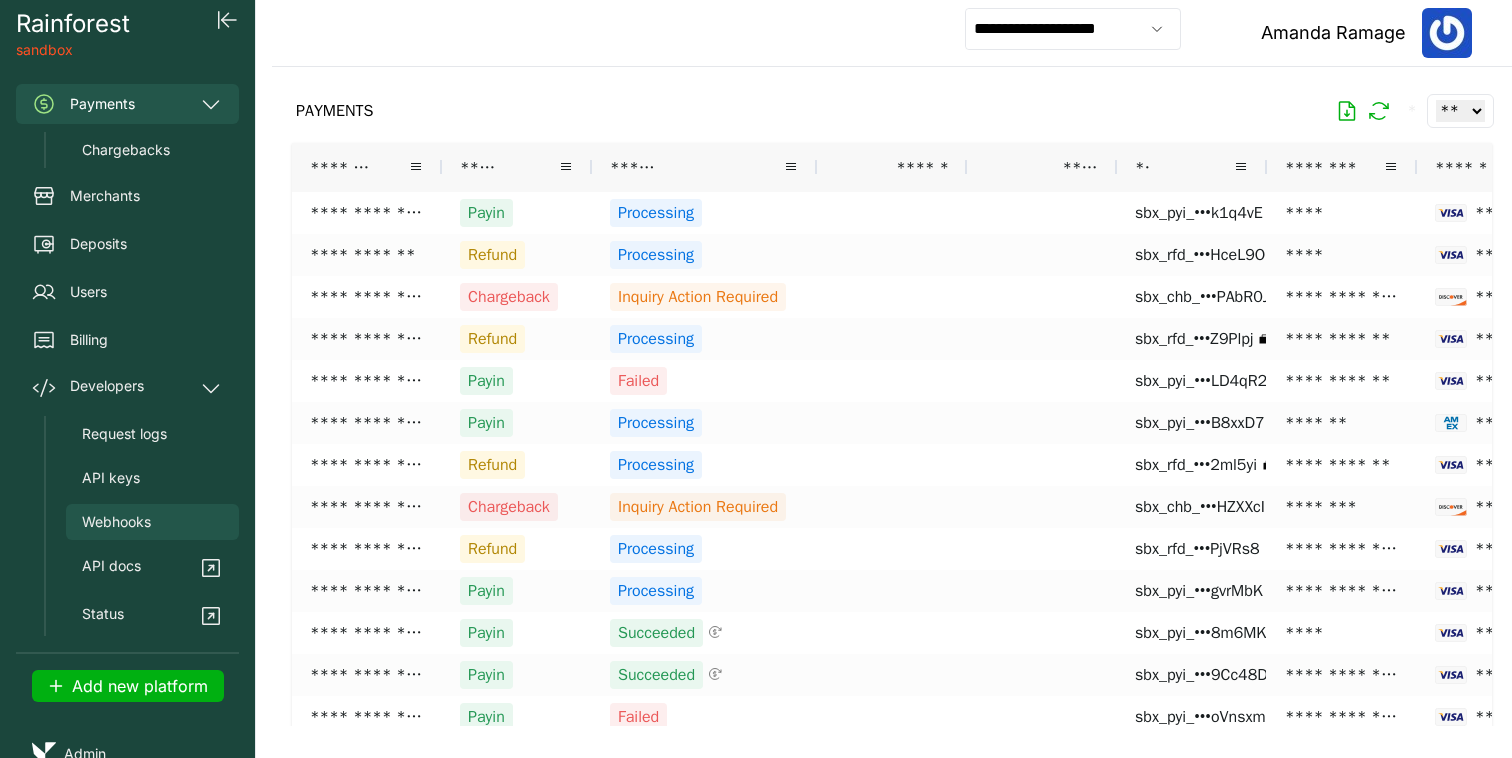 click on "Webhooks" at bounding box center [152, 522] 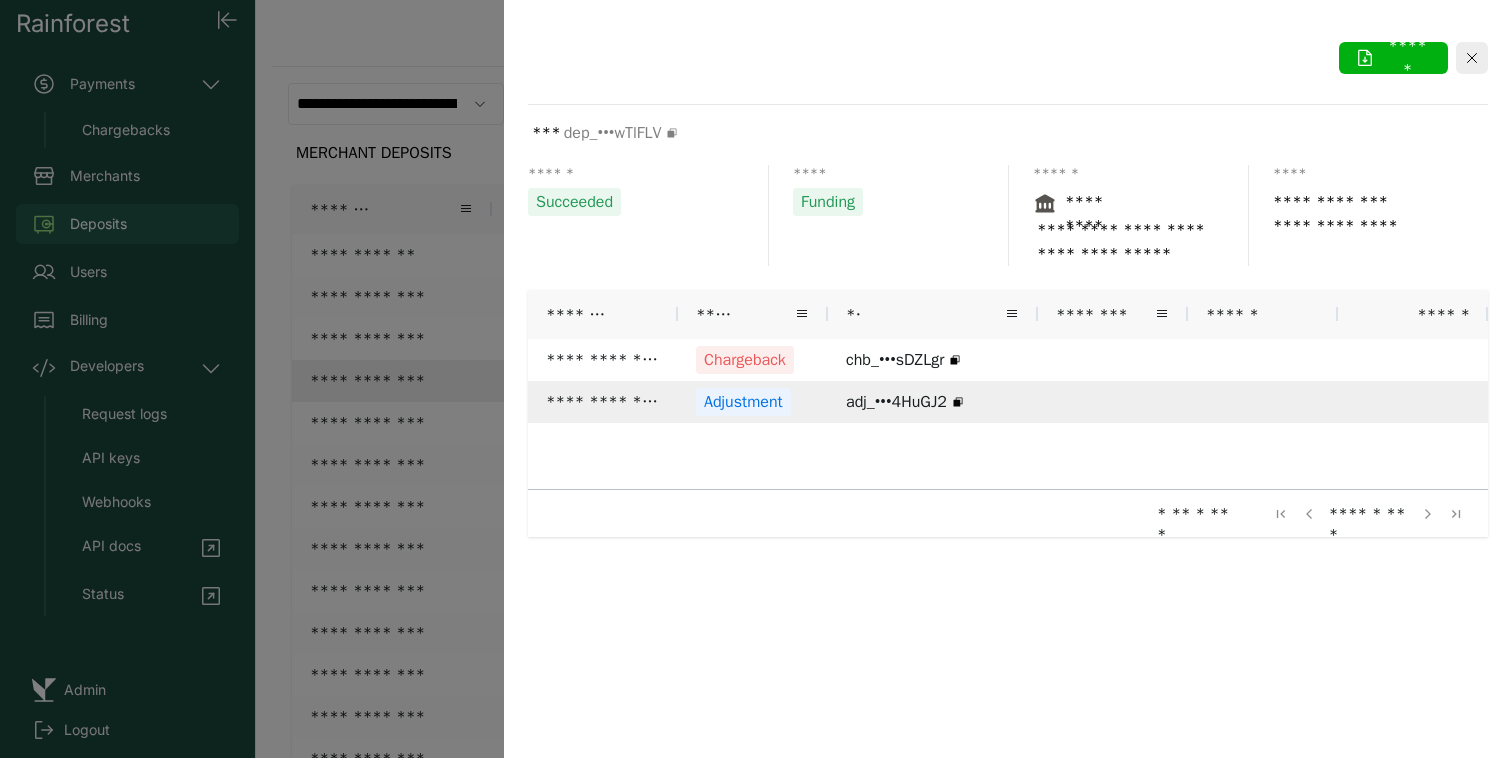 scroll, scrollTop: 0, scrollLeft: 0, axis: both 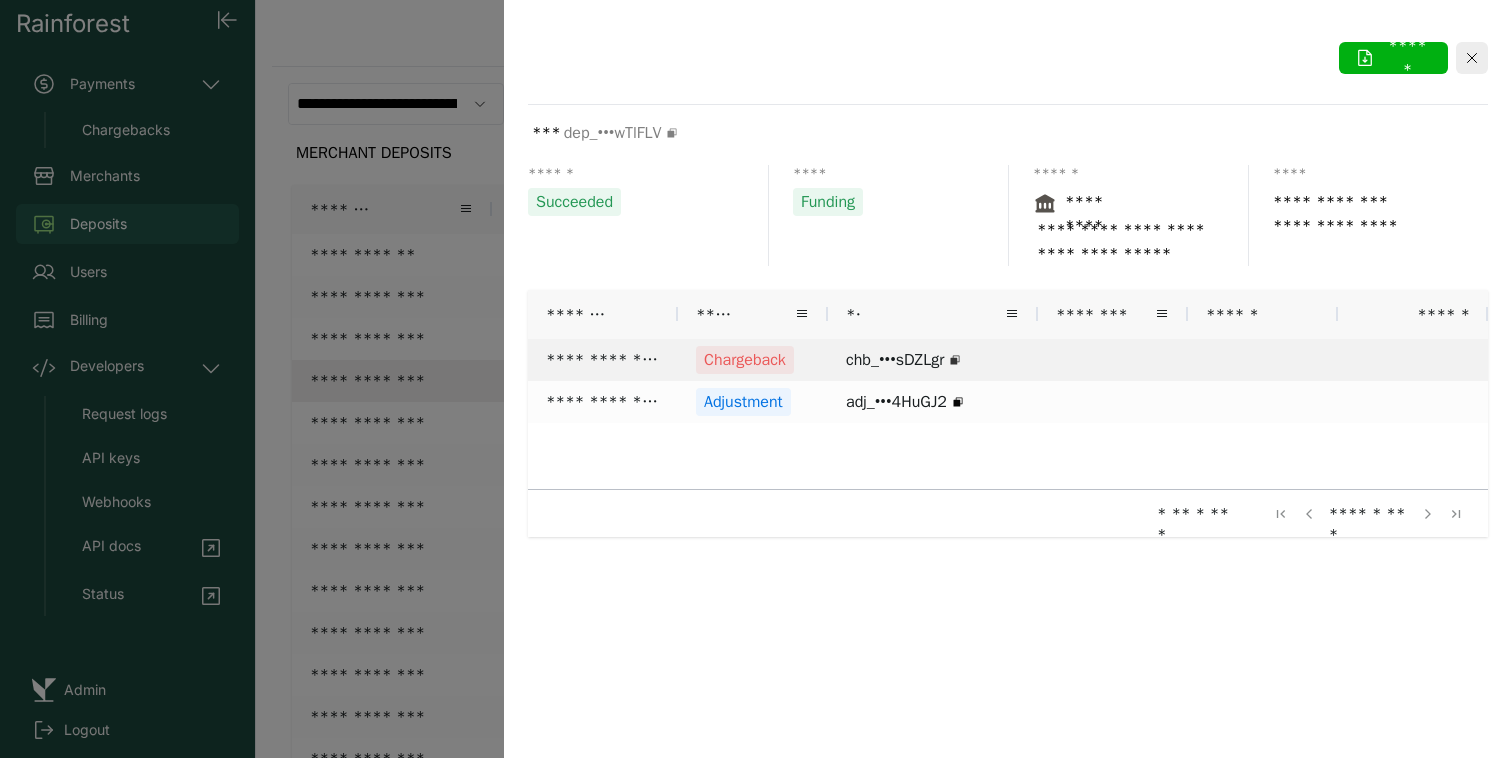 click 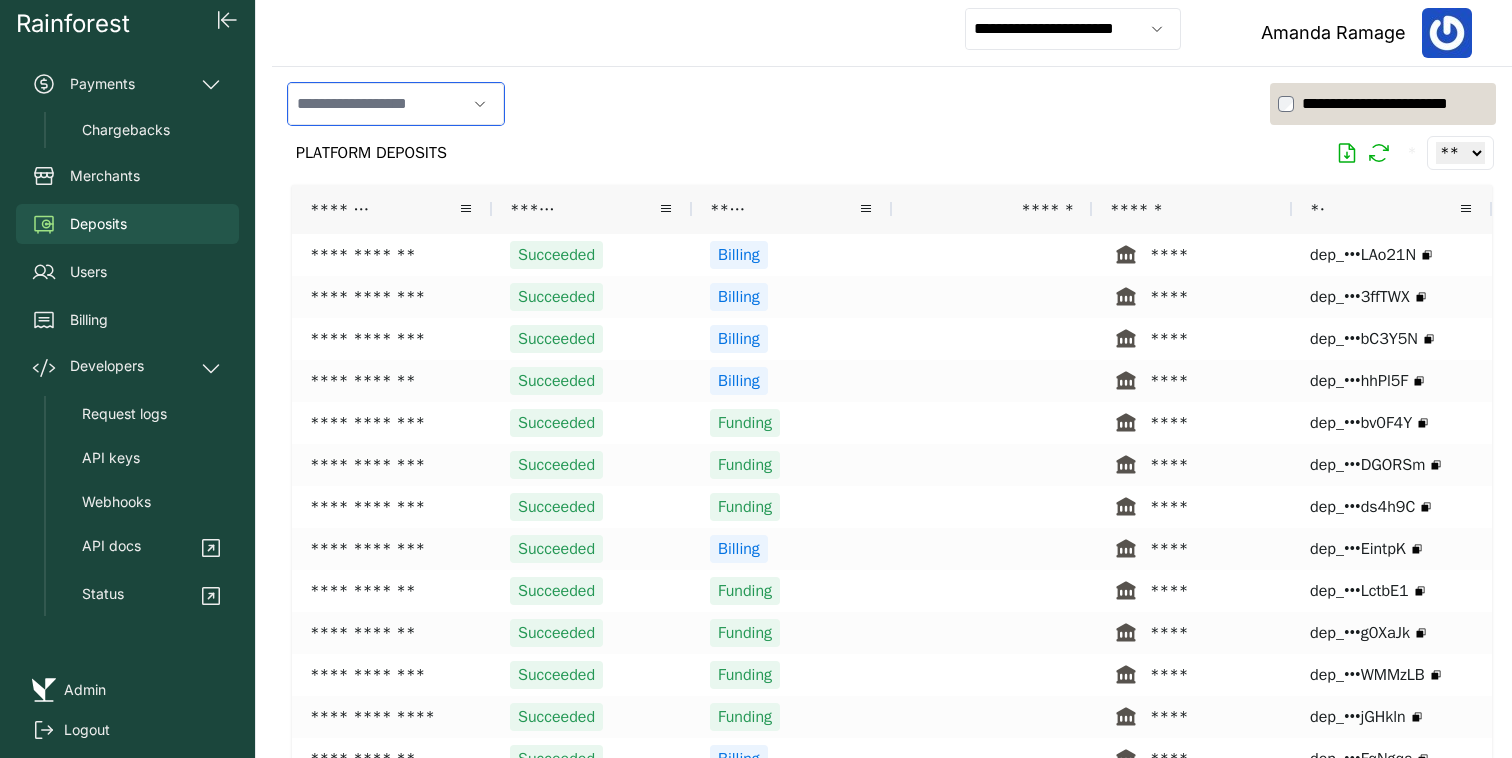 click at bounding box center [377, 104] 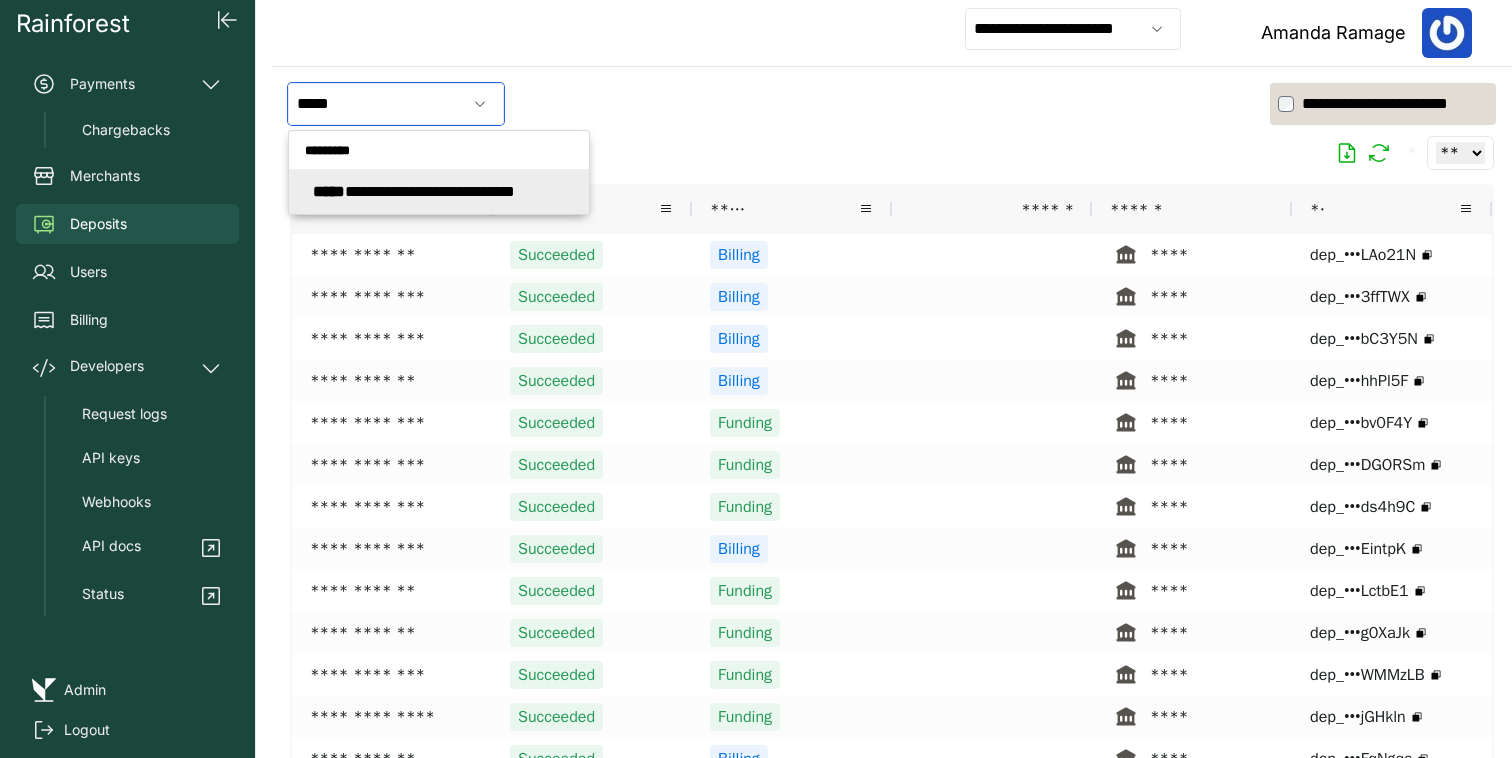 click on "**********" 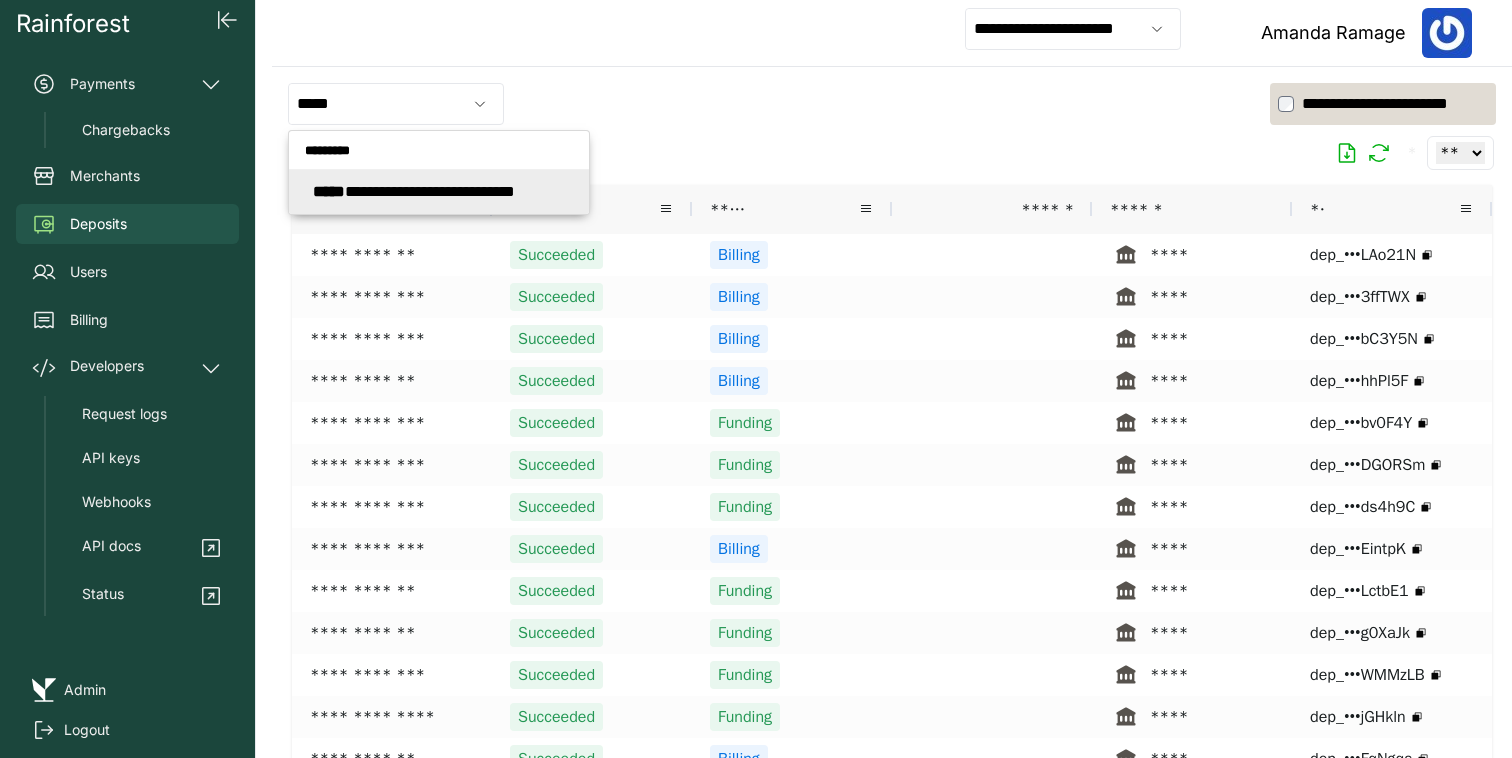 type on "**********" 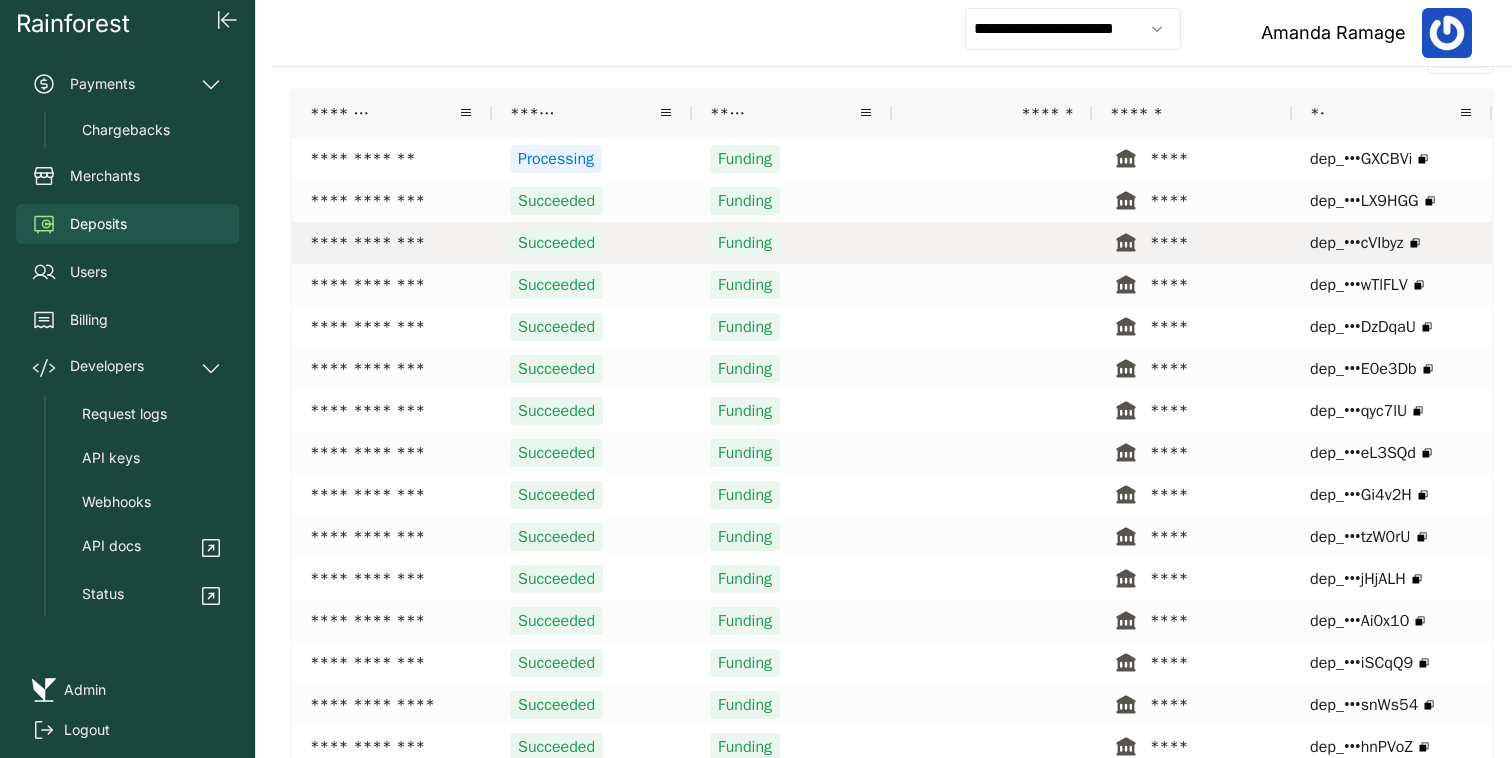 scroll, scrollTop: 100, scrollLeft: 0, axis: vertical 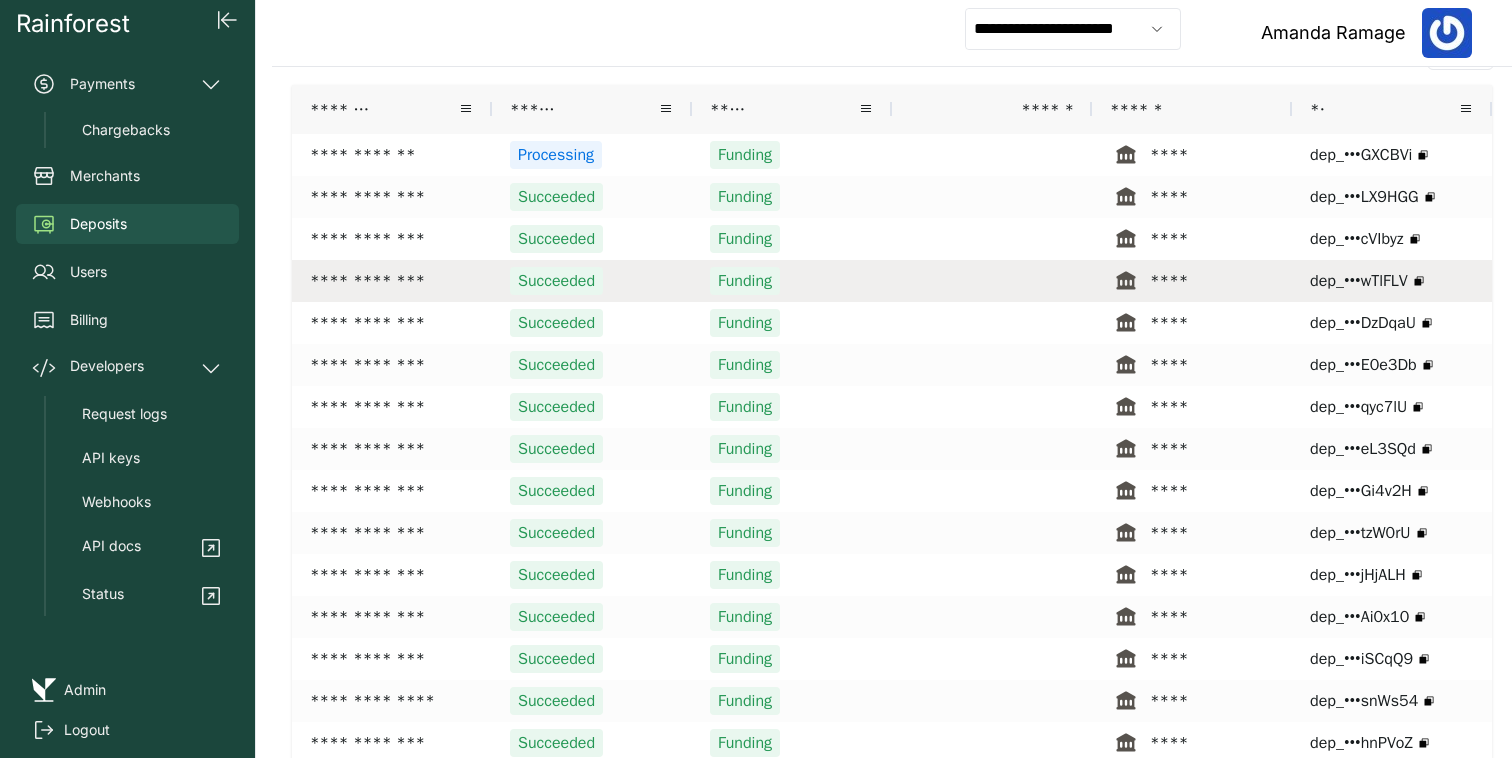 click on "**********" at bounding box center [392, 281] 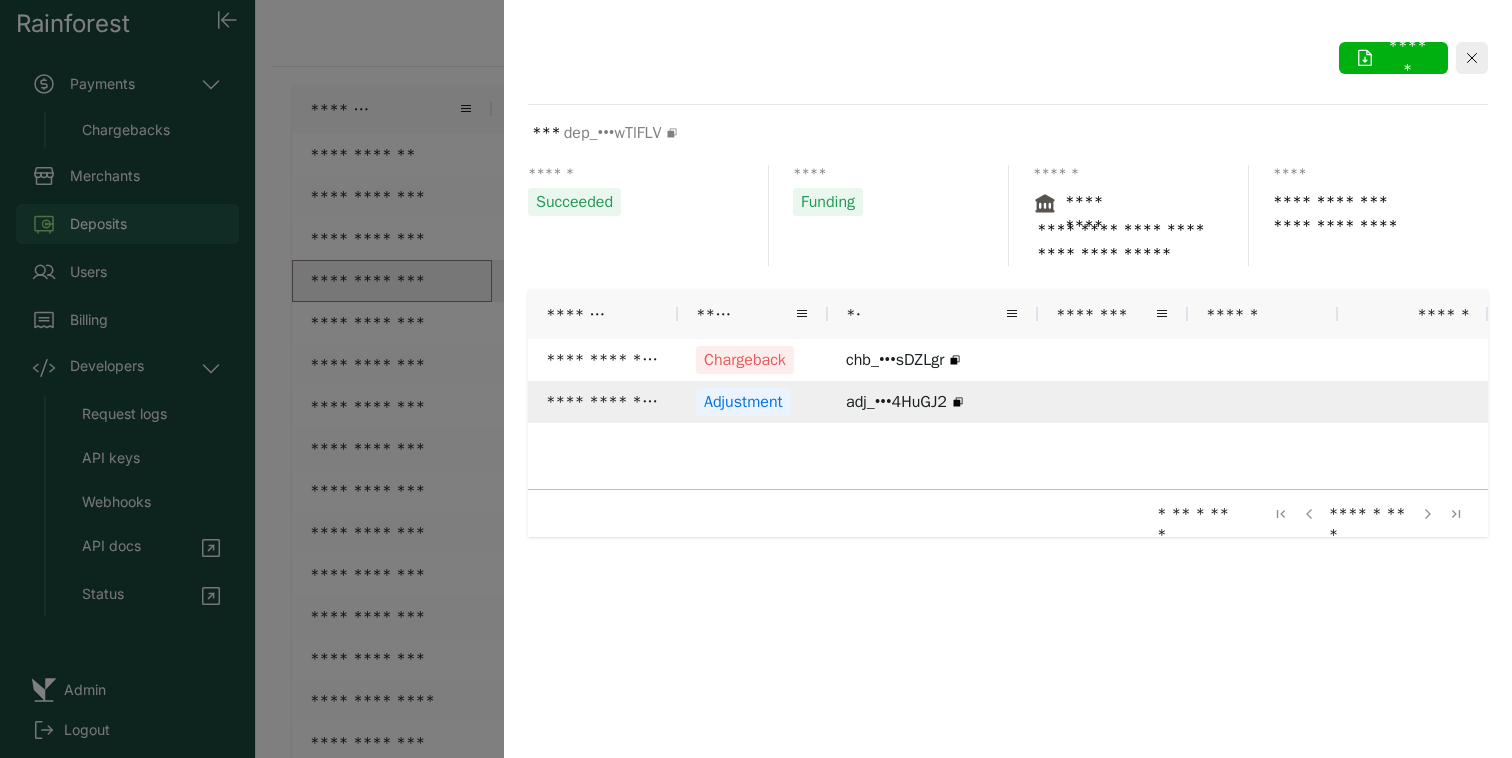 drag, startPoint x: 954, startPoint y: 383, endPoint x: 1320, endPoint y: 374, distance: 366.11063 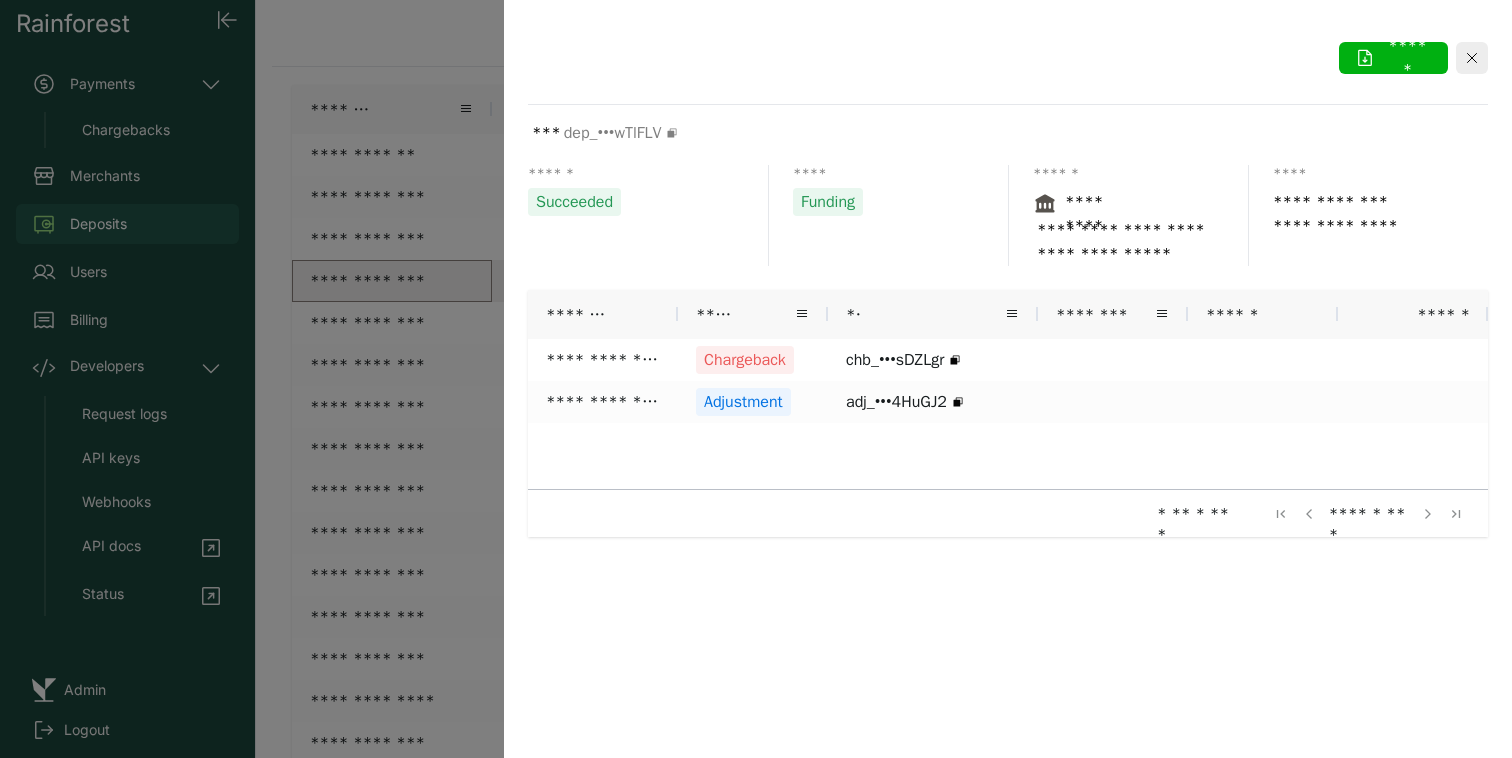 click at bounding box center (1008, 379) 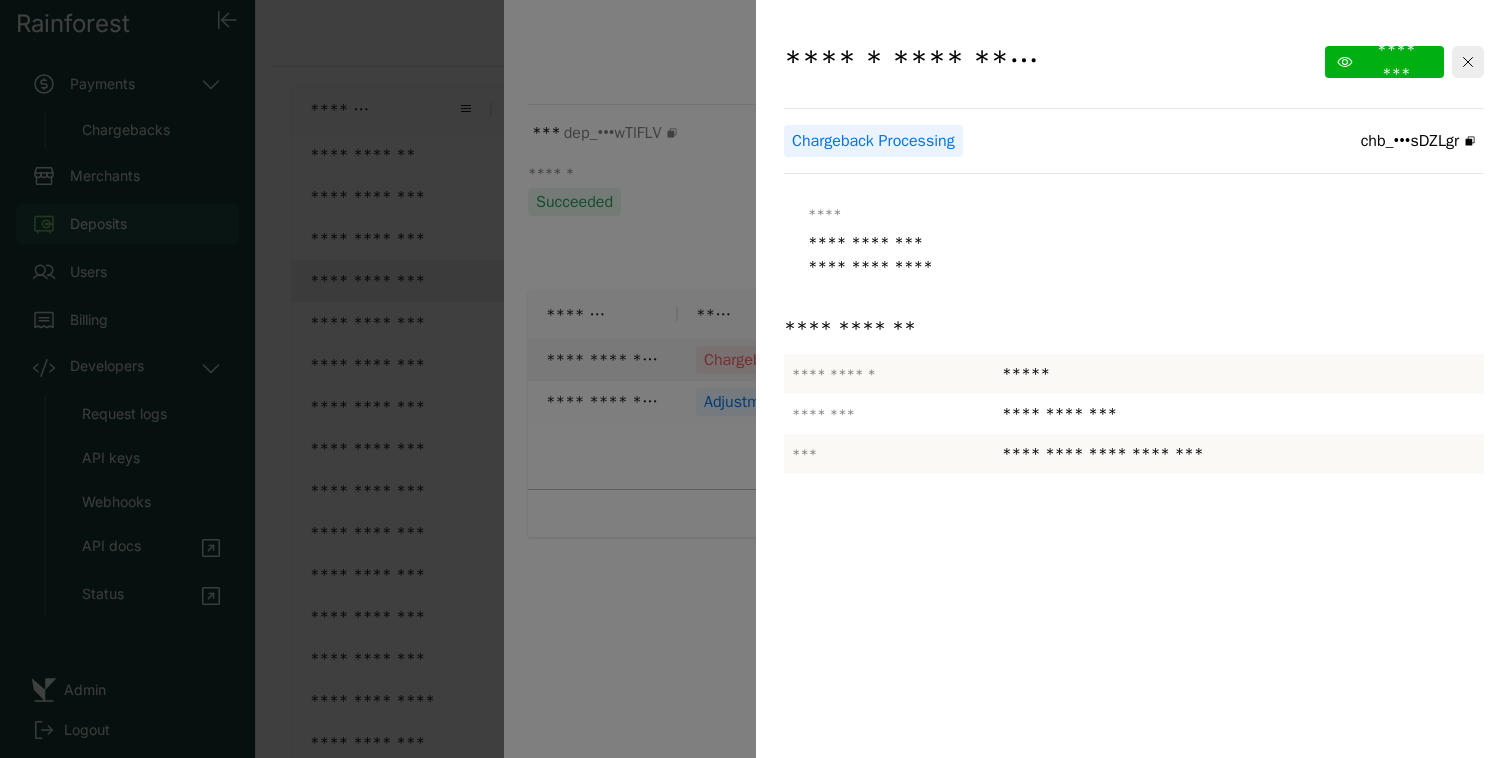 click at bounding box center (756, 379) 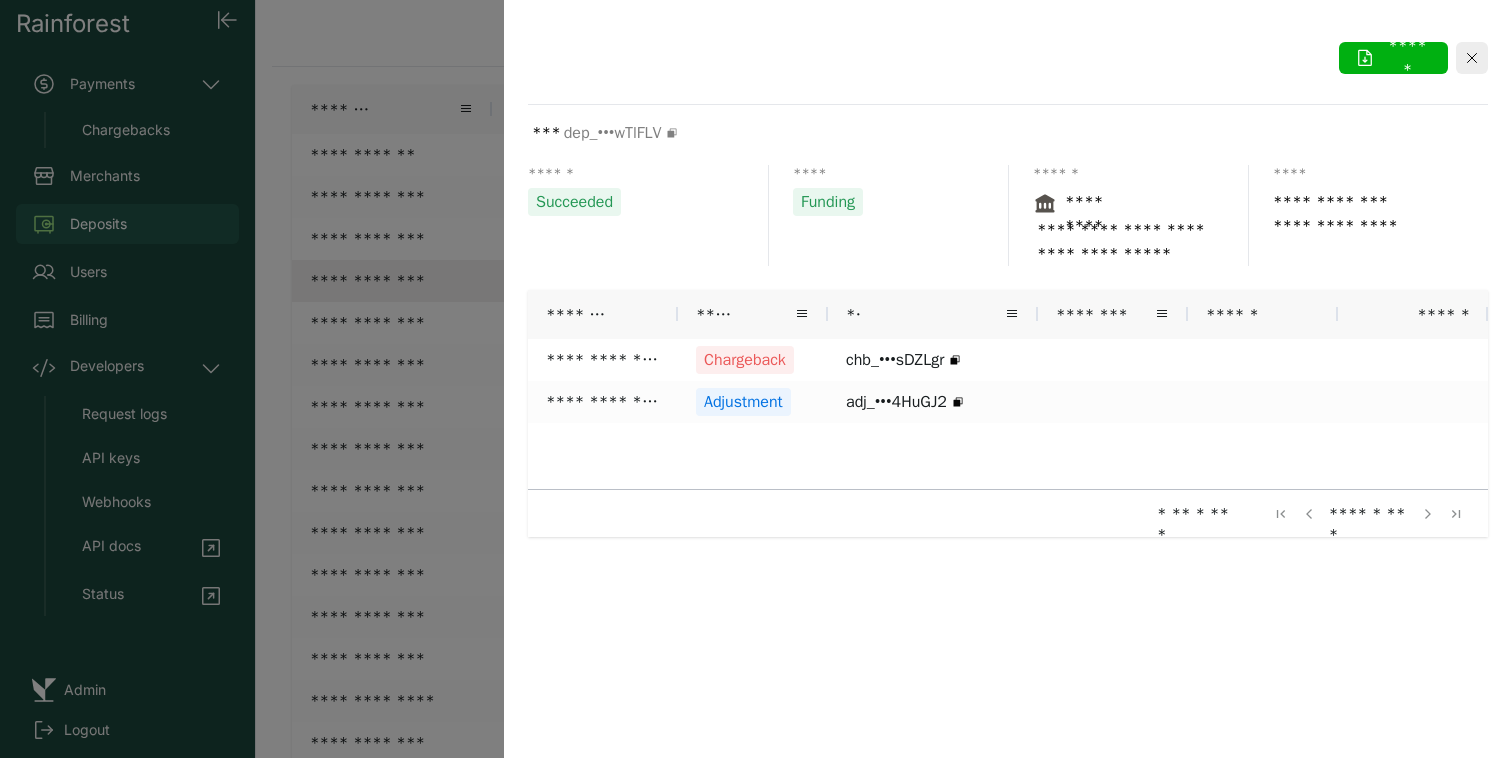 click at bounding box center (756, 379) 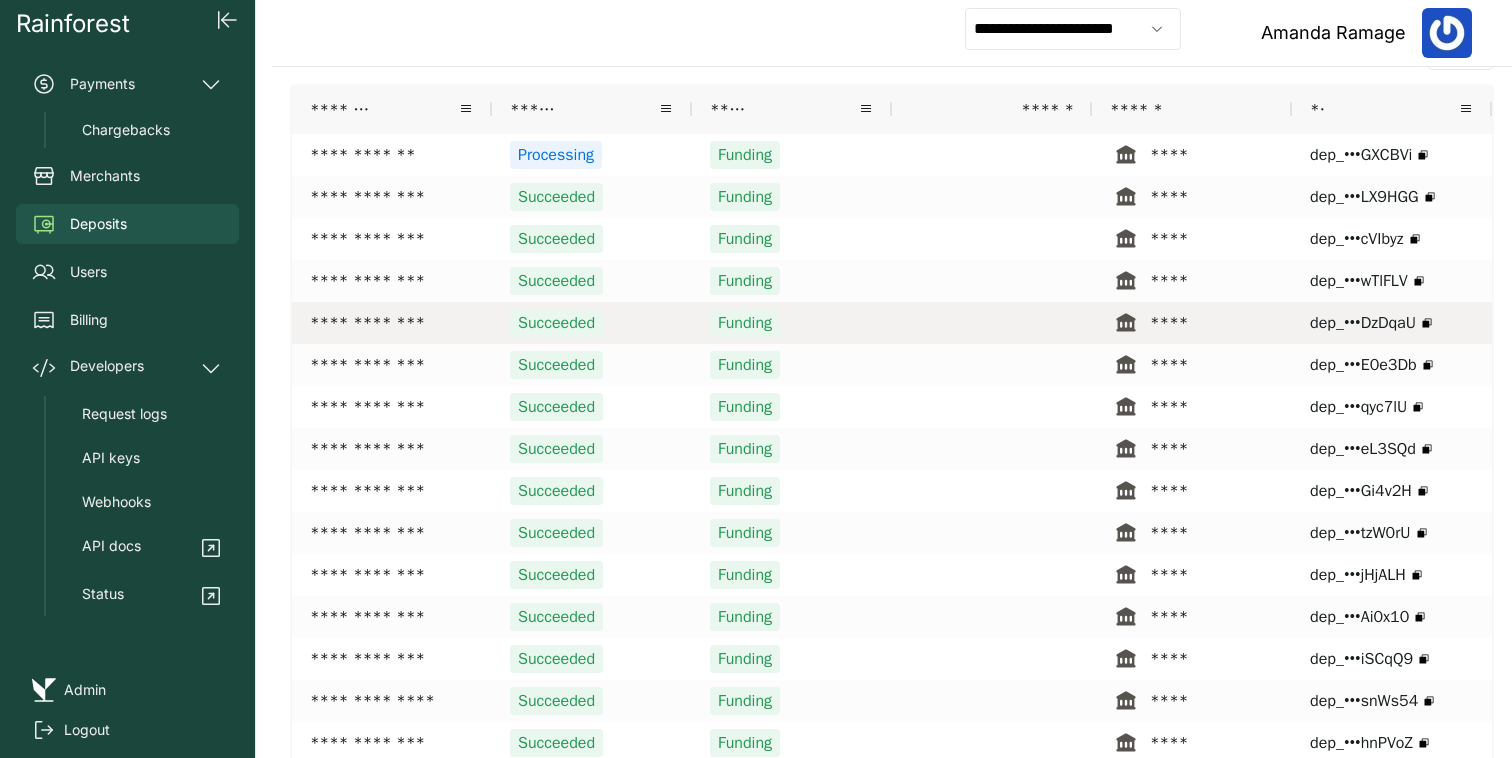 scroll, scrollTop: 0, scrollLeft: 0, axis: both 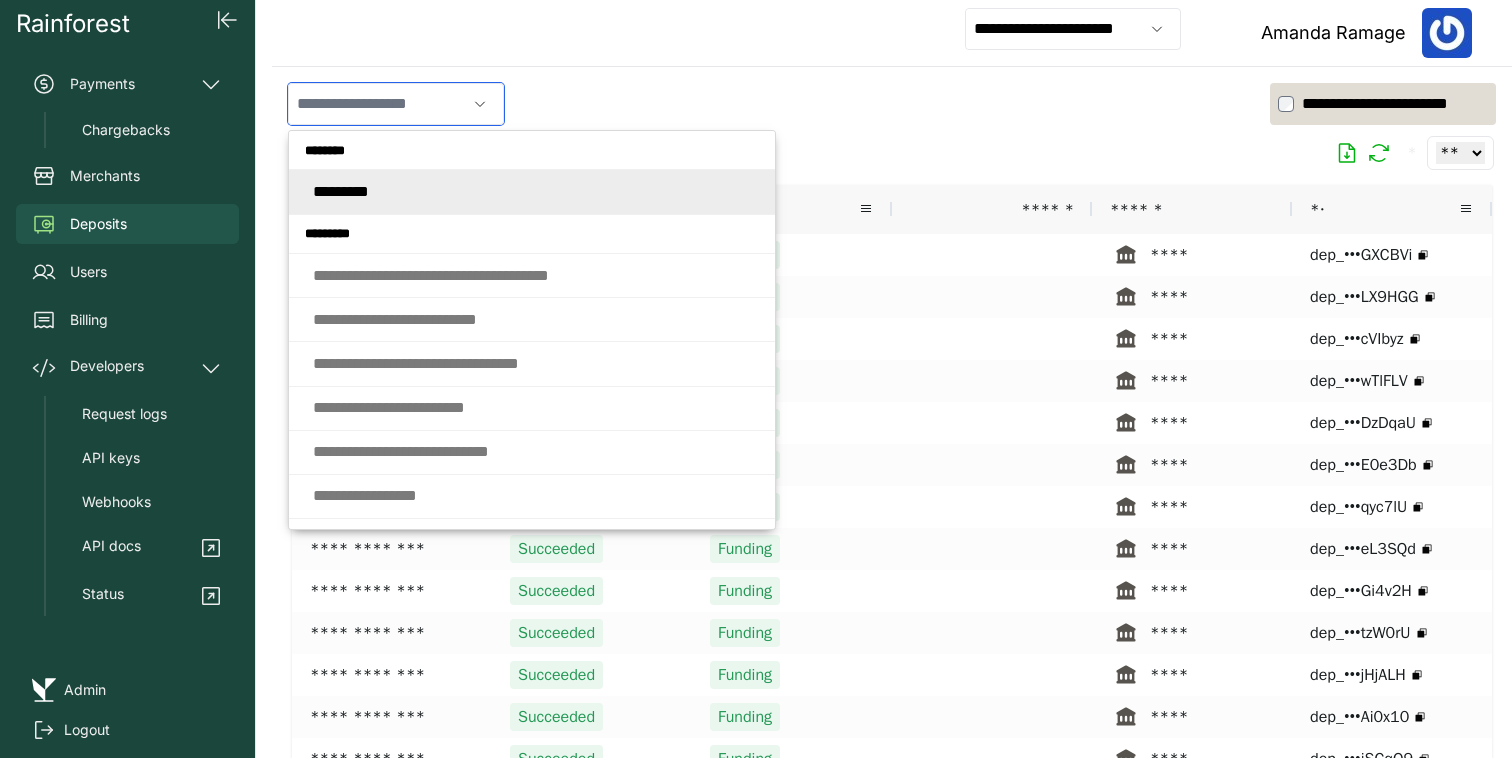 click at bounding box center [377, 104] 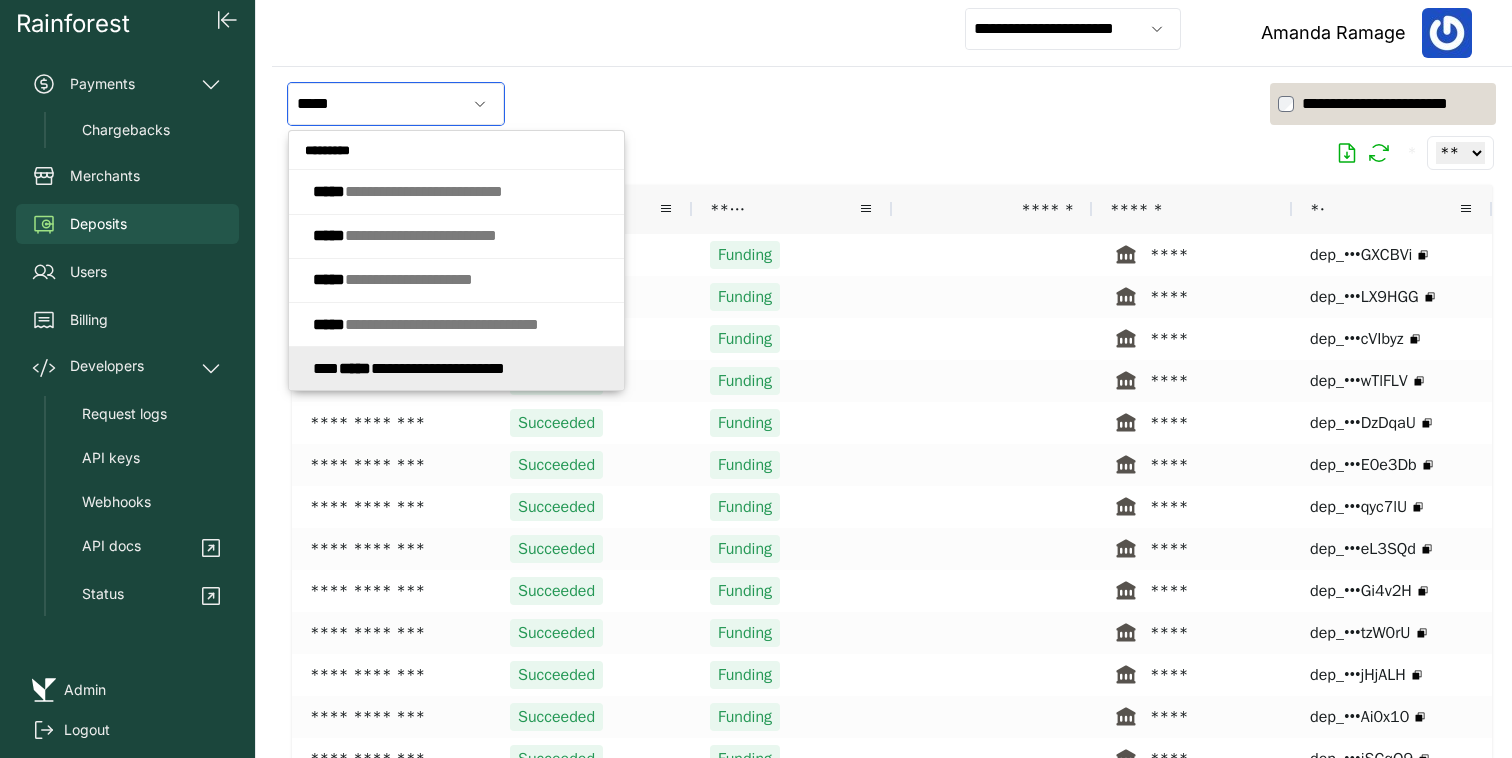 click on "**********" 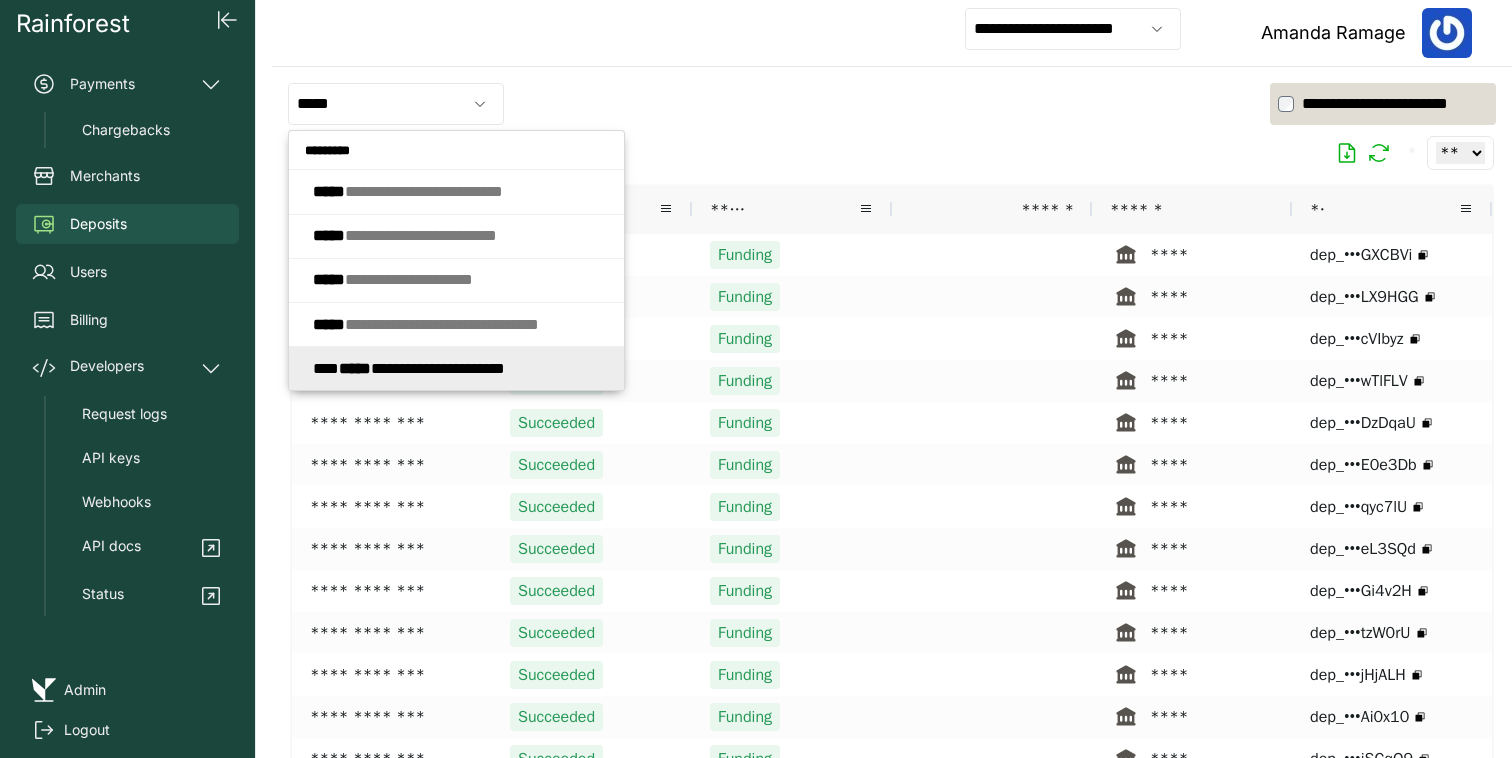 type on "**********" 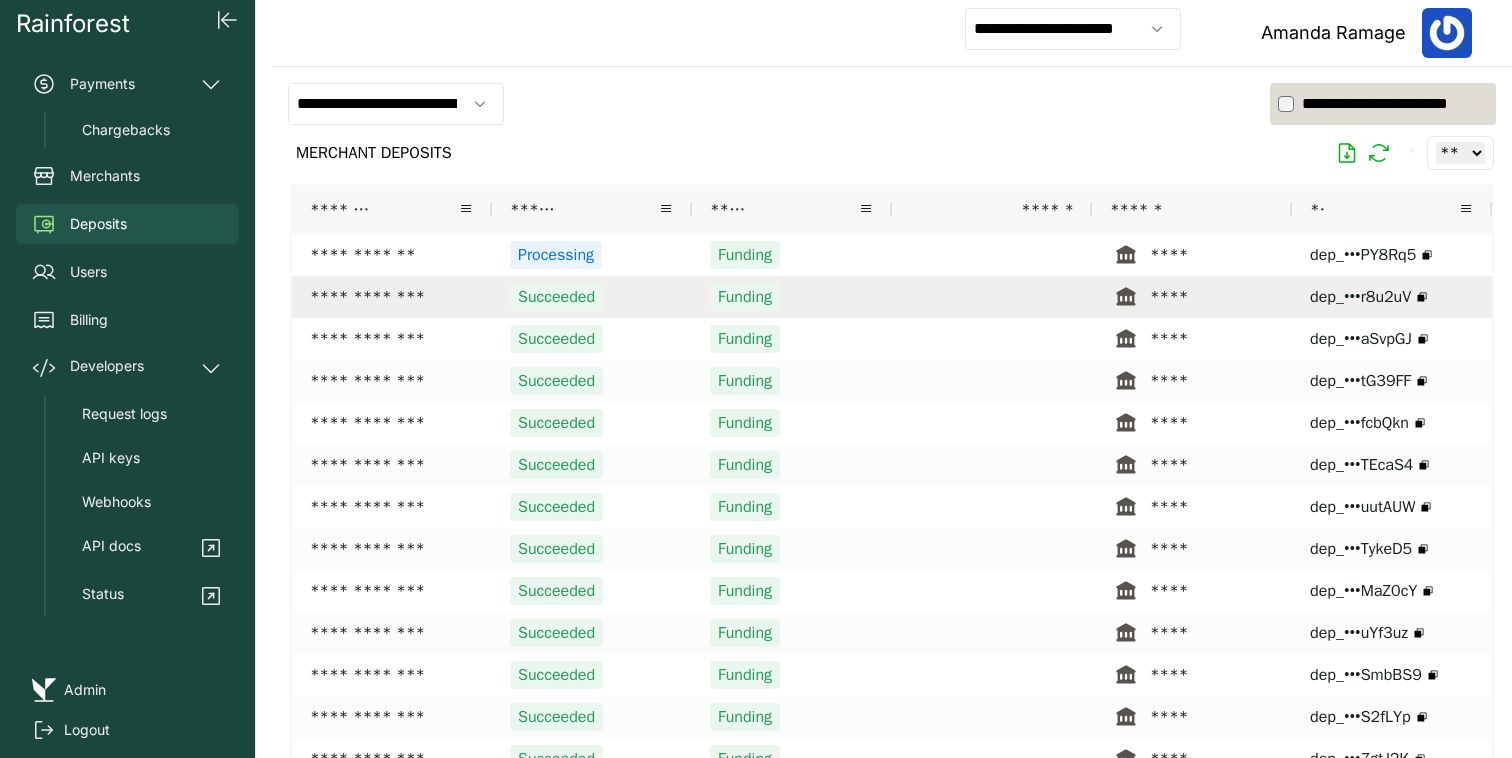 click on "**********" at bounding box center [392, 297] 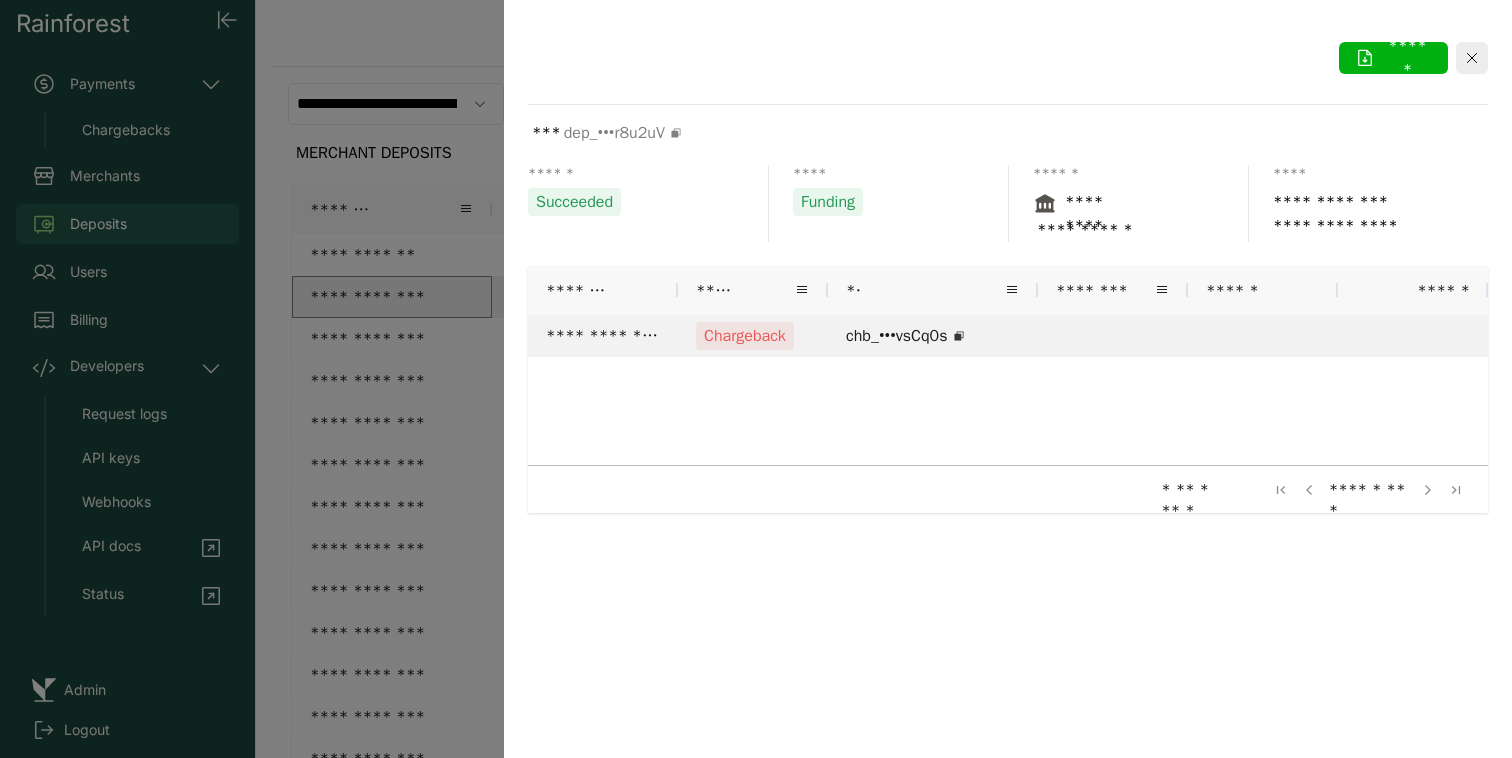 click 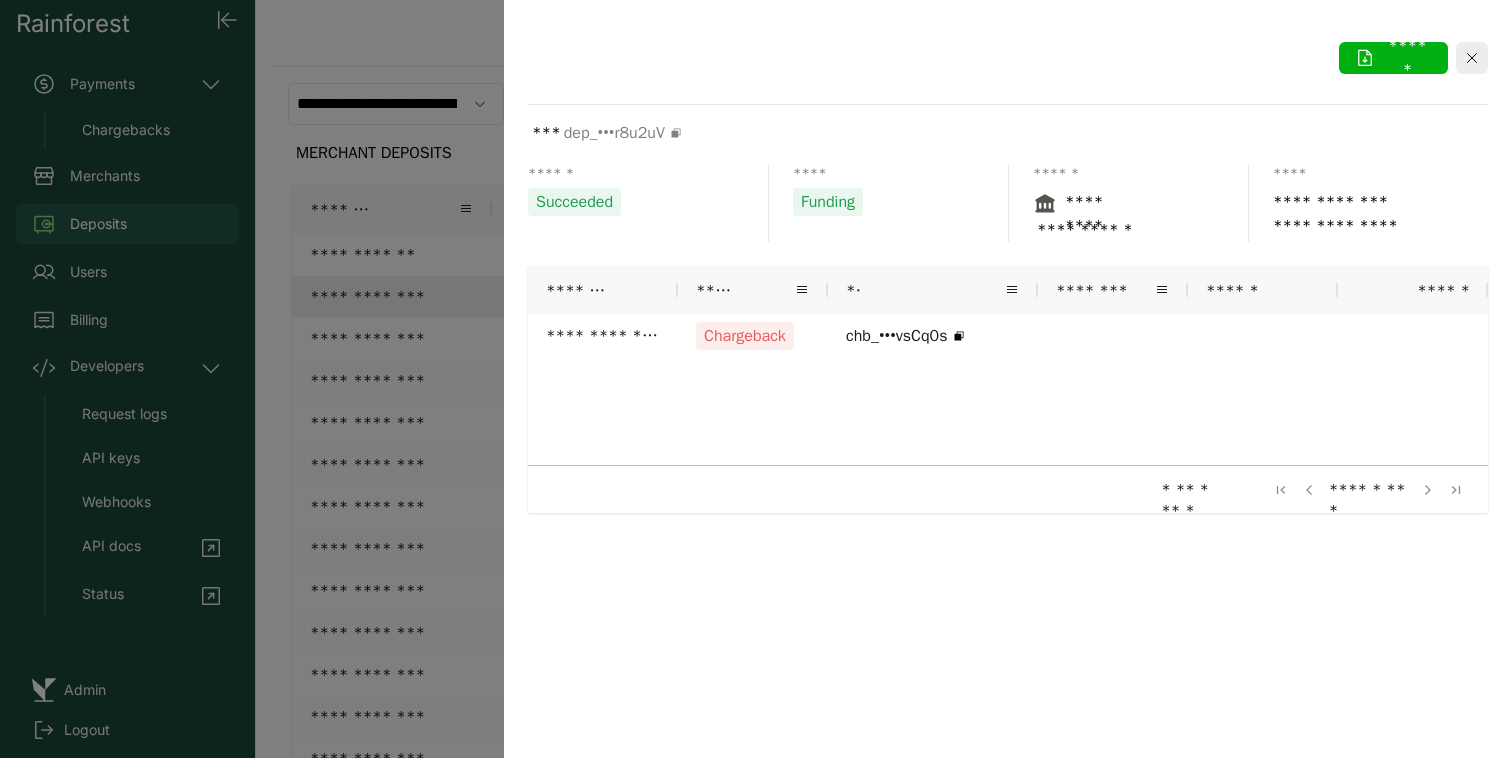 click at bounding box center [756, 379] 